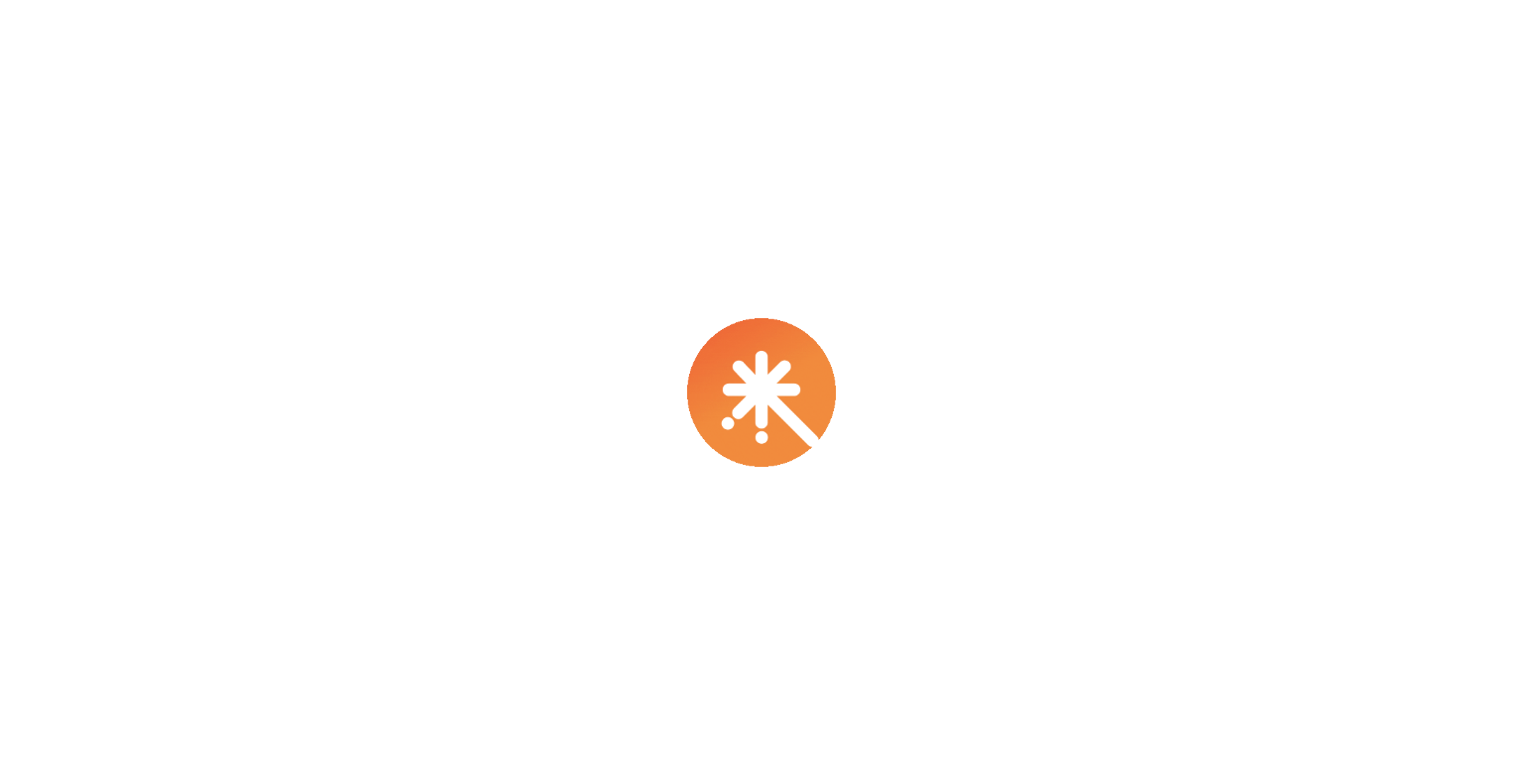scroll, scrollTop: 0, scrollLeft: 0, axis: both 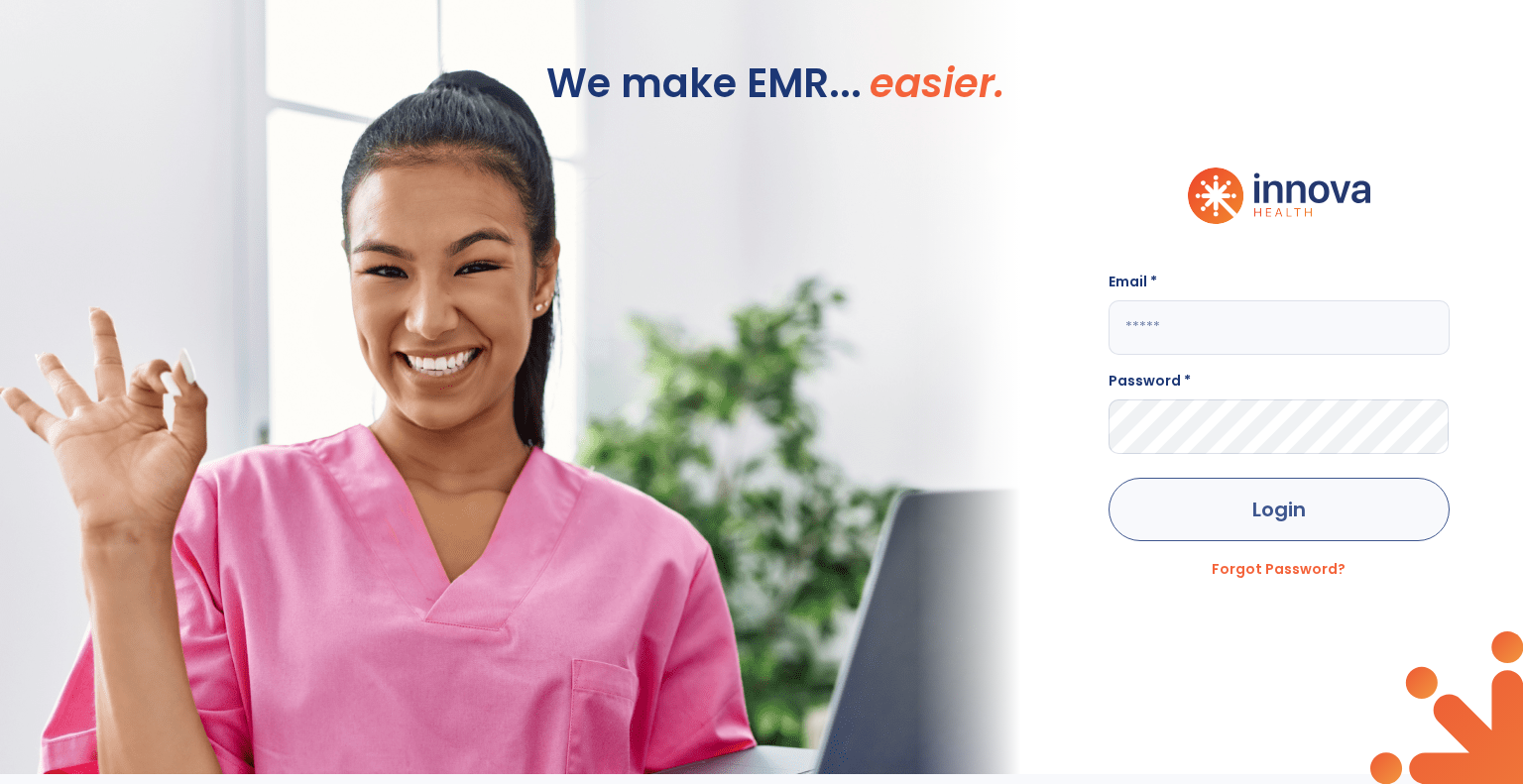 type on "**********" 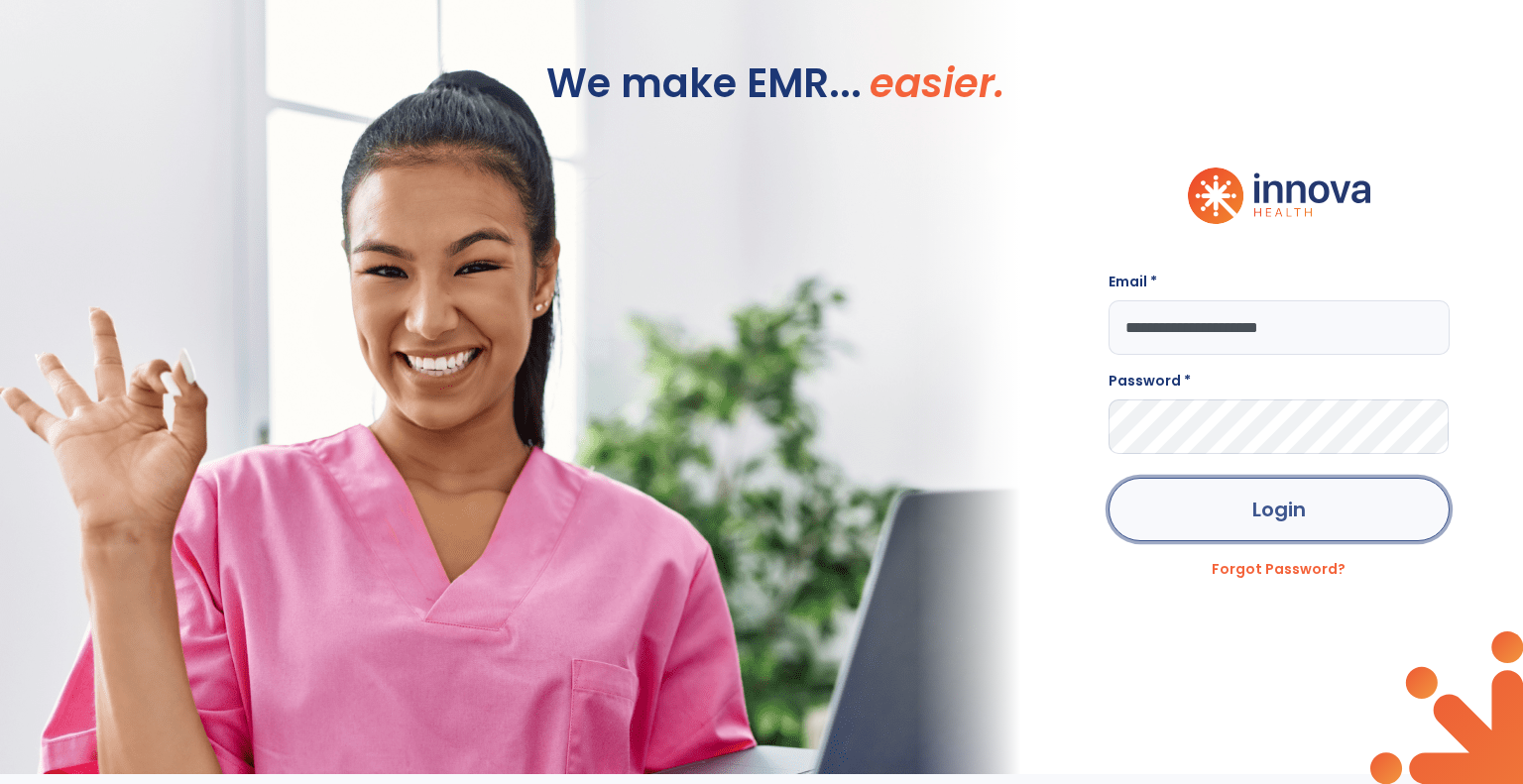 click on "Login" 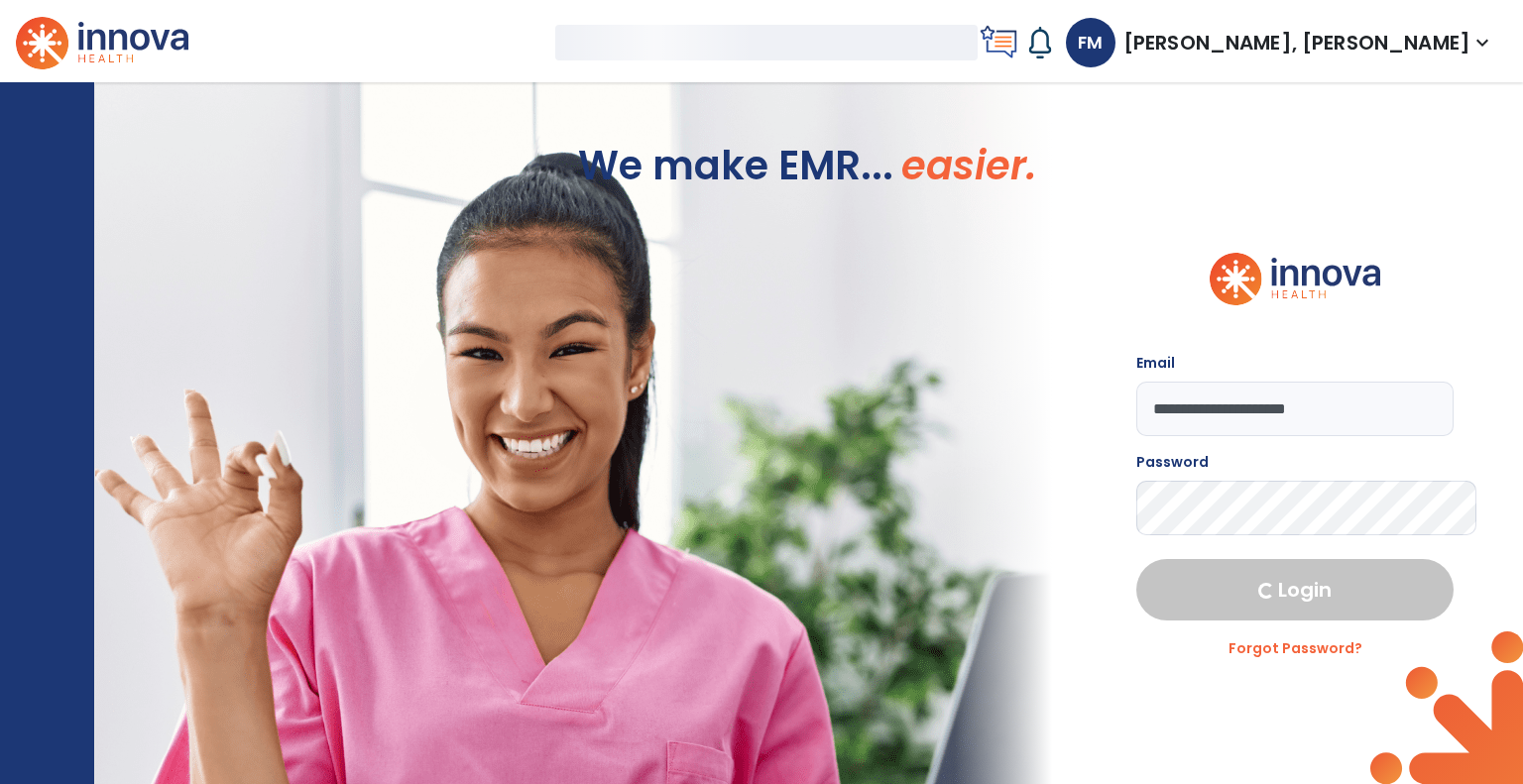 select on "***" 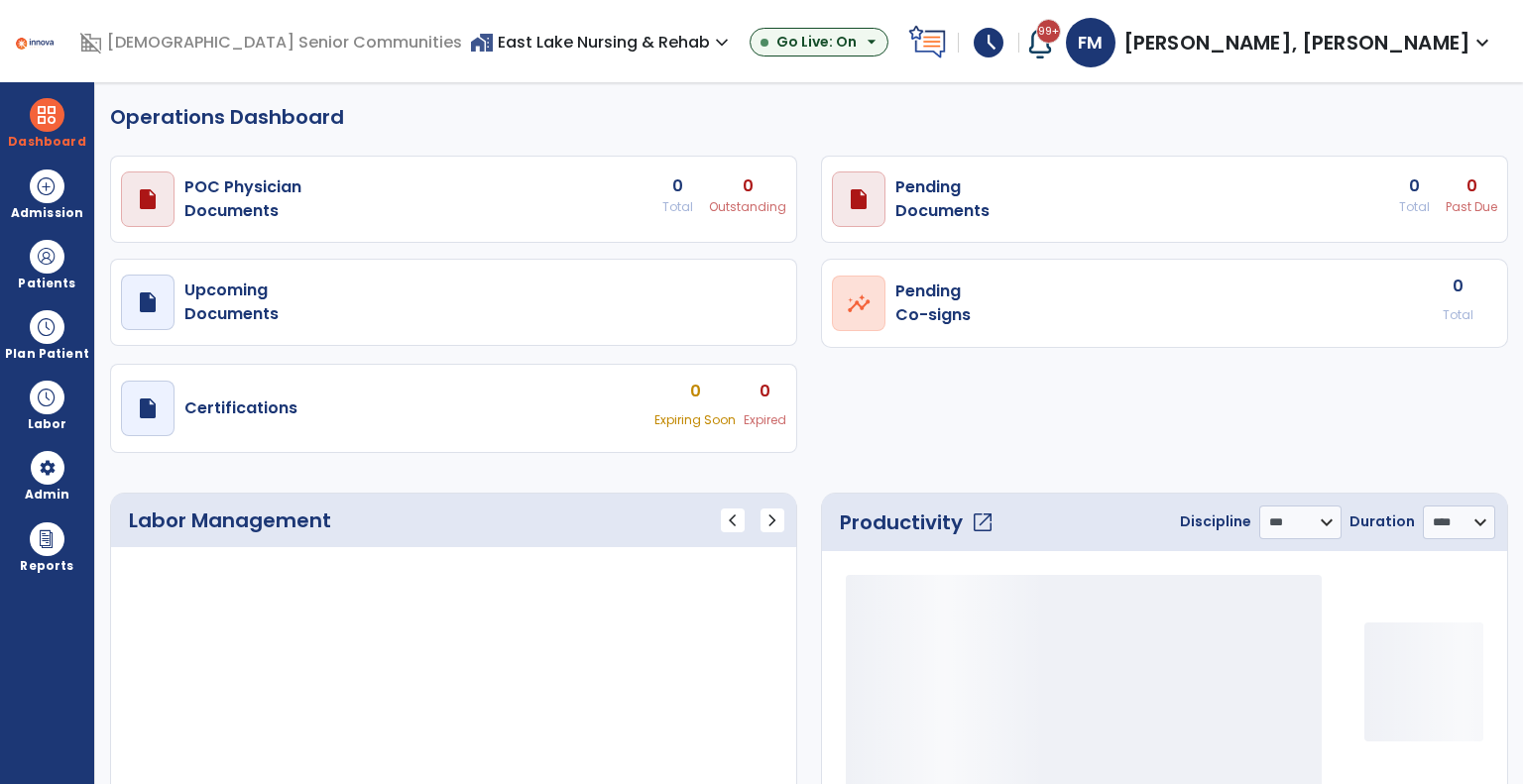 select on "***" 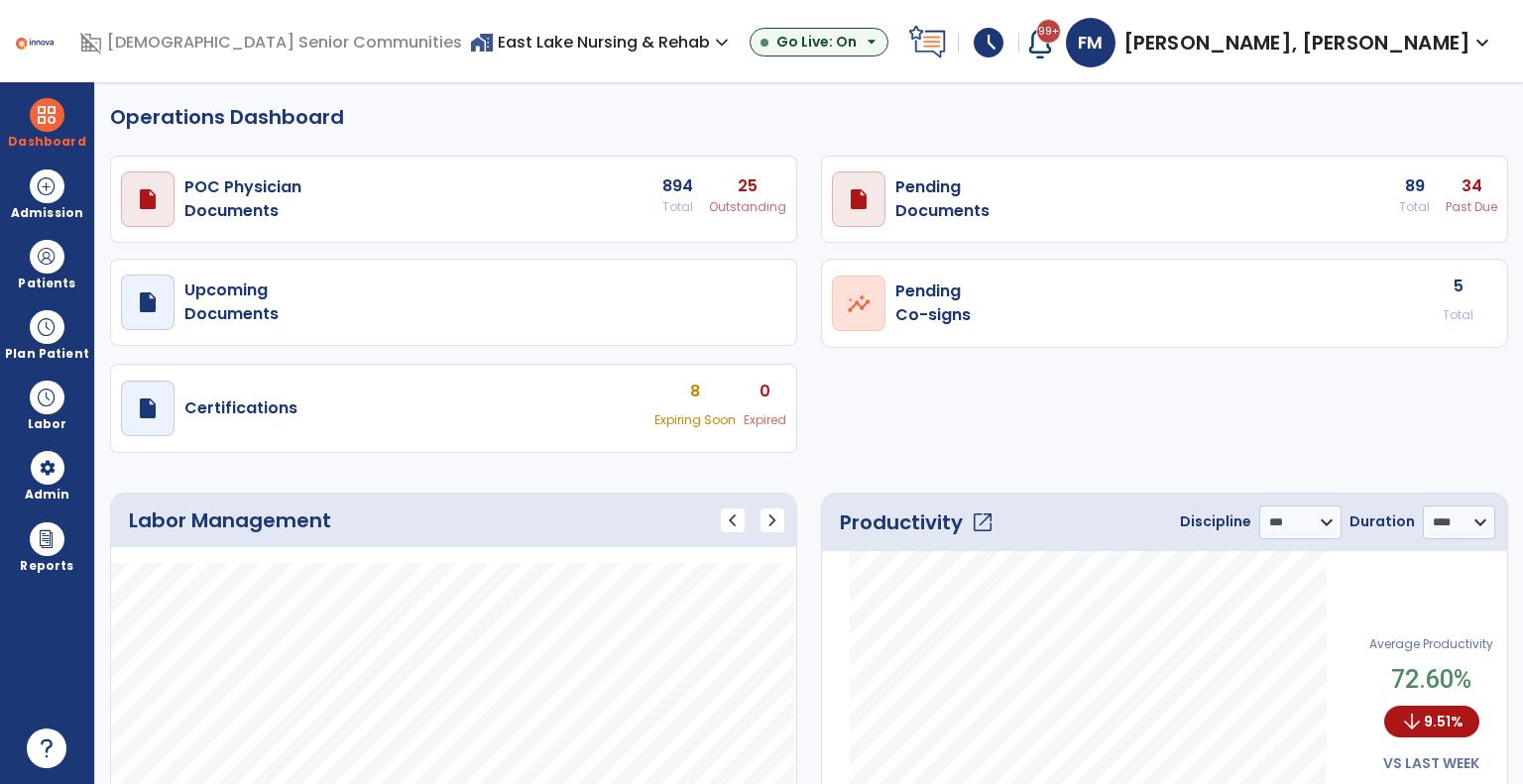 click on "34" at bounding box center (748, 186) 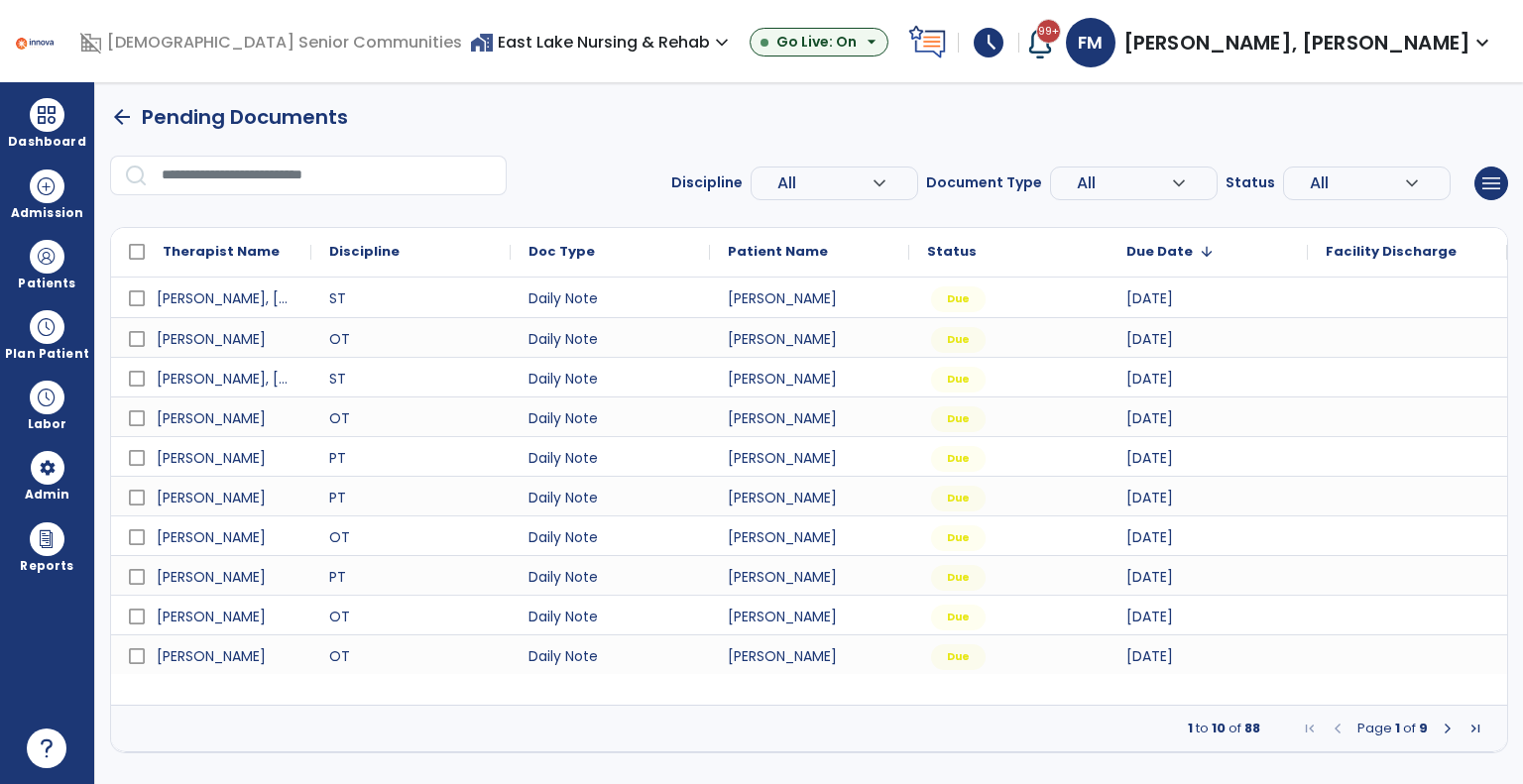 click on "All" at bounding box center [824, 183] 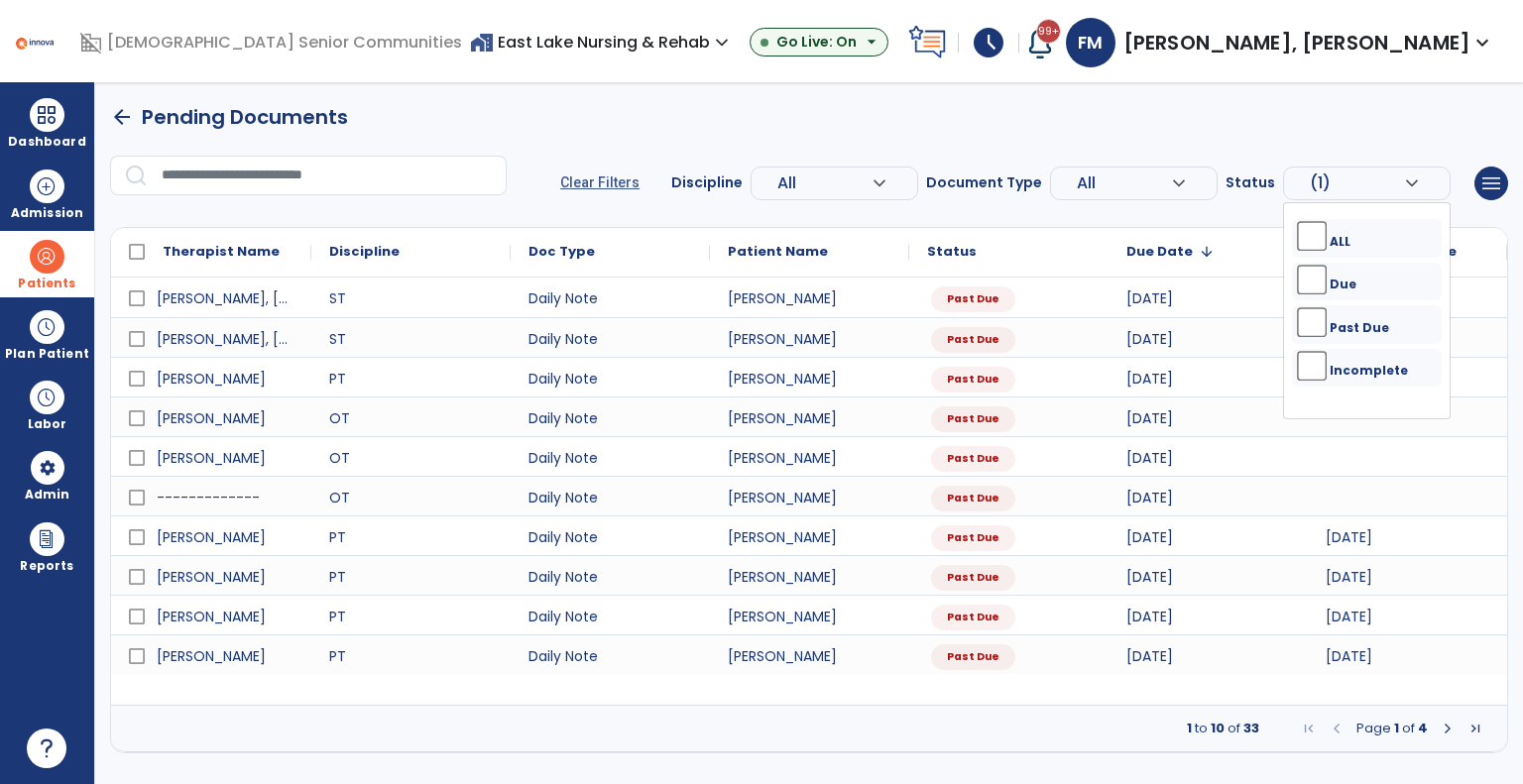 drag, startPoint x: 17, startPoint y: 261, endPoint x: 63, endPoint y: 244, distance: 49.040799 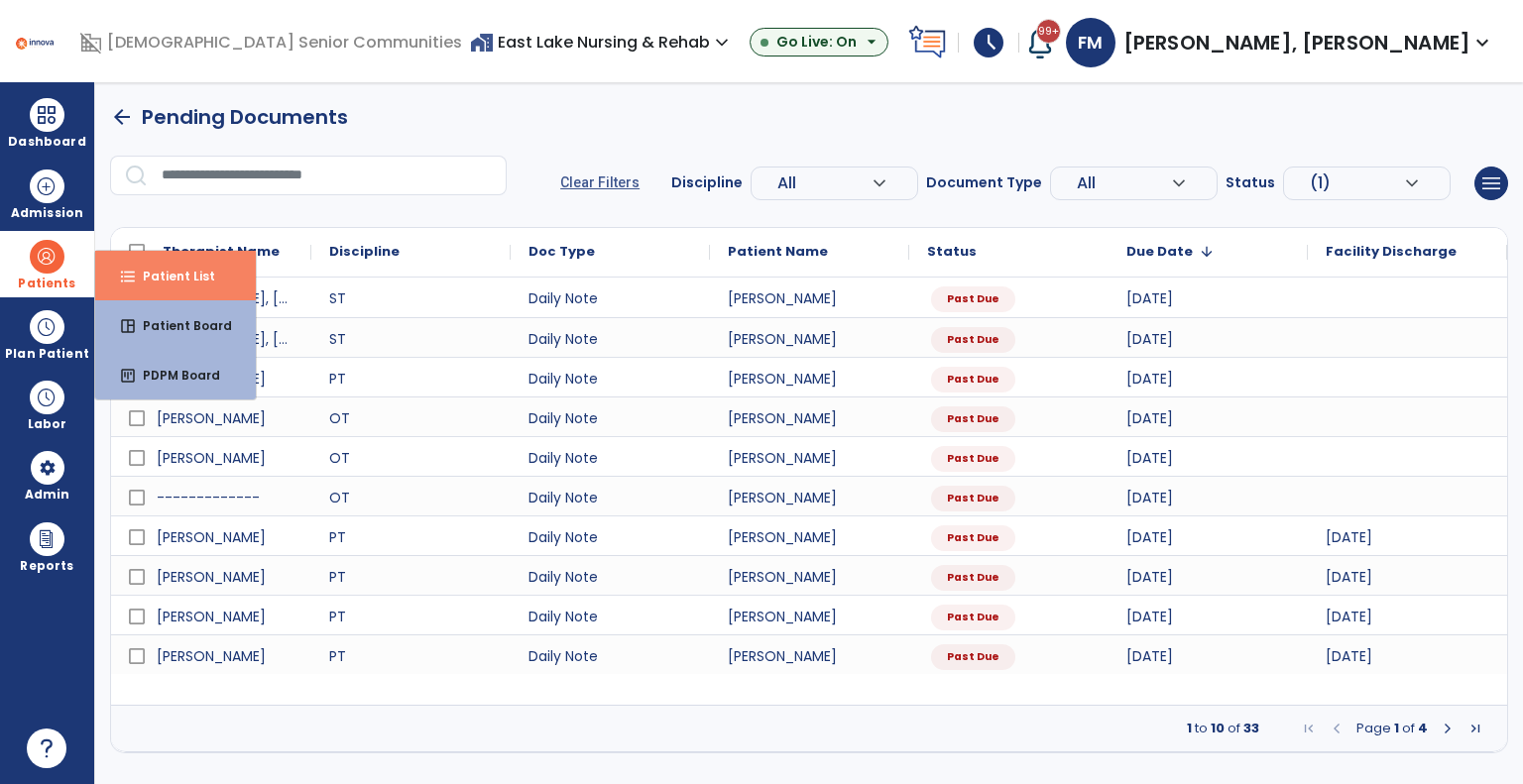 click on "Patient List" at bounding box center [171, 276] 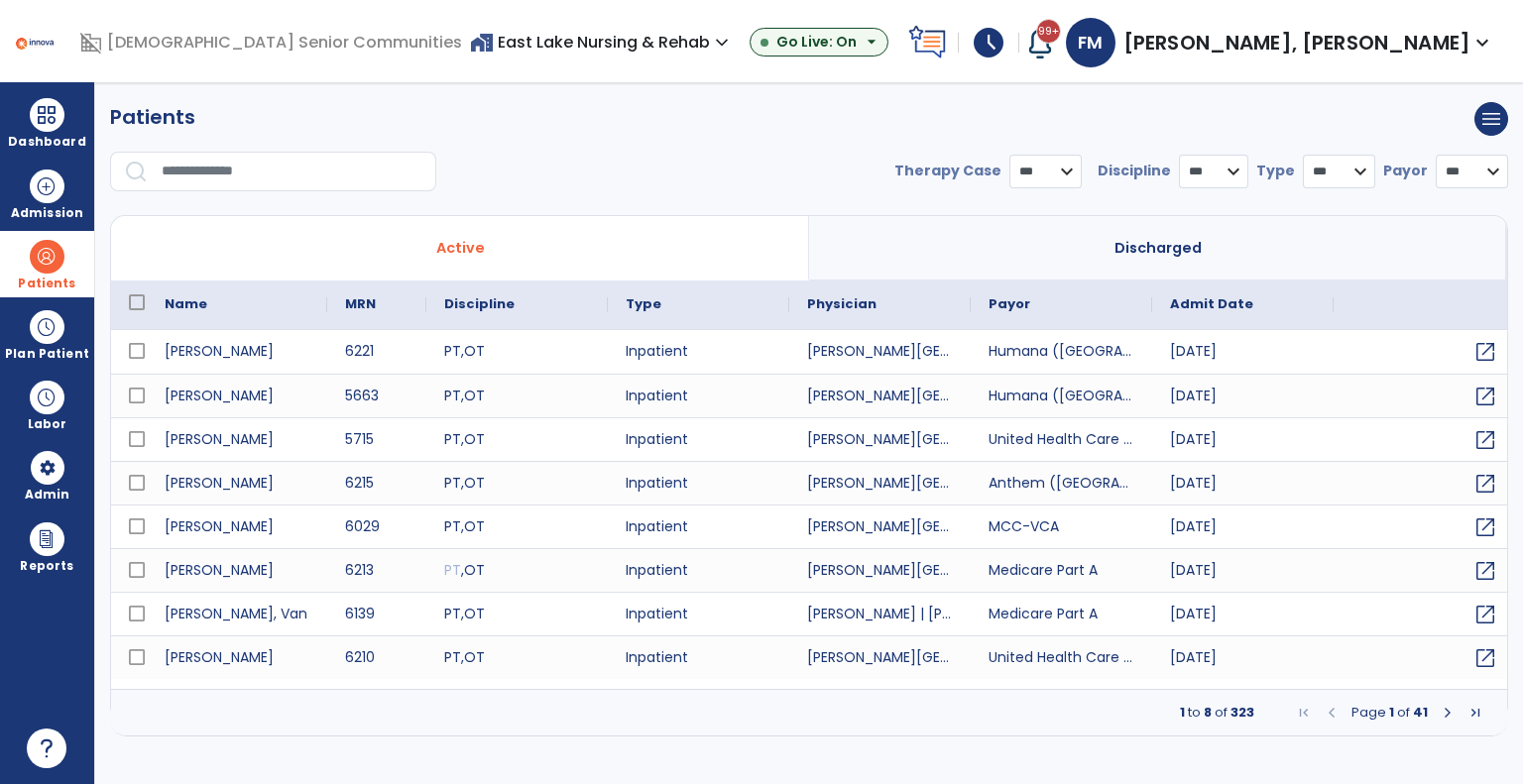 select on "***" 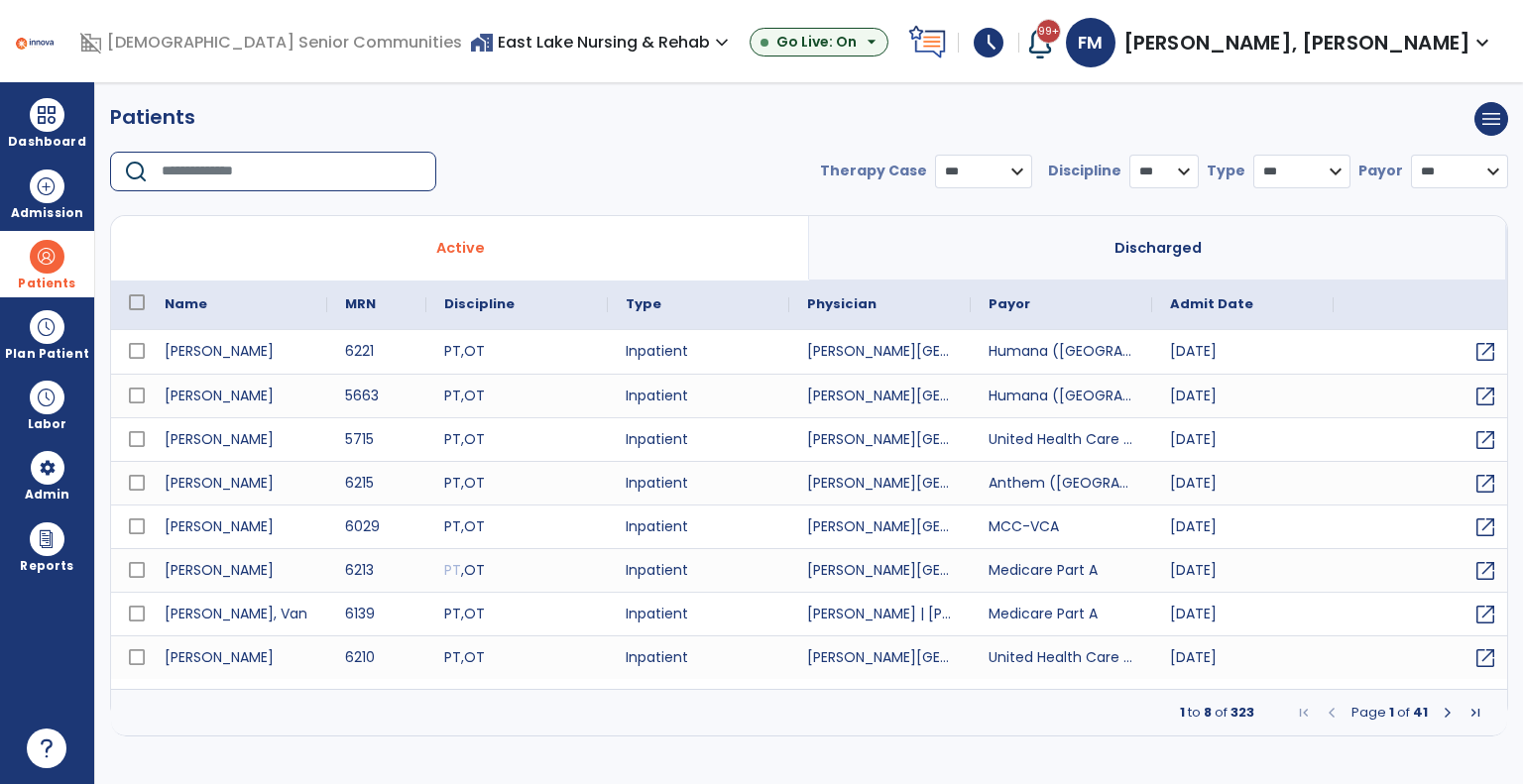 click at bounding box center (292, 171) 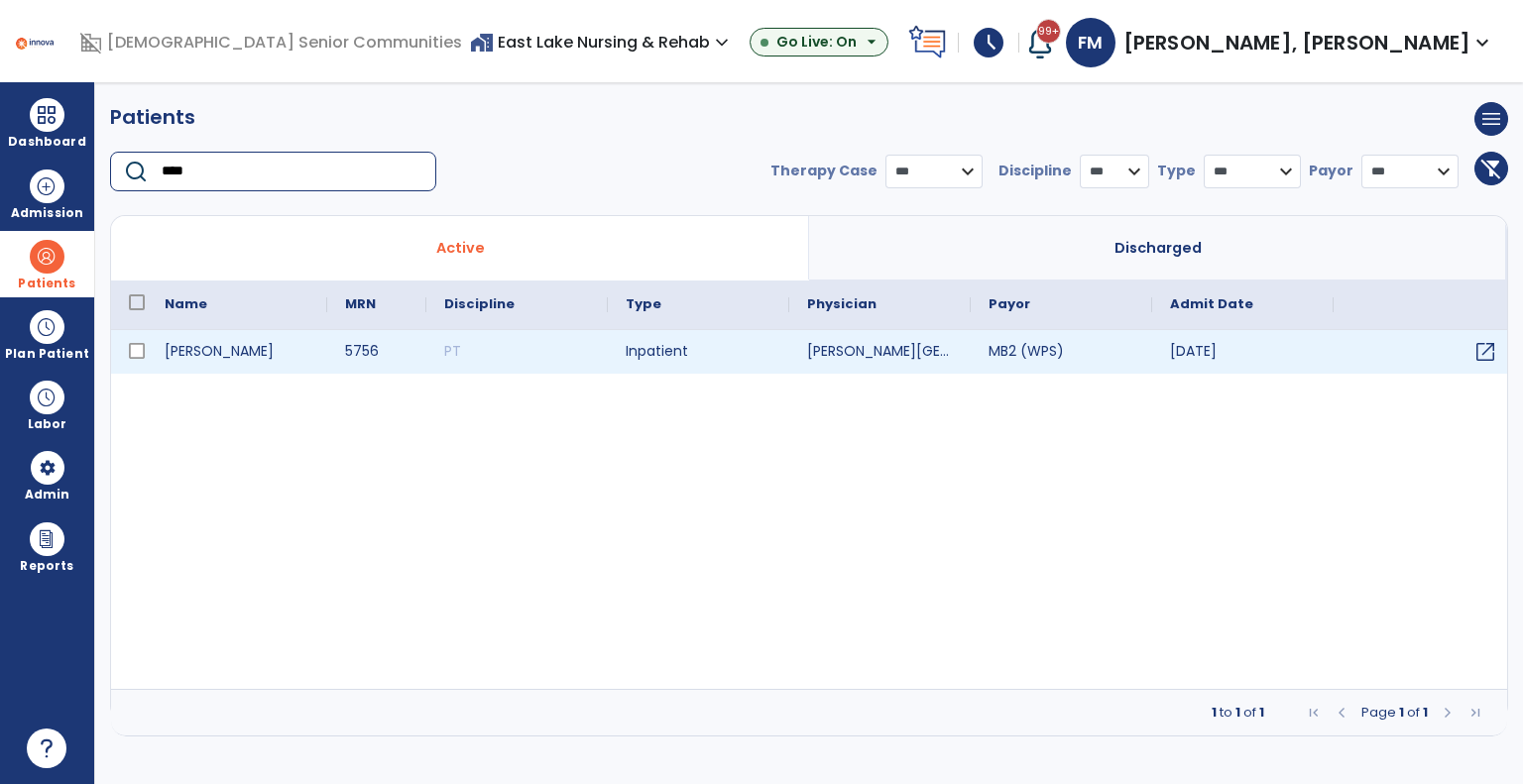 type on "****" 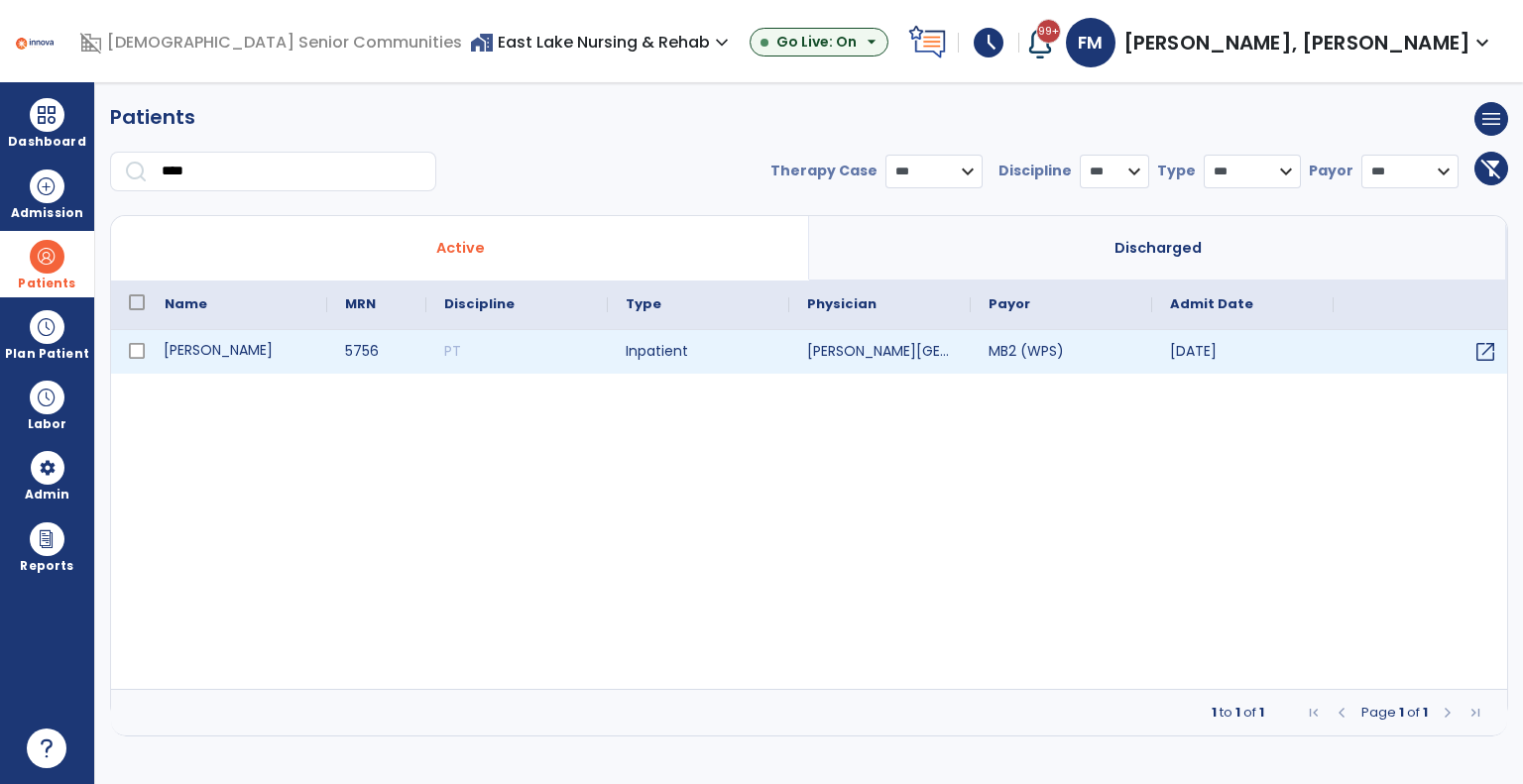 click on "[PERSON_NAME]" at bounding box center (237, 352) 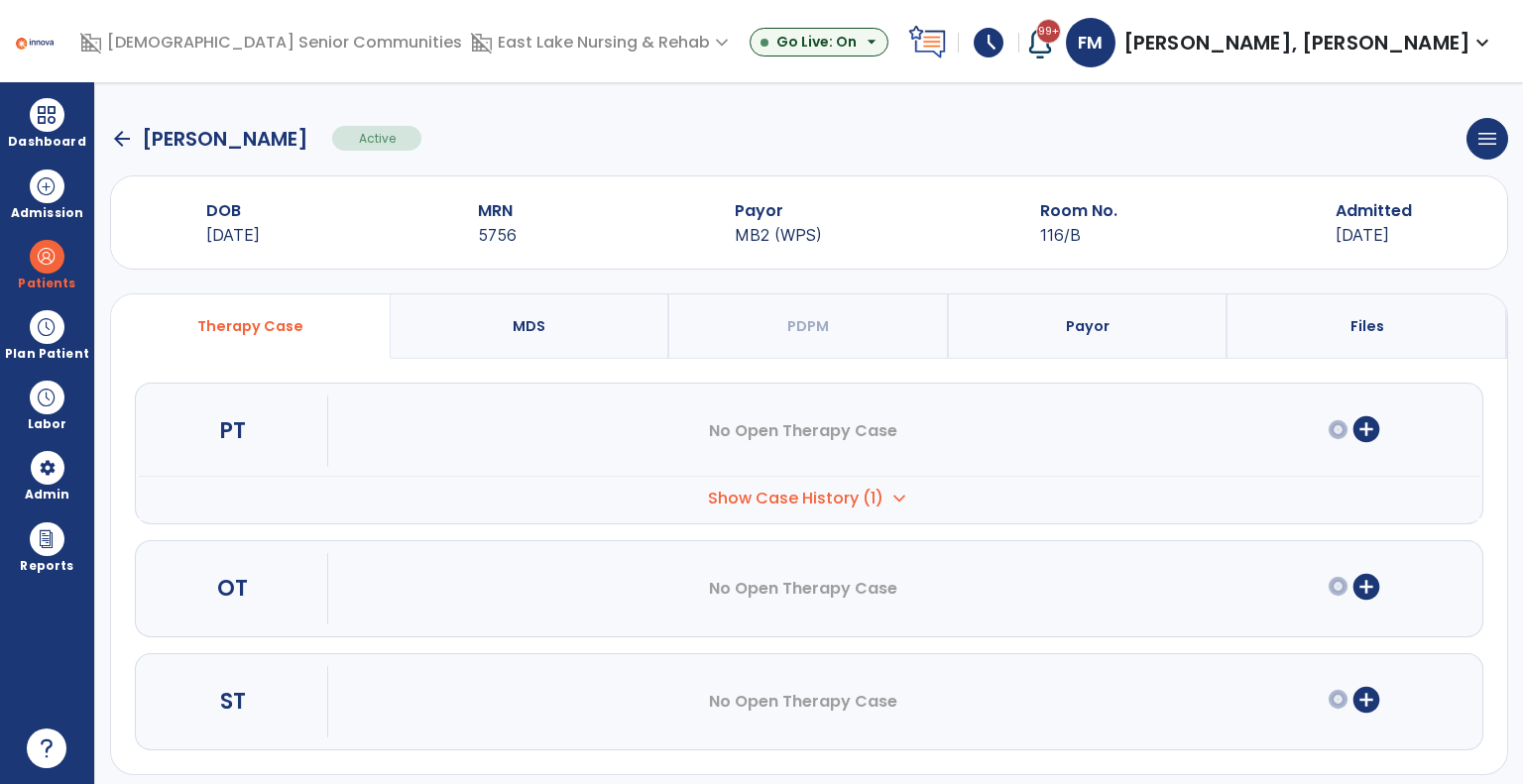 drag, startPoint x: 45, startPoint y: 249, endPoint x: 121, endPoint y: 245, distance: 76.10519 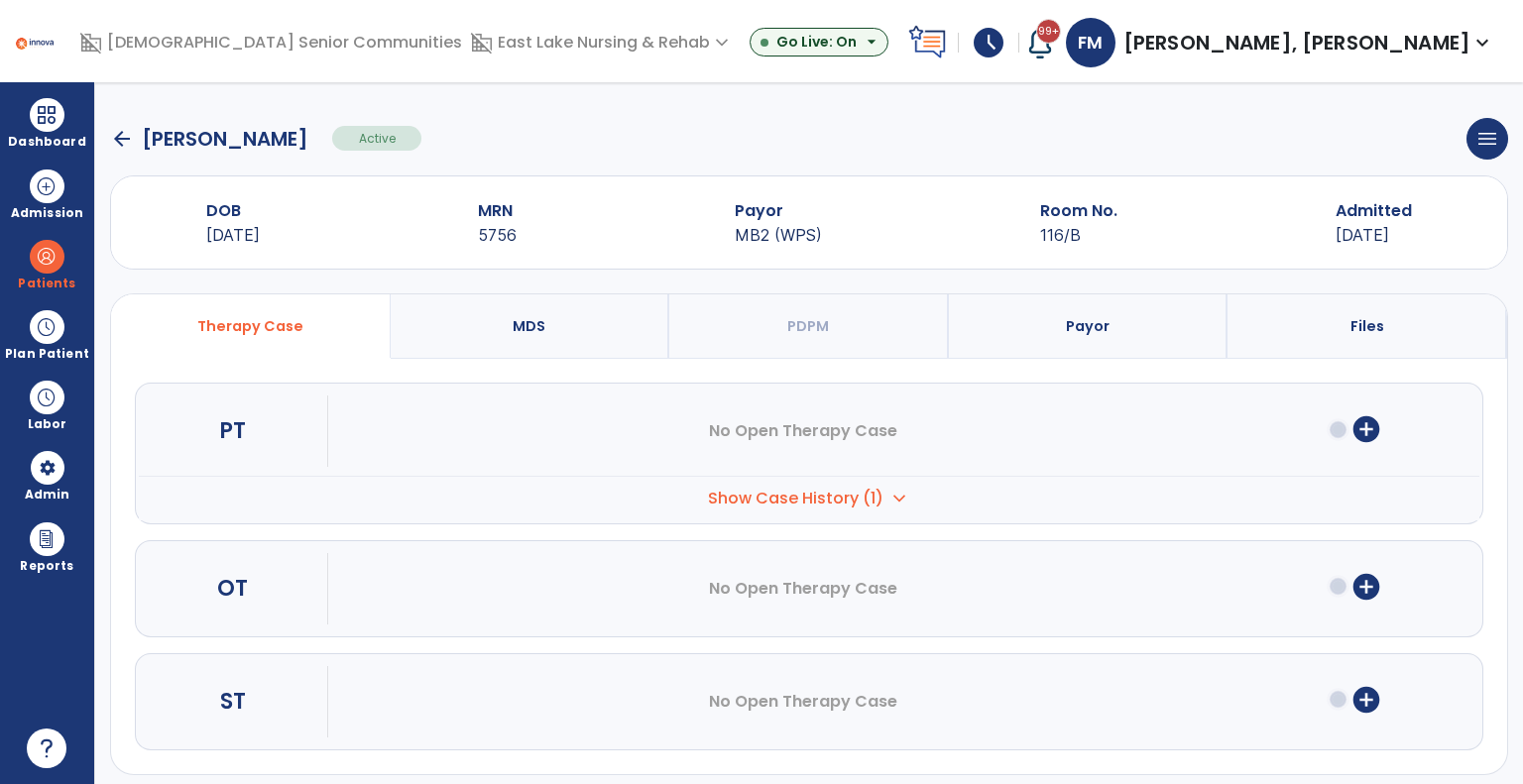 click at bounding box center [47, 257] 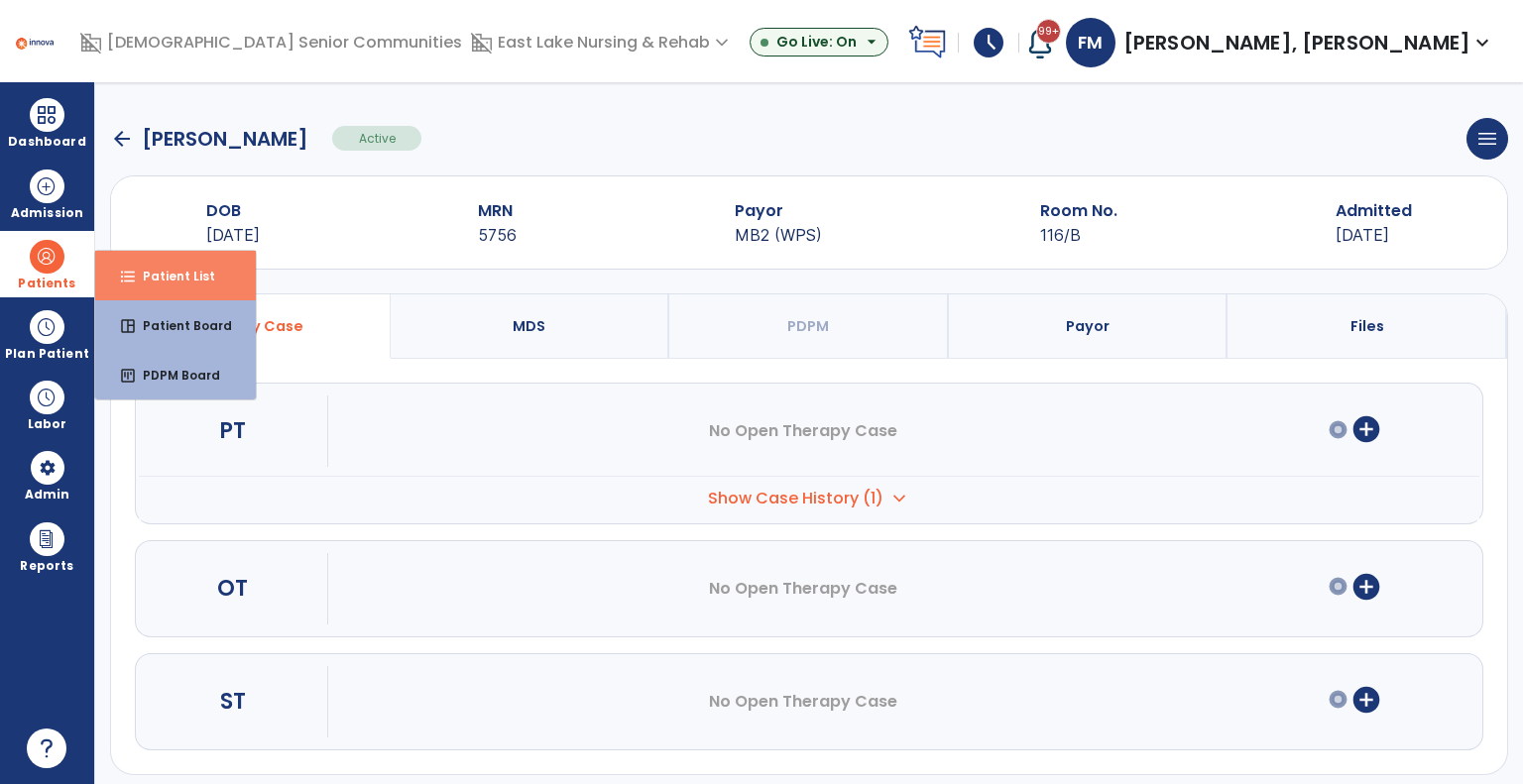click on "format_list_bulleted  Patient List" at bounding box center (176, 276) 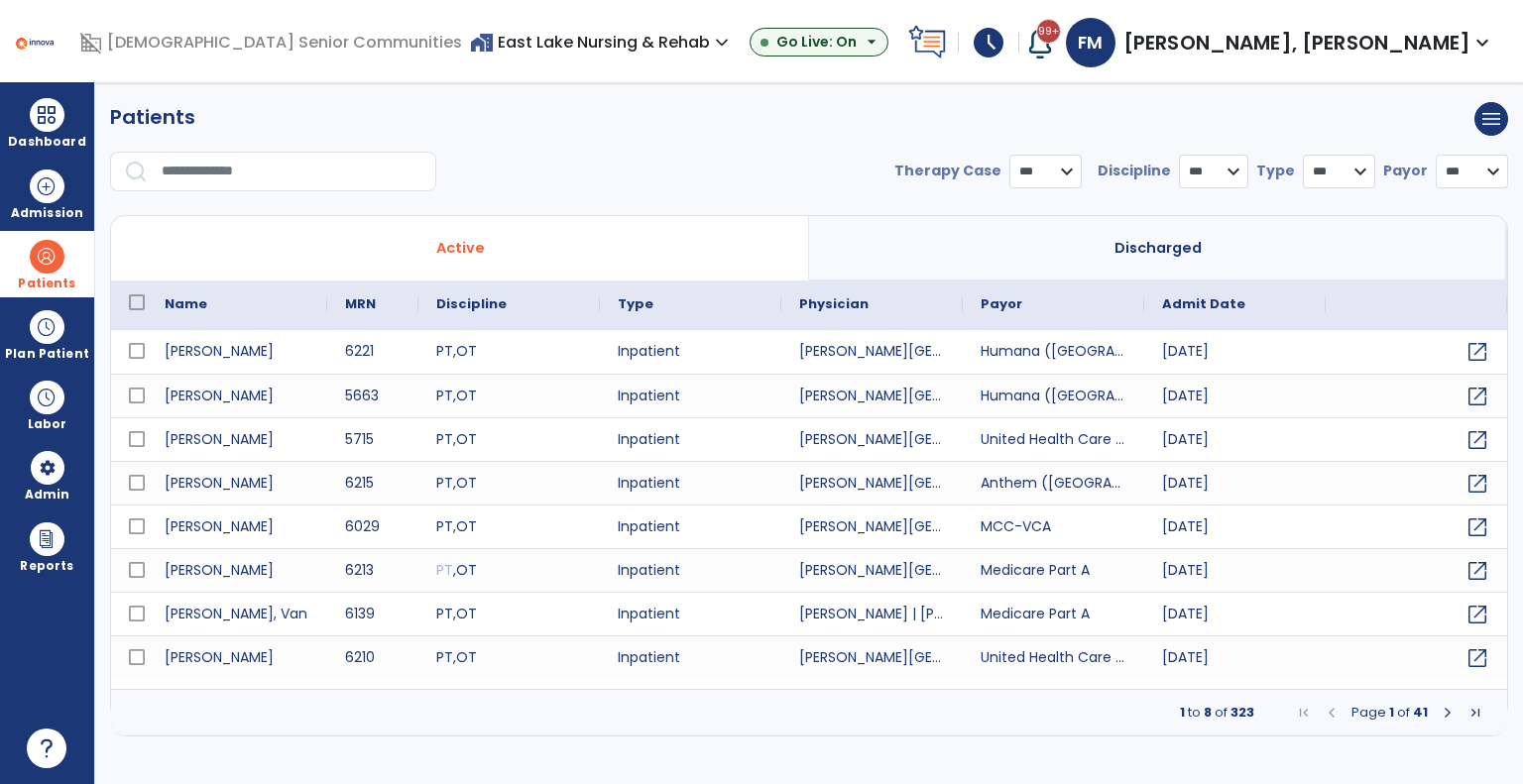 click on "Discharged" at bounding box center [1158, 248] 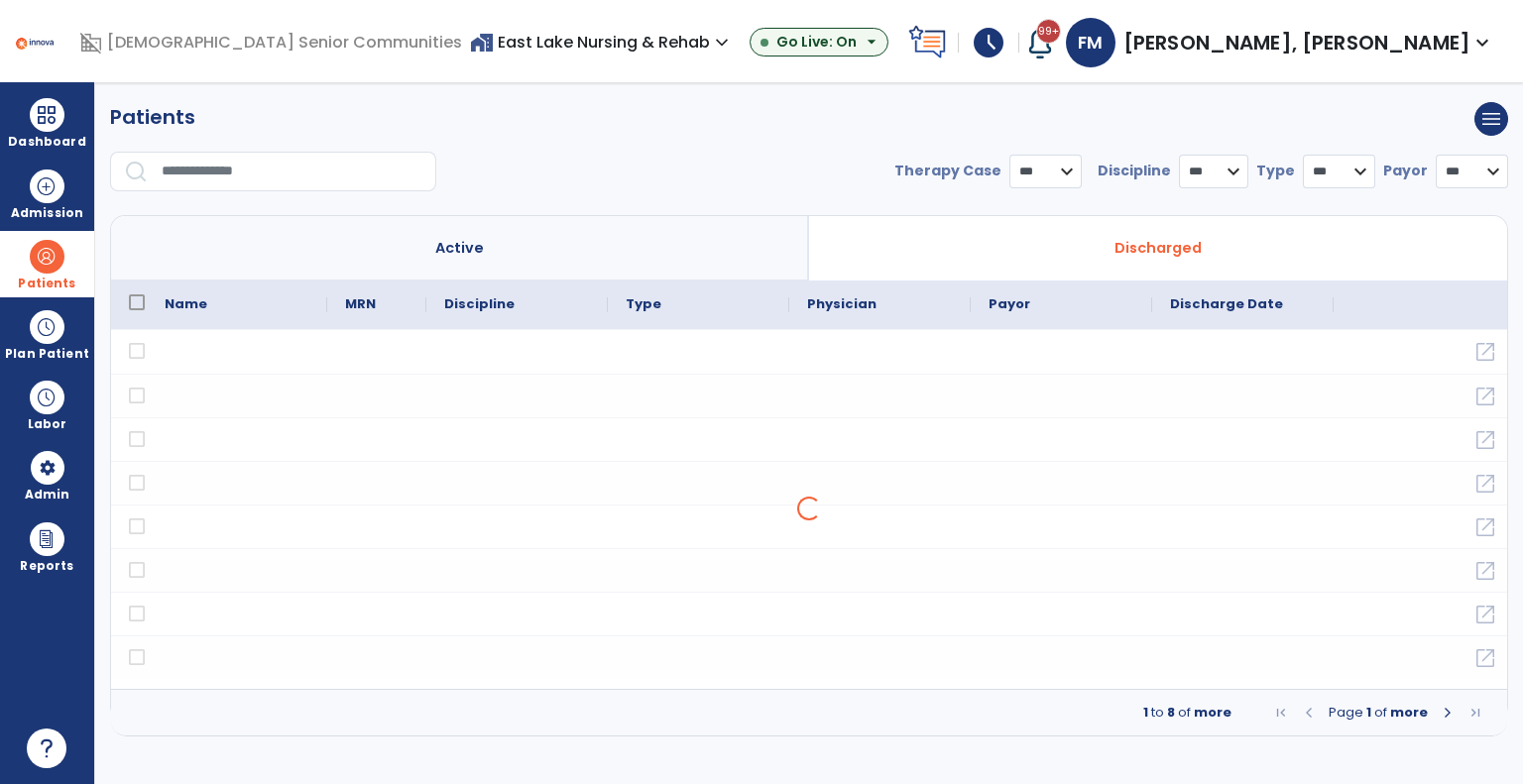 select on "***" 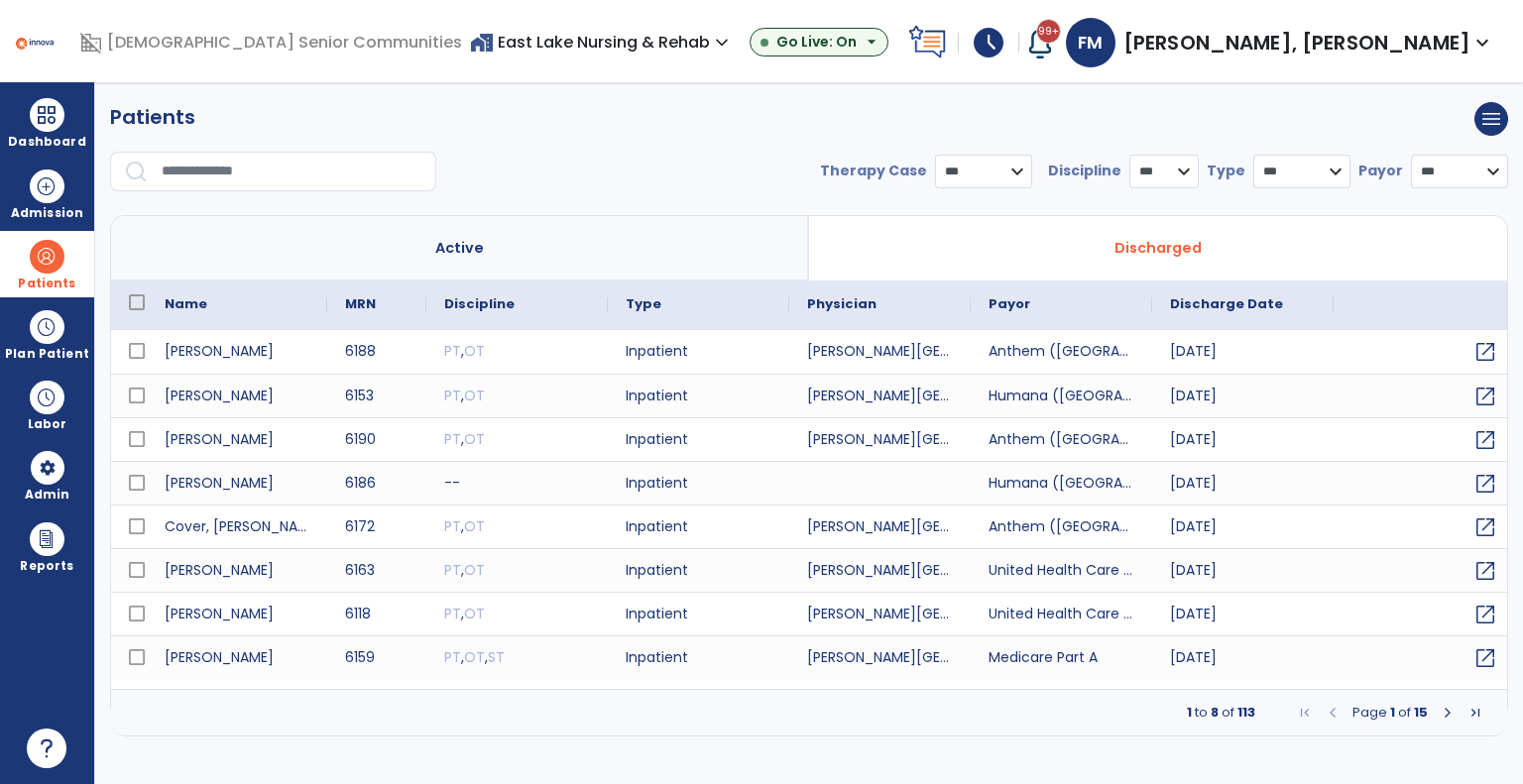 click at bounding box center [292, 171] 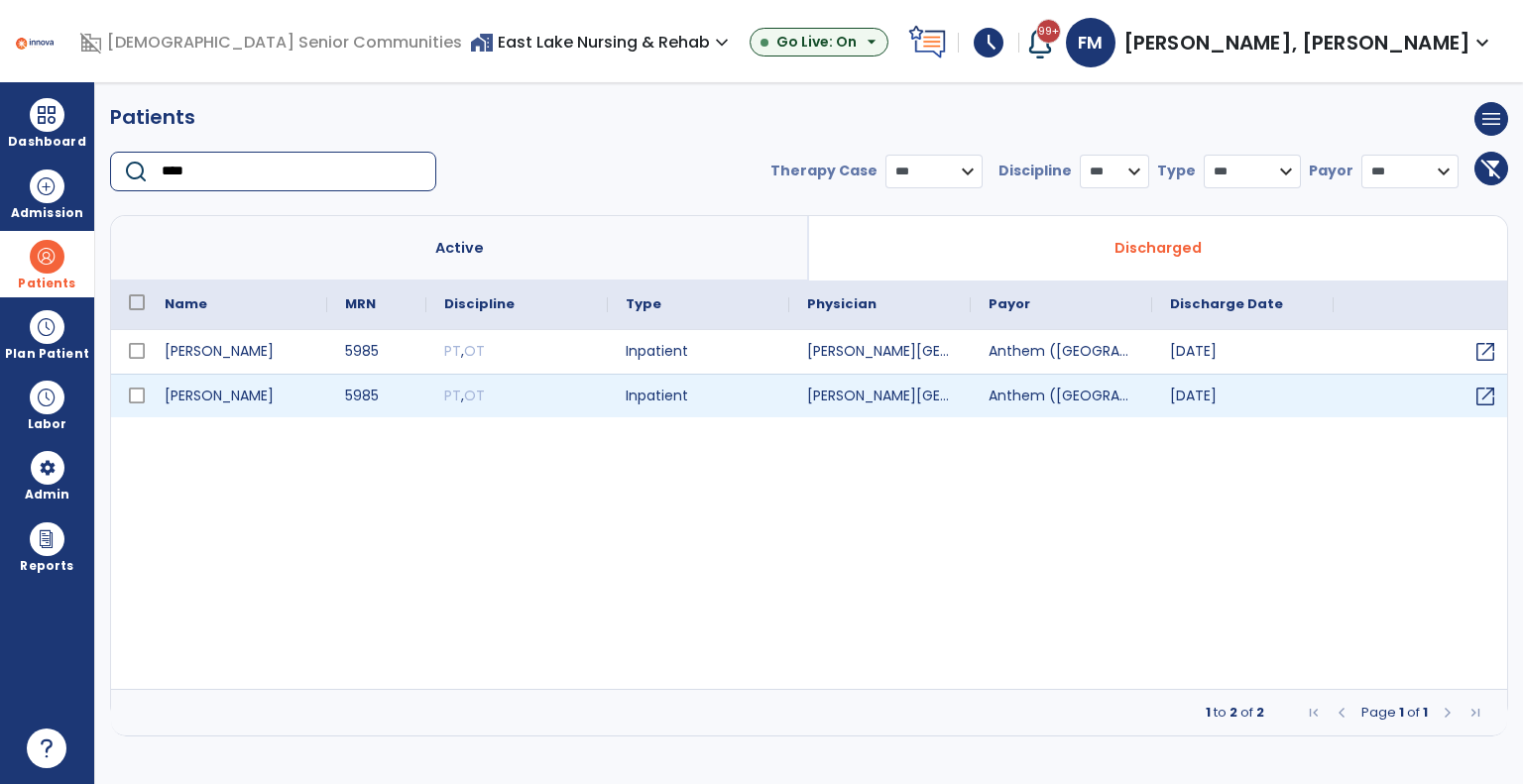 type on "****" 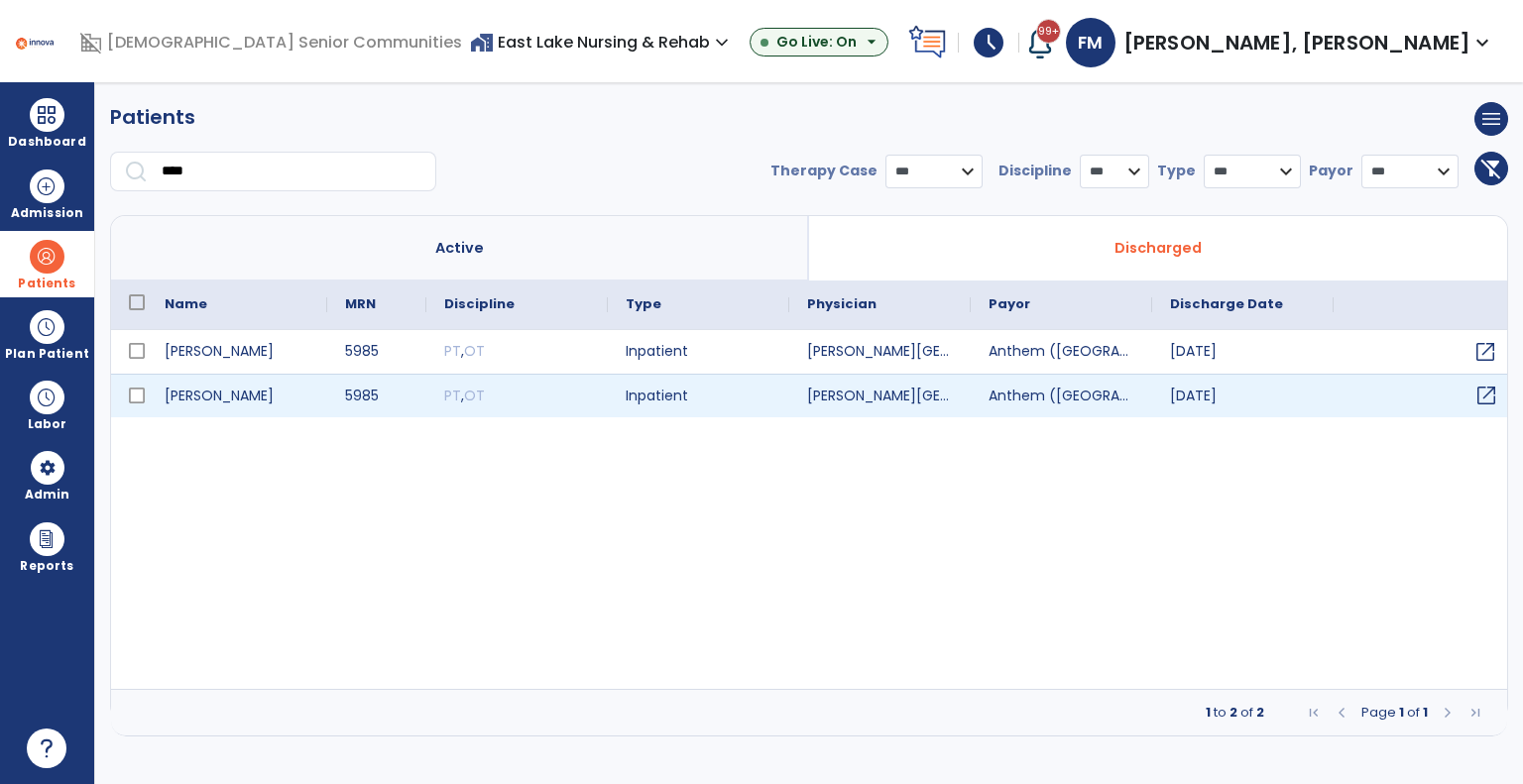 click on "open_in_new" at bounding box center [1486, 395] 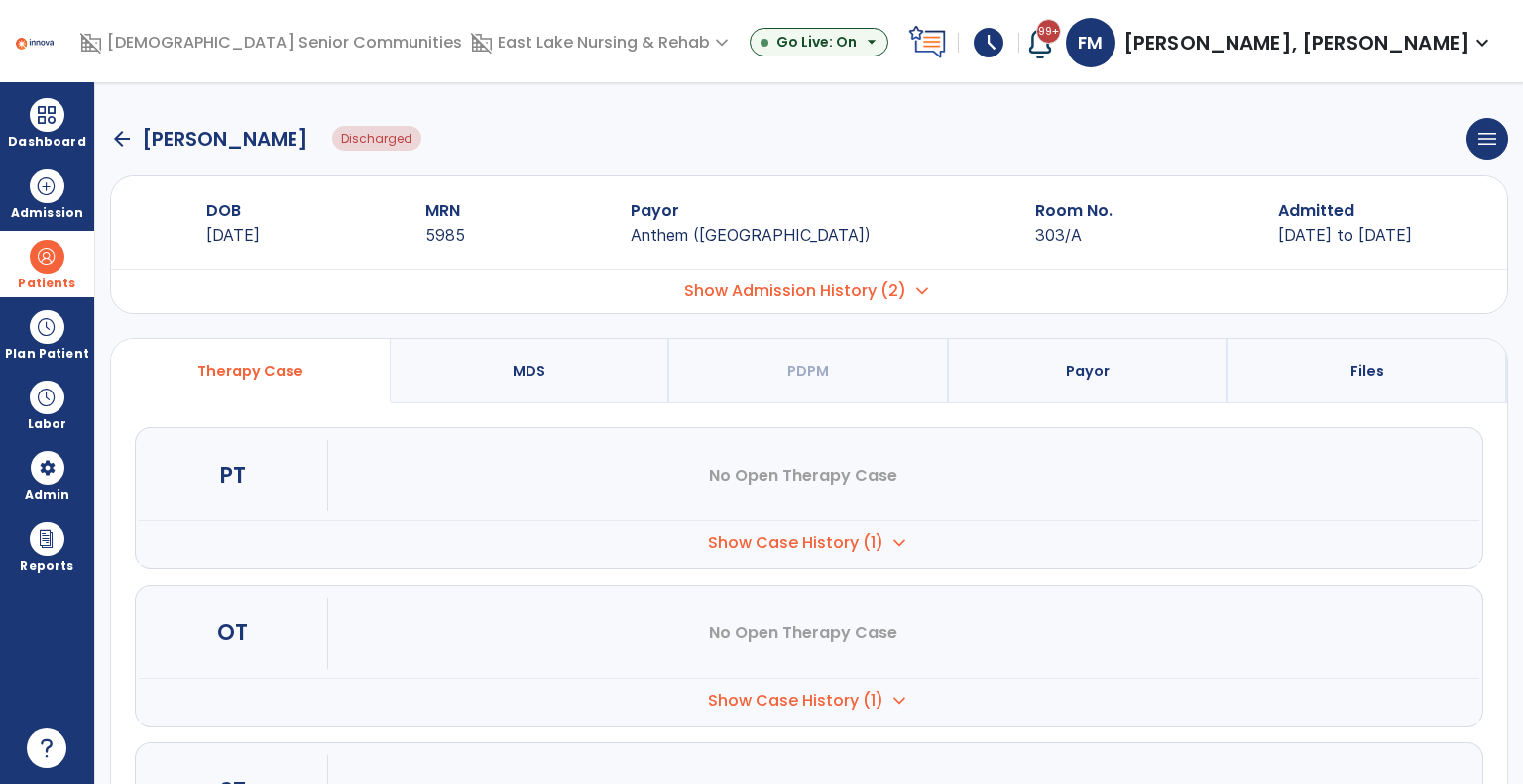 scroll, scrollTop: 99, scrollLeft: 0, axis: vertical 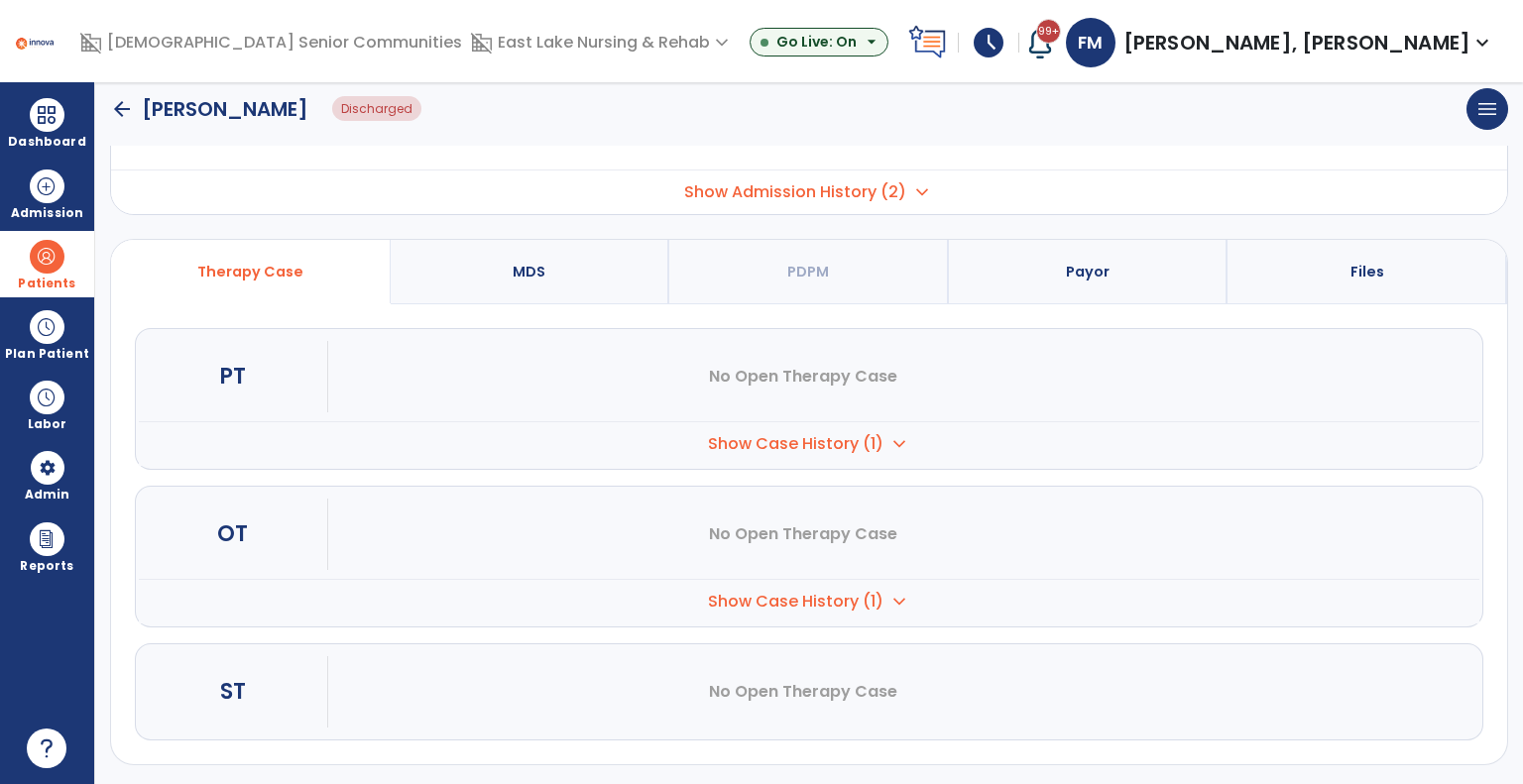 click on "expand_more" at bounding box center (899, 444) 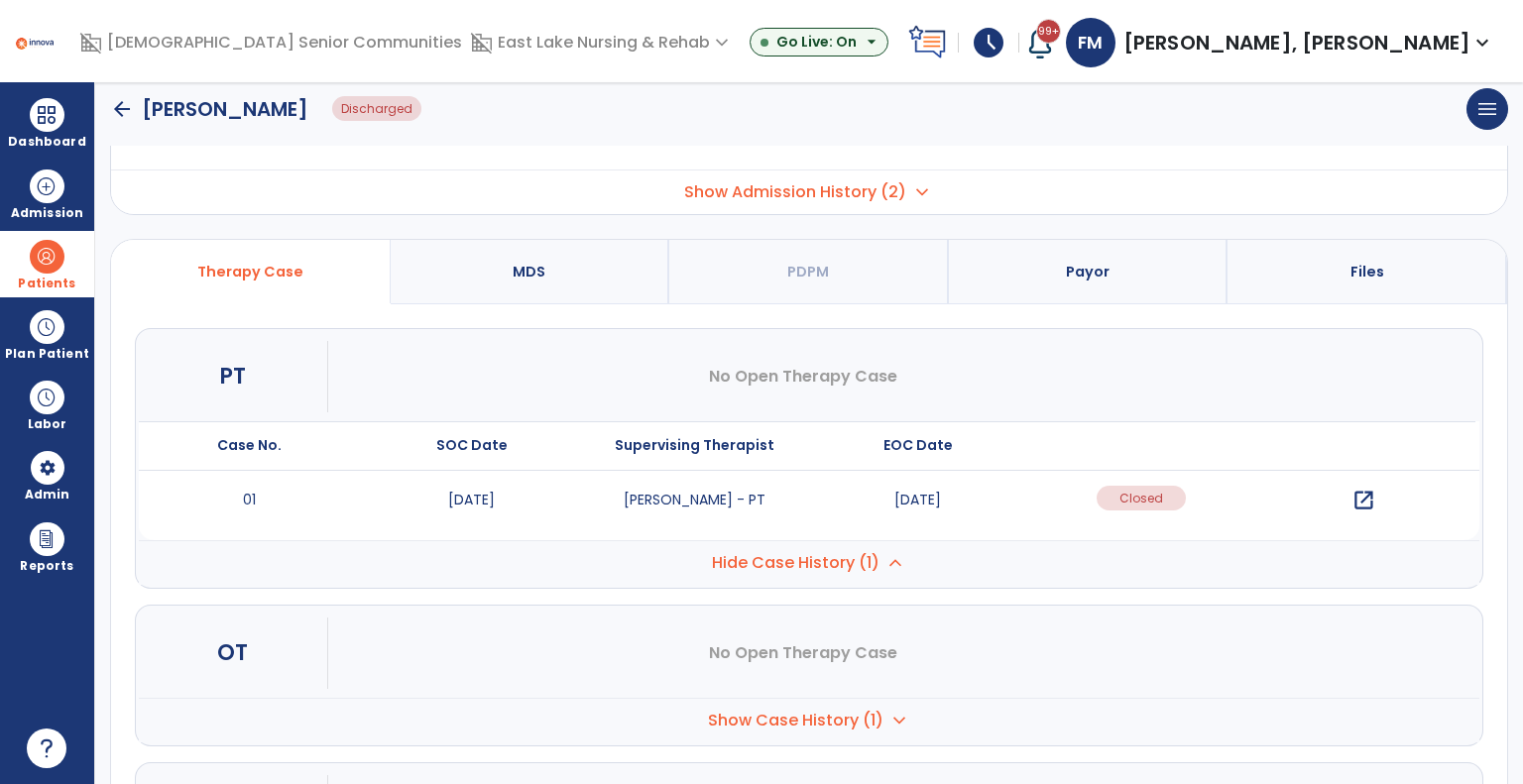 click on "open_in_new" at bounding box center (1363, 501) 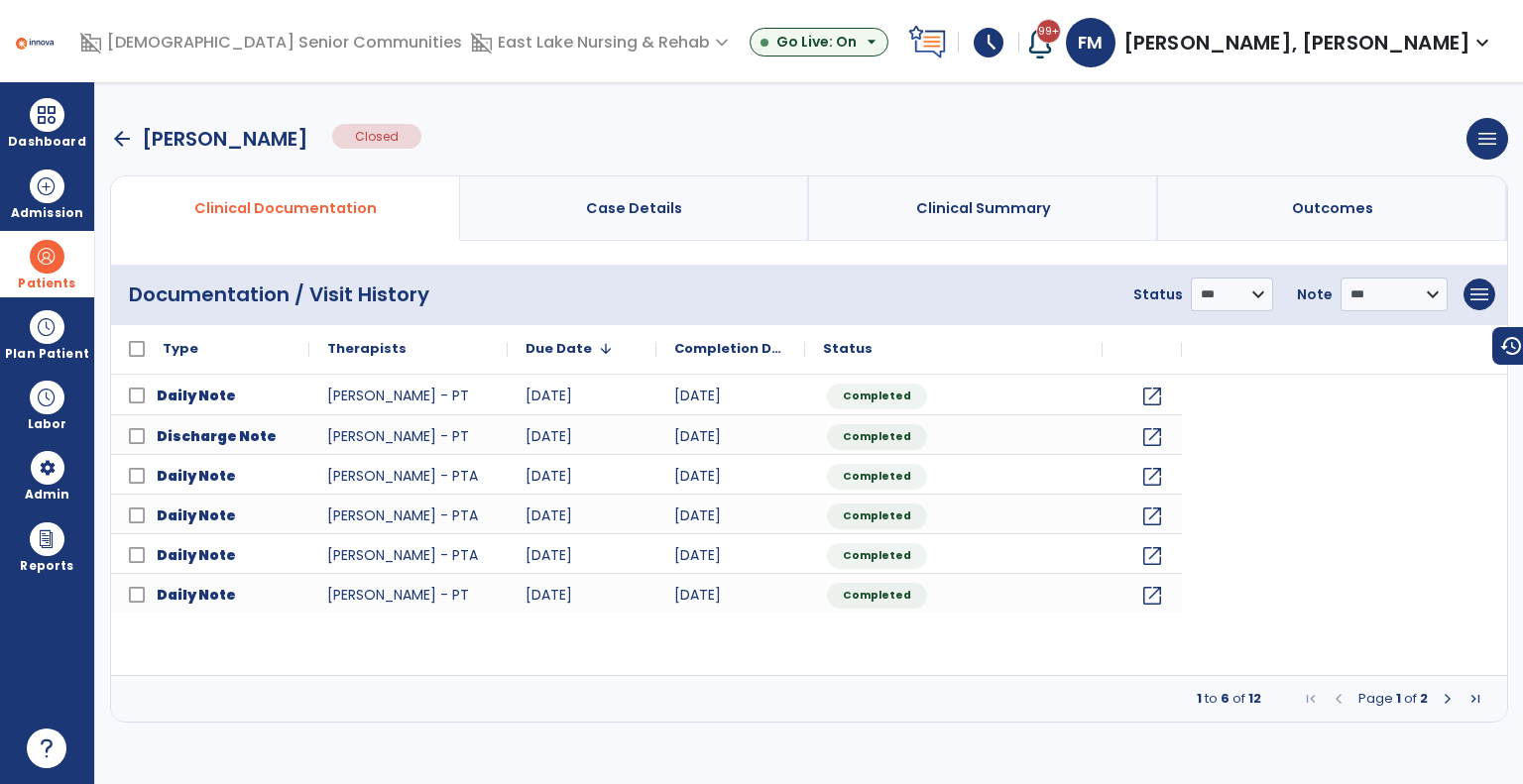 scroll, scrollTop: 0, scrollLeft: 0, axis: both 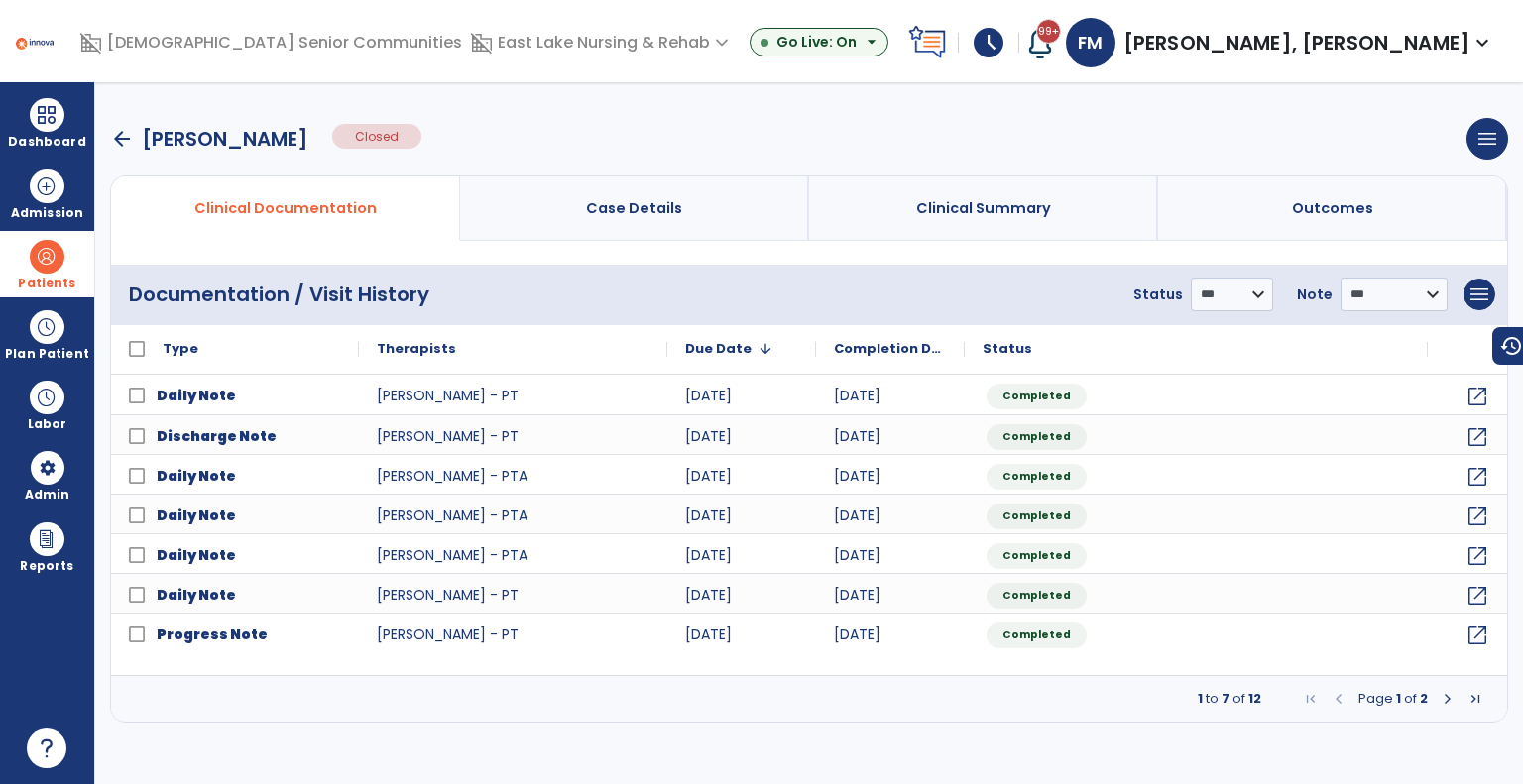 click at bounding box center [1448, 699] 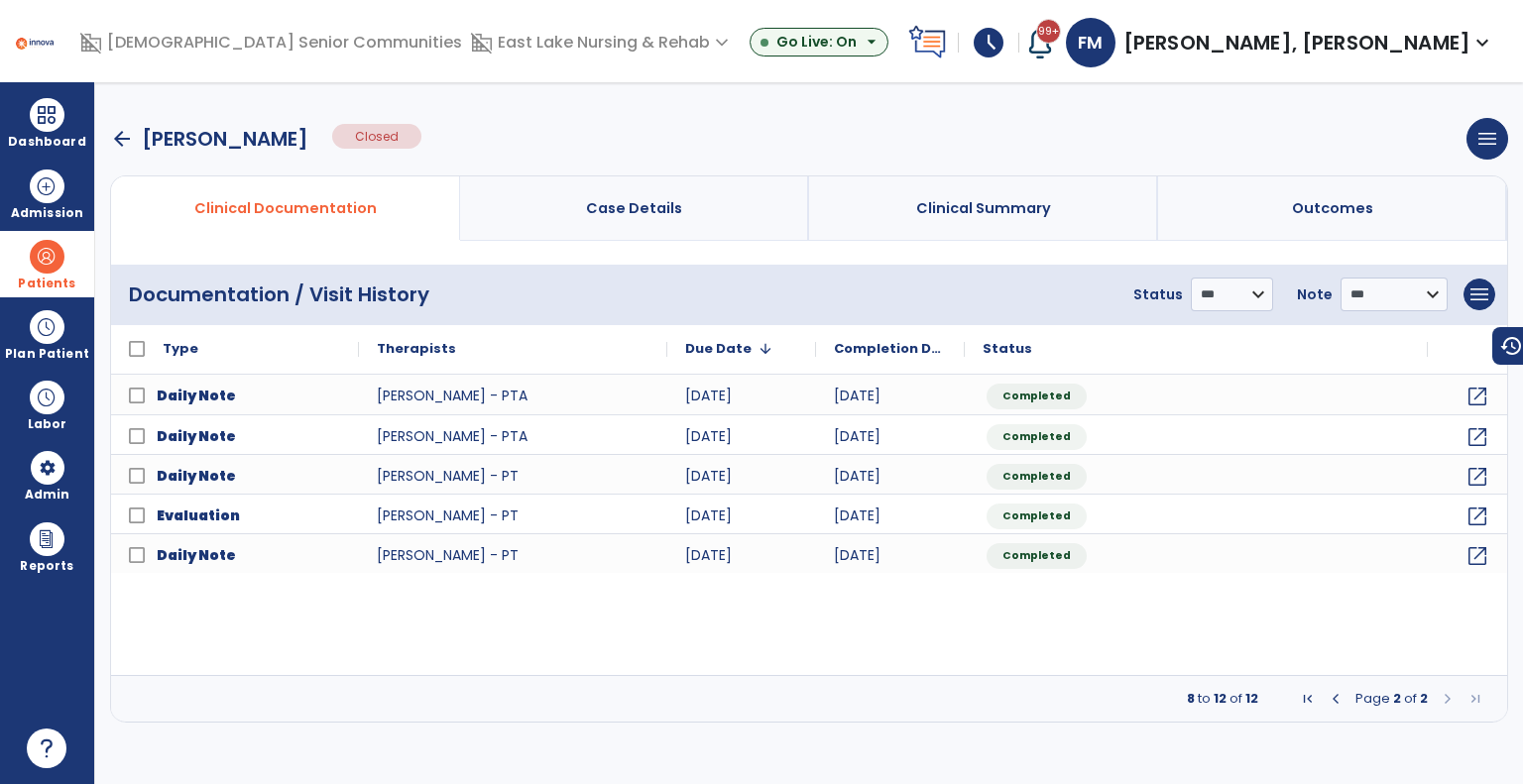 click on "arrow_back" at bounding box center [122, 139] 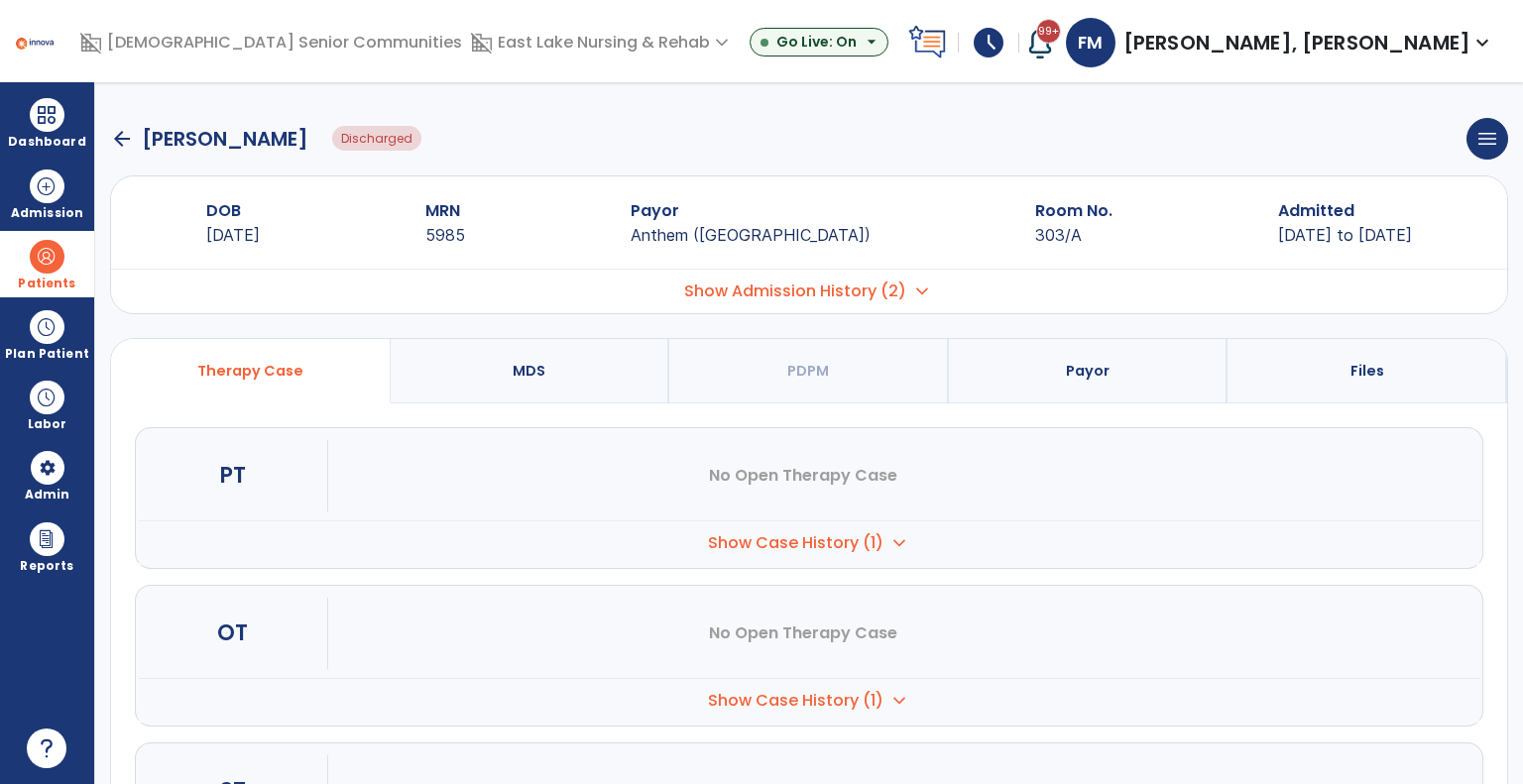 click on "Show Admission History (2)" at bounding box center [795, 291] 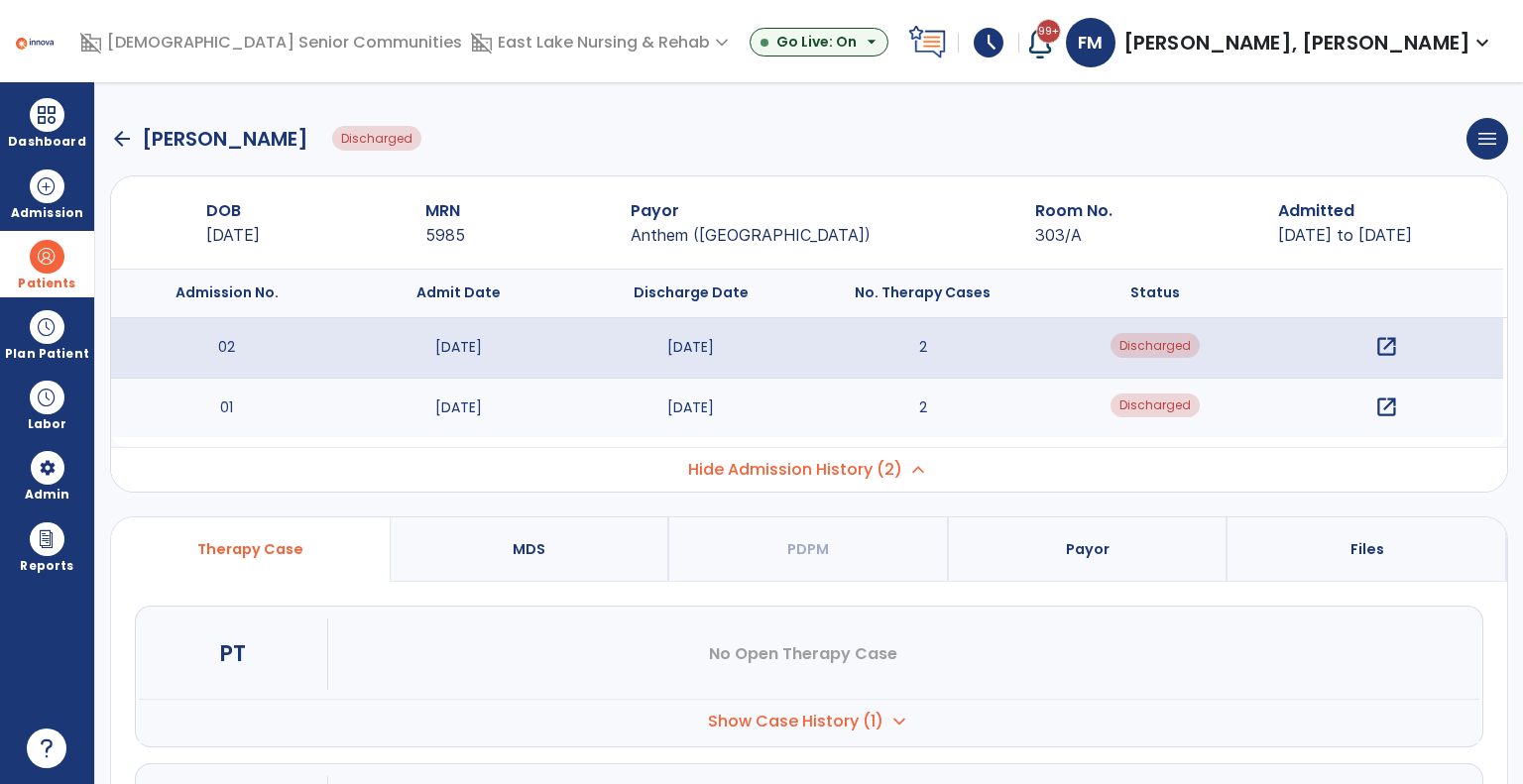 click on "[DATE]" at bounding box center [691, 407] 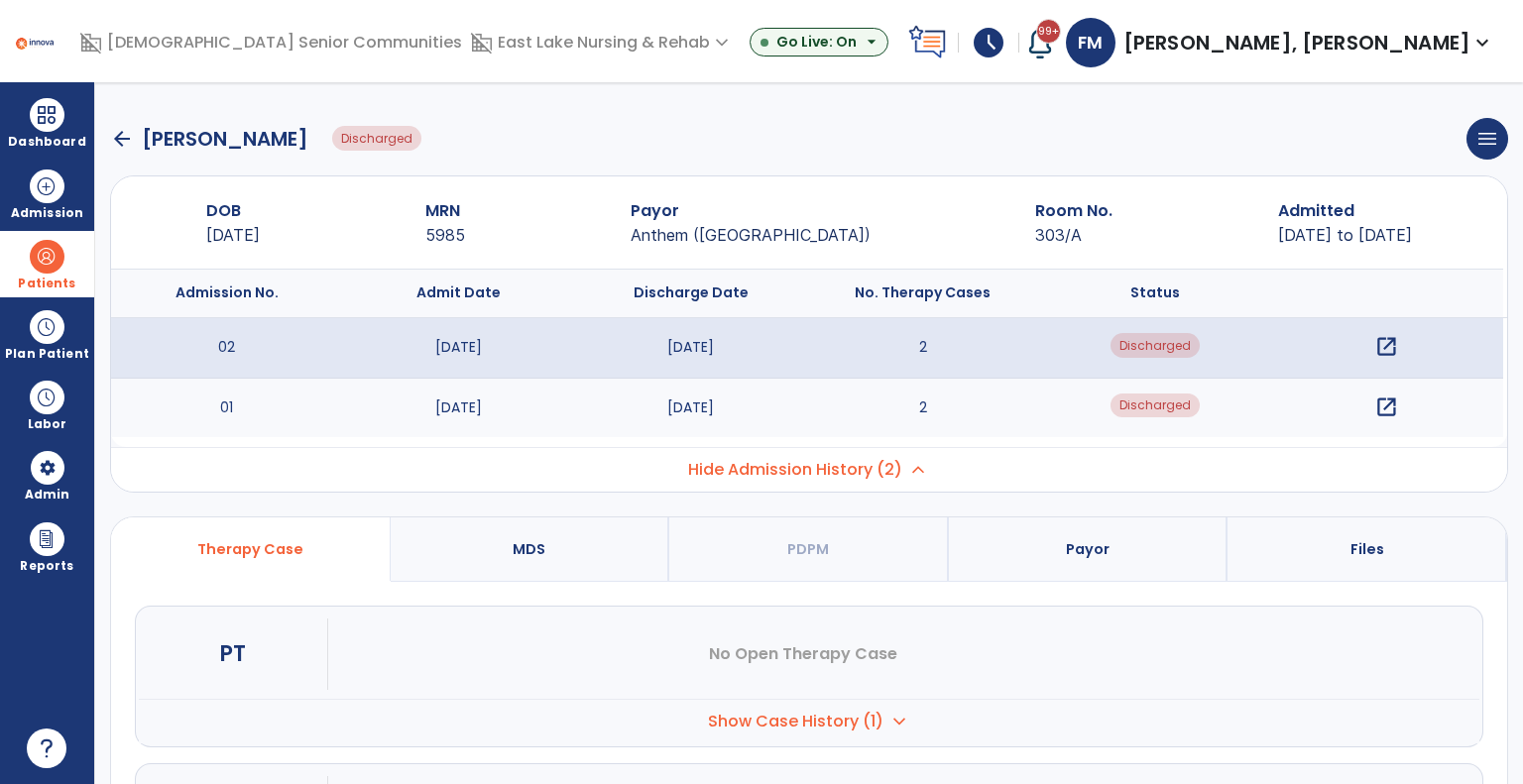 click on "open_in_new" at bounding box center [1386, 407] 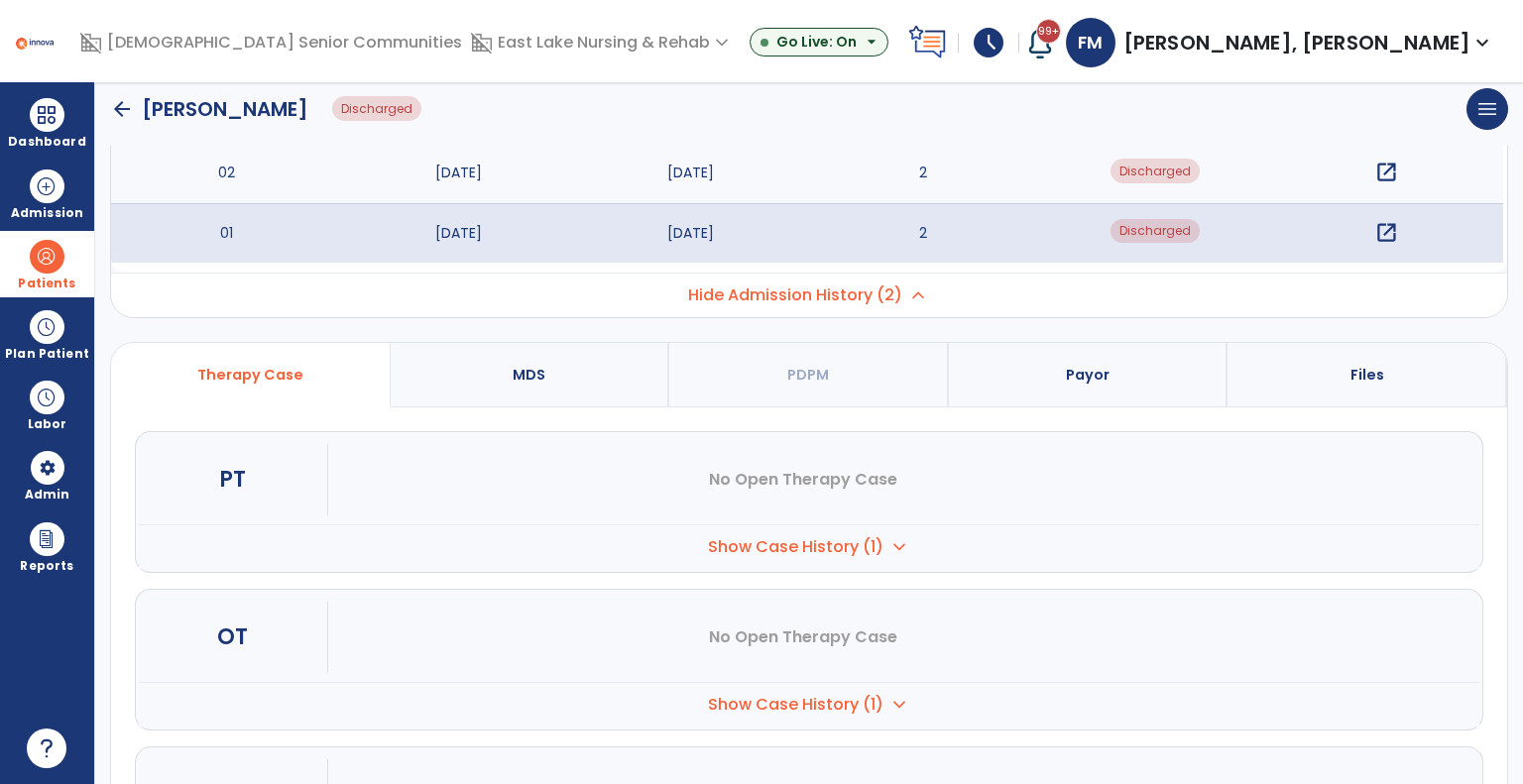 scroll, scrollTop: 198, scrollLeft: 0, axis: vertical 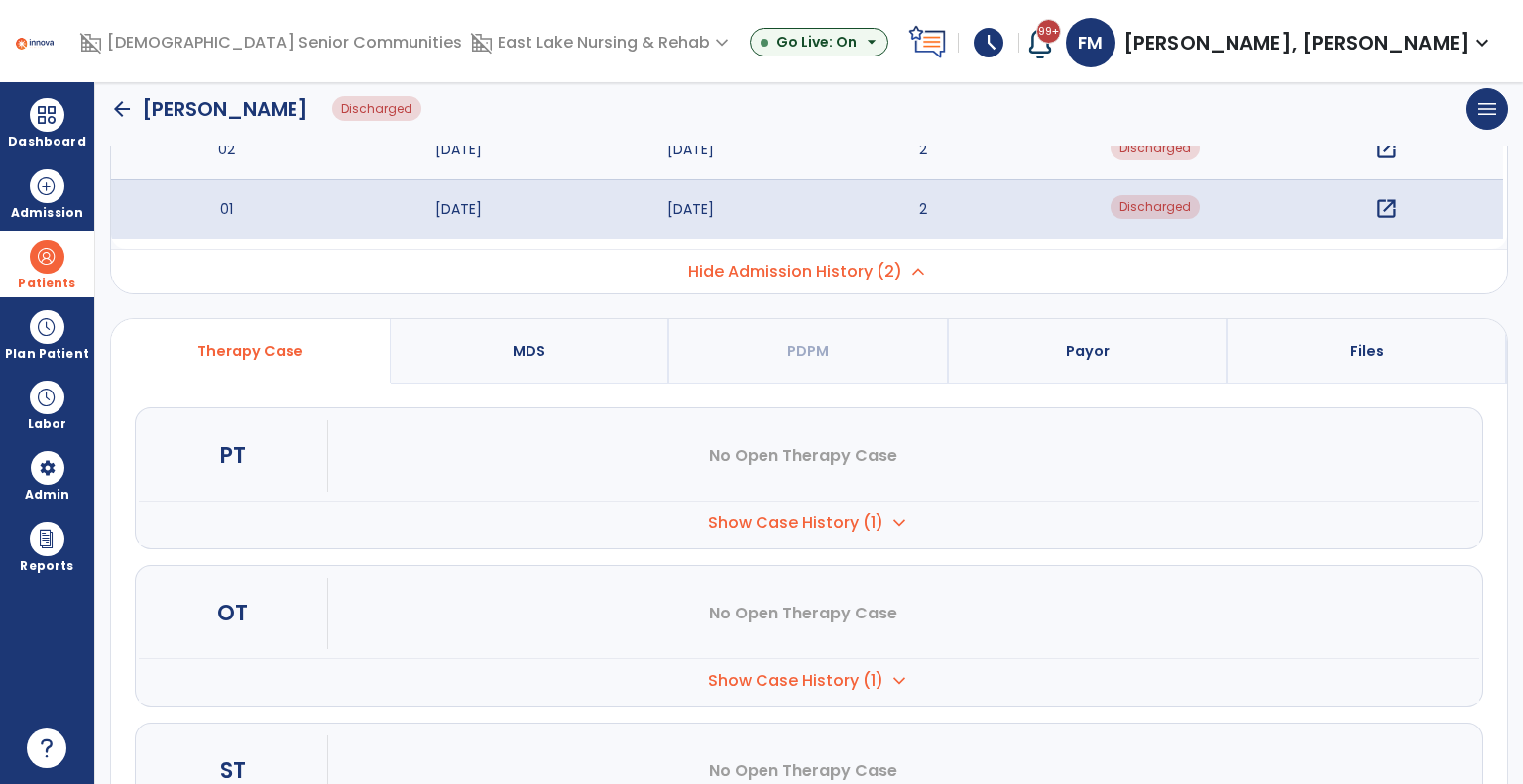 click on "Show Case History (1)" at bounding box center [795, 523] 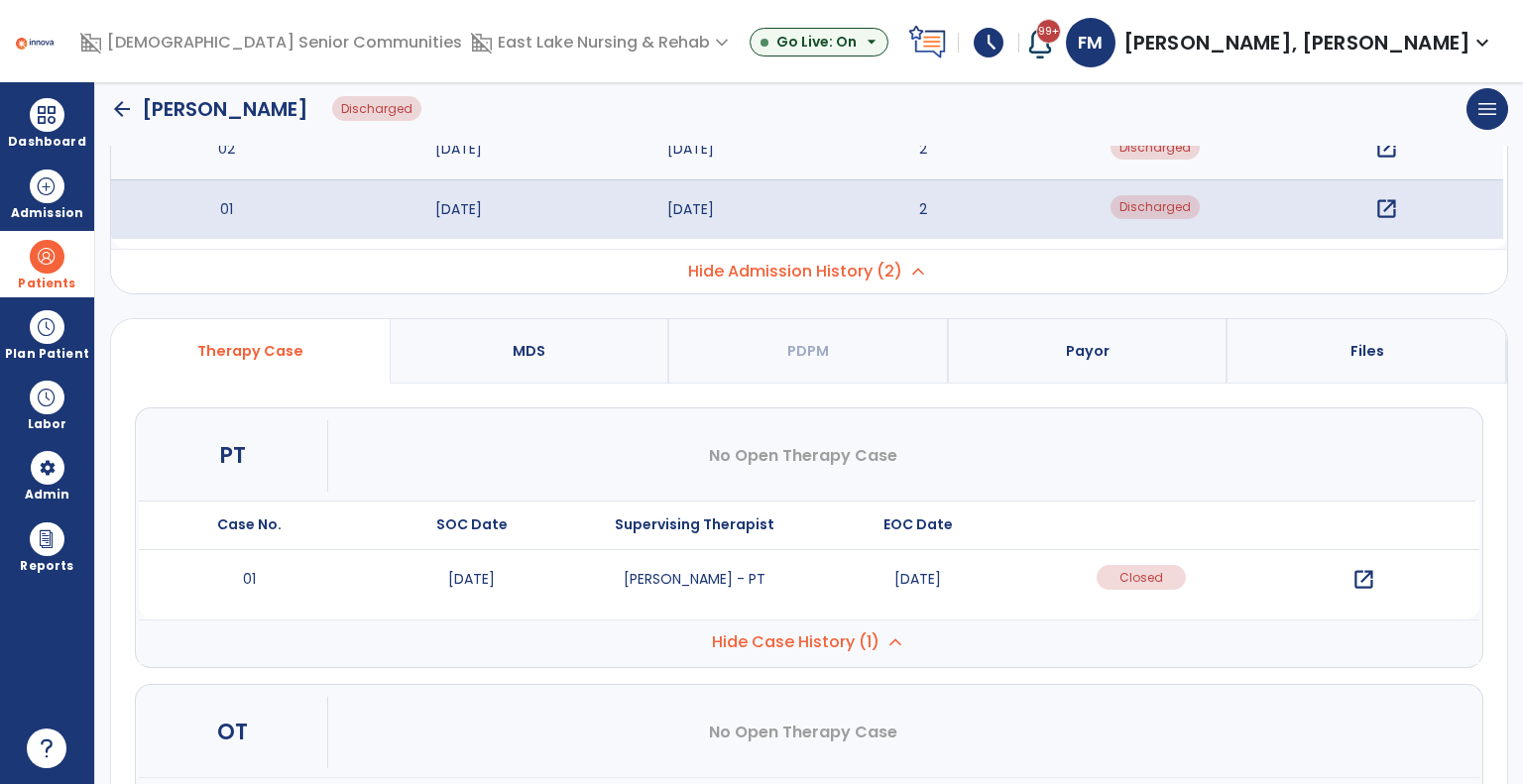 click on "open_in_new" at bounding box center [1363, 580] 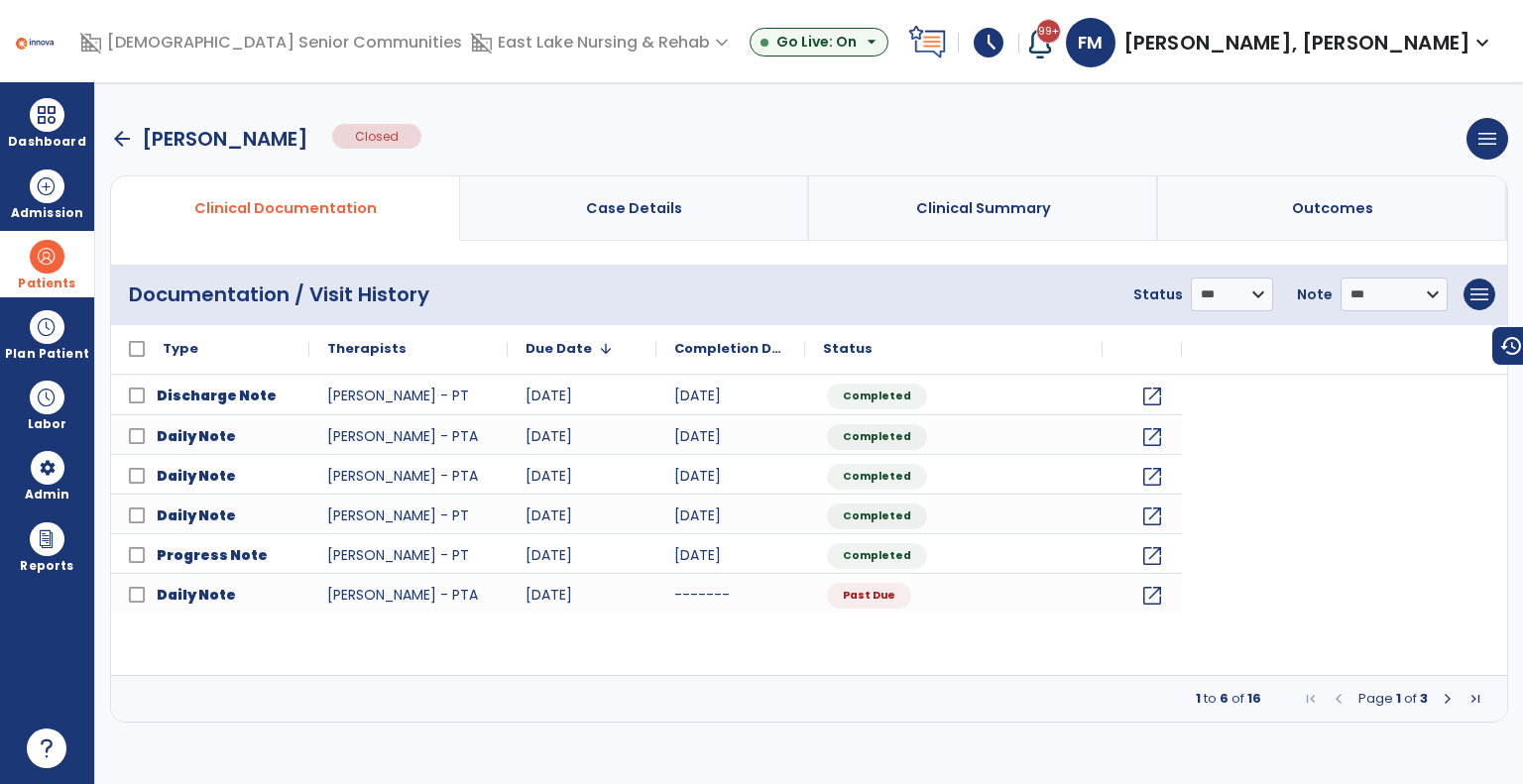 scroll, scrollTop: 0, scrollLeft: 0, axis: both 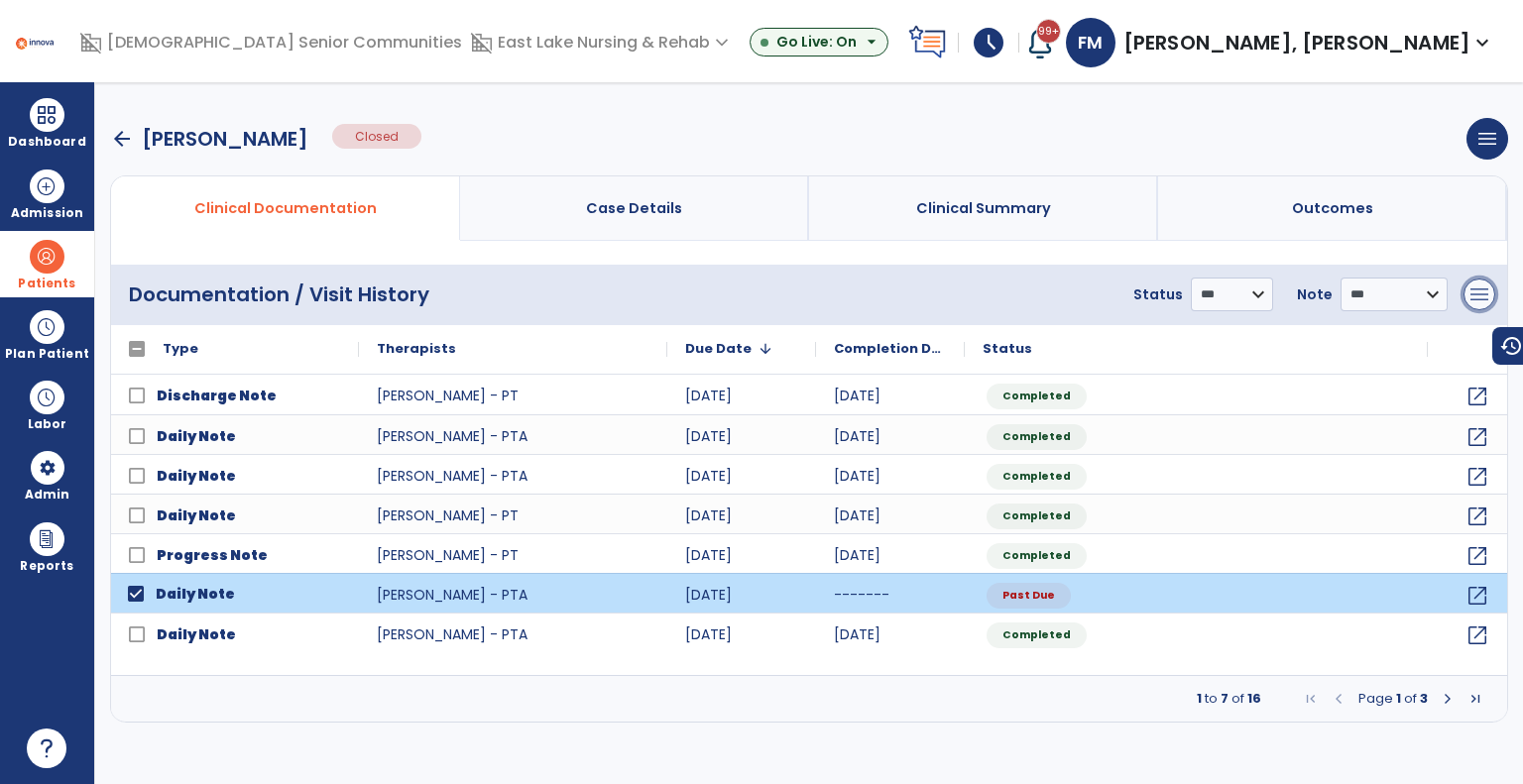 click on "menu" at bounding box center [1479, 294] 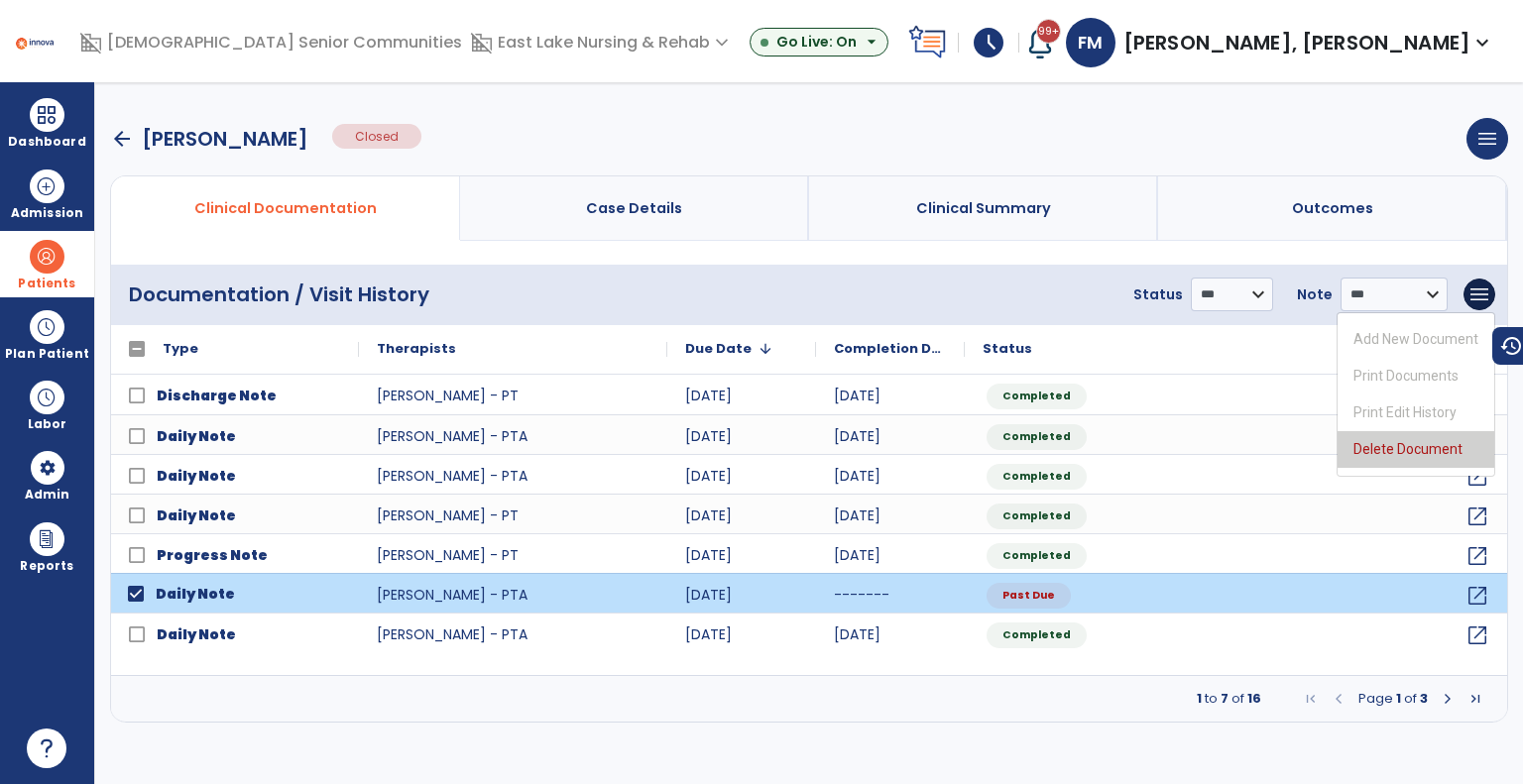 click on "Delete Document" at bounding box center [1416, 449] 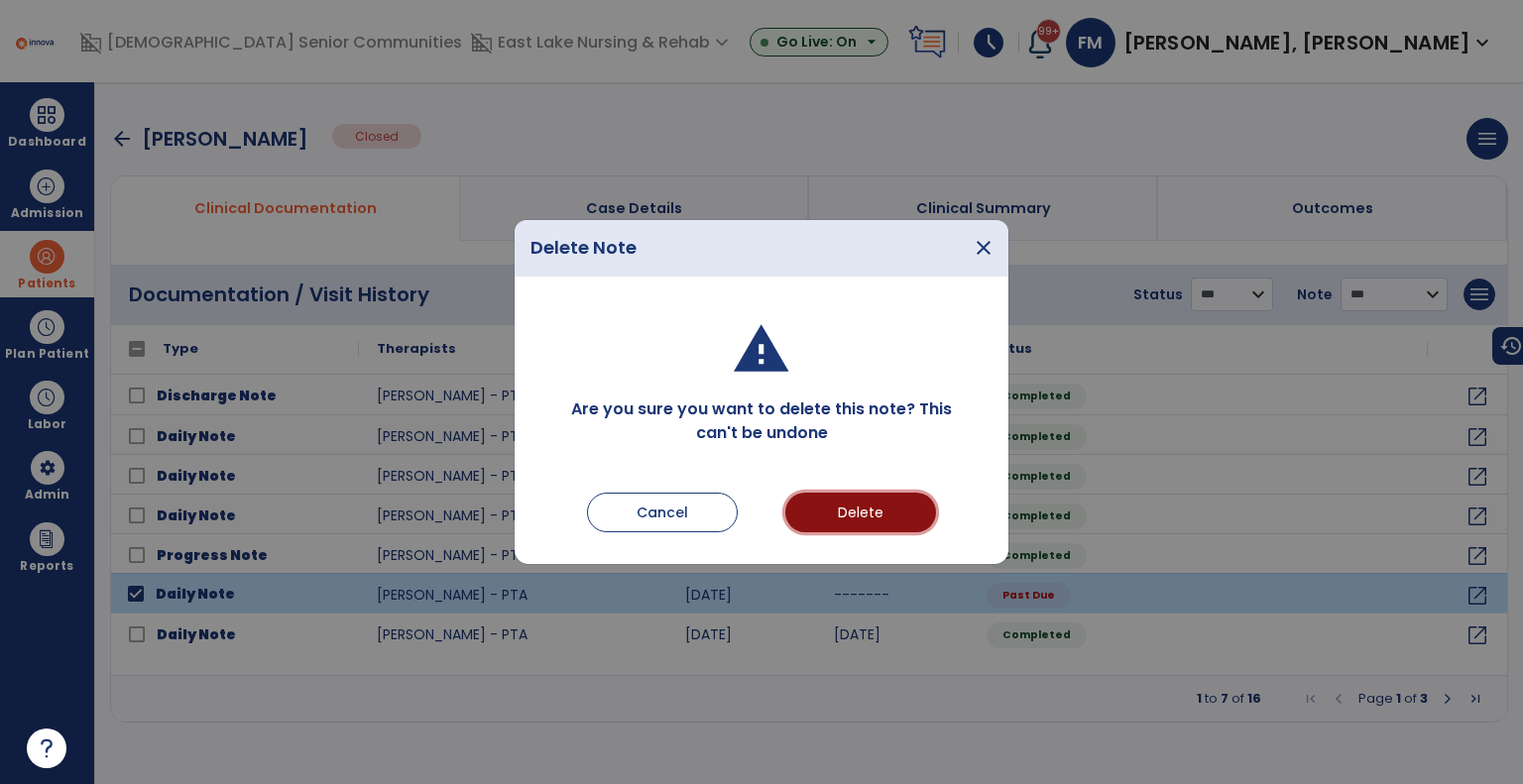 click on "Delete" at bounding box center [861, 512] 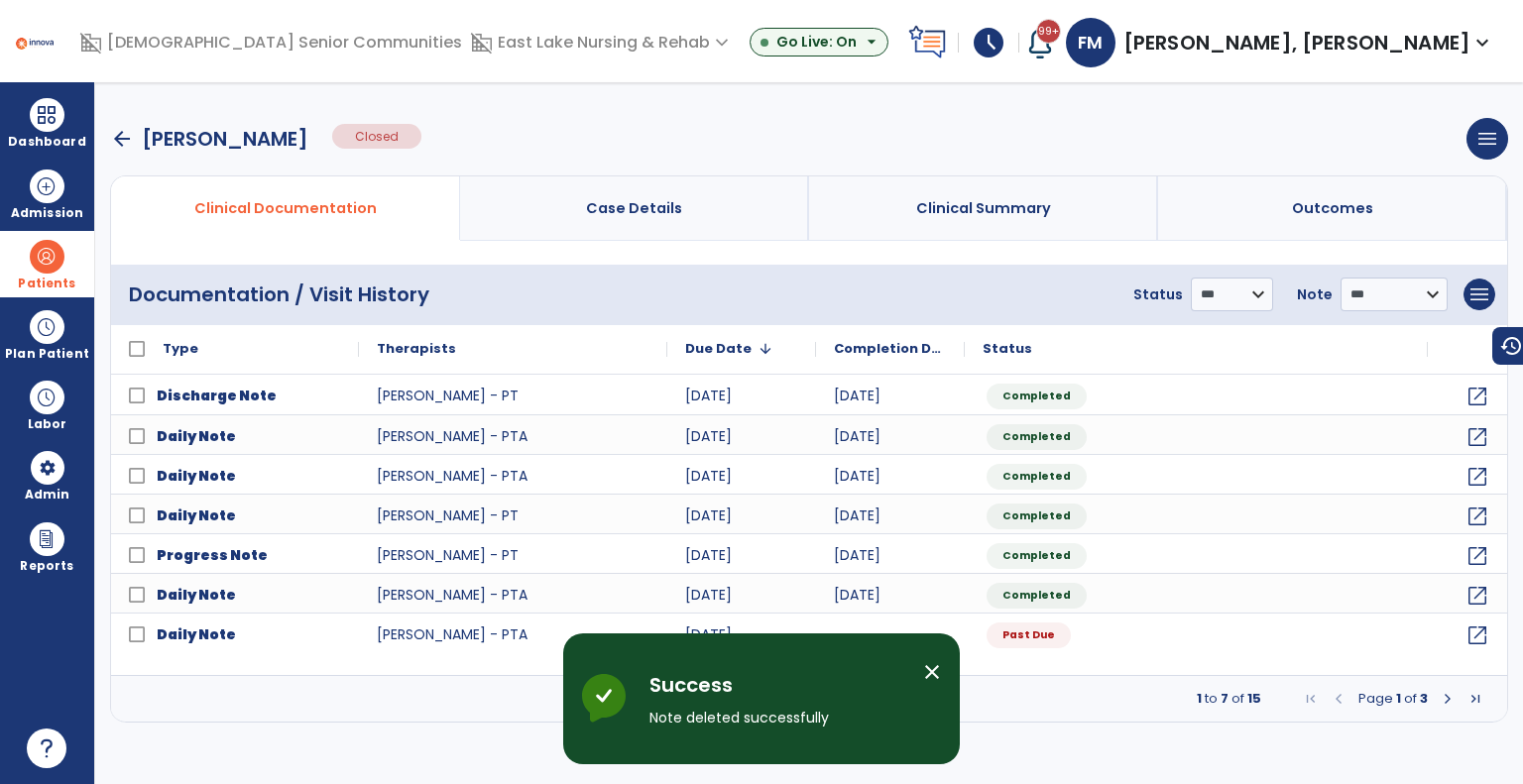 click at bounding box center (1448, 699) 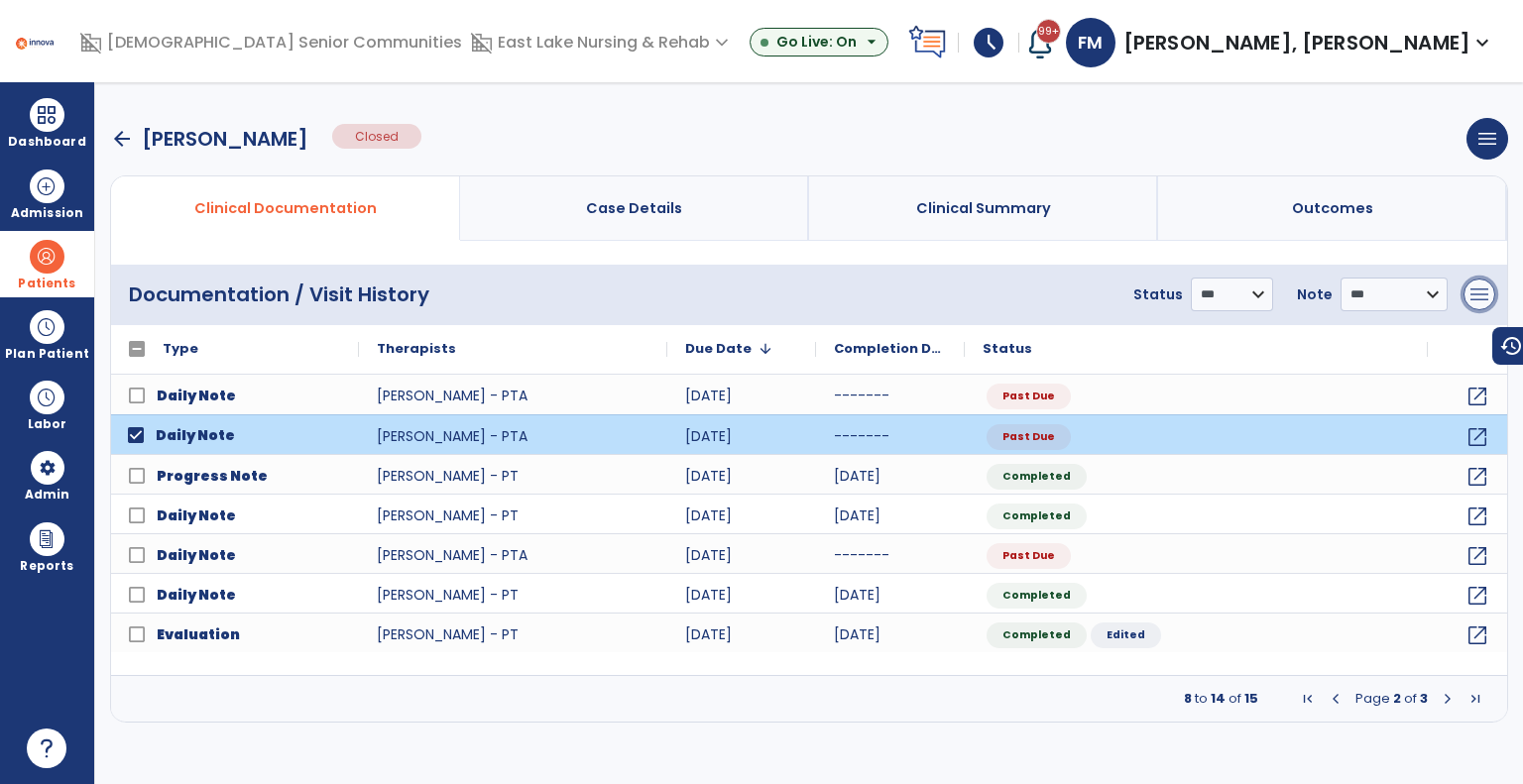 click on "menu" at bounding box center [1479, 294] 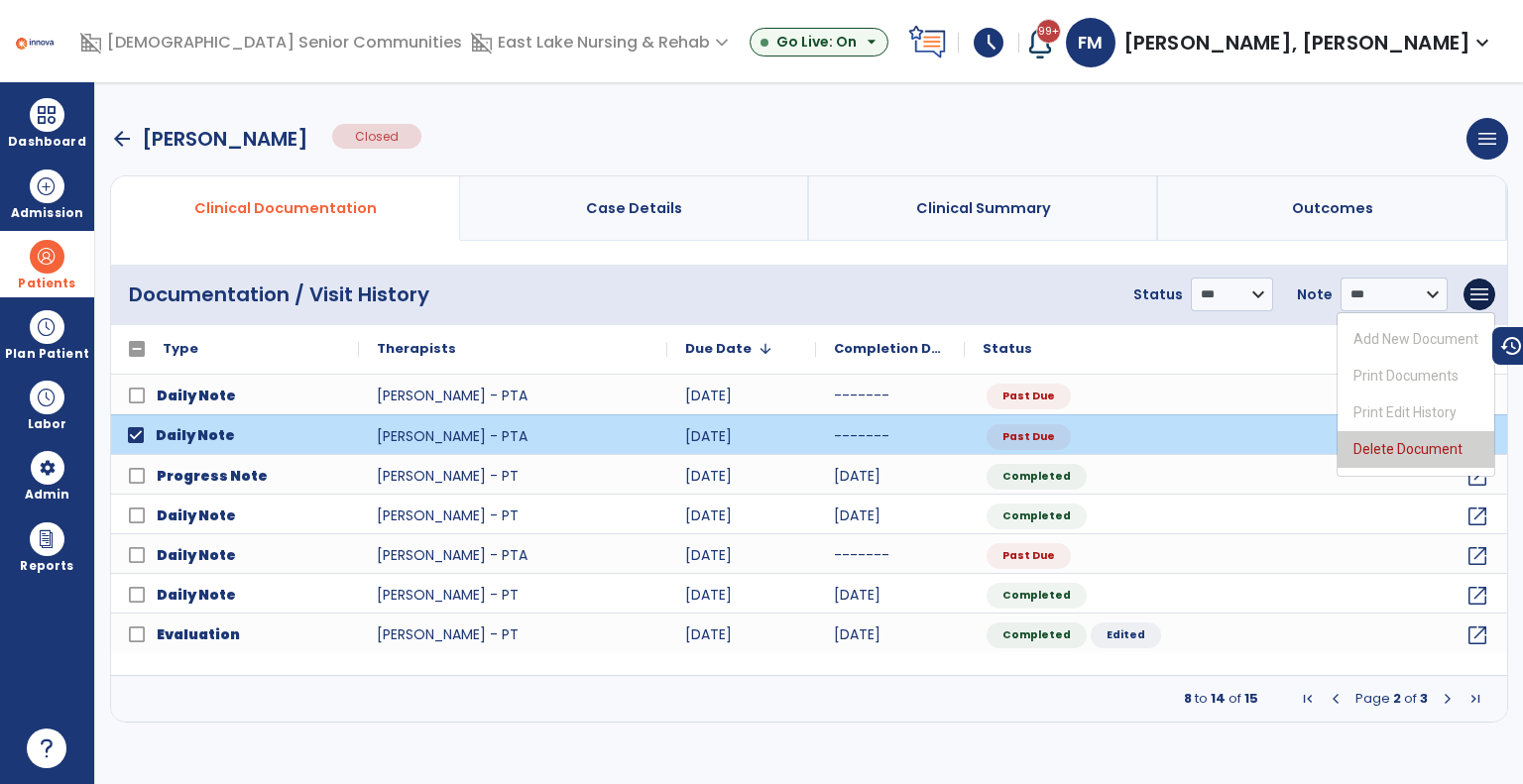 click on "Delete Document" at bounding box center [1416, 449] 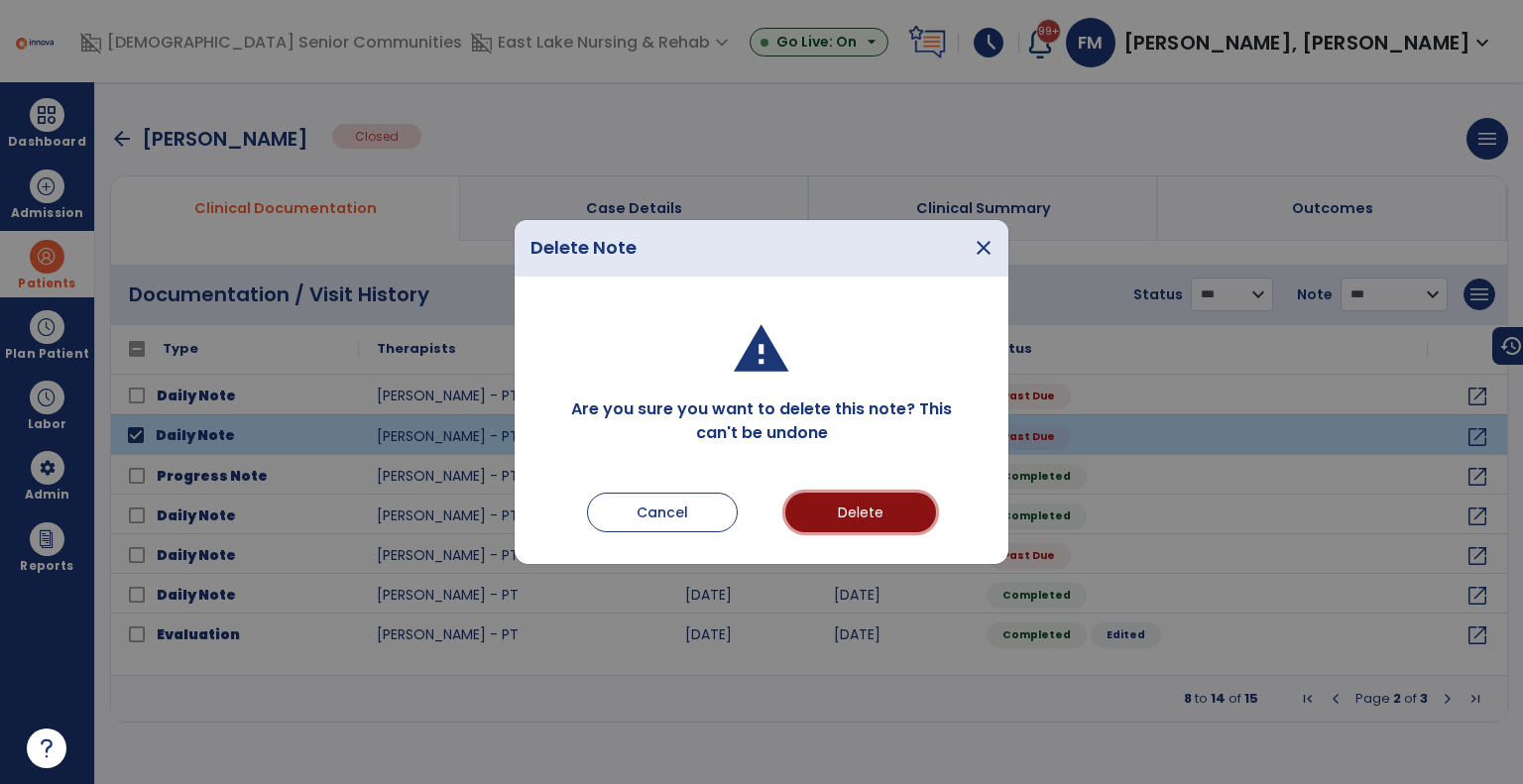 click on "Delete" at bounding box center (861, 512) 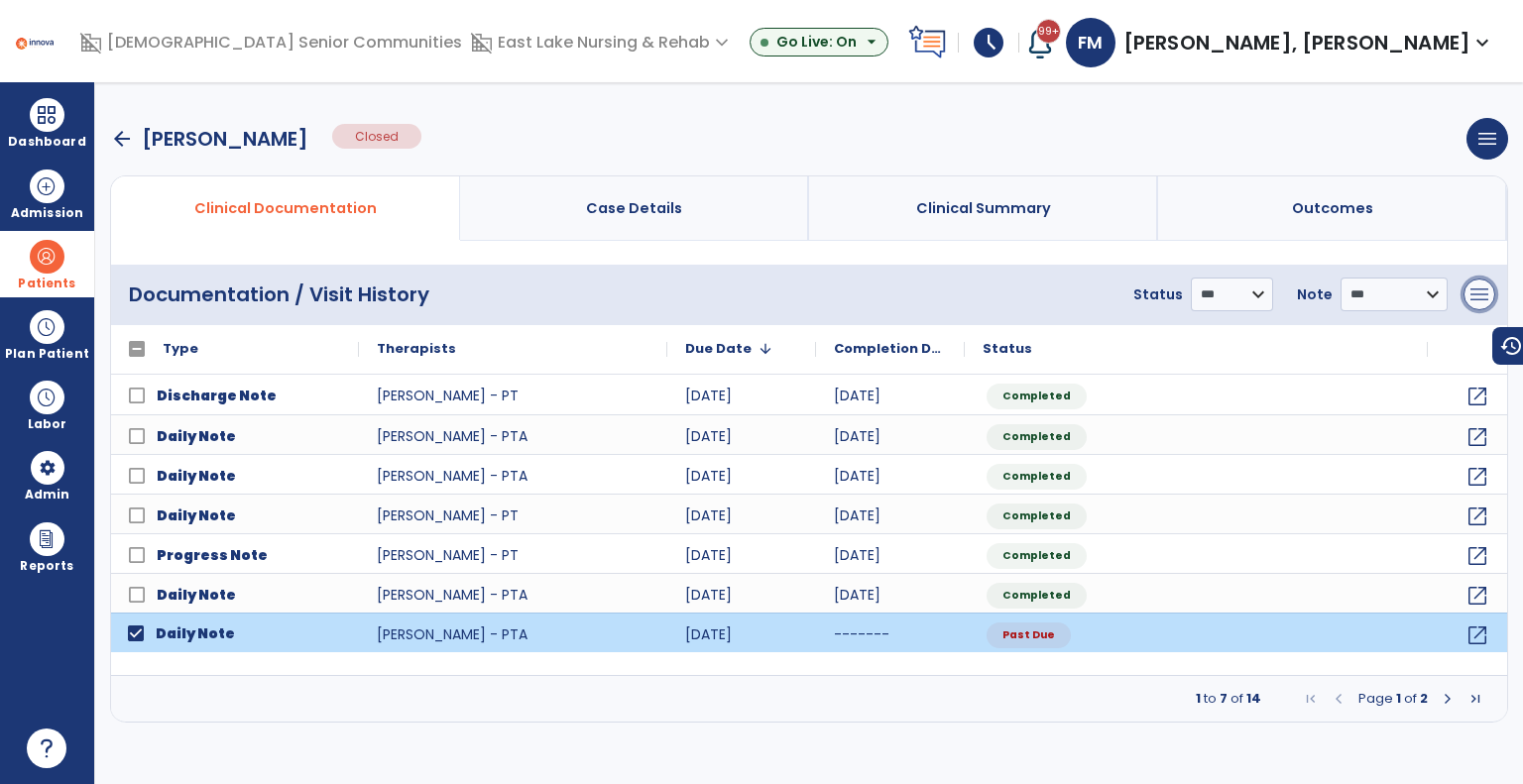 click on "menu" at bounding box center [1479, 294] 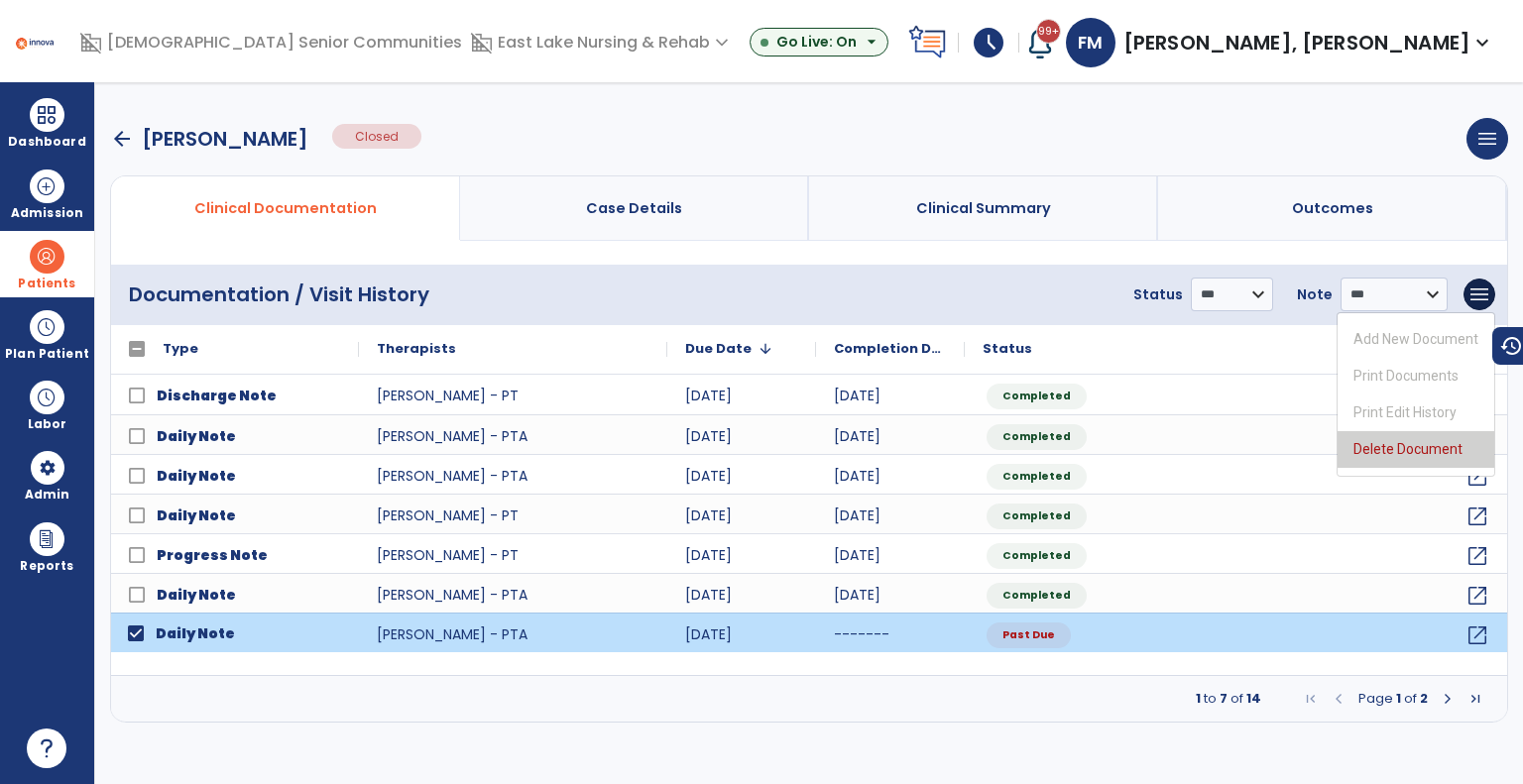 click on "Delete Document" at bounding box center [1416, 449] 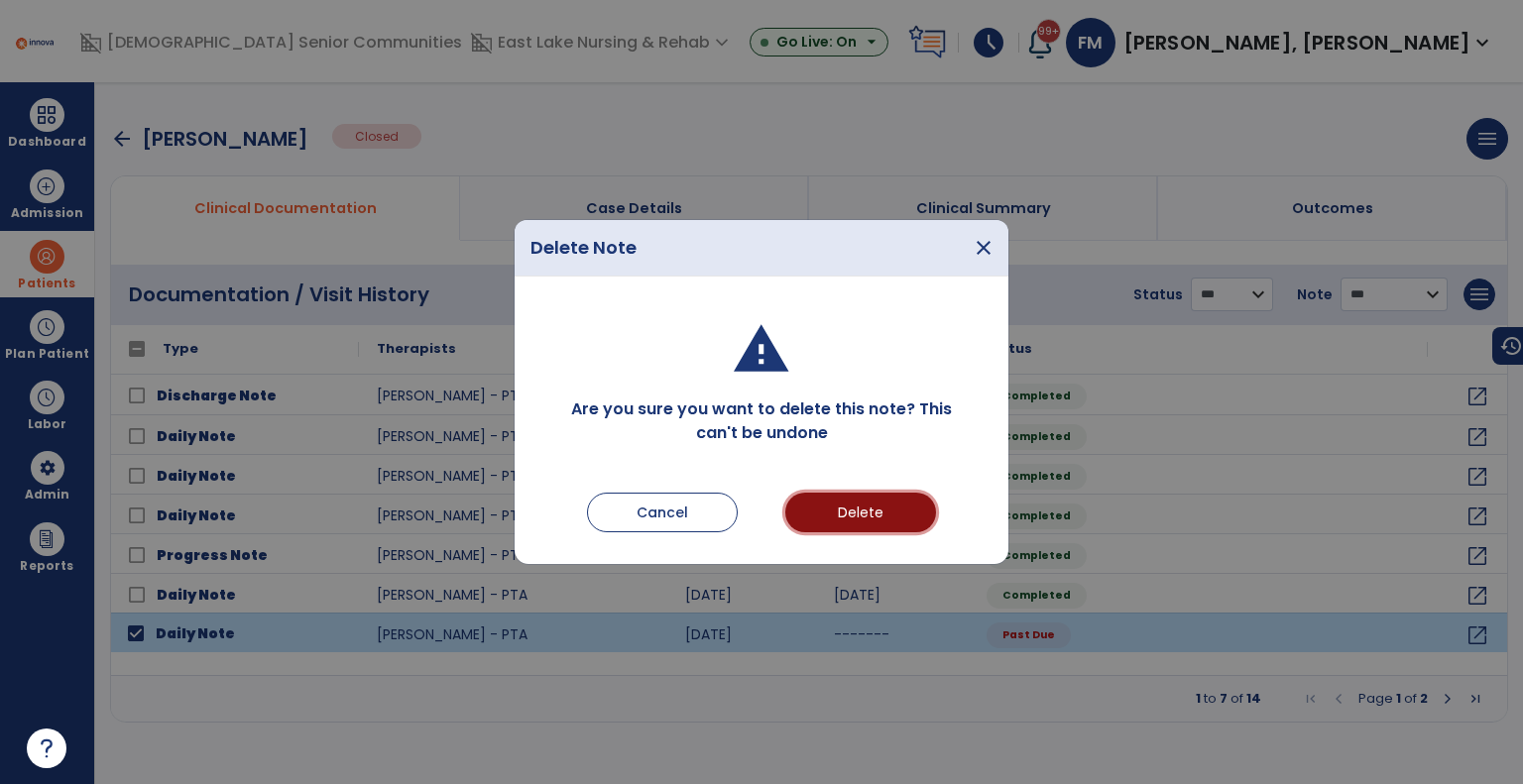 click on "Delete" at bounding box center [861, 512] 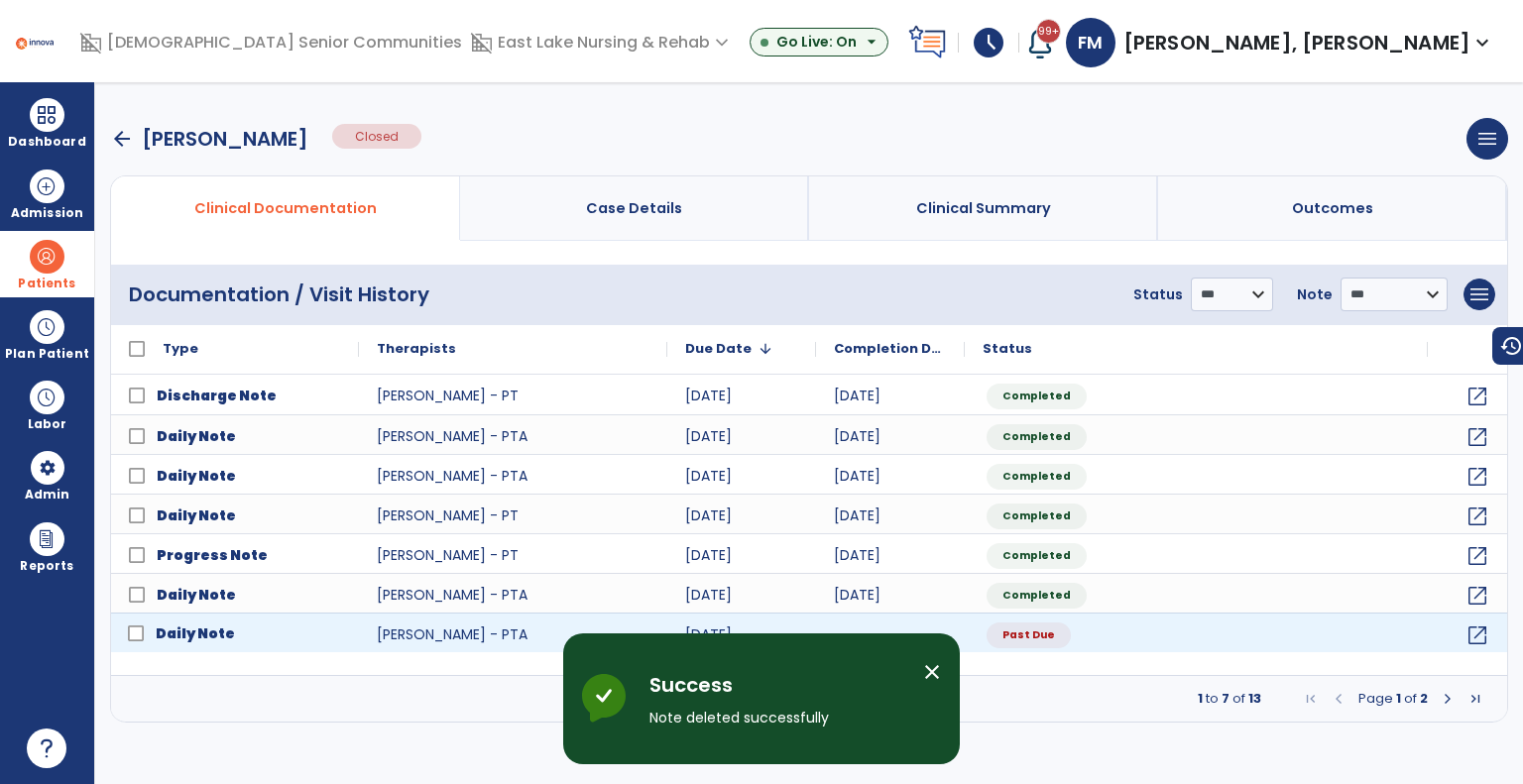 click on "Daily Note" 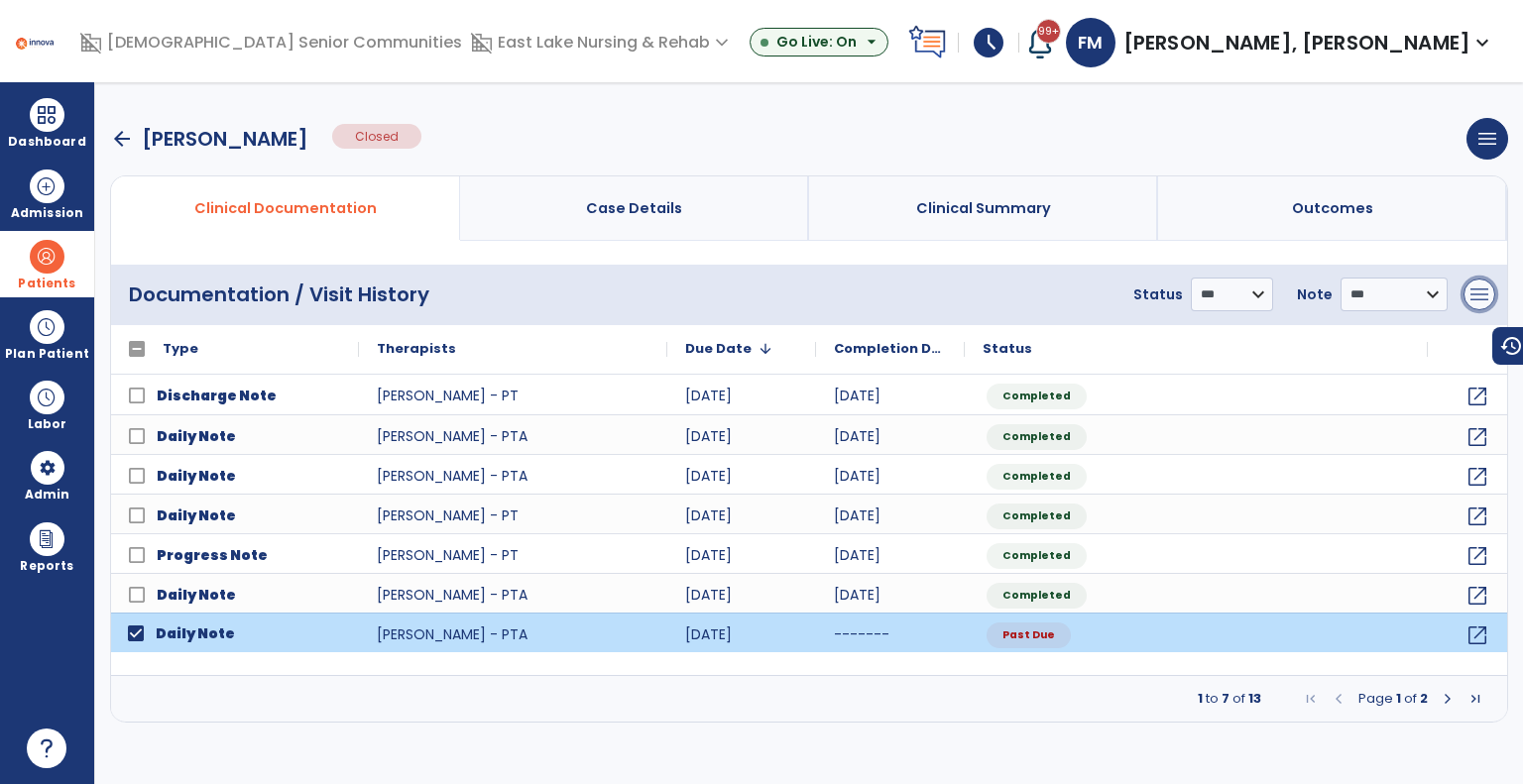 click on "menu" at bounding box center [1479, 294] 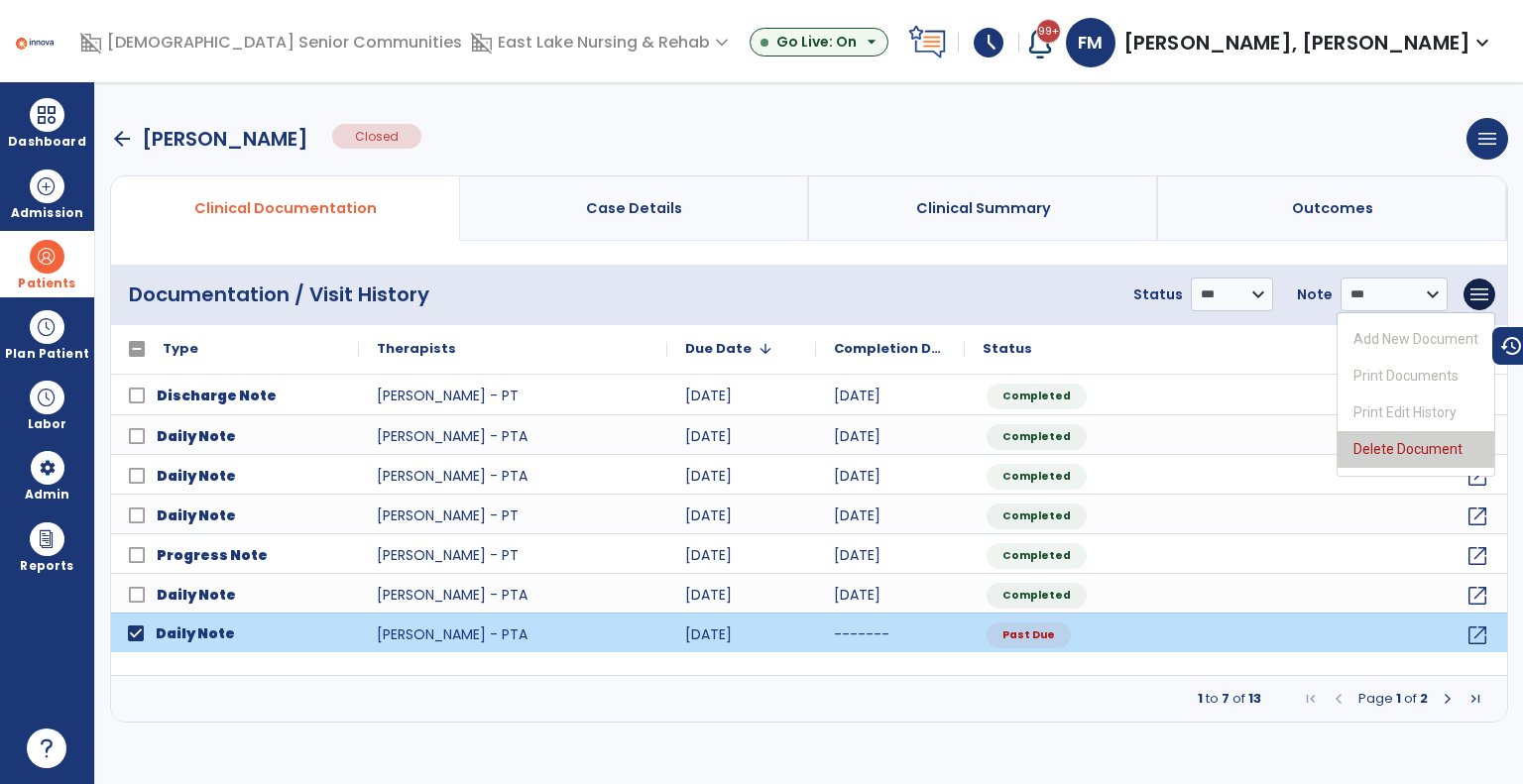 click on "Delete Document" at bounding box center (1416, 449) 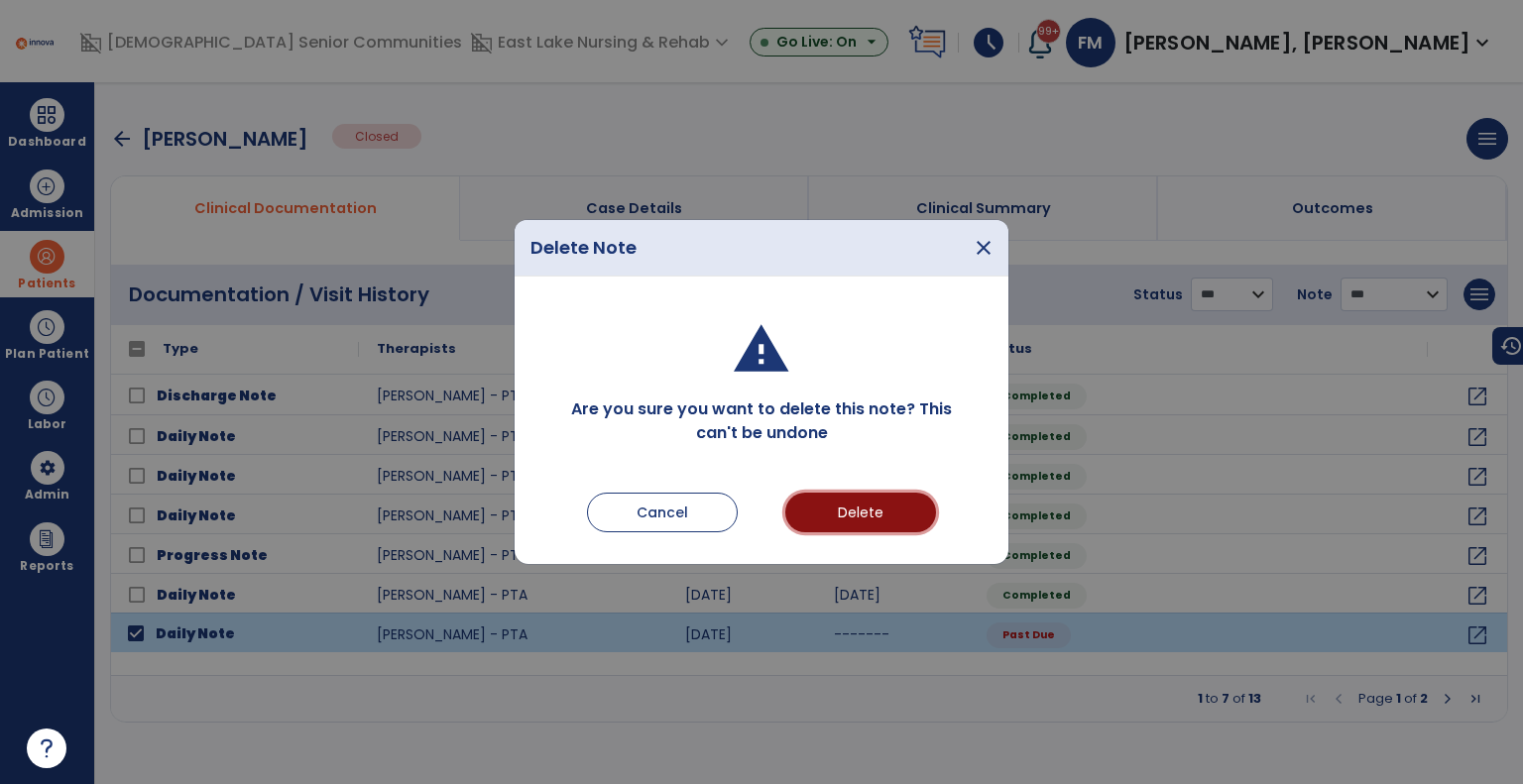 click on "Delete" at bounding box center [861, 512] 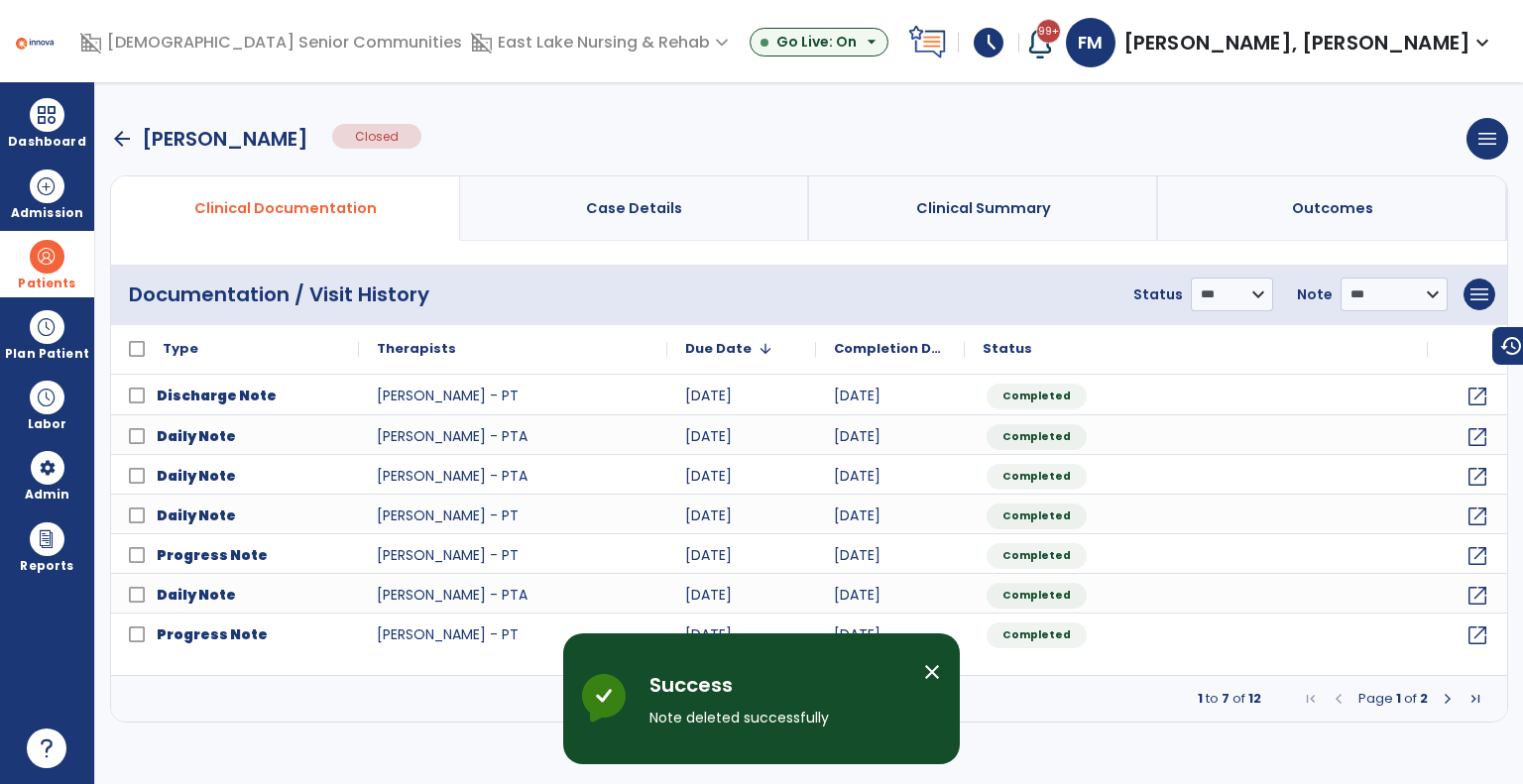 click at bounding box center [1448, 699] 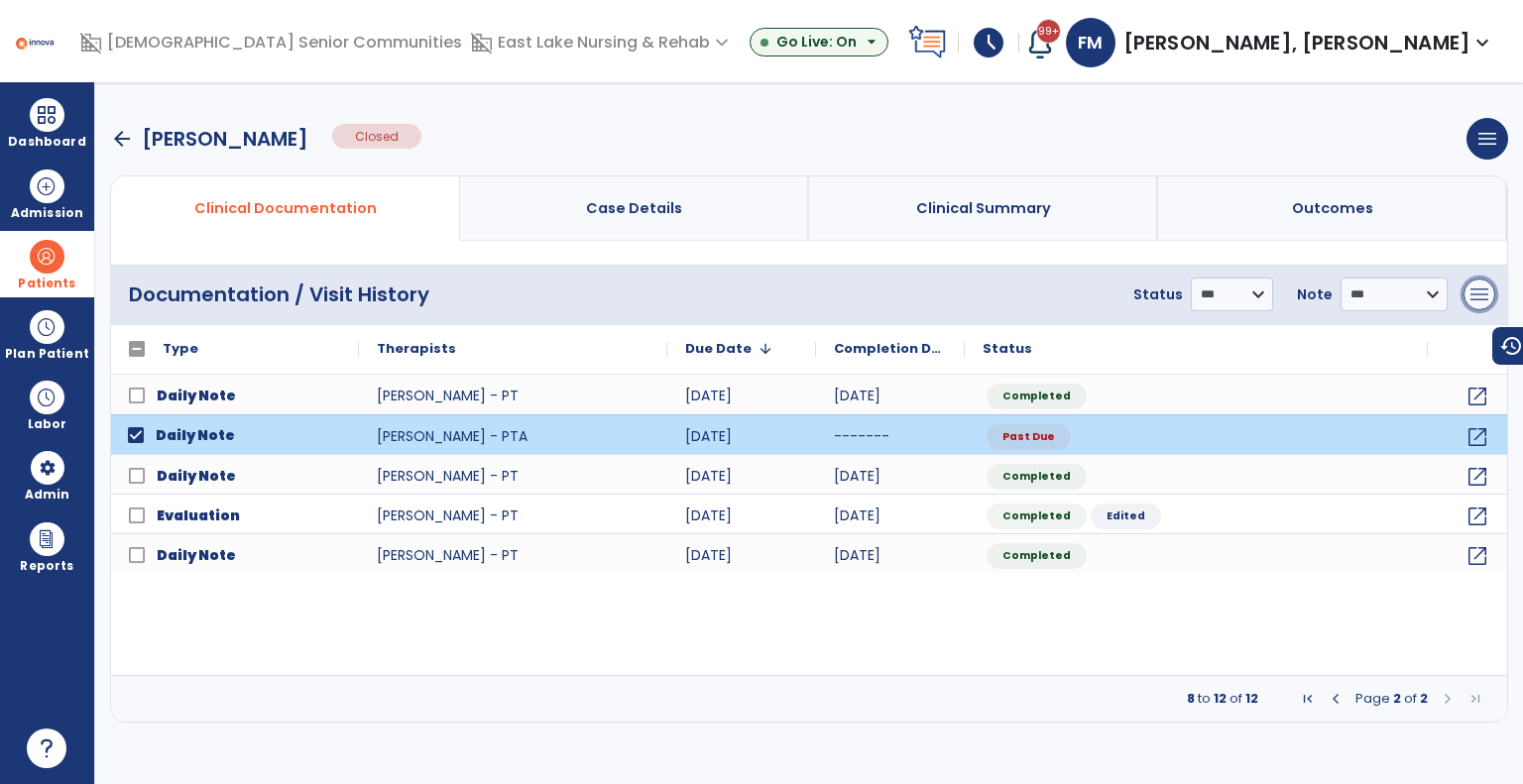 click on "menu" at bounding box center (1479, 294) 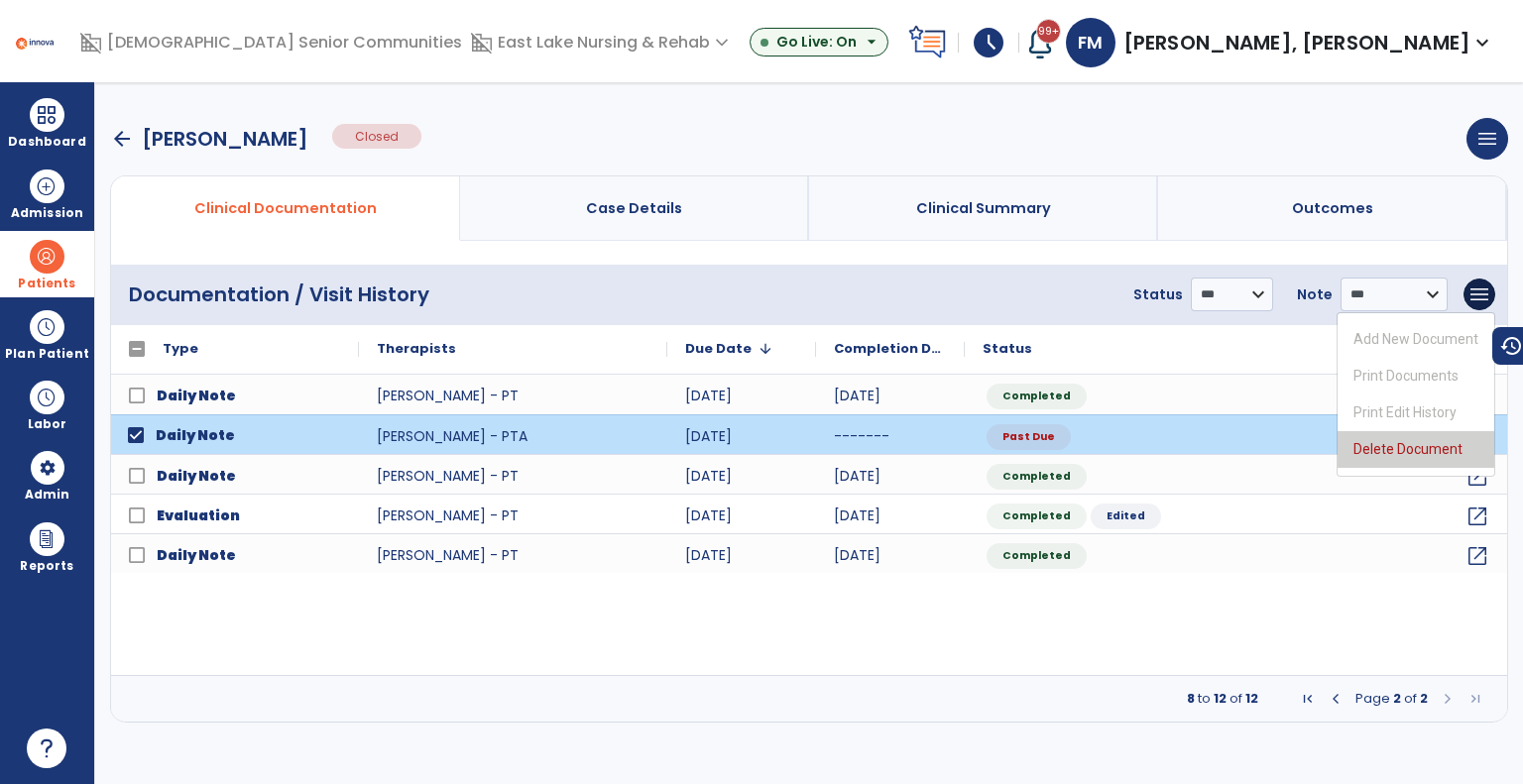 click on "Delete Document" at bounding box center [1416, 449] 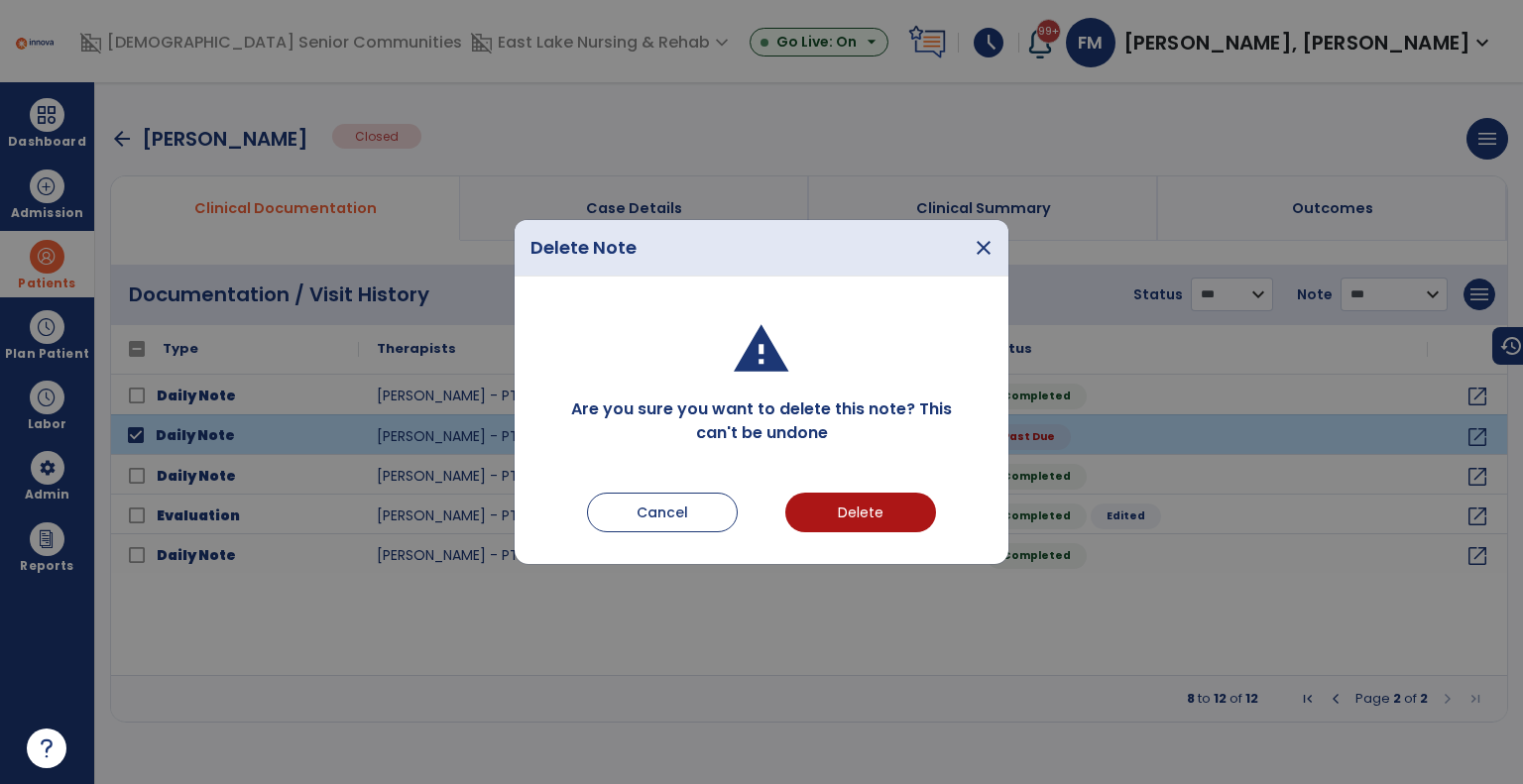 click on "Are you sure you want to delete this note? This can't be undone     Cancel   Delete" at bounding box center [762, 420] 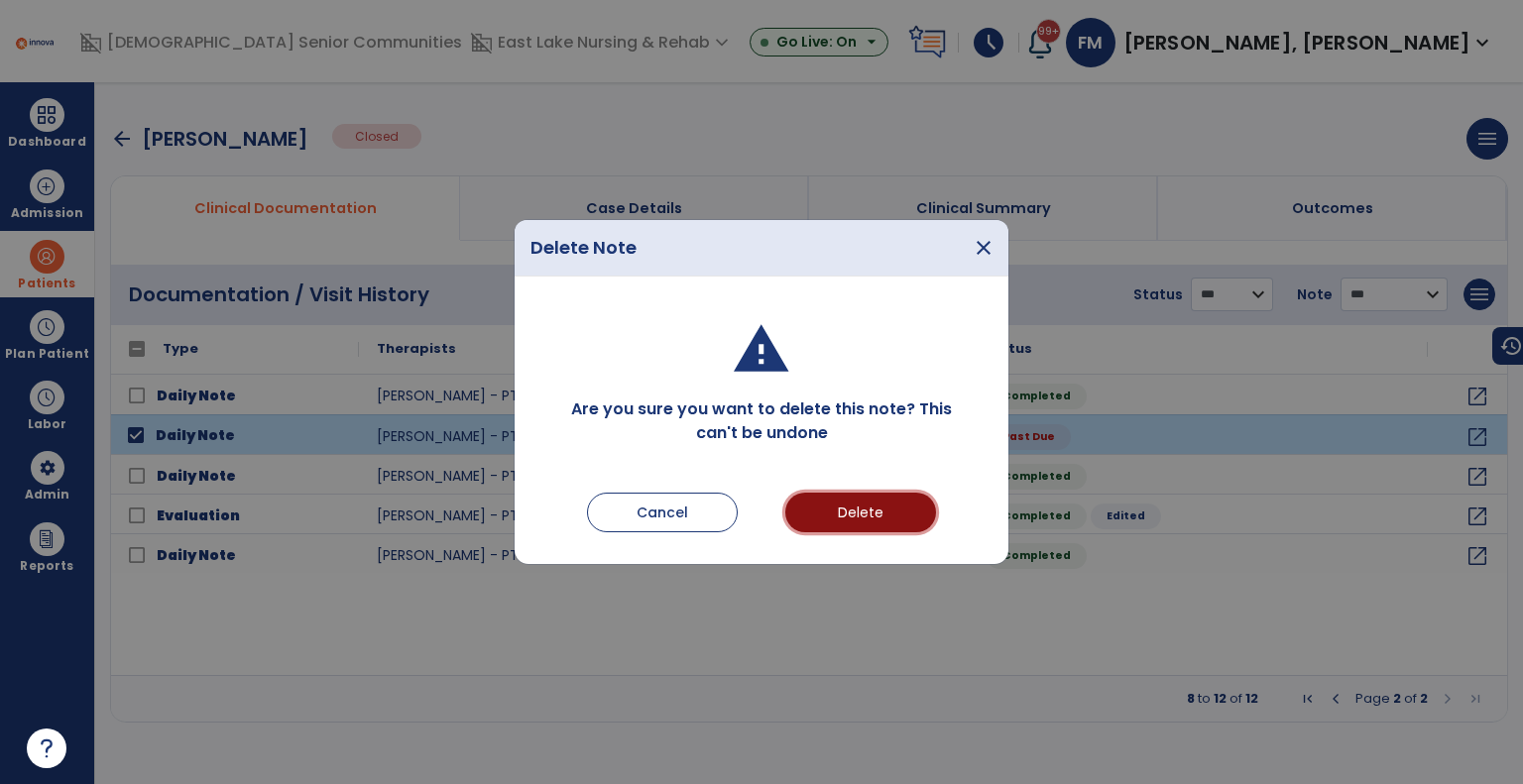 click on "Delete" at bounding box center [861, 512] 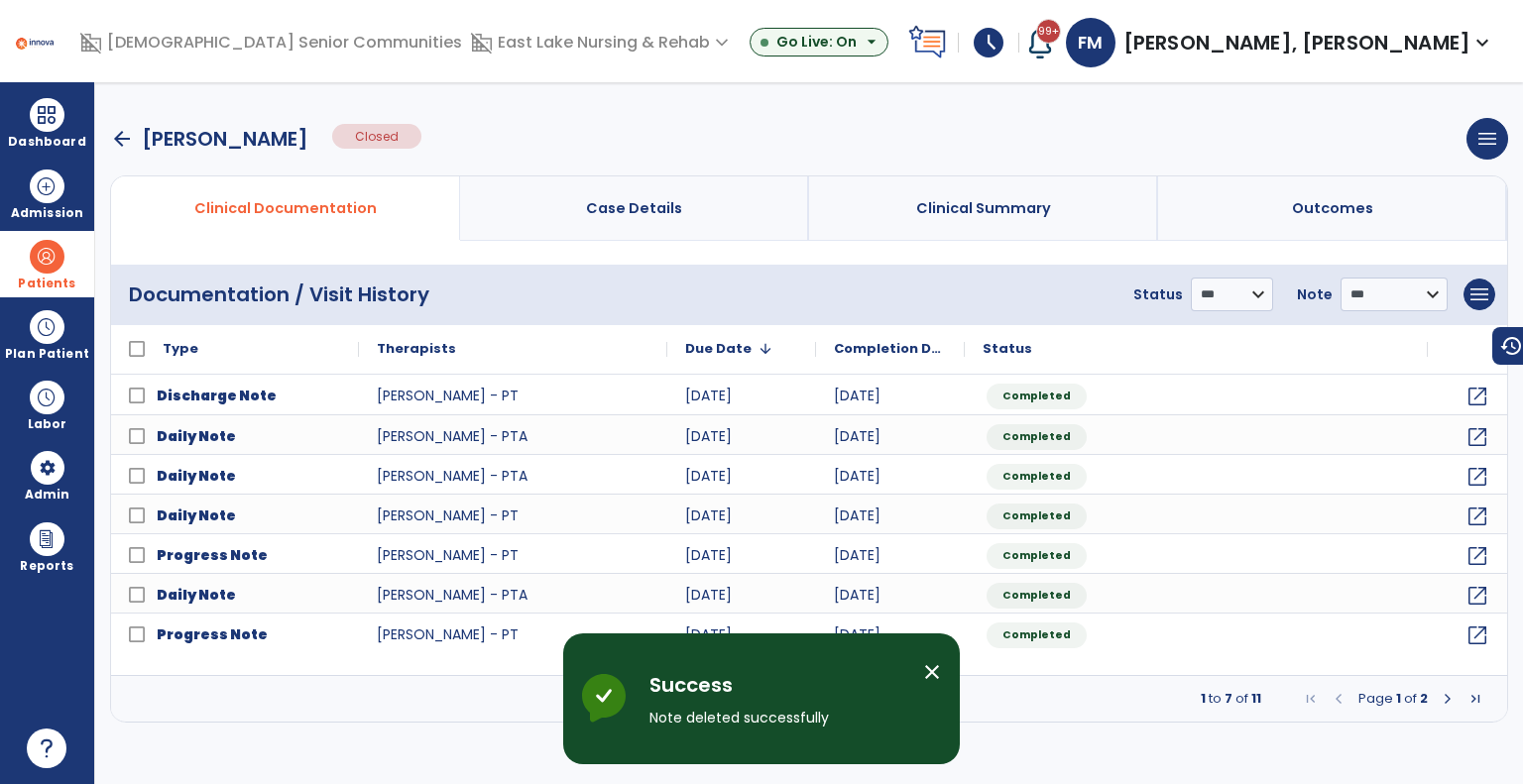 click at bounding box center (1448, 699) 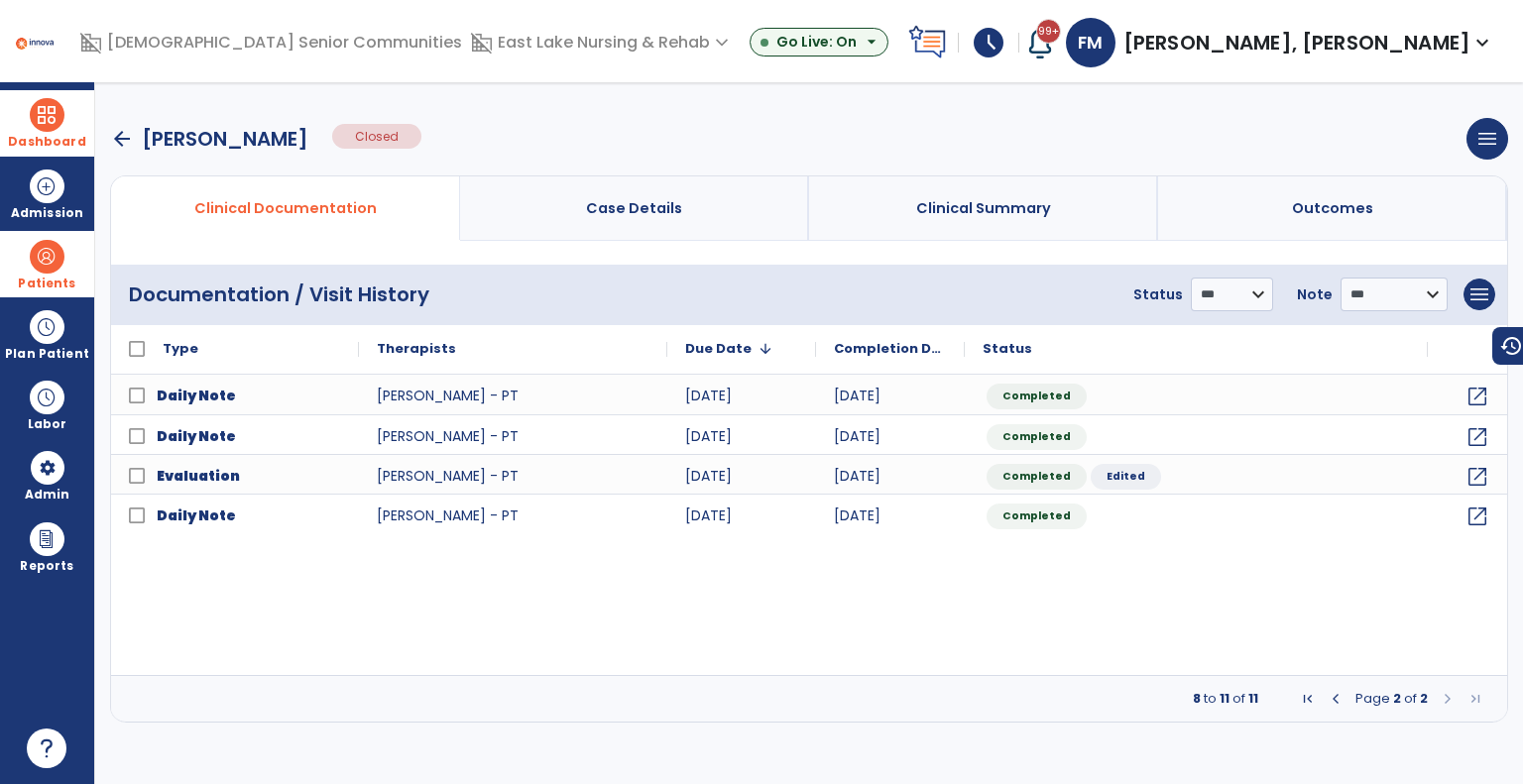 click on "Dashboard" at bounding box center [47, 123] 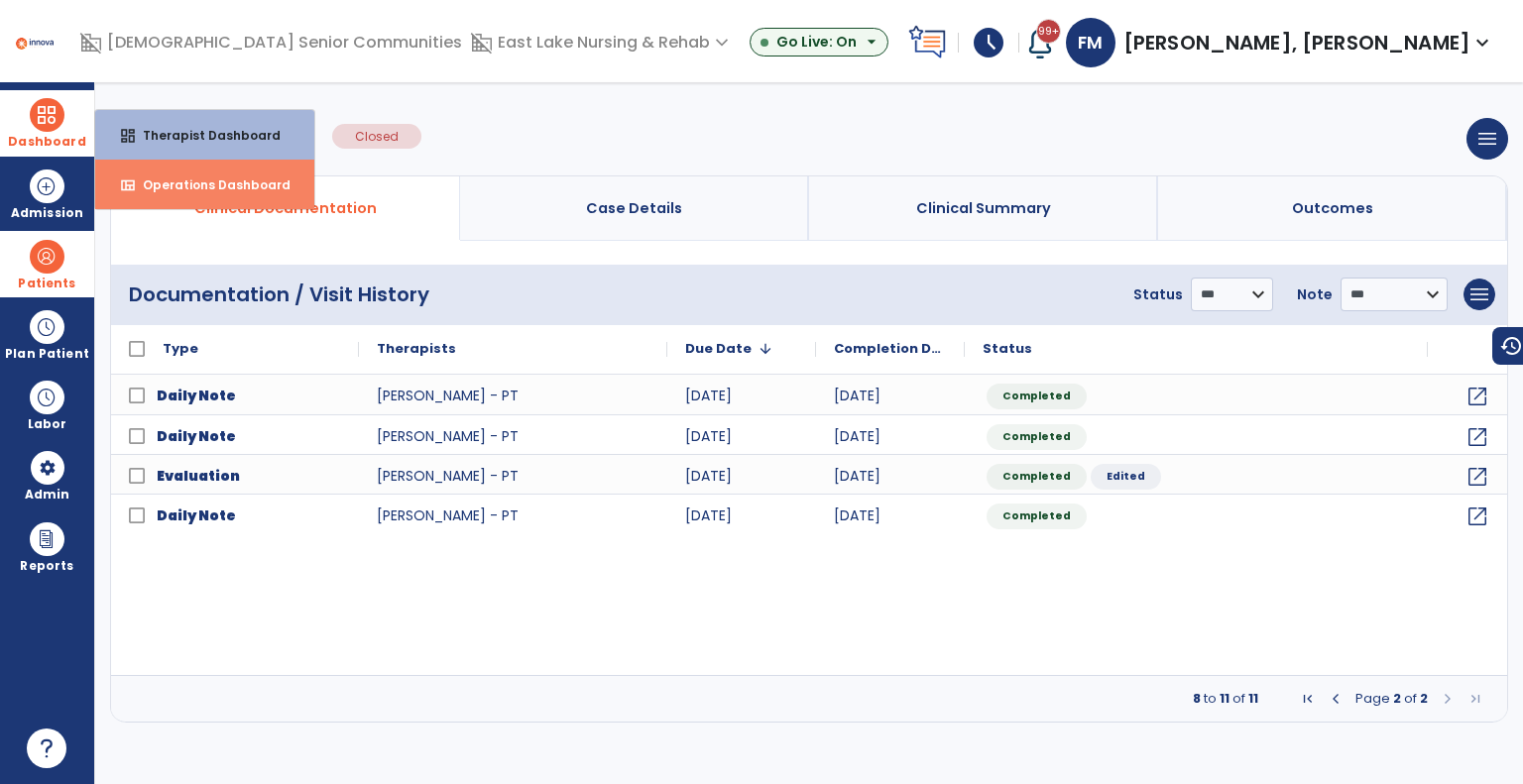 click on "Operations Dashboard" at bounding box center (208, 184) 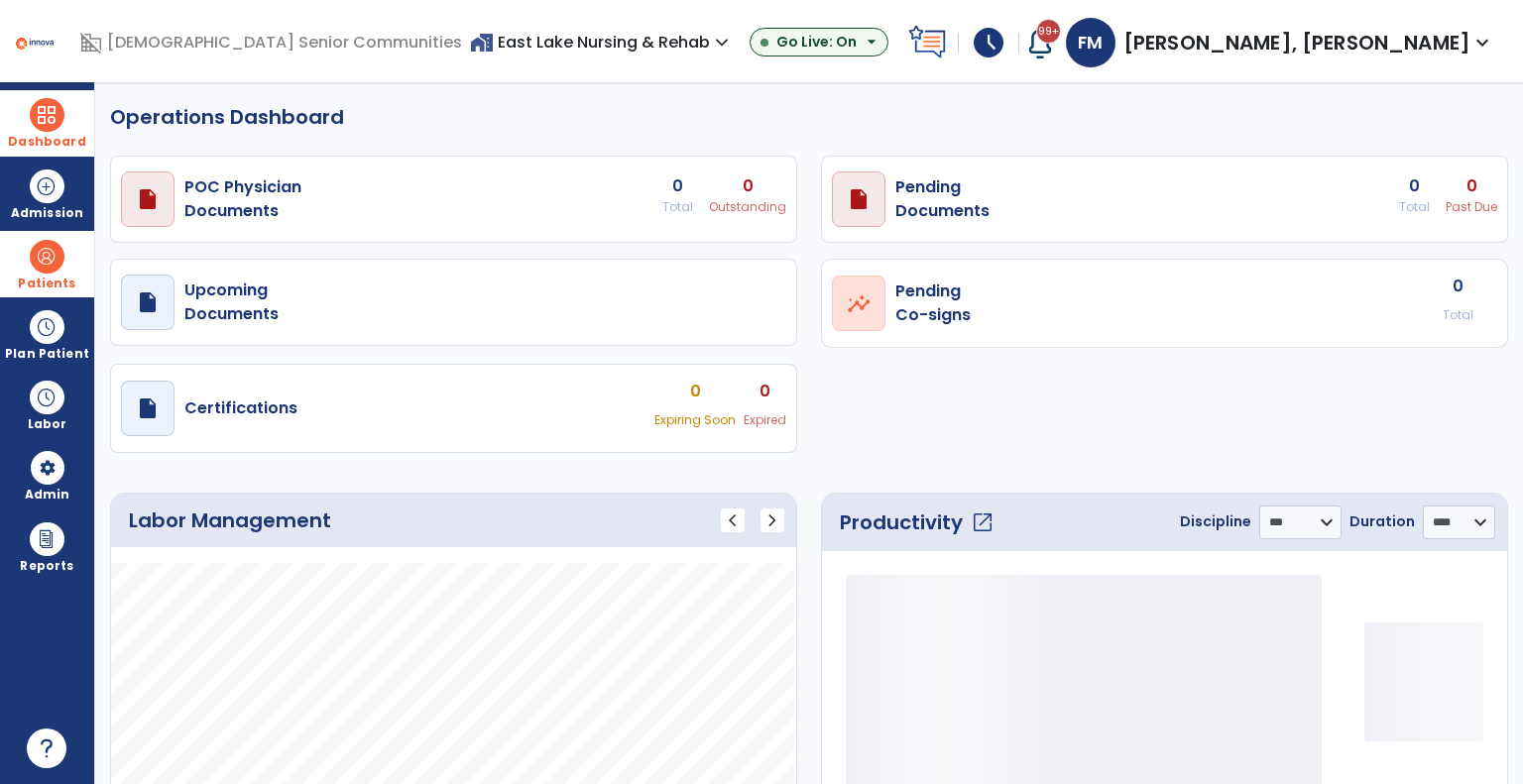 select on "***" 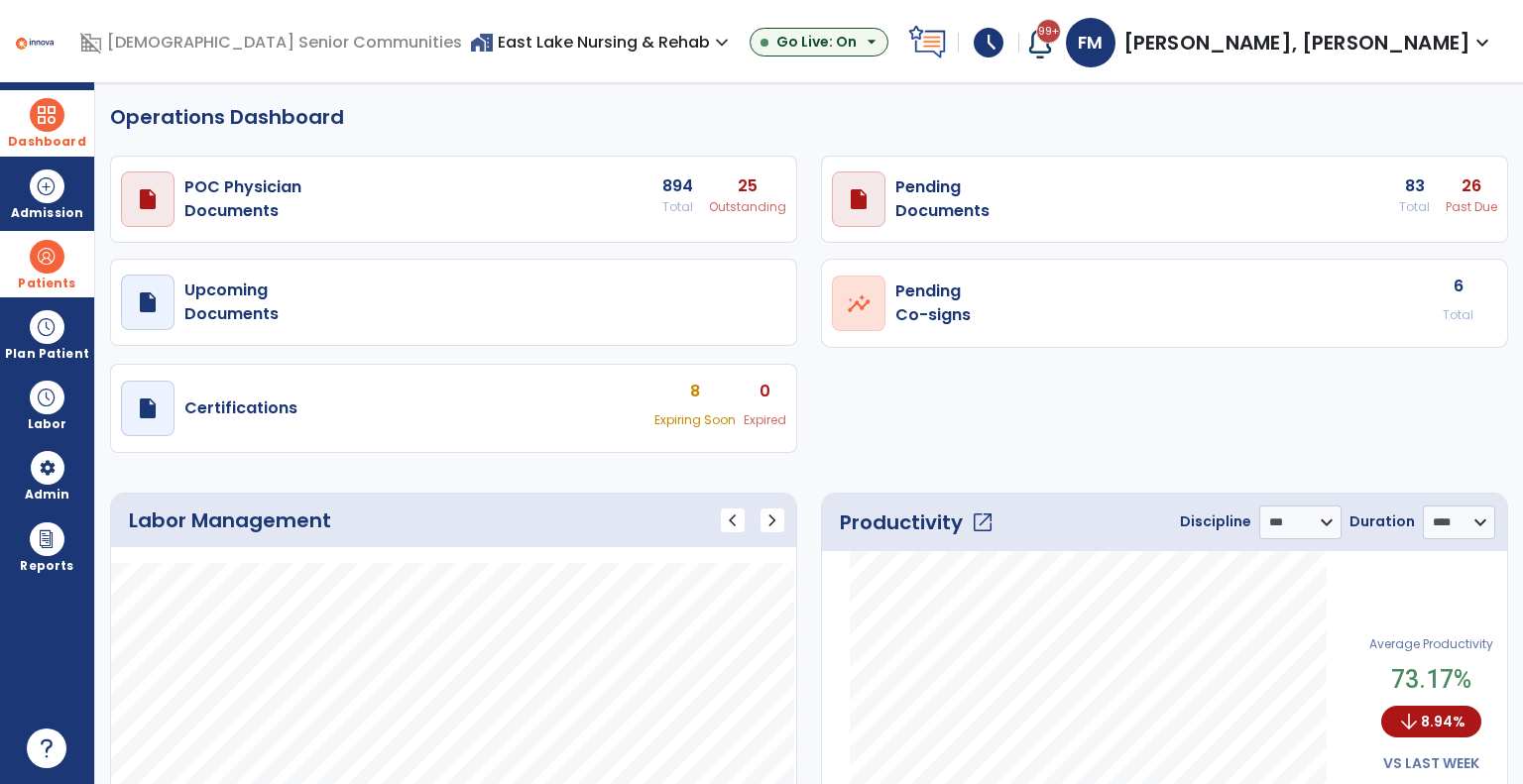 click on "26" at bounding box center [748, 186] 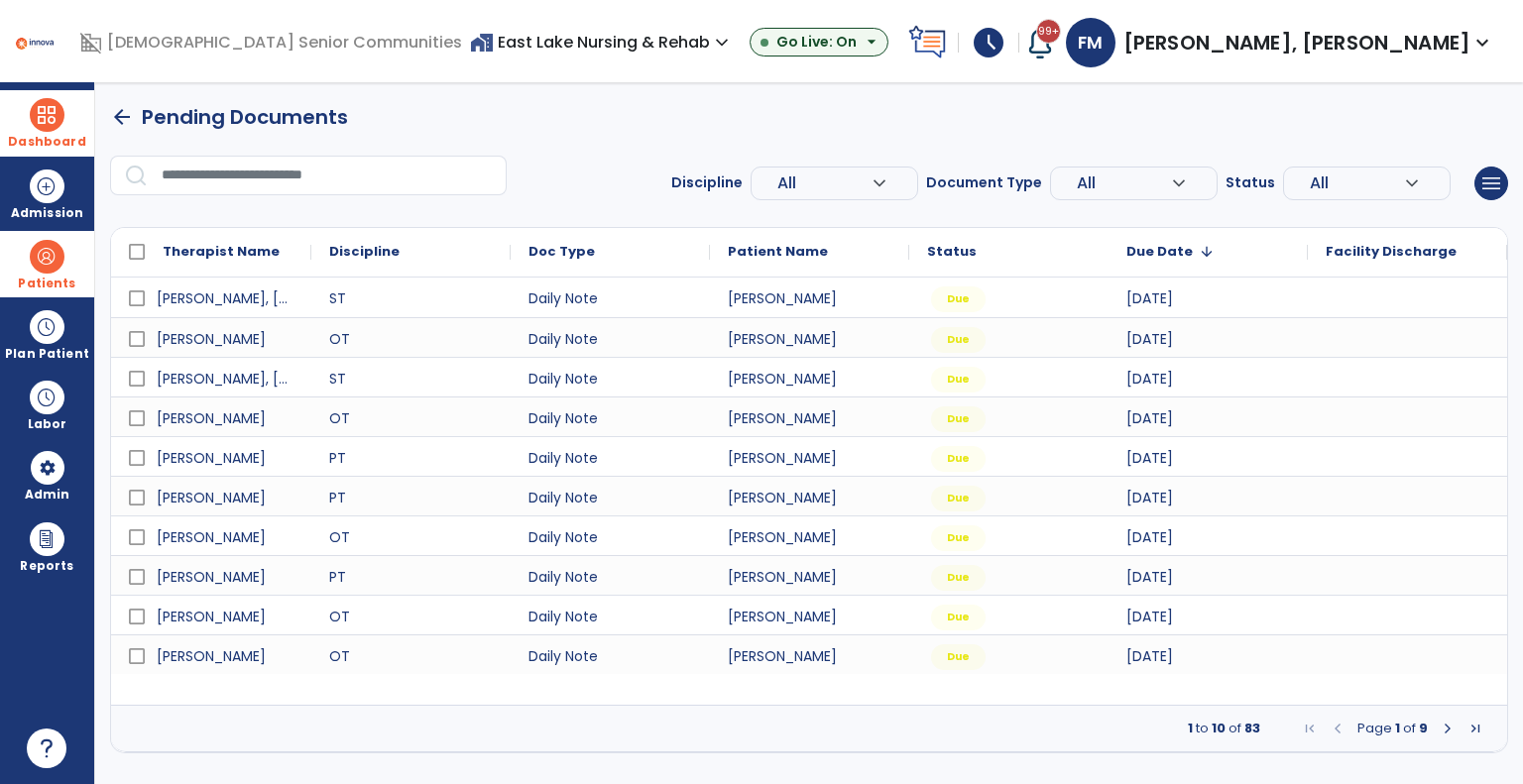 click on "All" at bounding box center [824, 183] 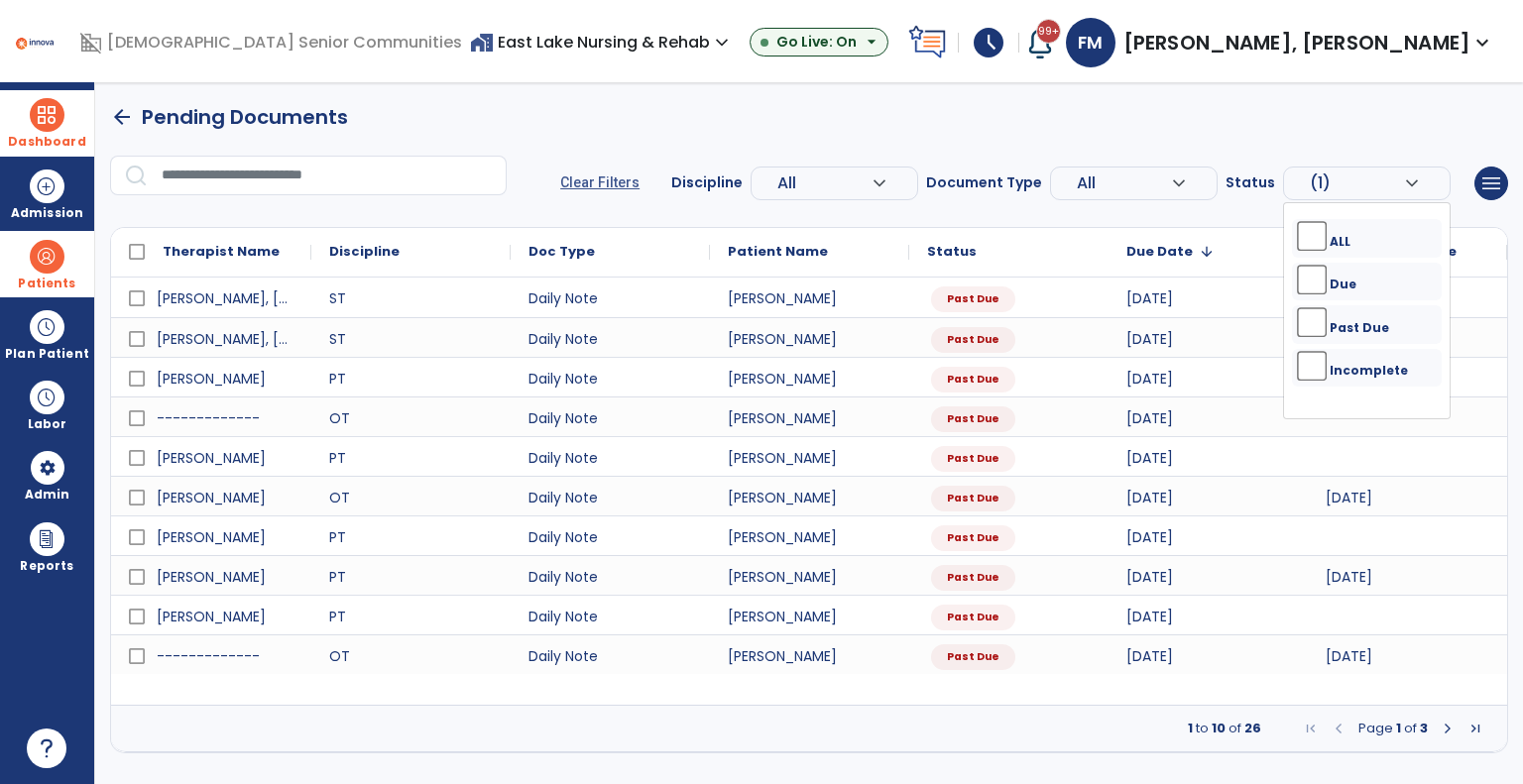 click at bounding box center [1448, 728] 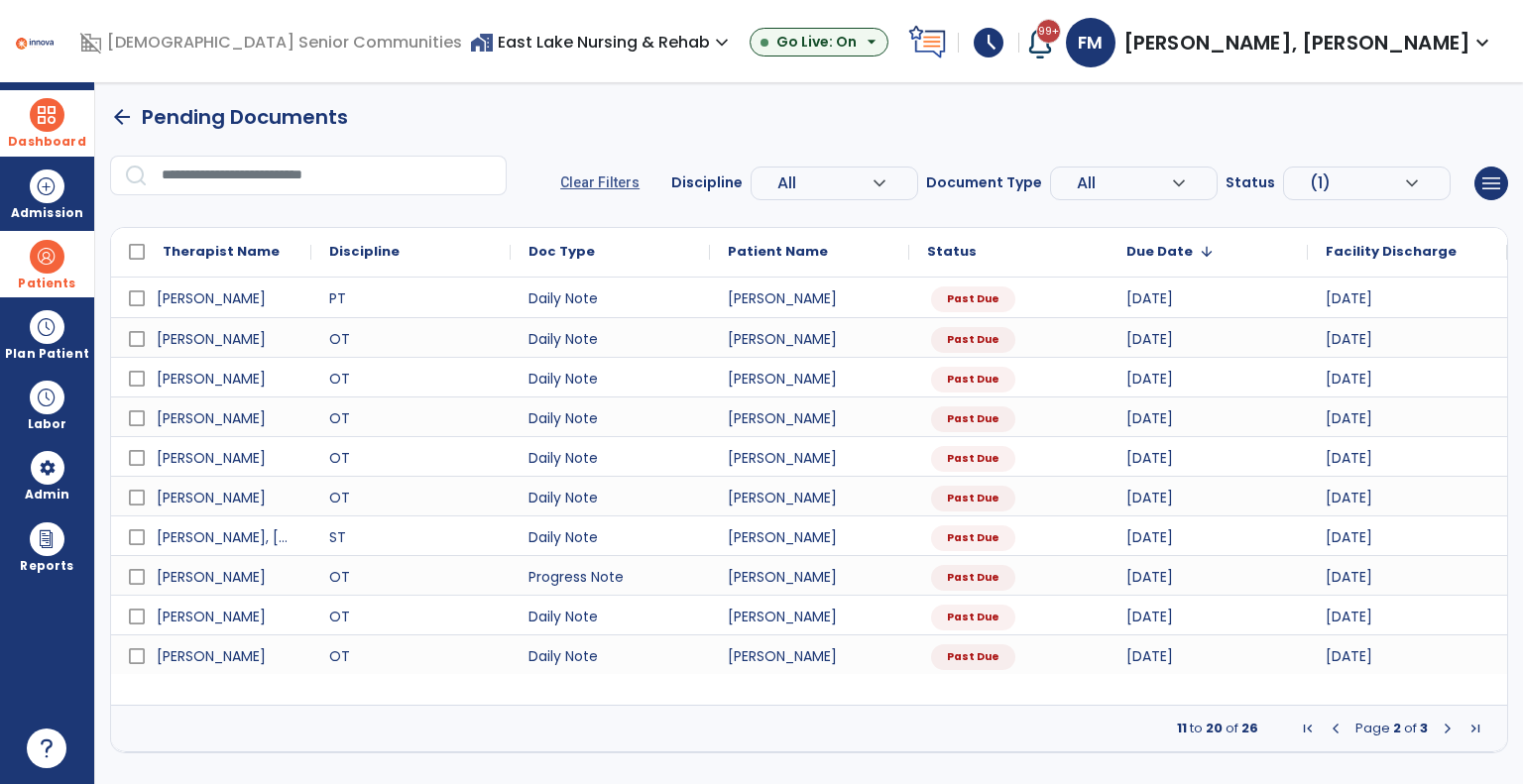 click at bounding box center [1448, 728] 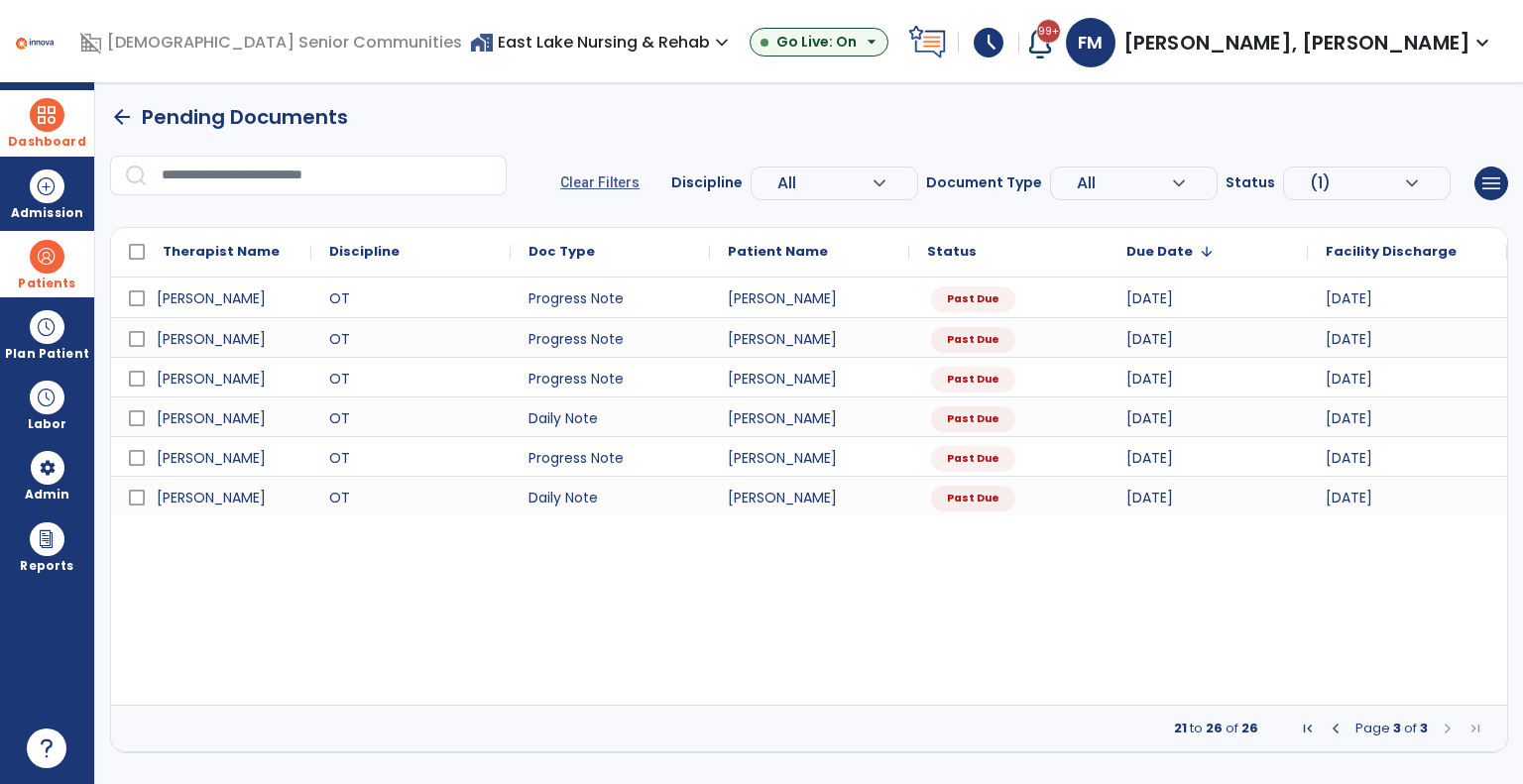 click at bounding box center (47, 257) 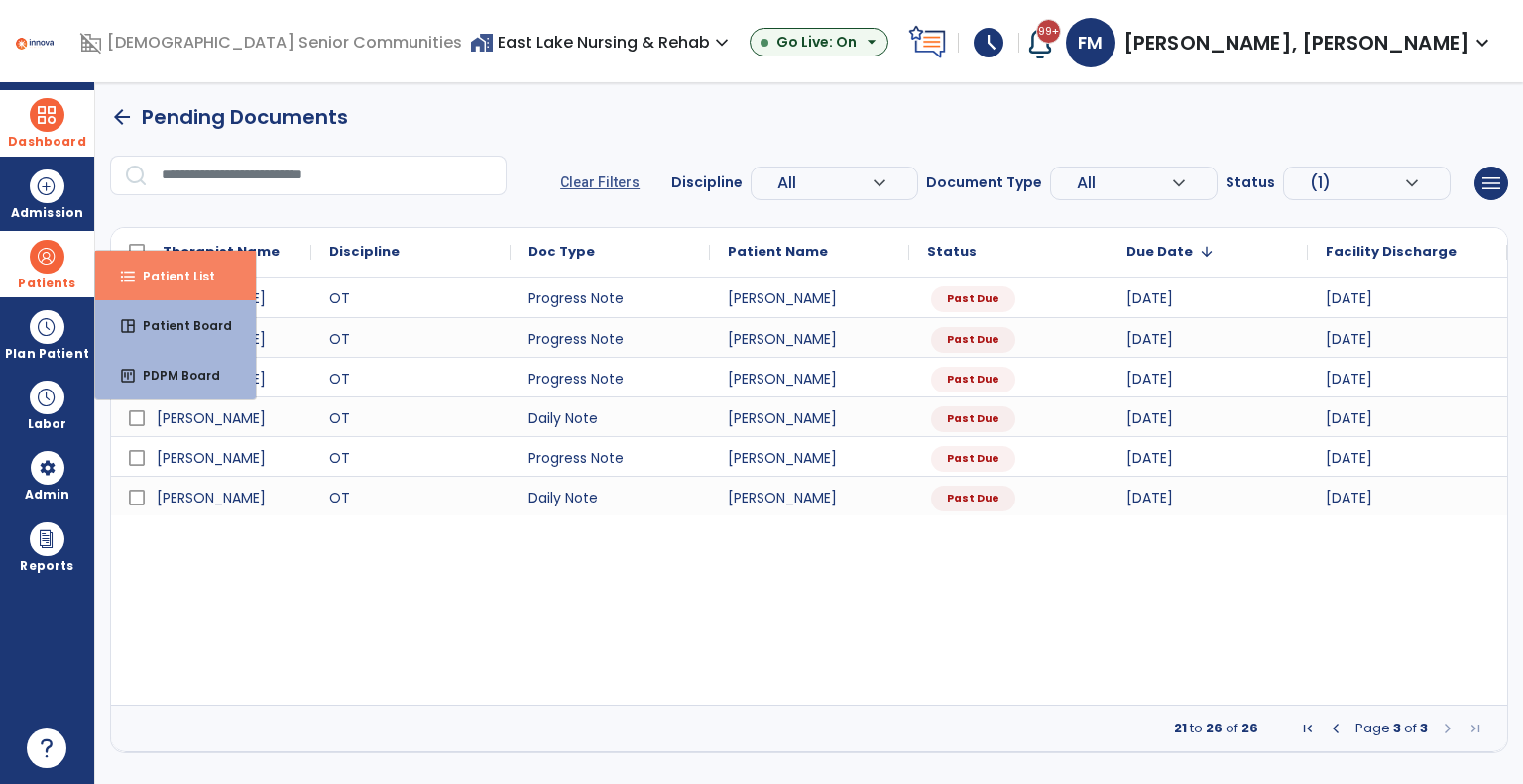 click on "format_list_bulleted  Patient List" at bounding box center (176, 276) 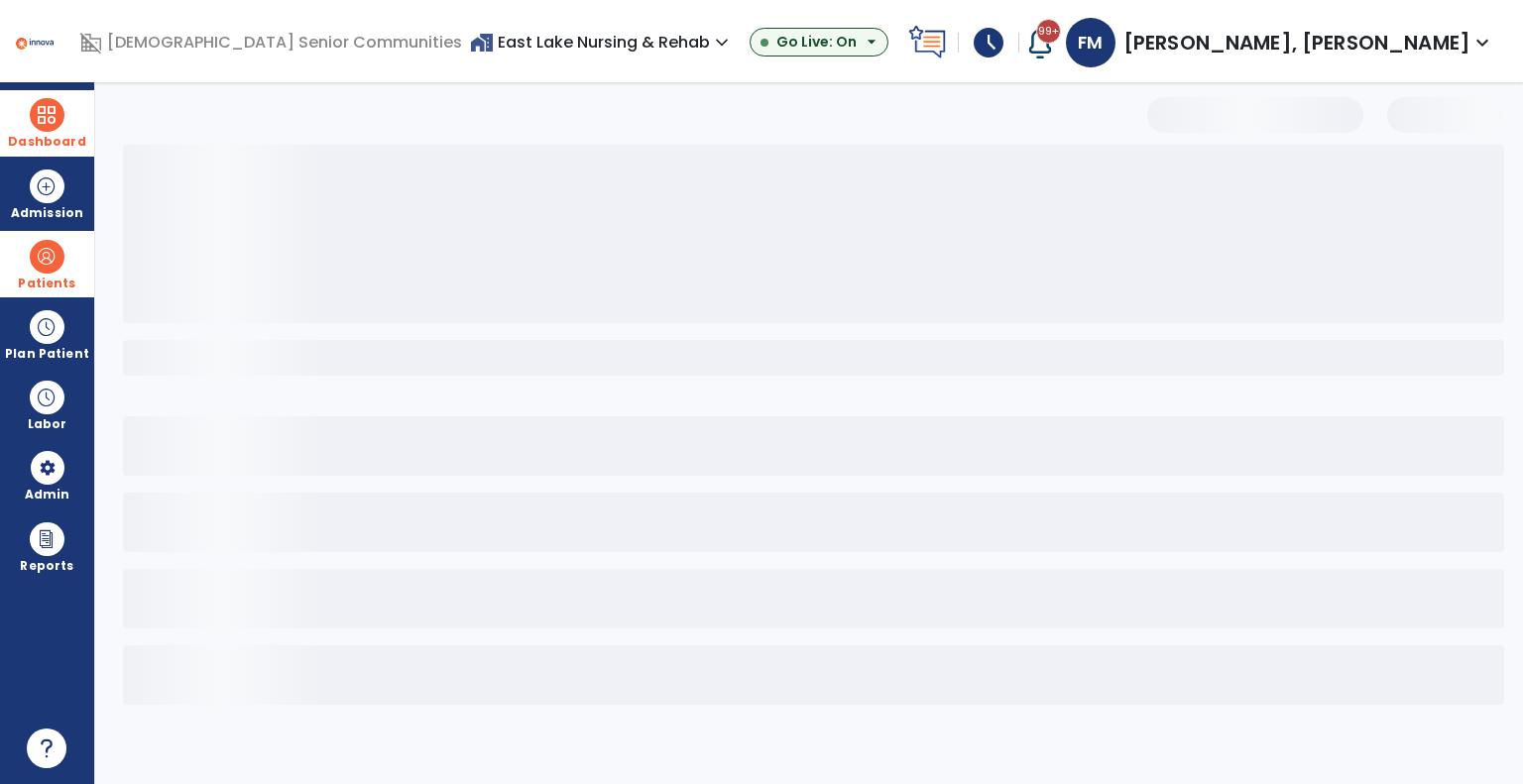 select on "***" 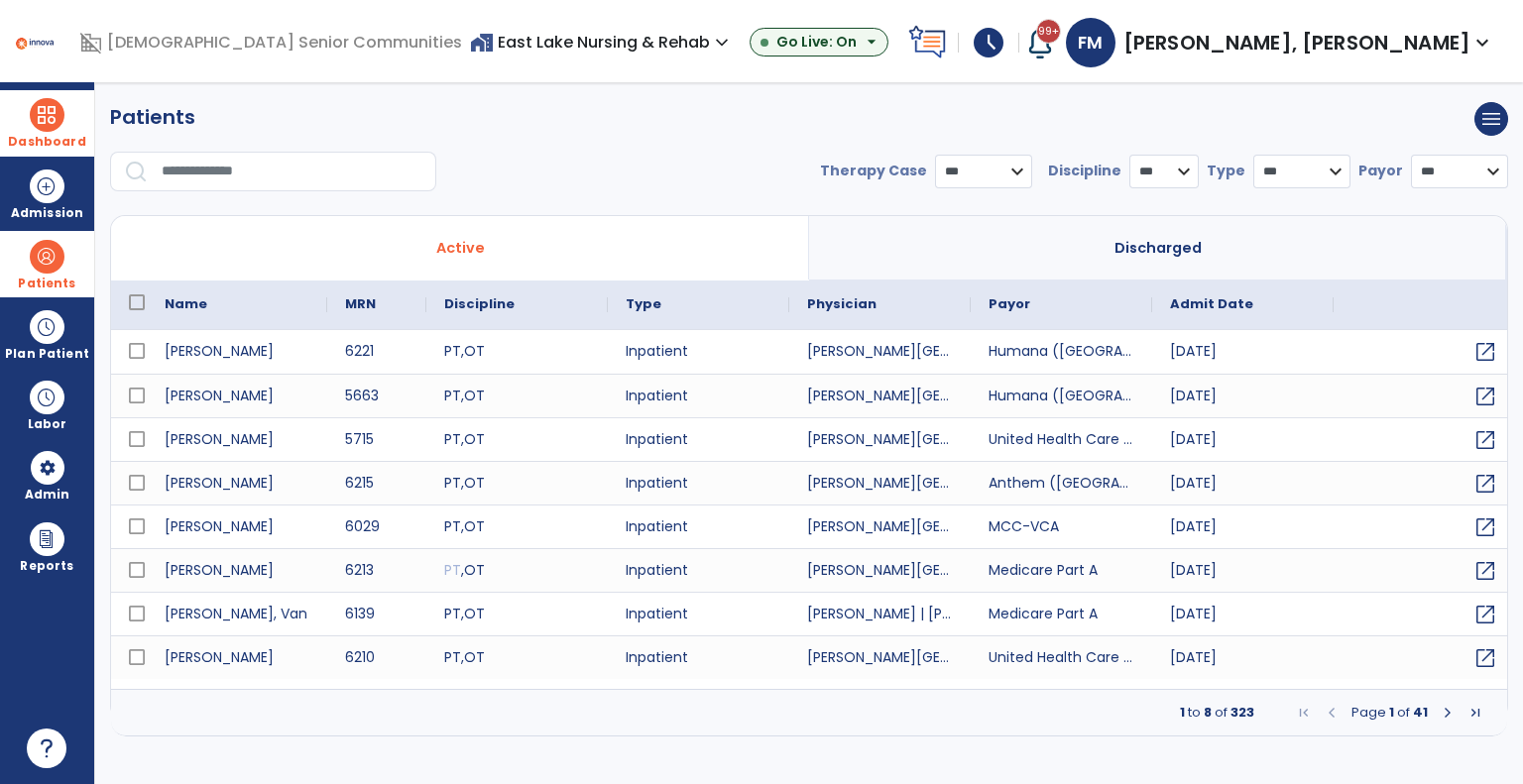 click on "Discharged" at bounding box center [1158, 248] 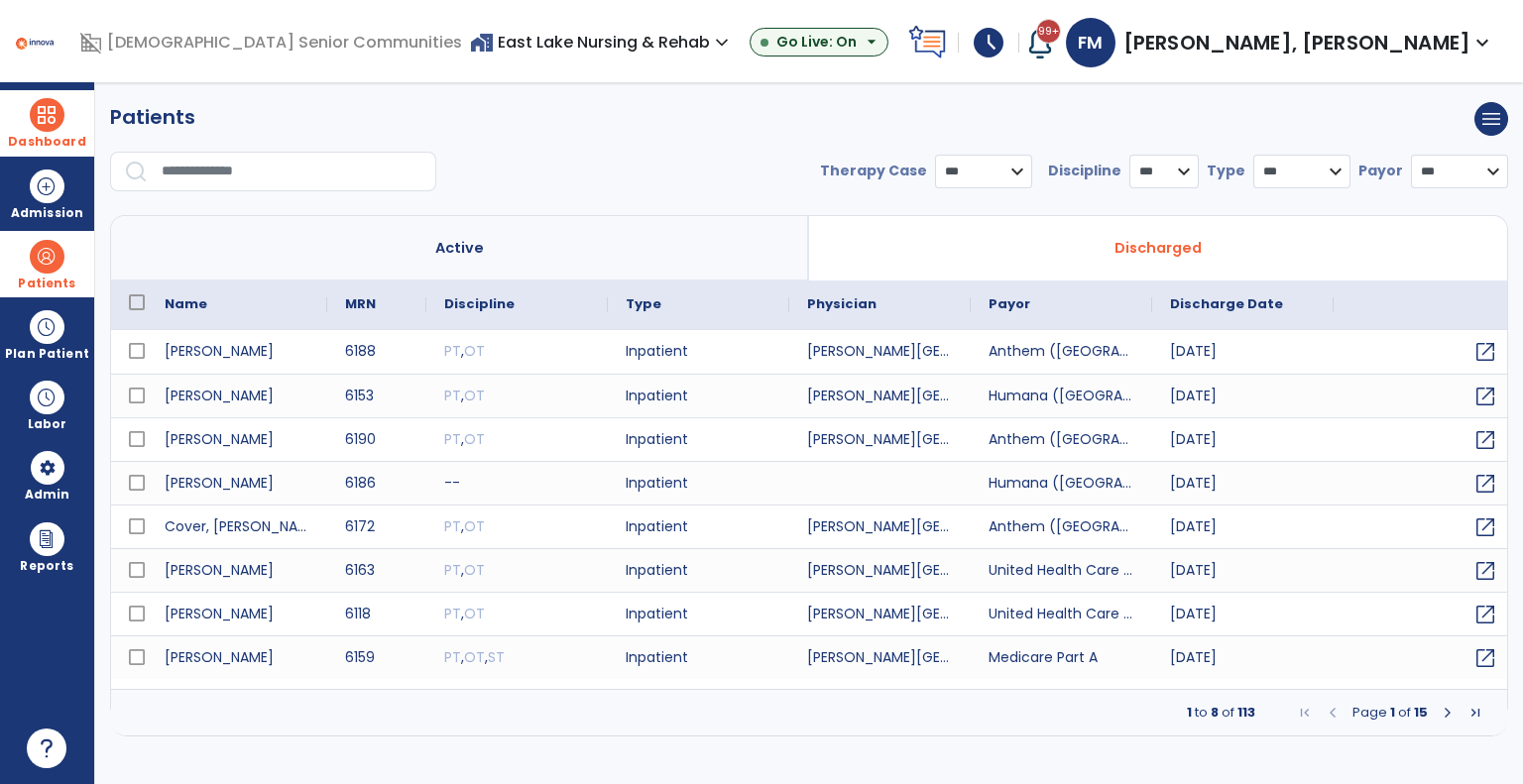 type 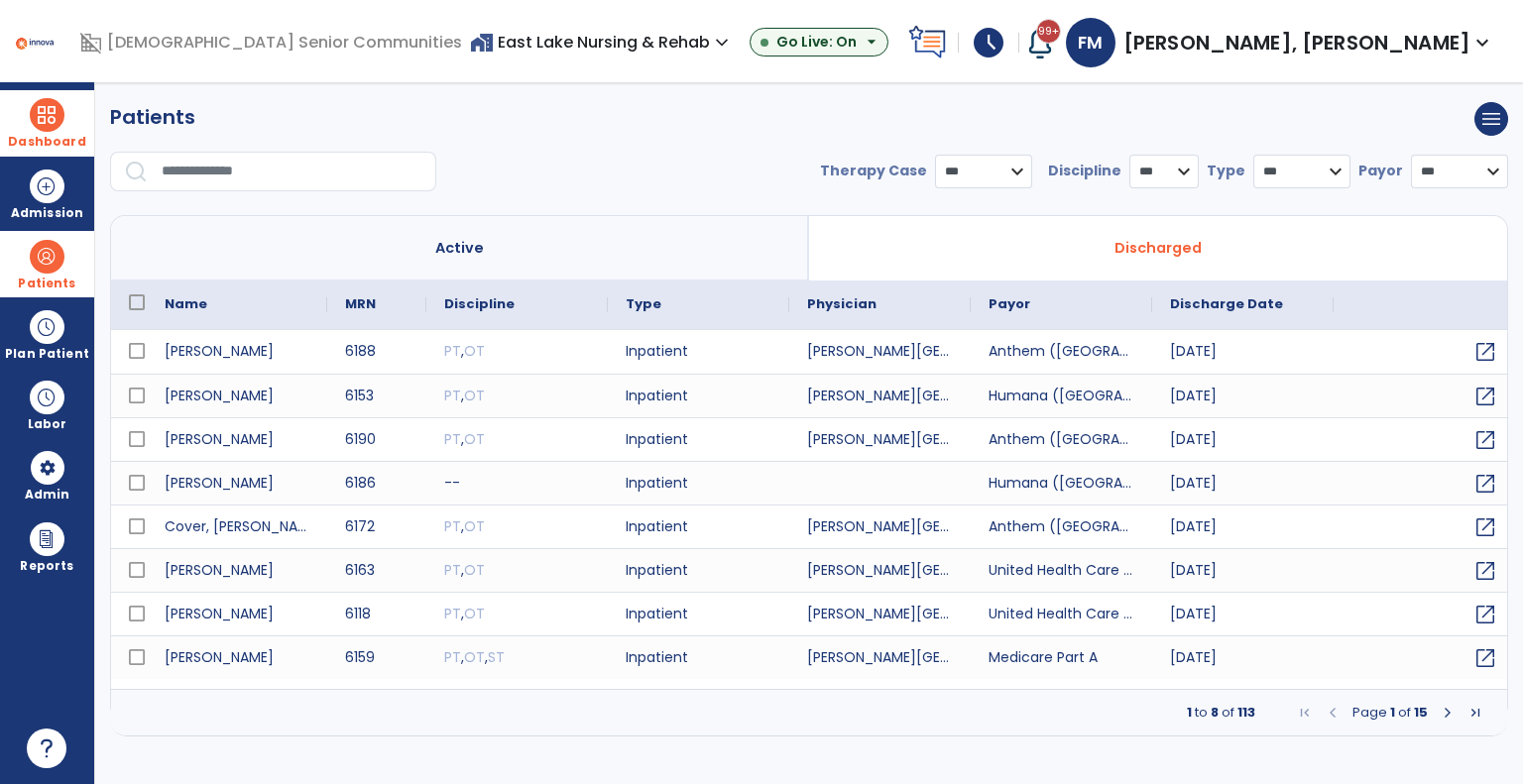 click at bounding box center [292, 171] 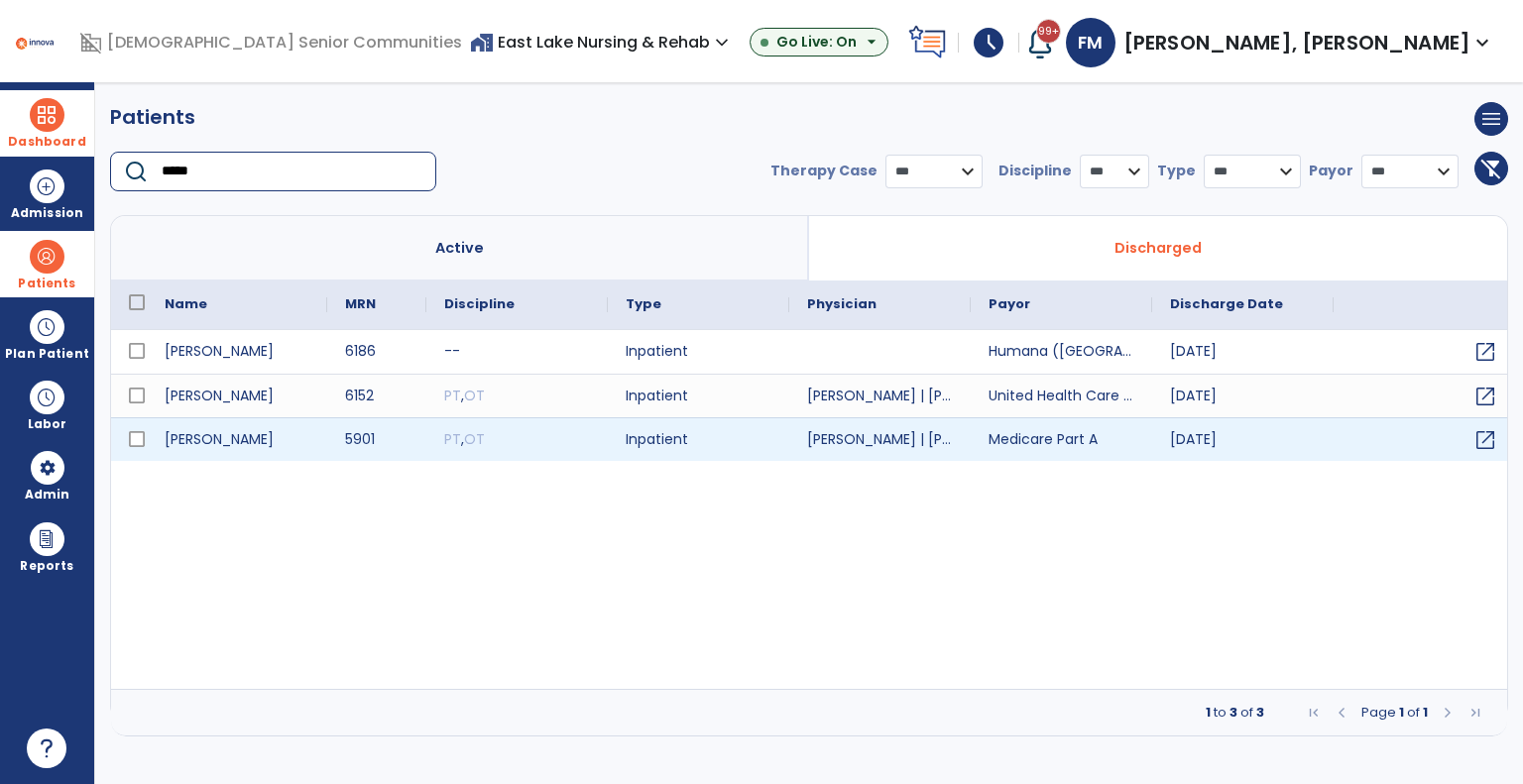 type on "*****" 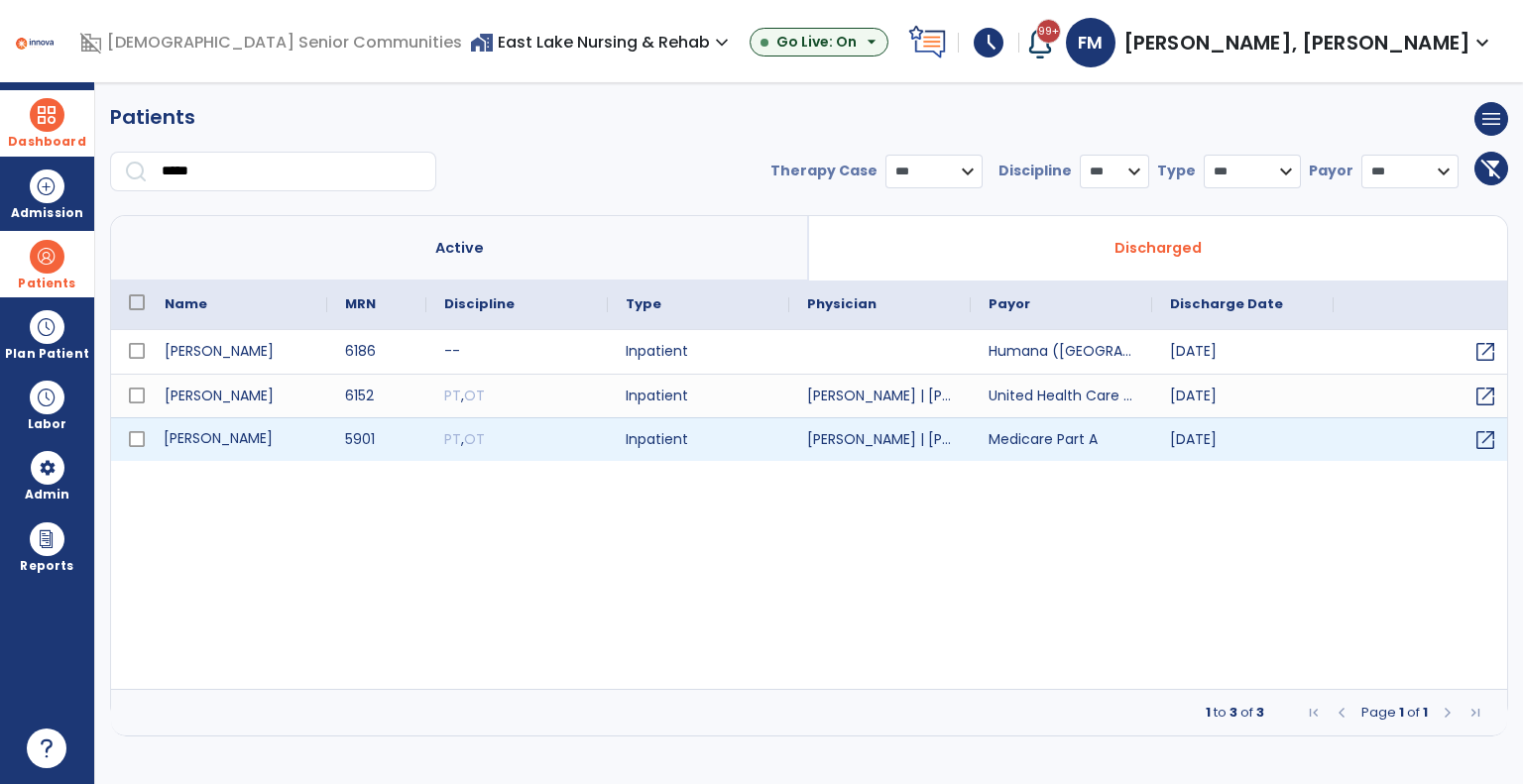 click on "[PERSON_NAME]" at bounding box center (237, 439) 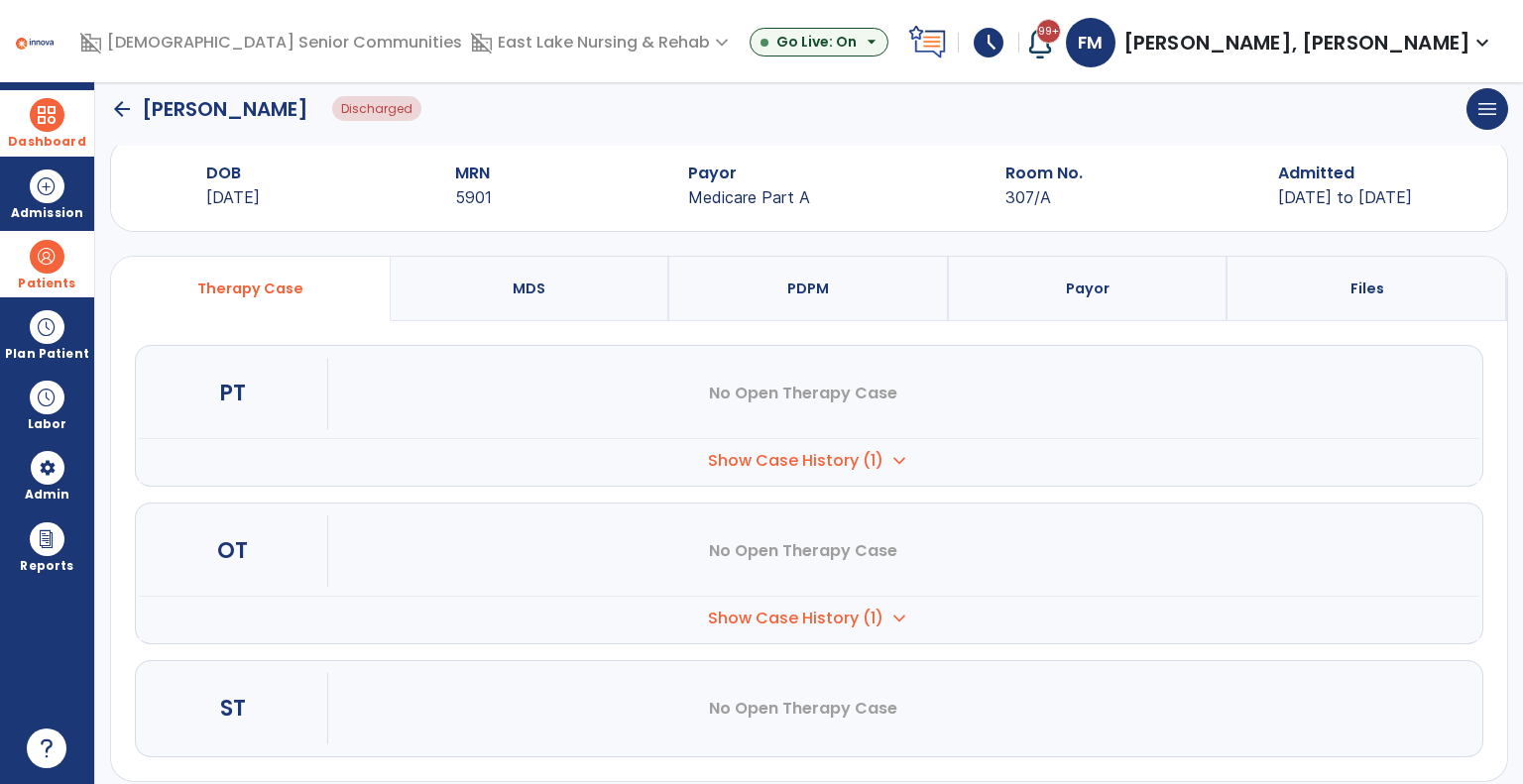 scroll, scrollTop: 56, scrollLeft: 0, axis: vertical 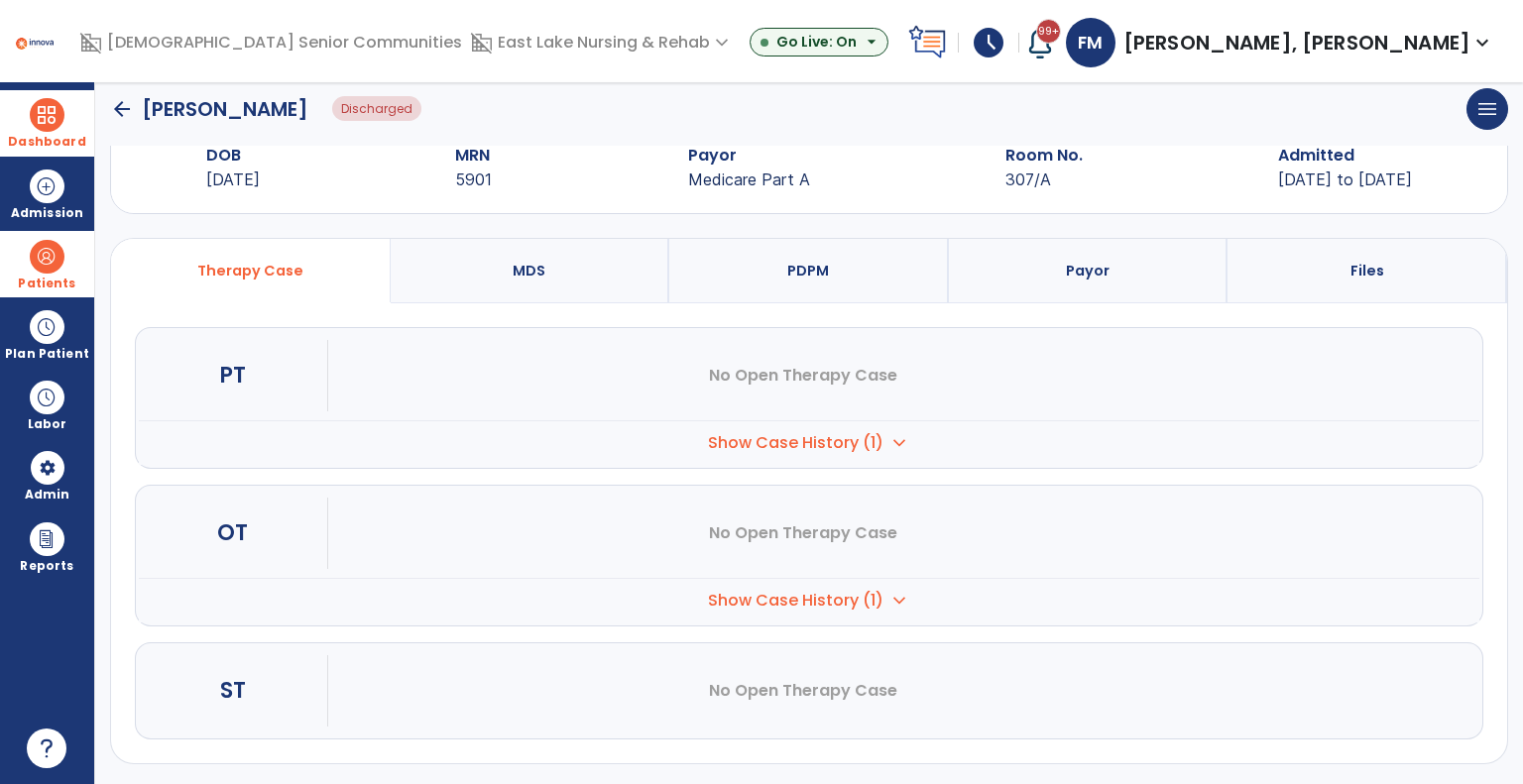 click on "Show Case History (1)" at bounding box center [795, 443] 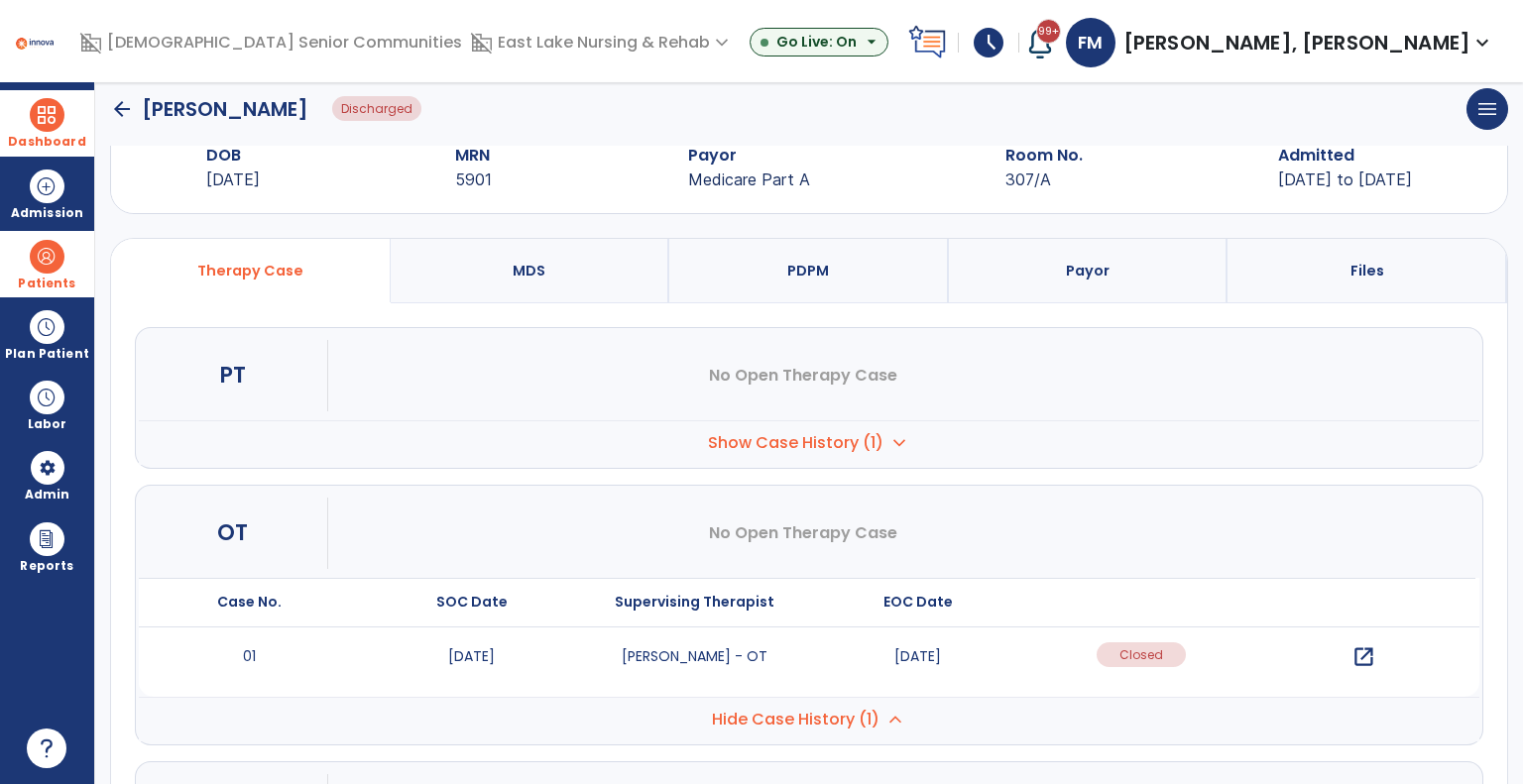 click on "open_in_new" at bounding box center (1363, 657) 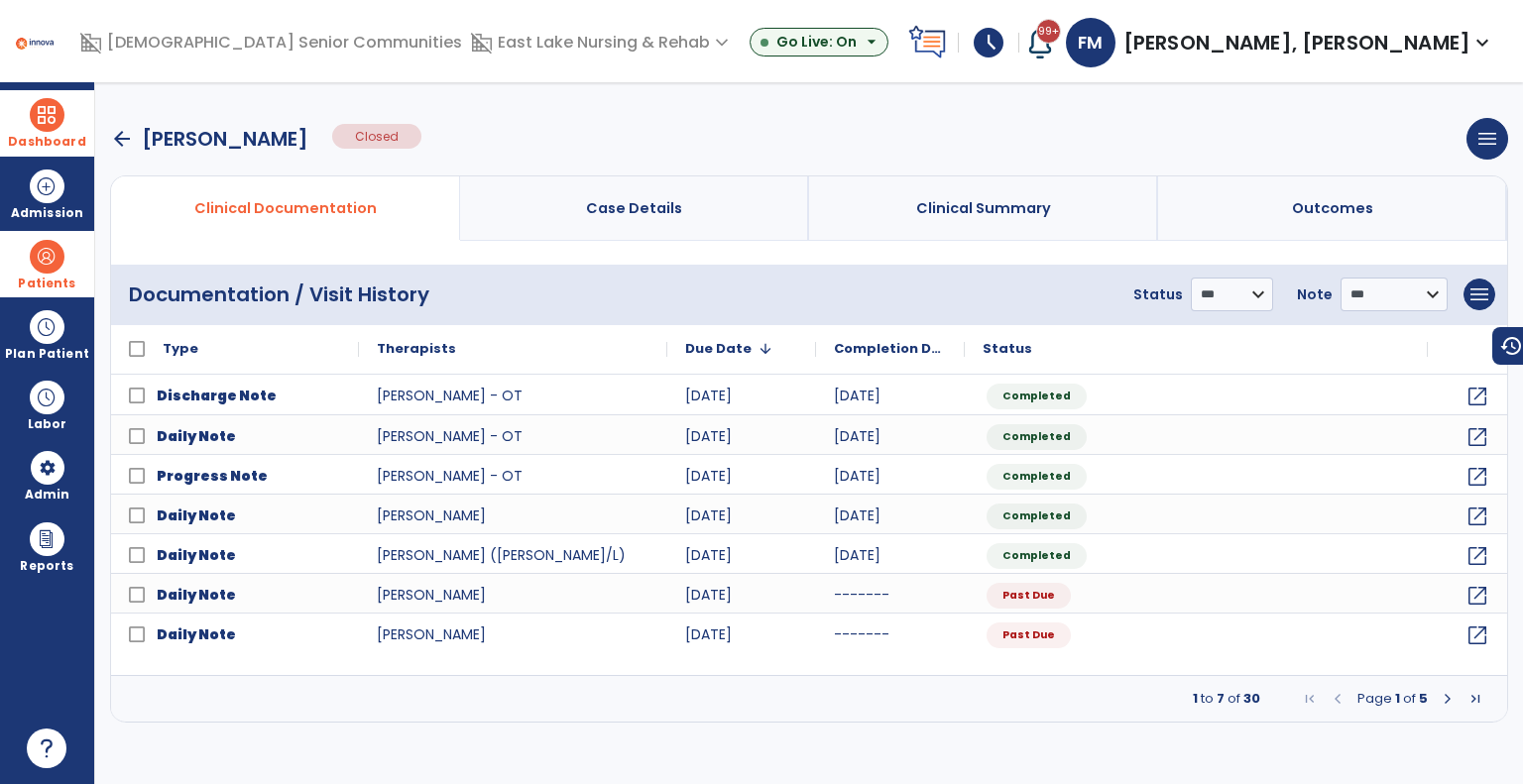 click at bounding box center (1448, 699) 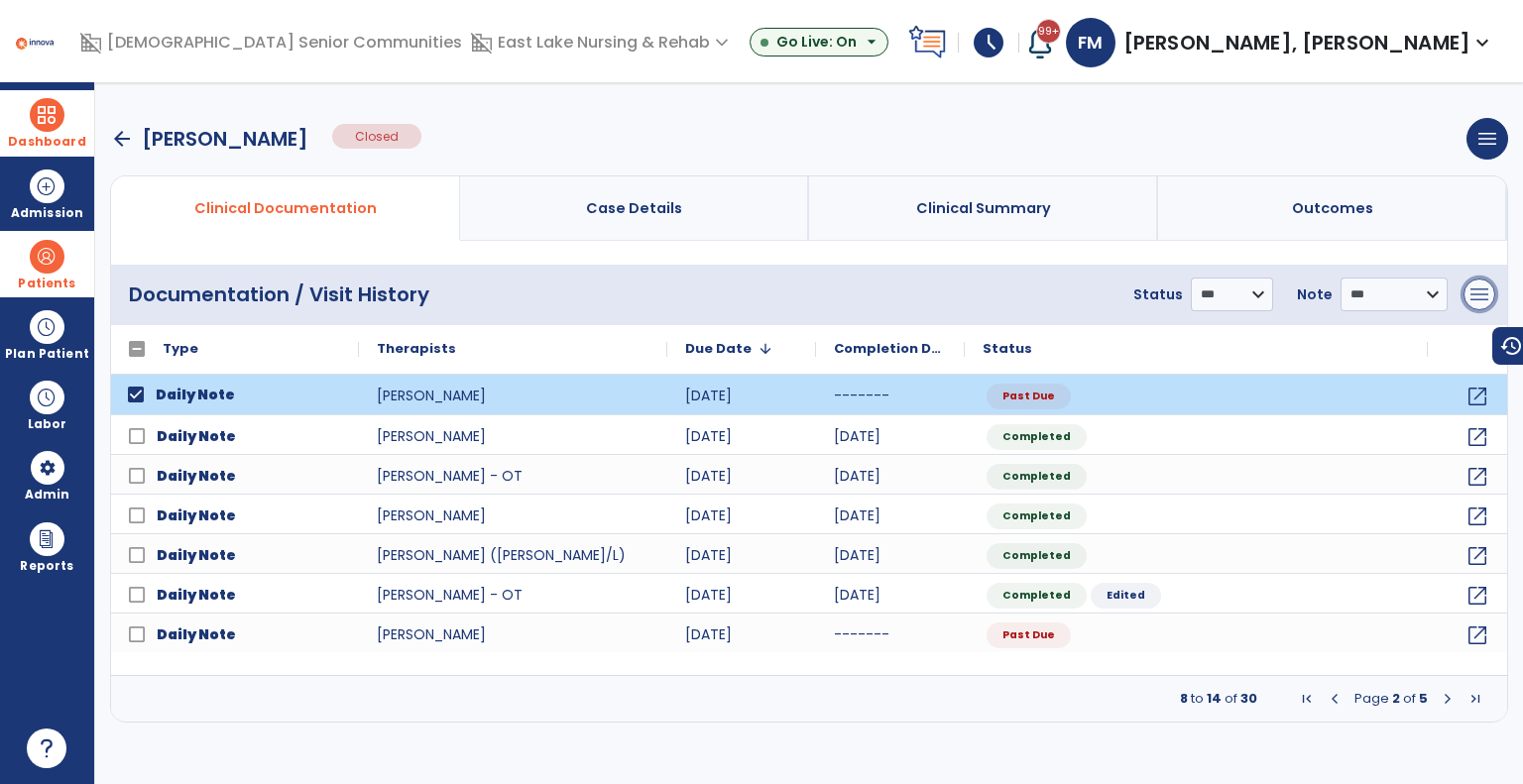 click on "menu" at bounding box center (1479, 294) 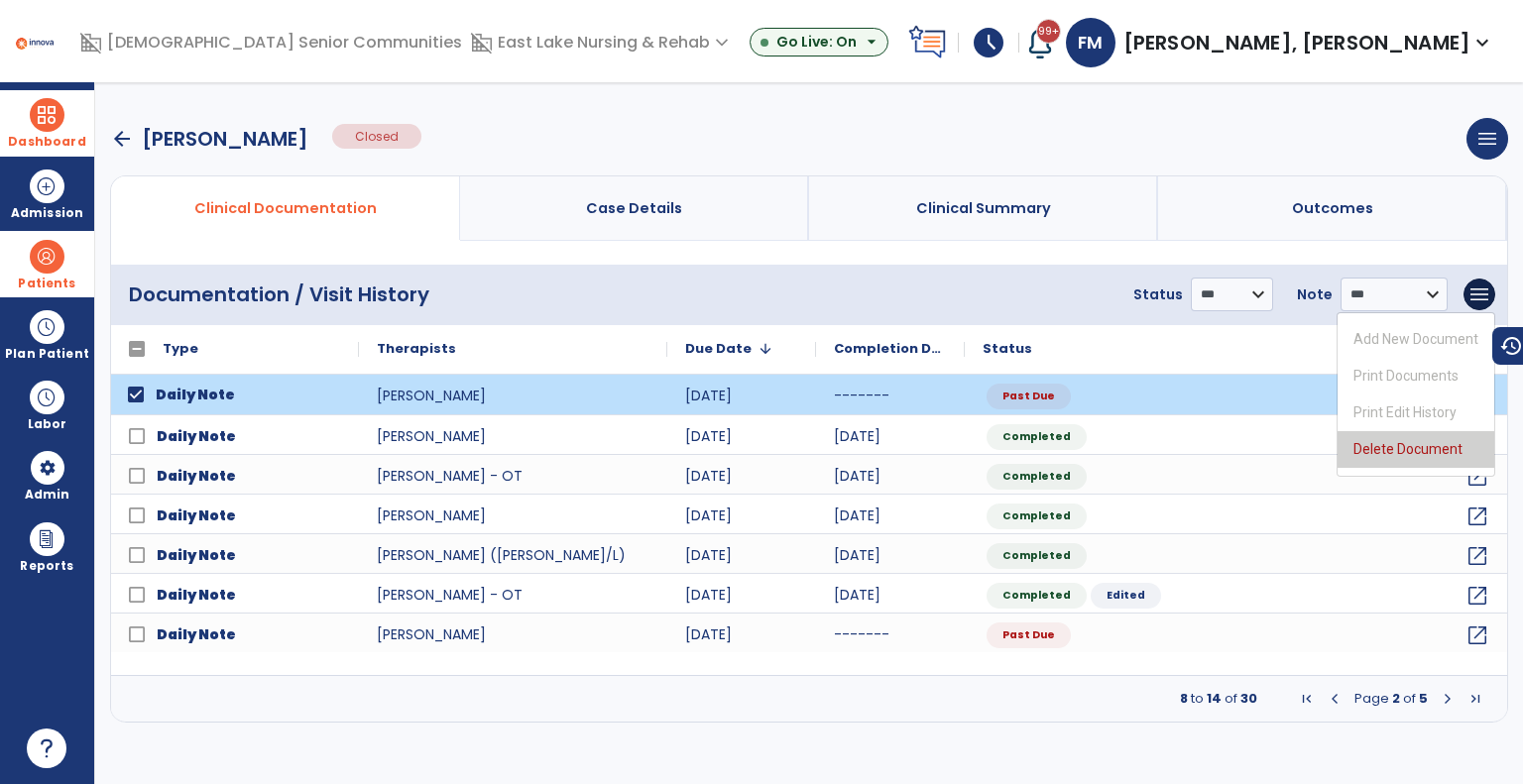 click on "Delete Document" at bounding box center [1416, 449] 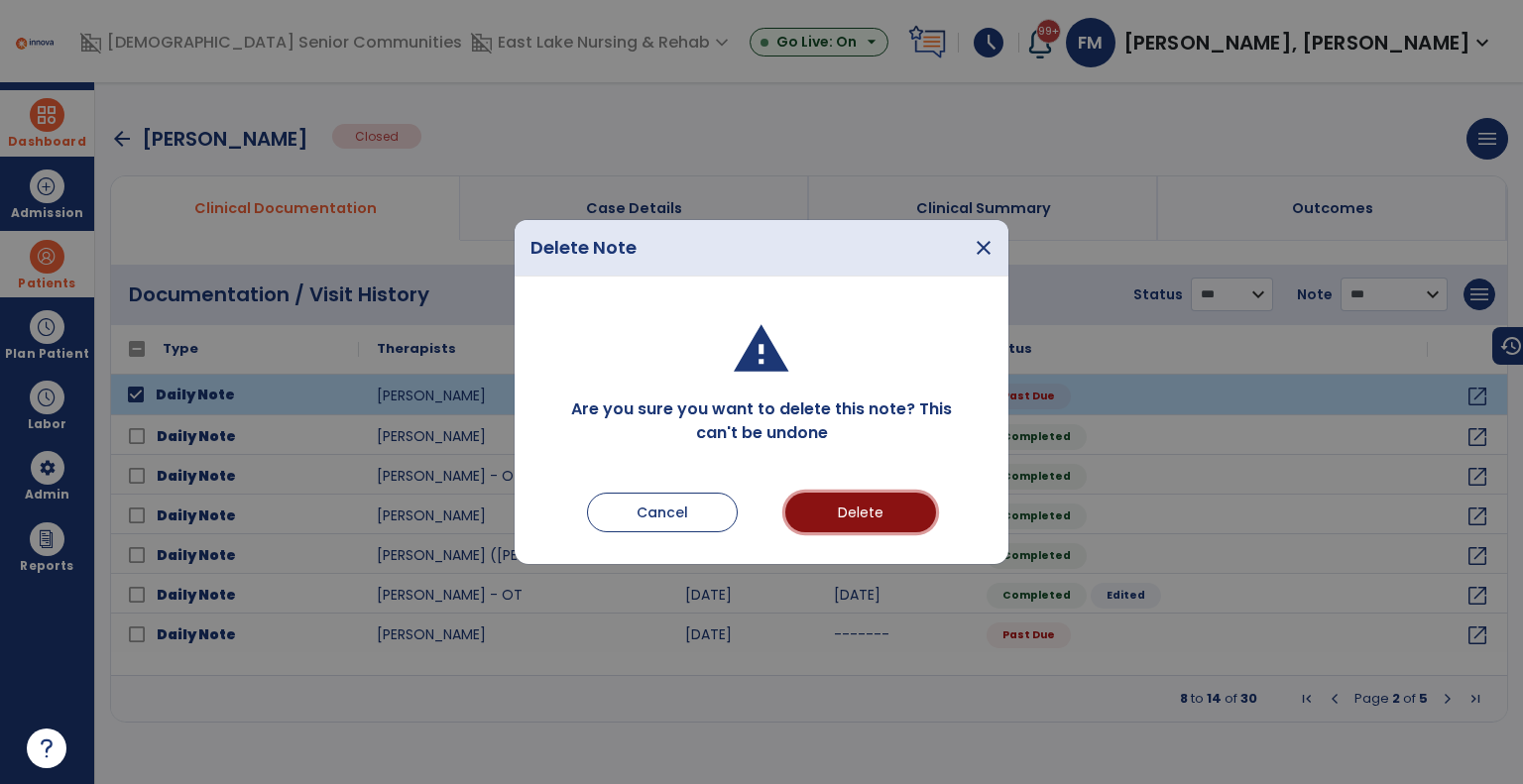 click on "Delete" at bounding box center [861, 512] 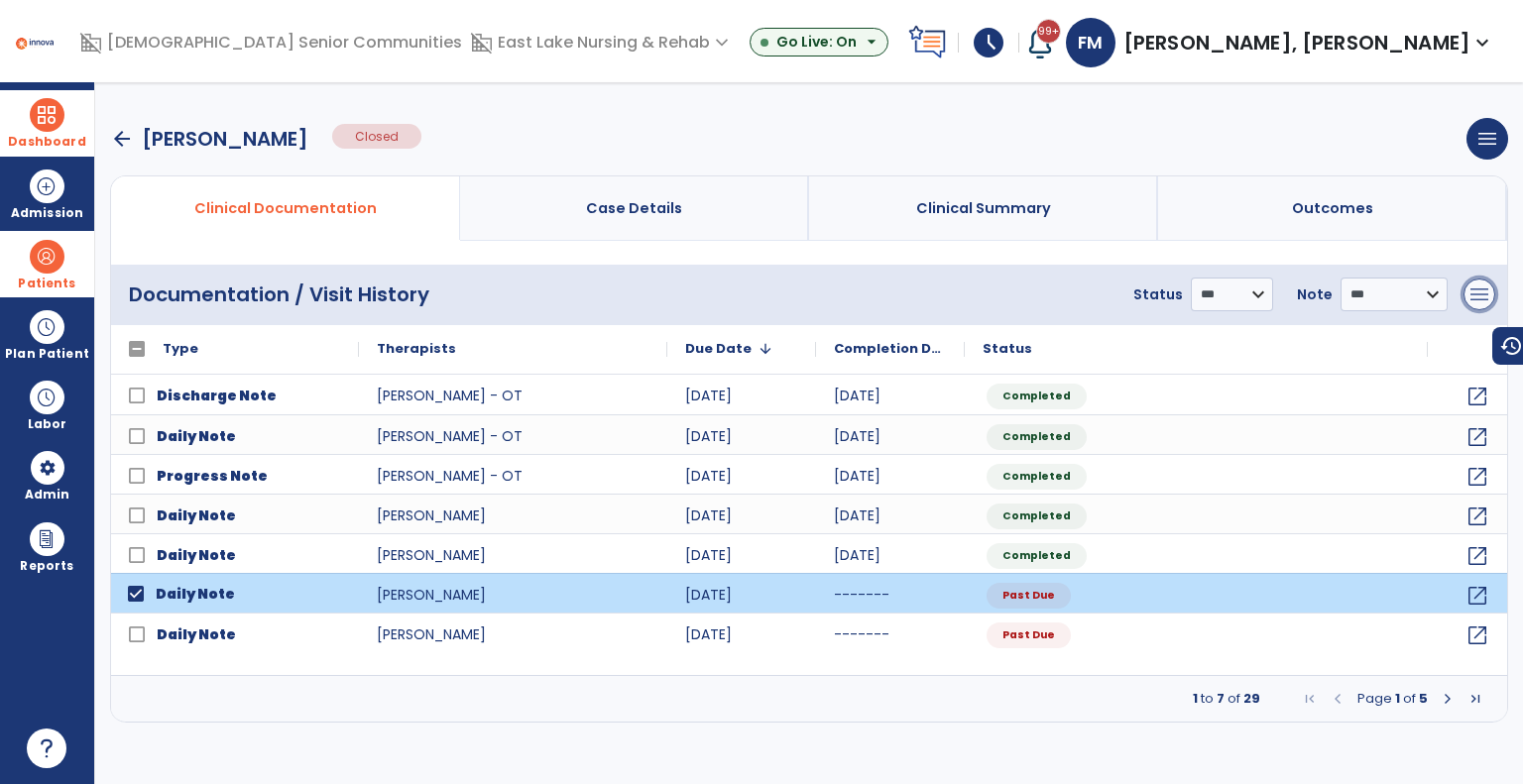click on "menu" at bounding box center (1479, 294) 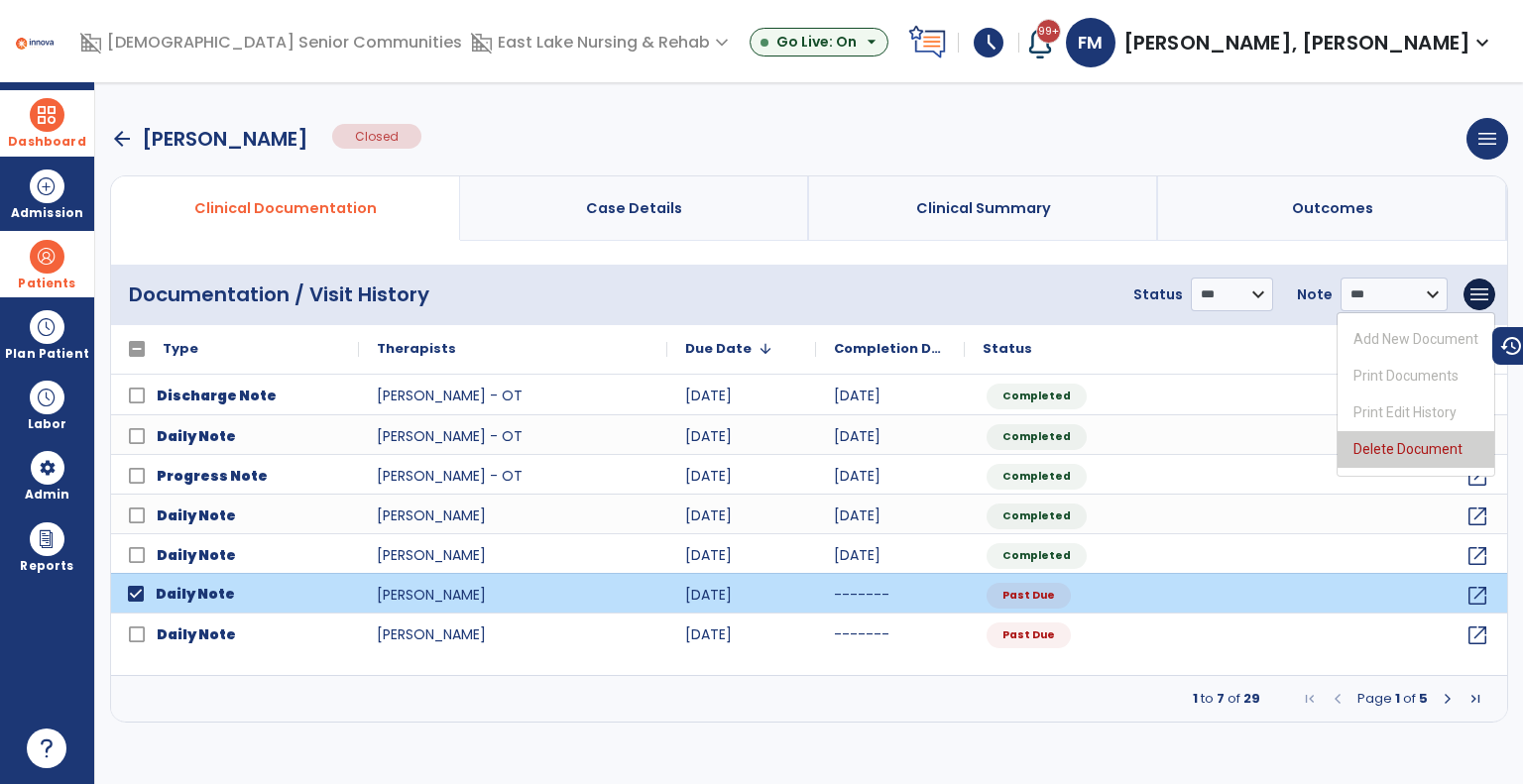 click on "Delete Document" at bounding box center [1416, 449] 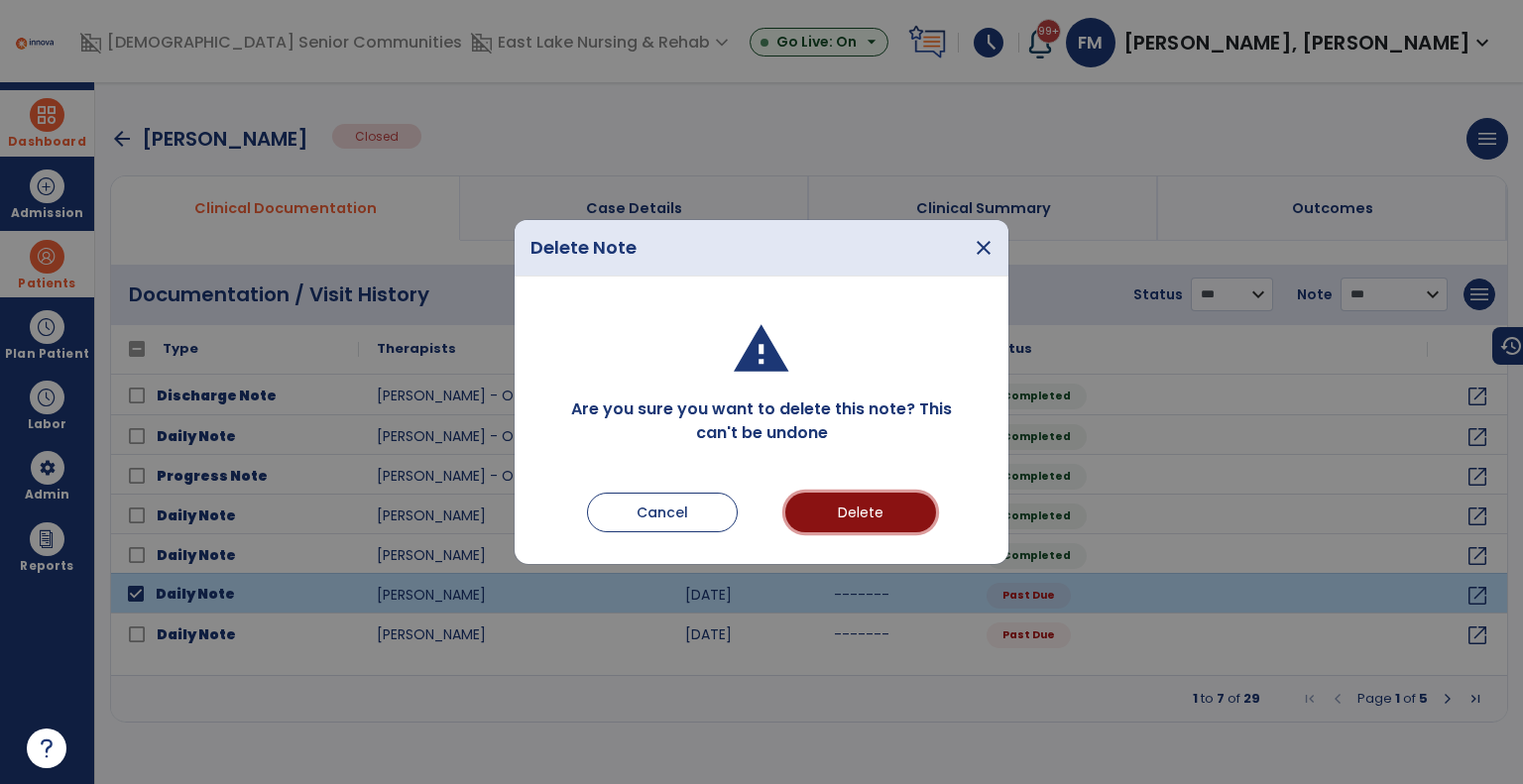 click on "Delete" at bounding box center [861, 512] 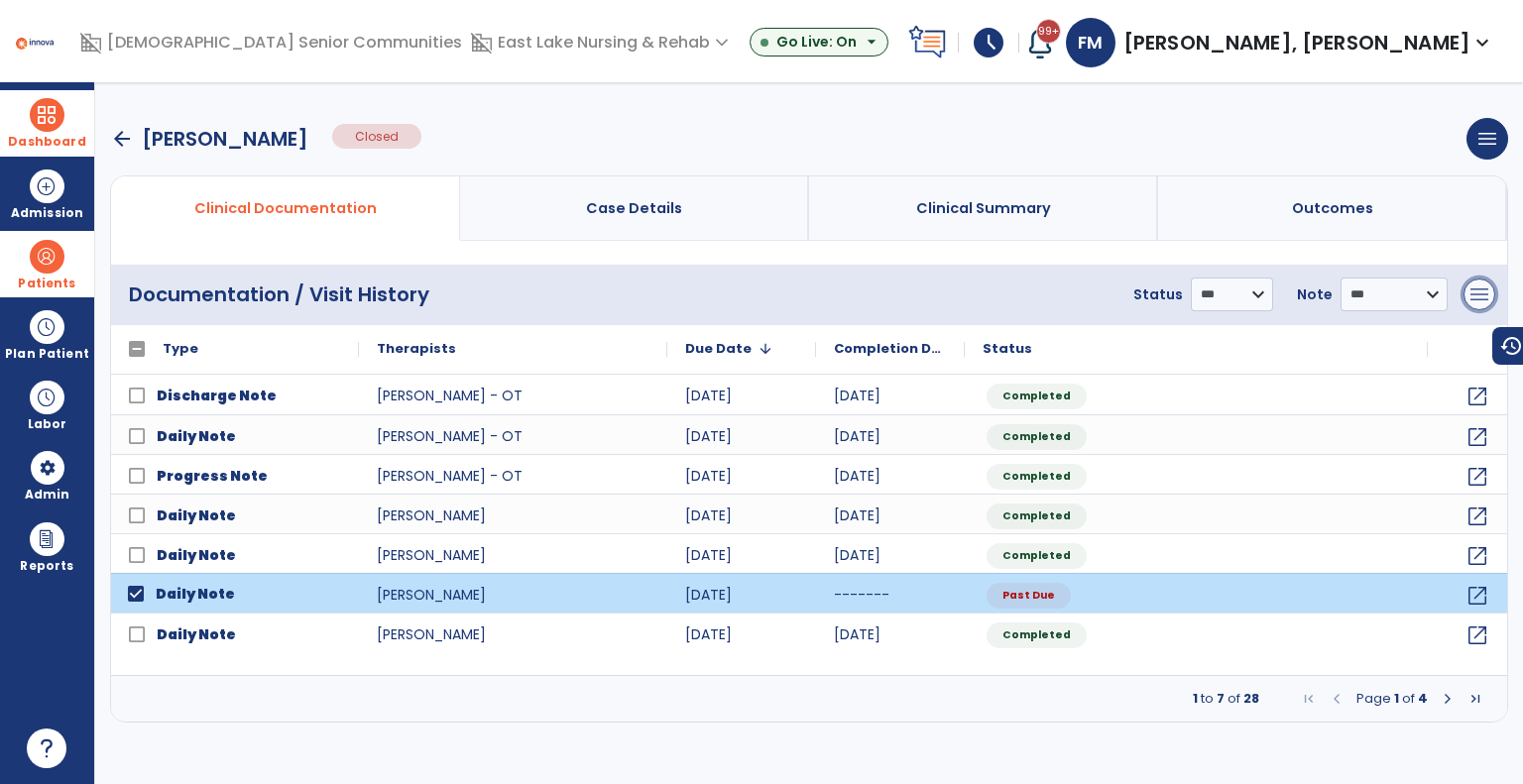 click on "menu" at bounding box center (1479, 294) 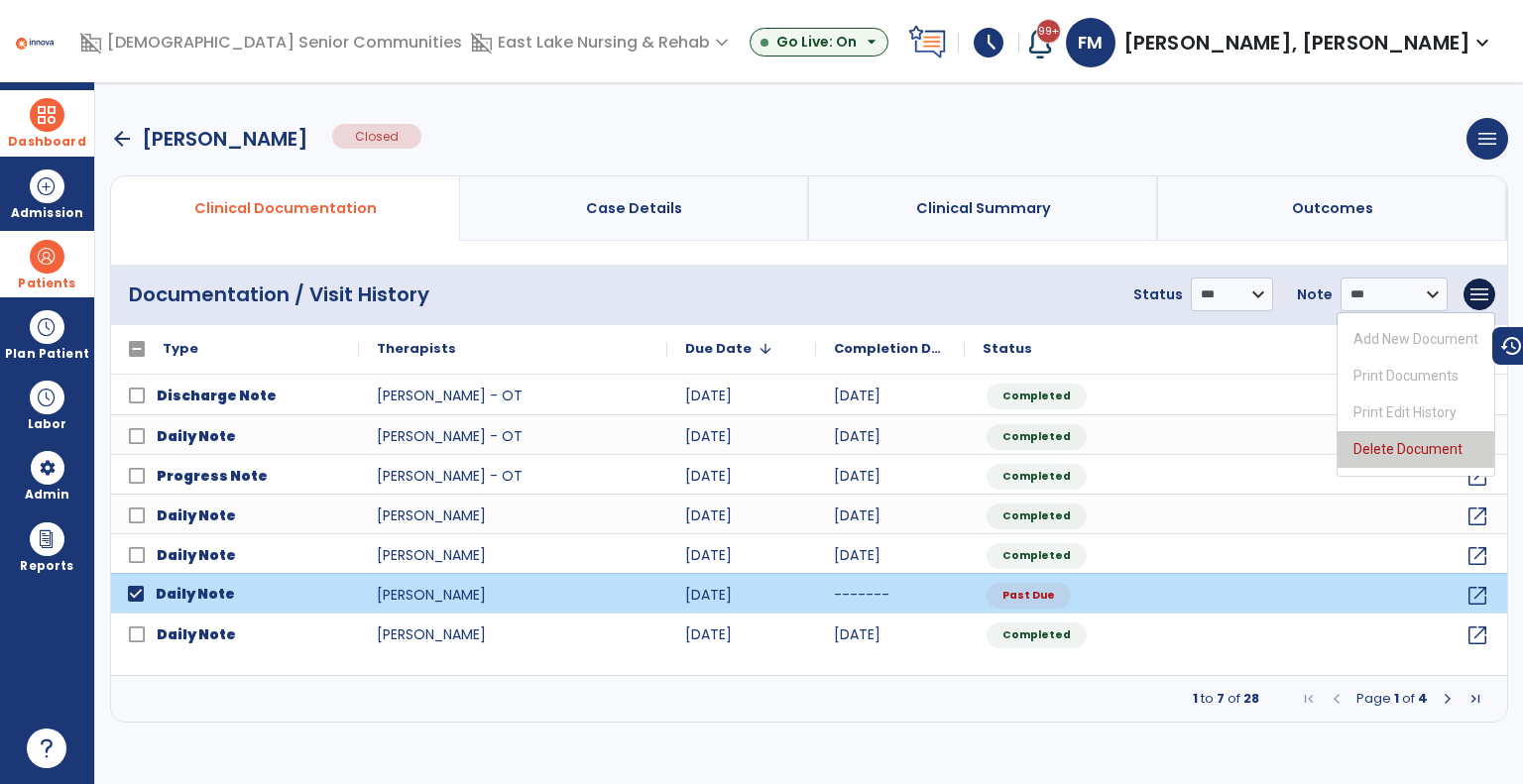 click on "Delete Document" at bounding box center (1416, 449) 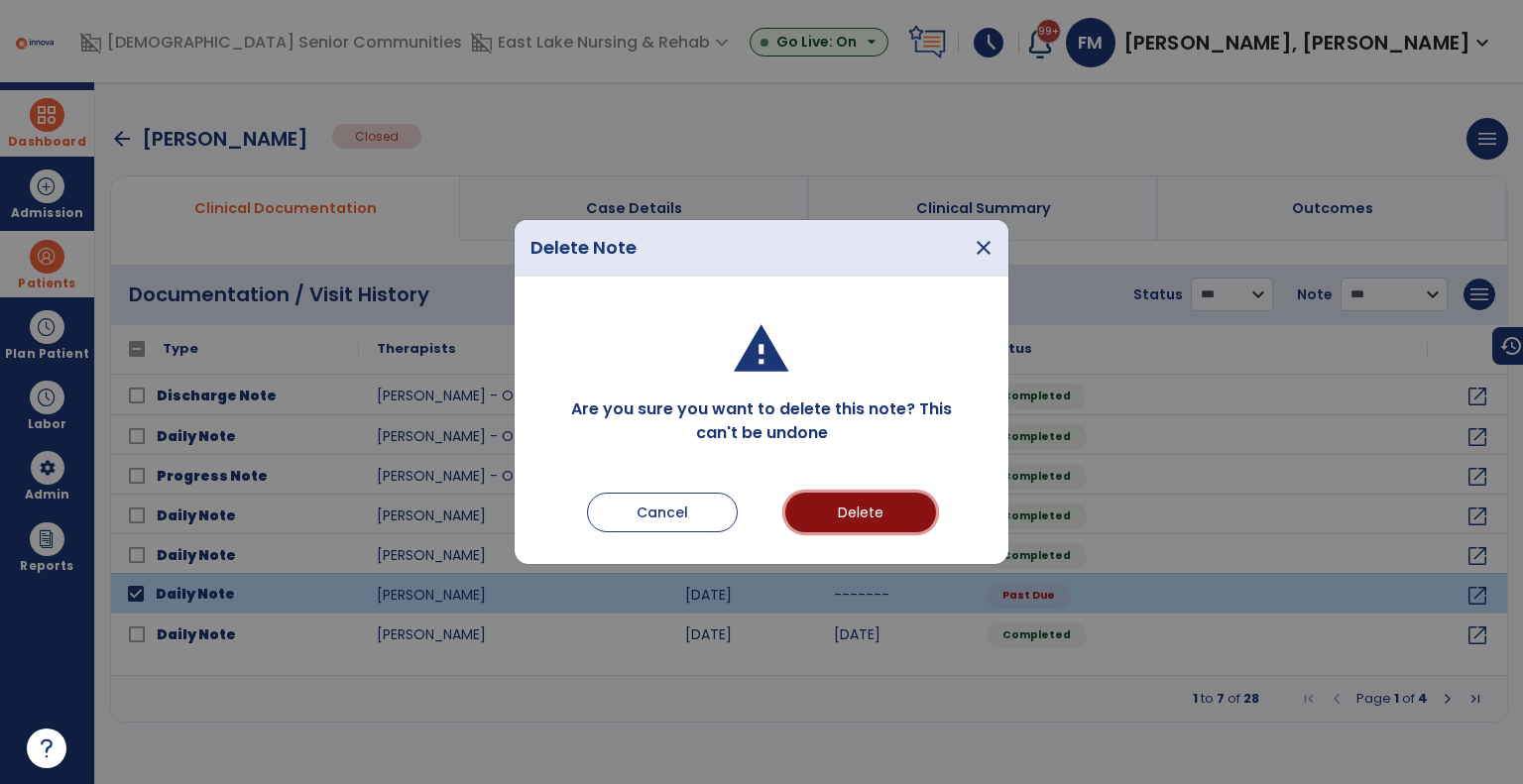 click on "Delete" at bounding box center [861, 512] 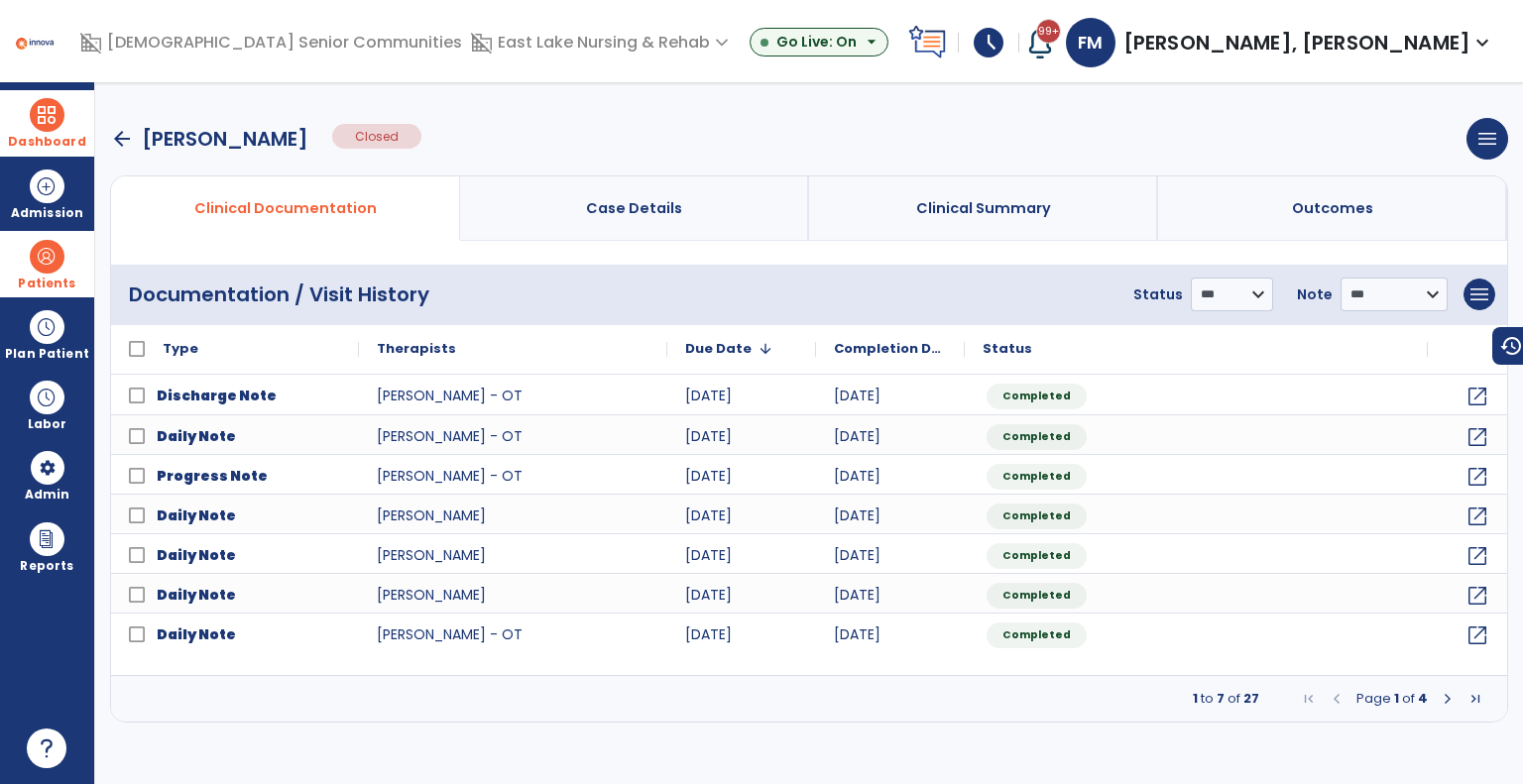 click at bounding box center [1448, 699] 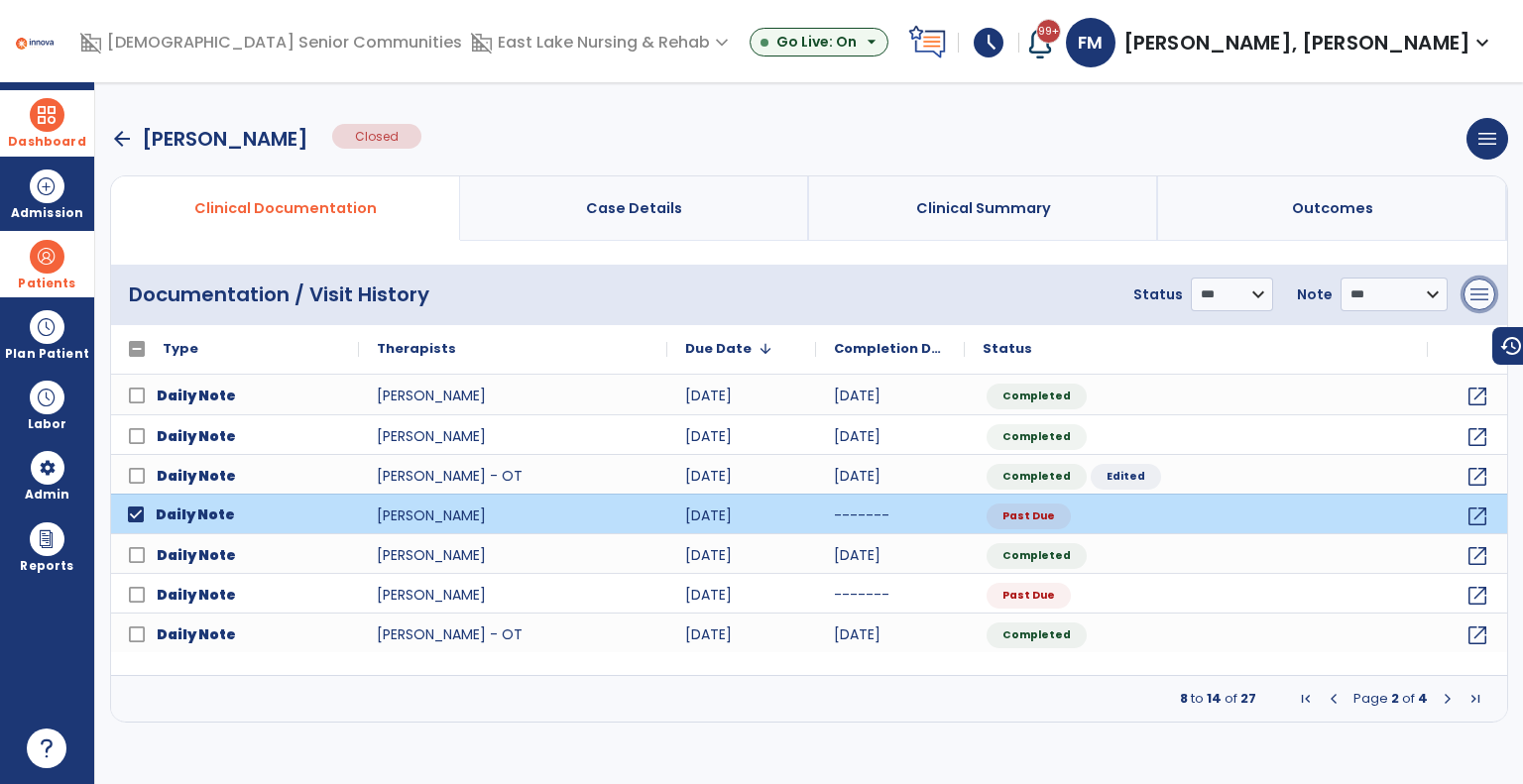 click on "menu" at bounding box center [1479, 294] 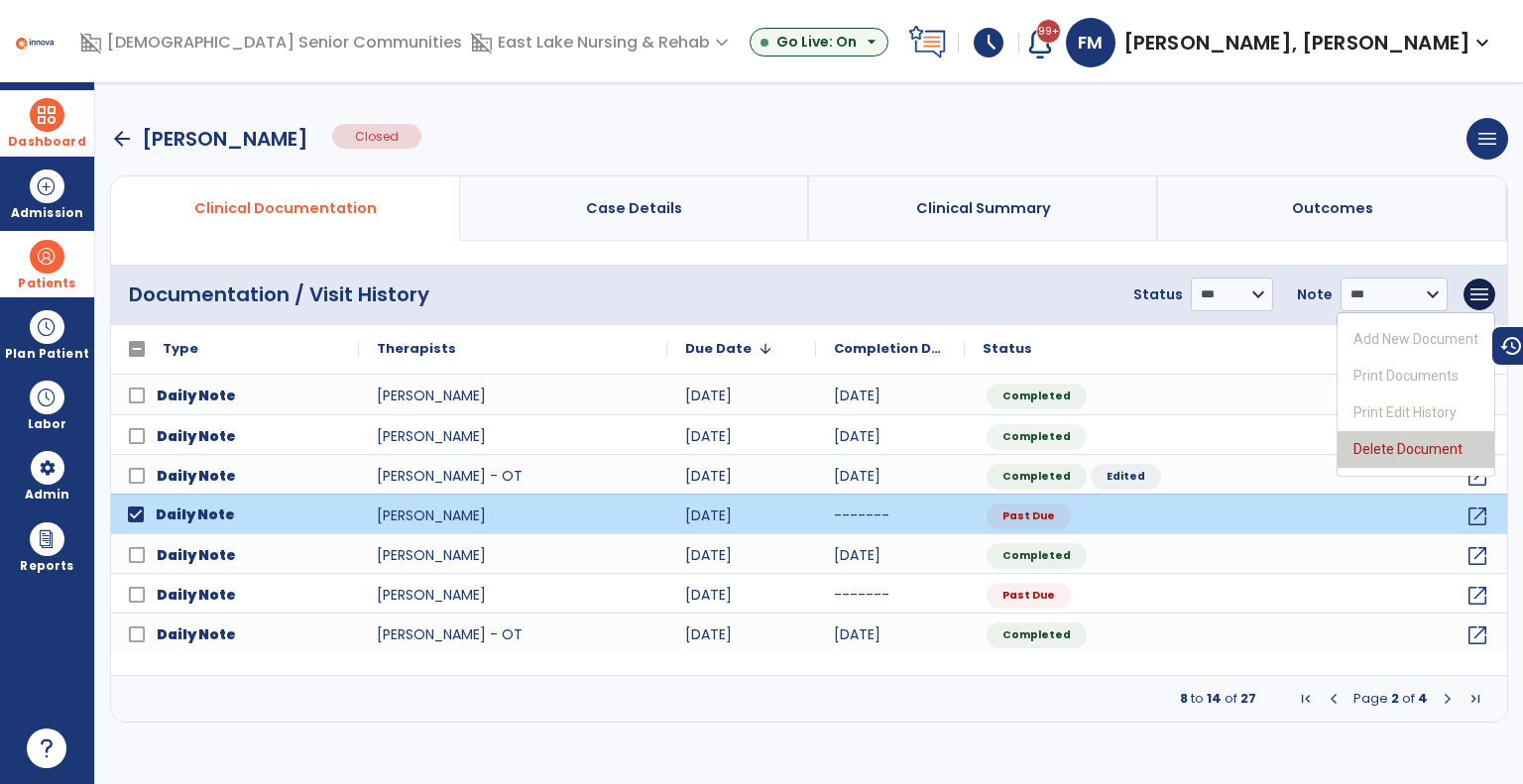 click on "Delete Document" at bounding box center [1416, 449] 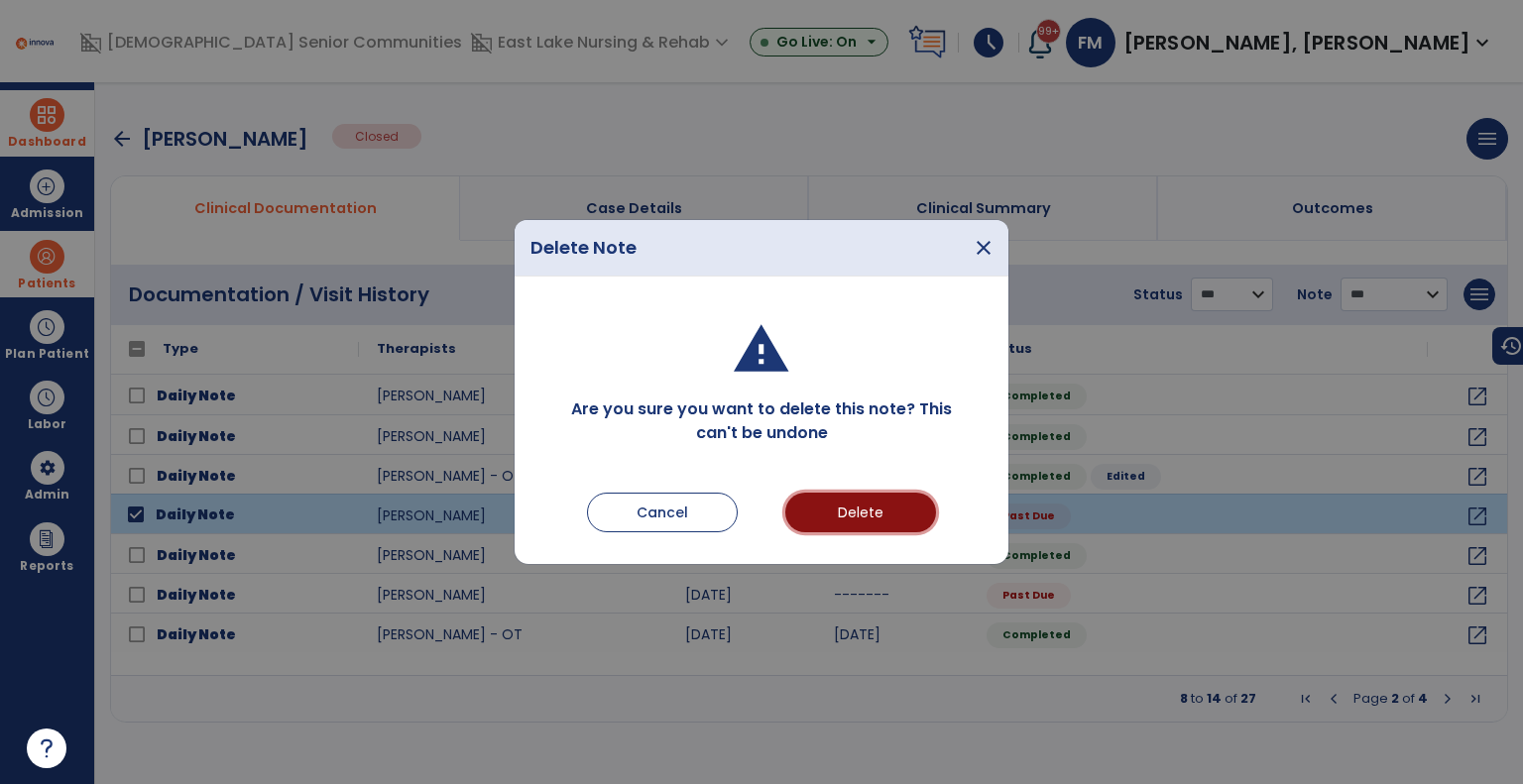 click on "Delete" at bounding box center [861, 512] 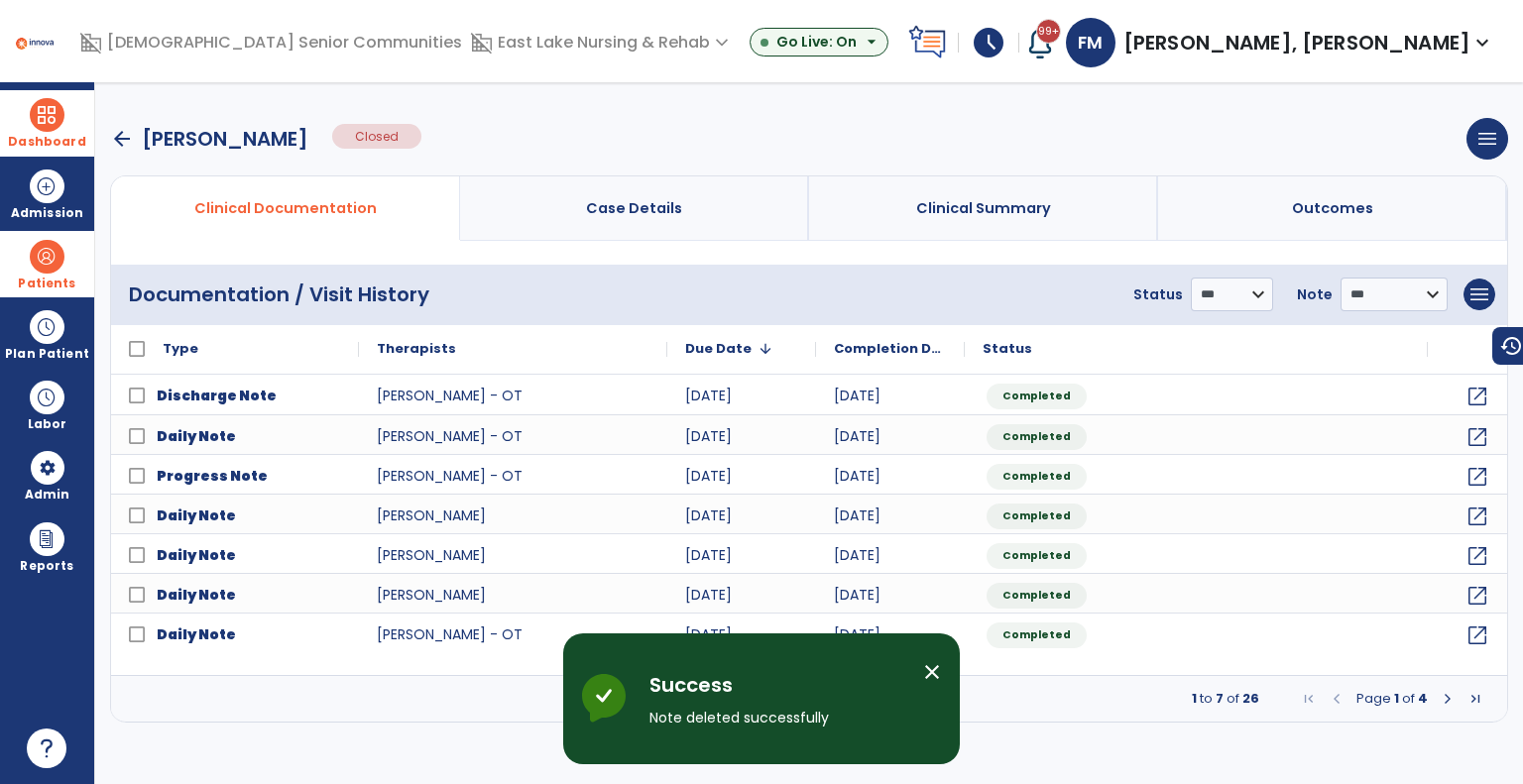 click at bounding box center (1448, 699) 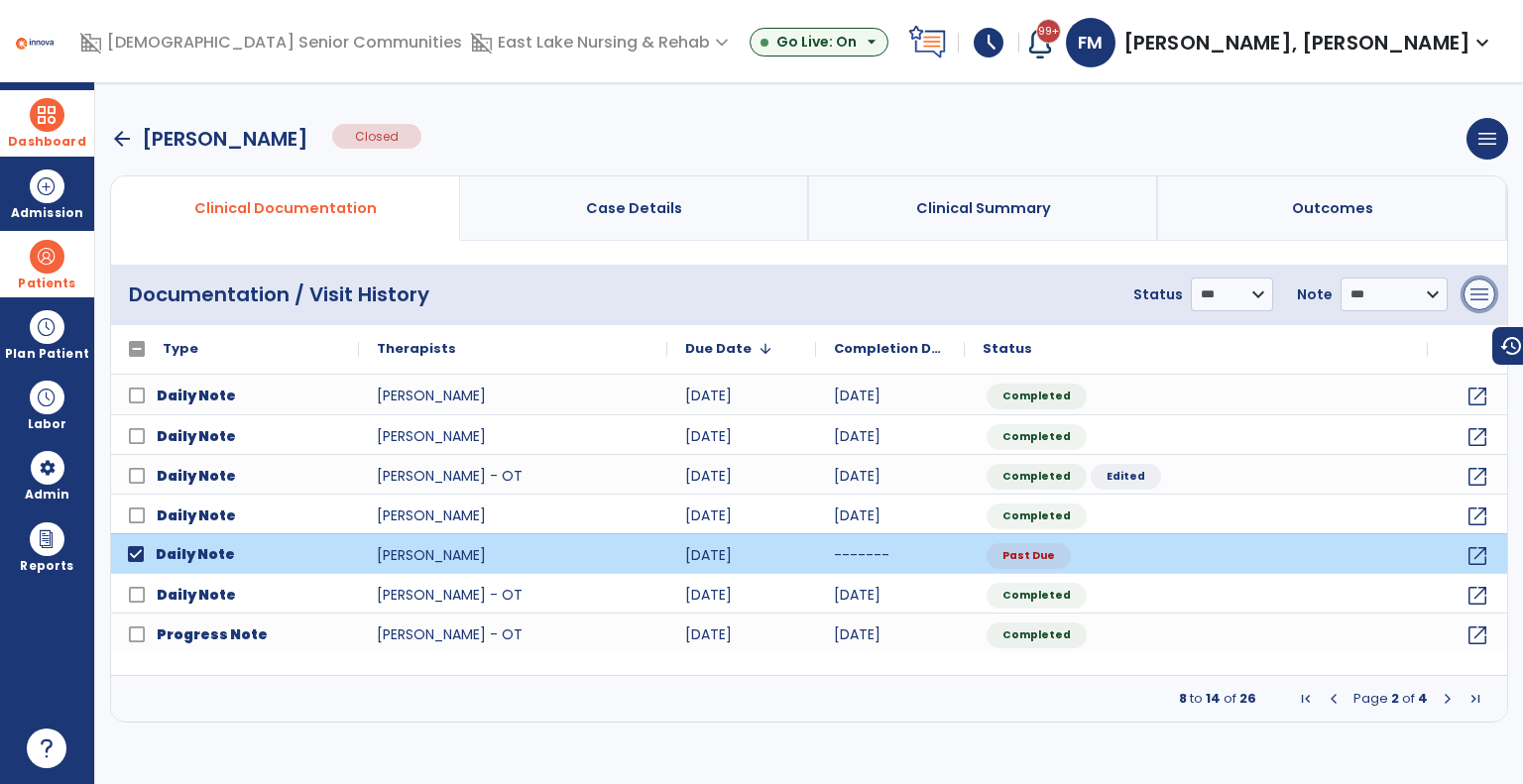 click on "menu" at bounding box center (1479, 294) 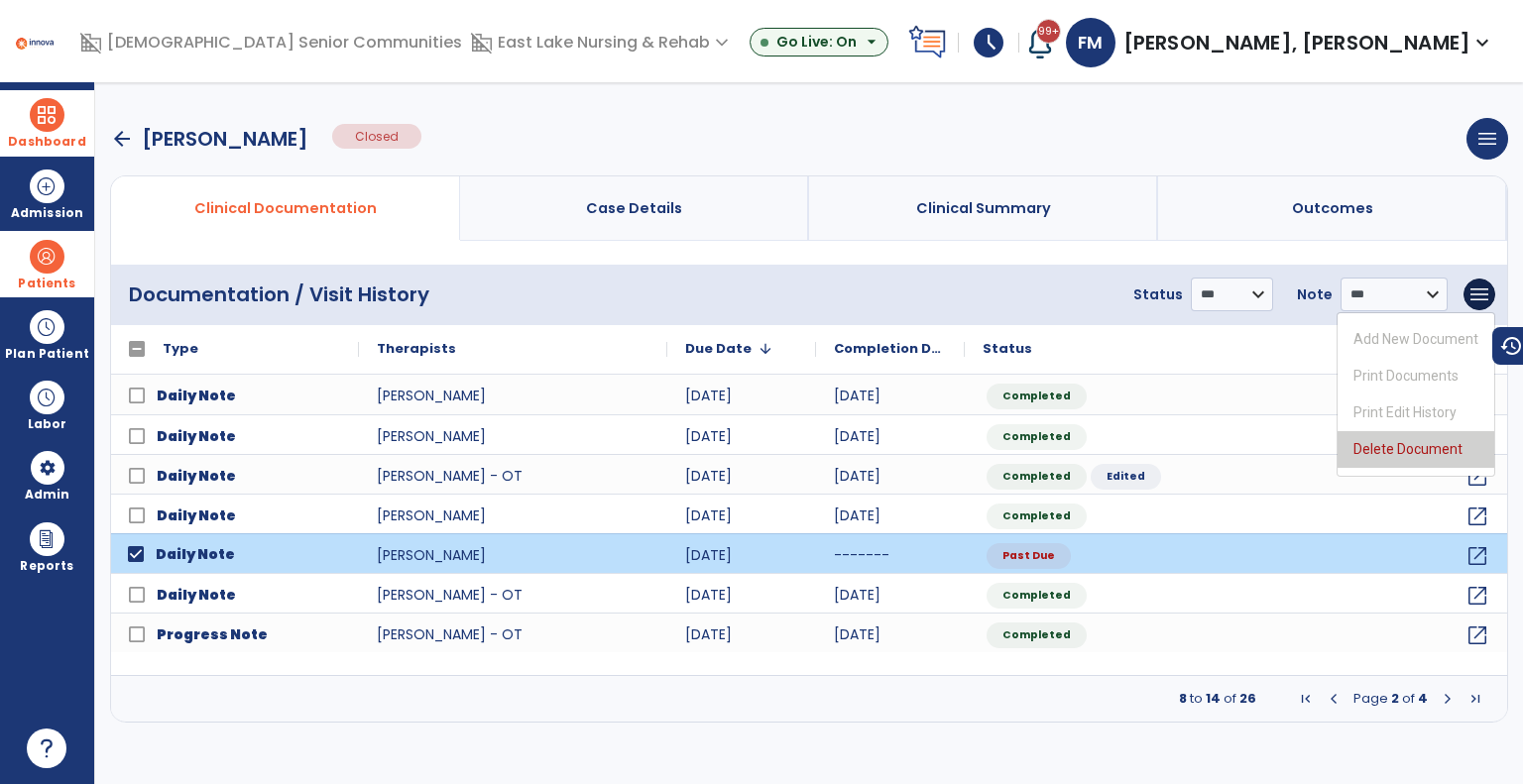 click on "Delete Document" at bounding box center [1416, 449] 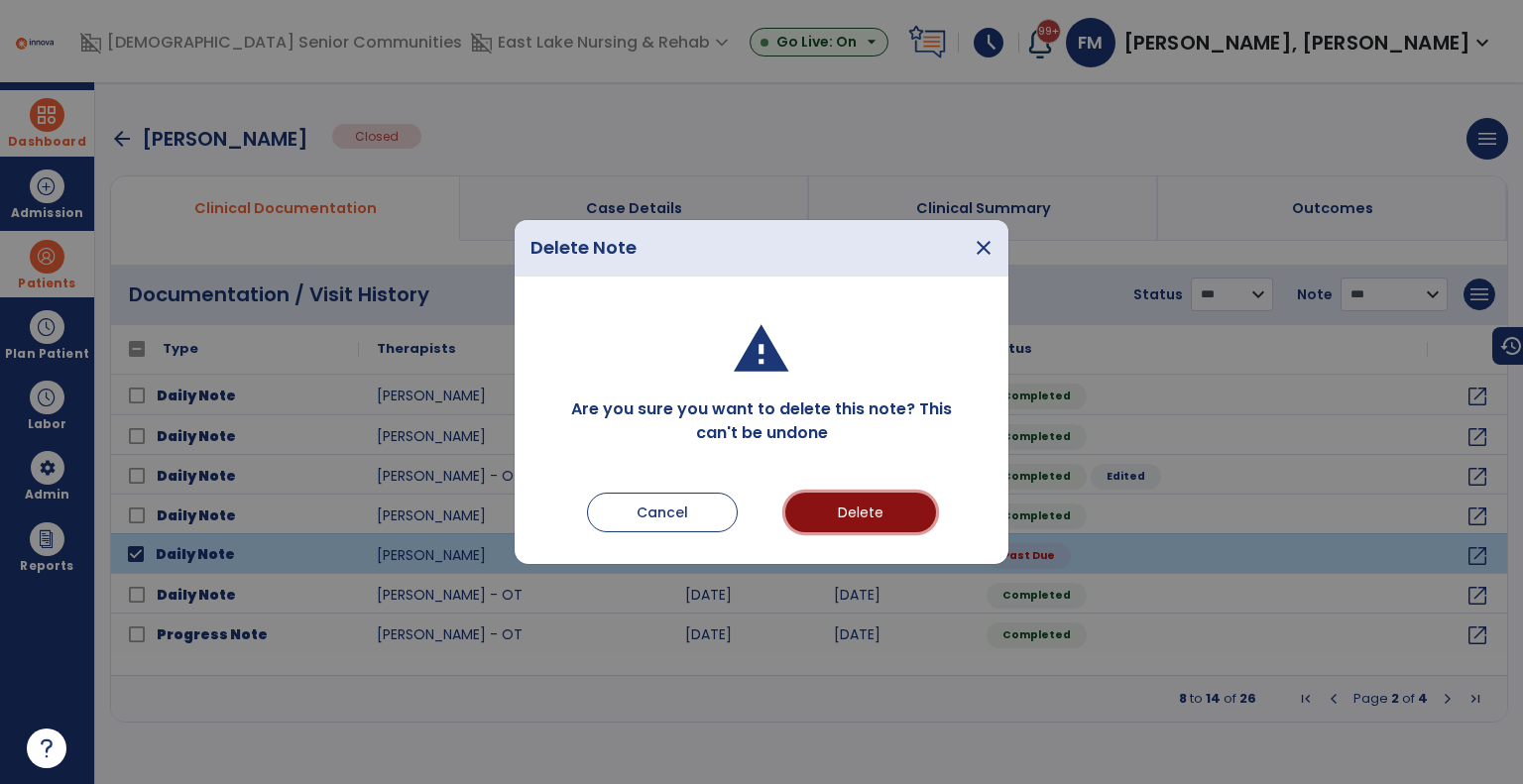 click on "Delete" at bounding box center [861, 512] 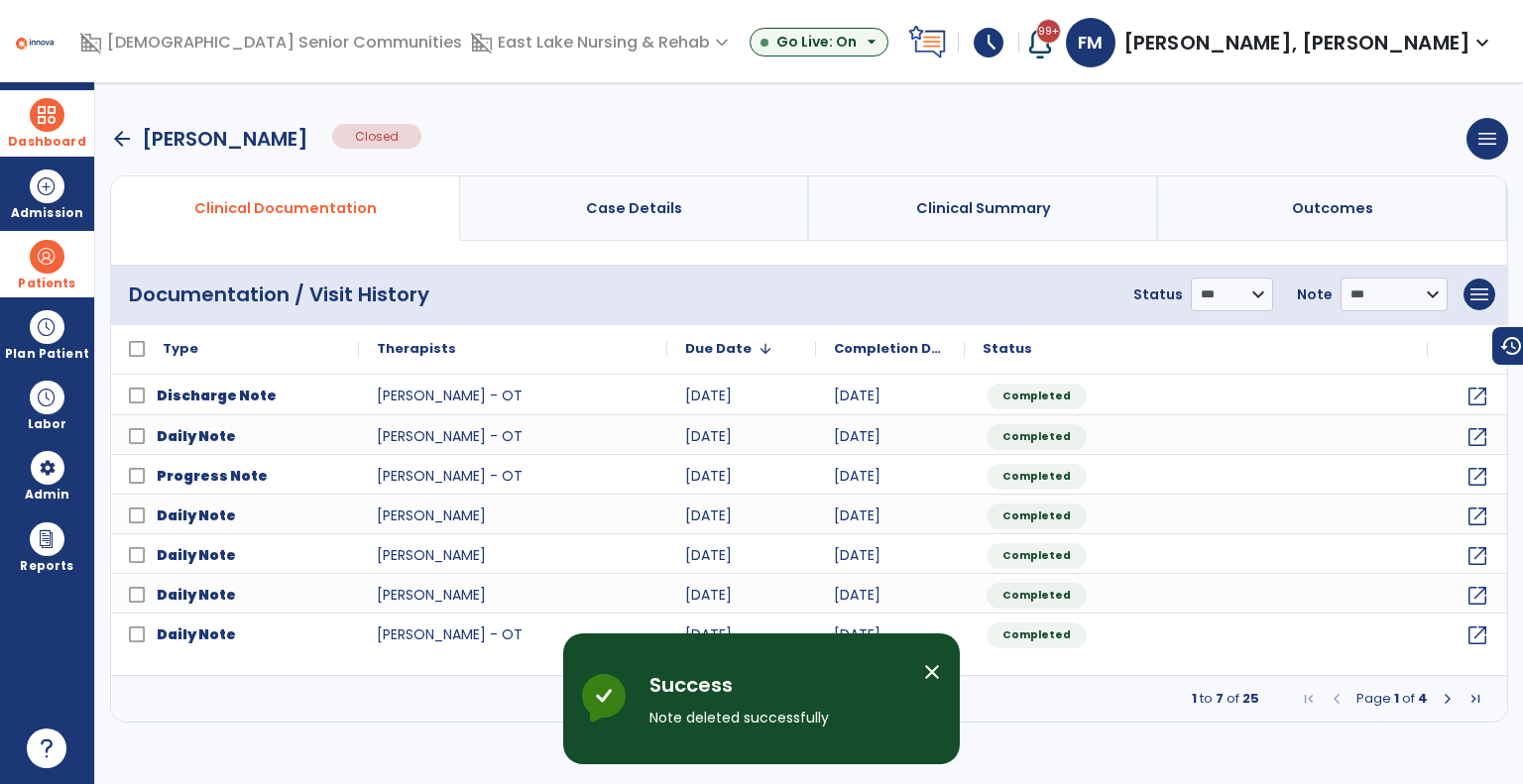 click at bounding box center (1448, 699) 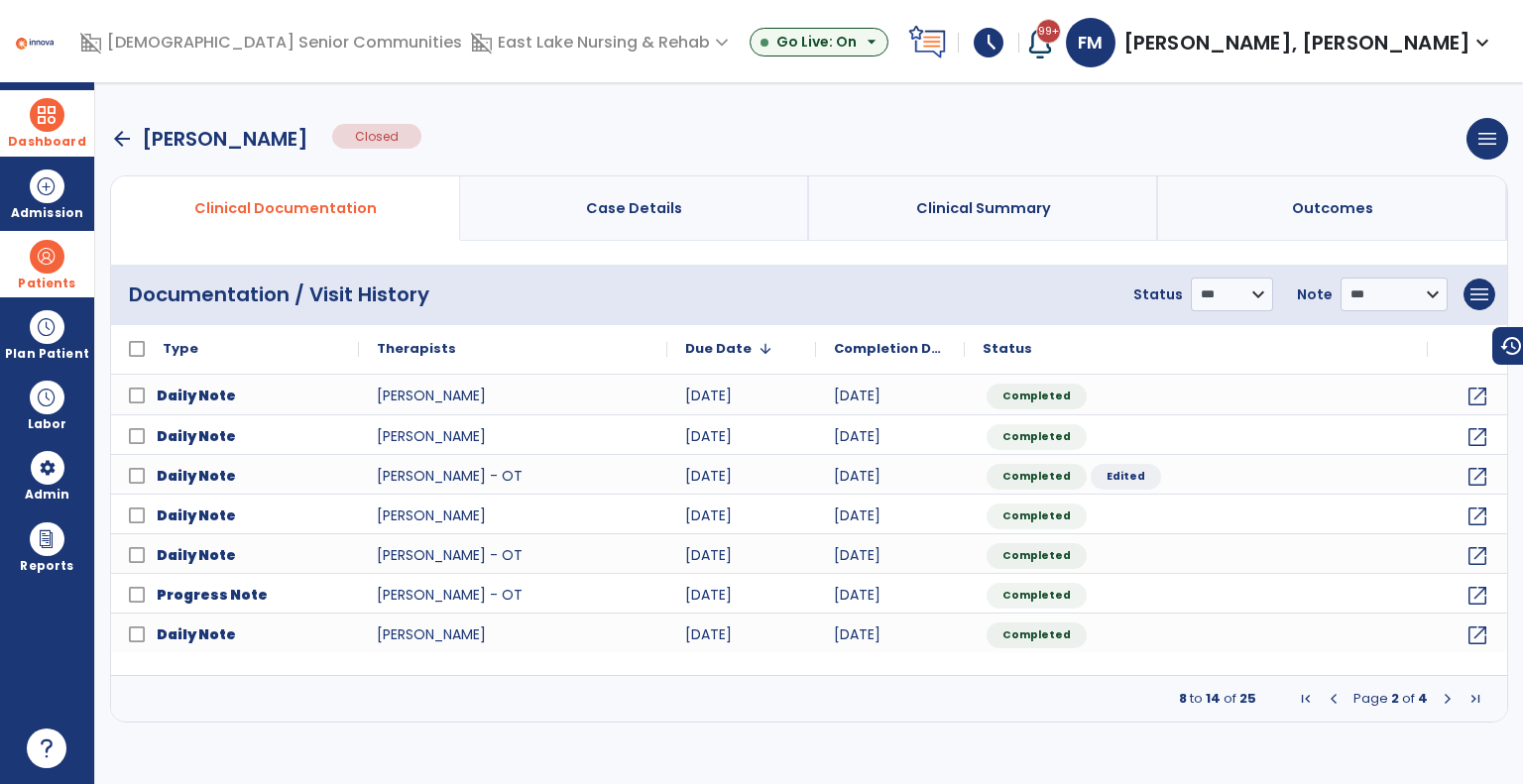 click at bounding box center [1448, 699] 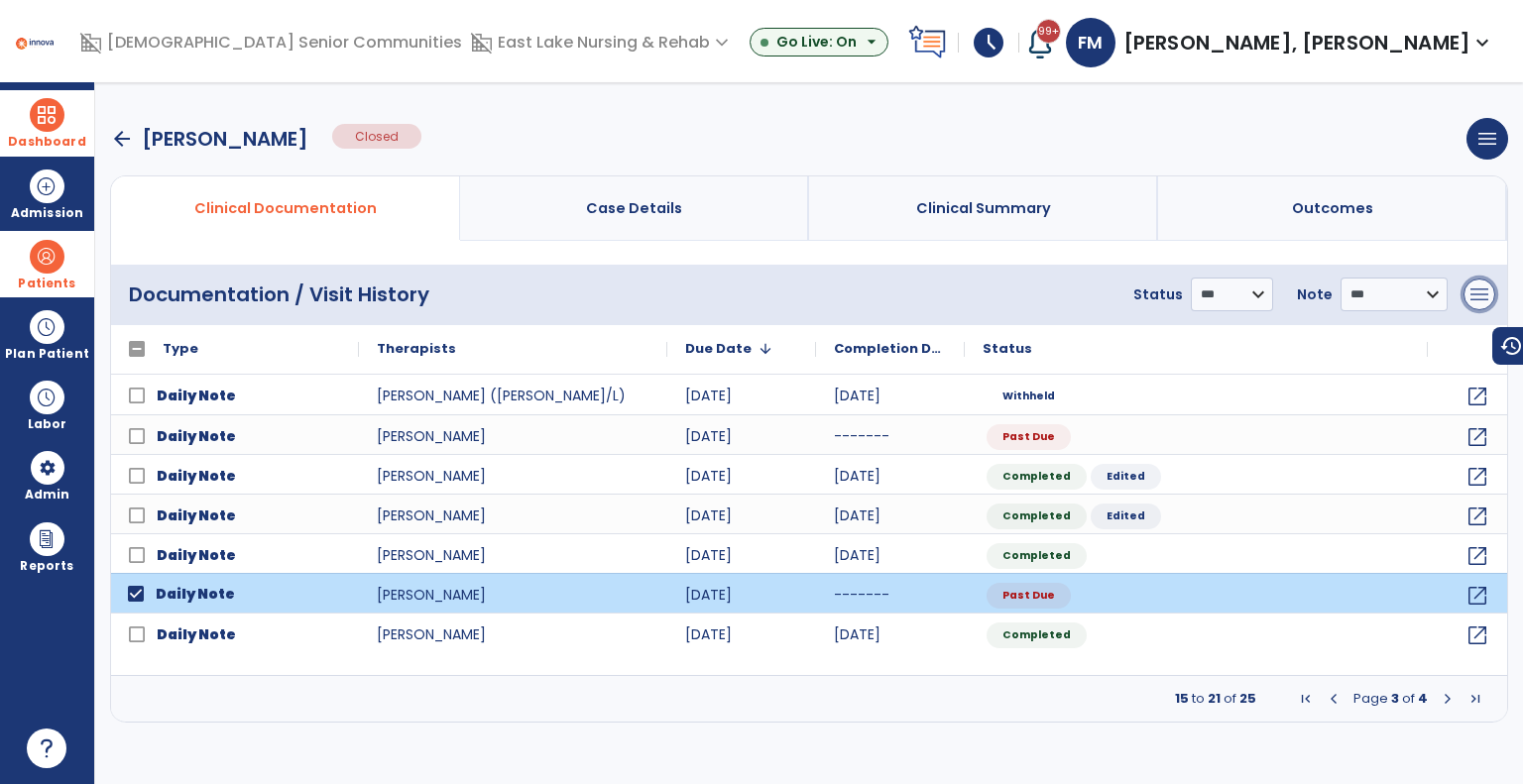 click on "menu" at bounding box center (1479, 294) 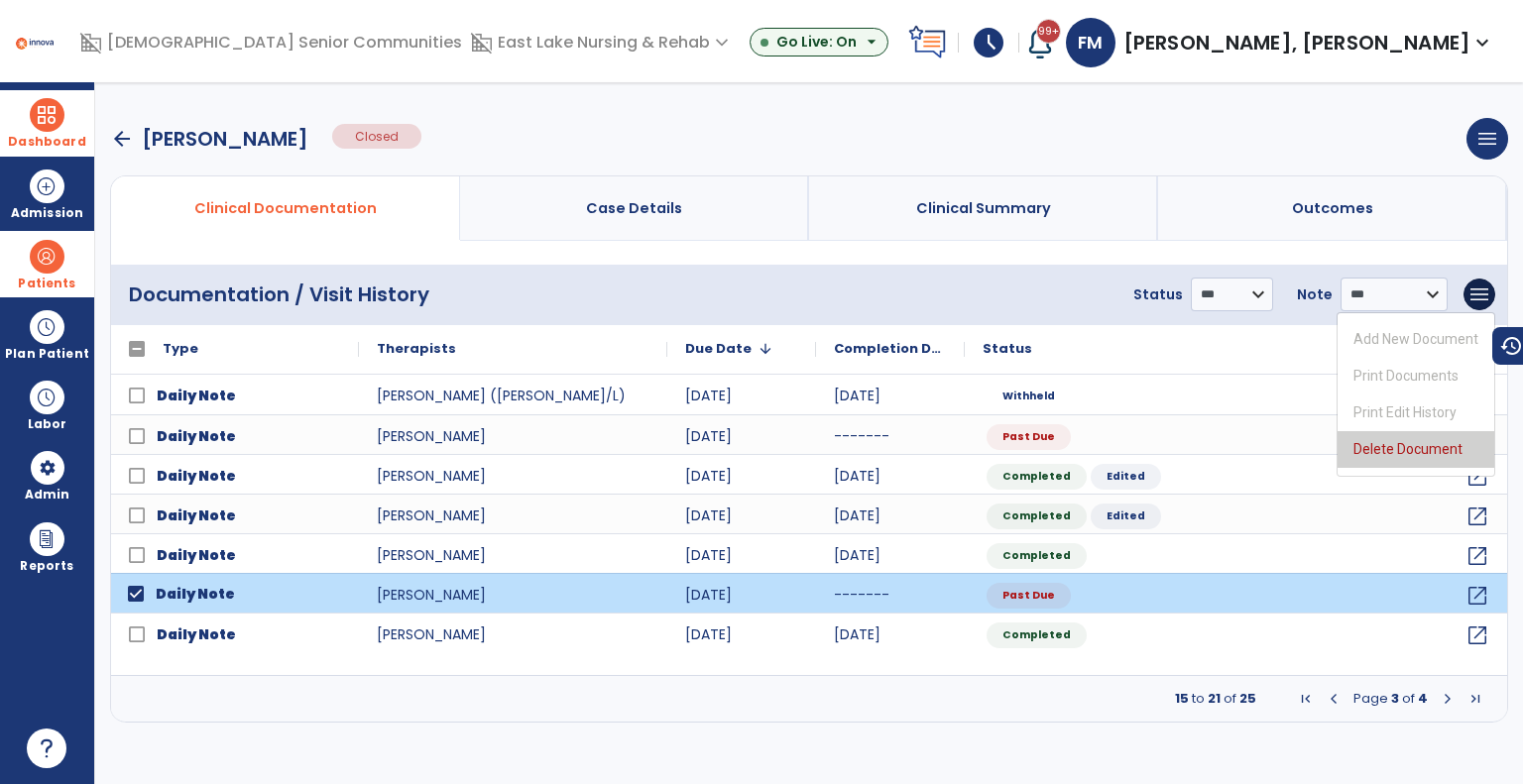 click on "Delete Document" at bounding box center [1416, 449] 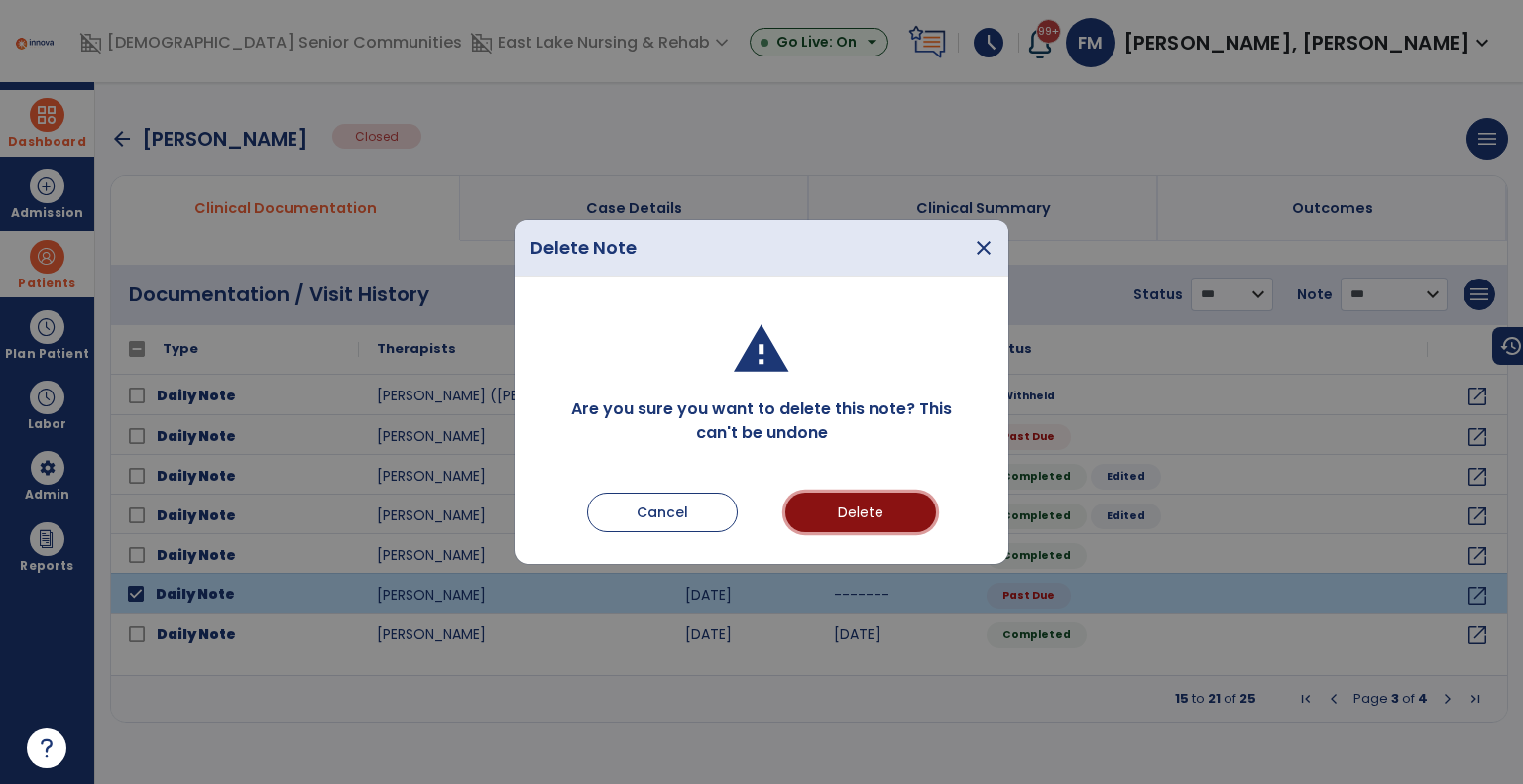 click on "Delete" at bounding box center (861, 512) 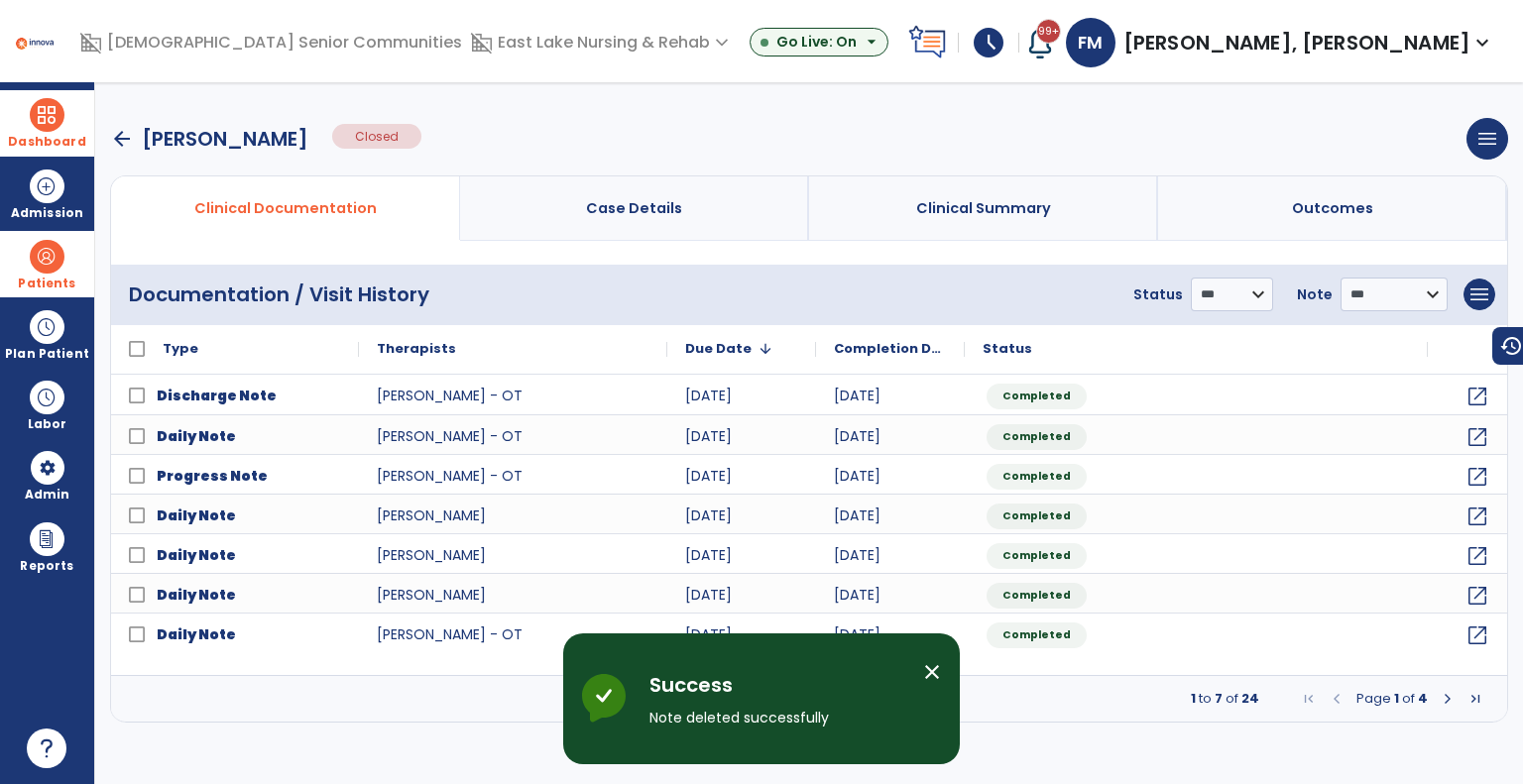 click at bounding box center (1448, 699) 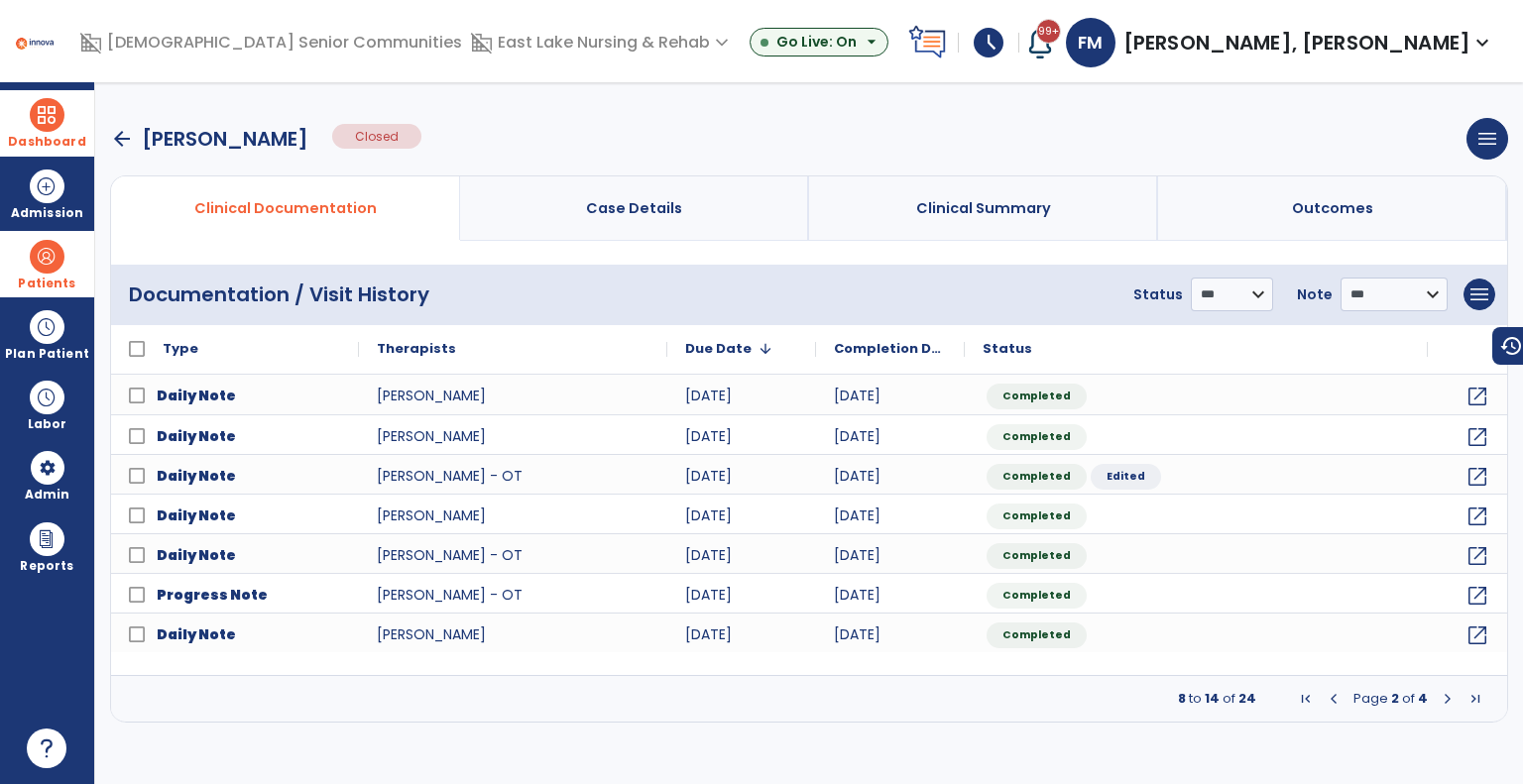 click at bounding box center [1448, 699] 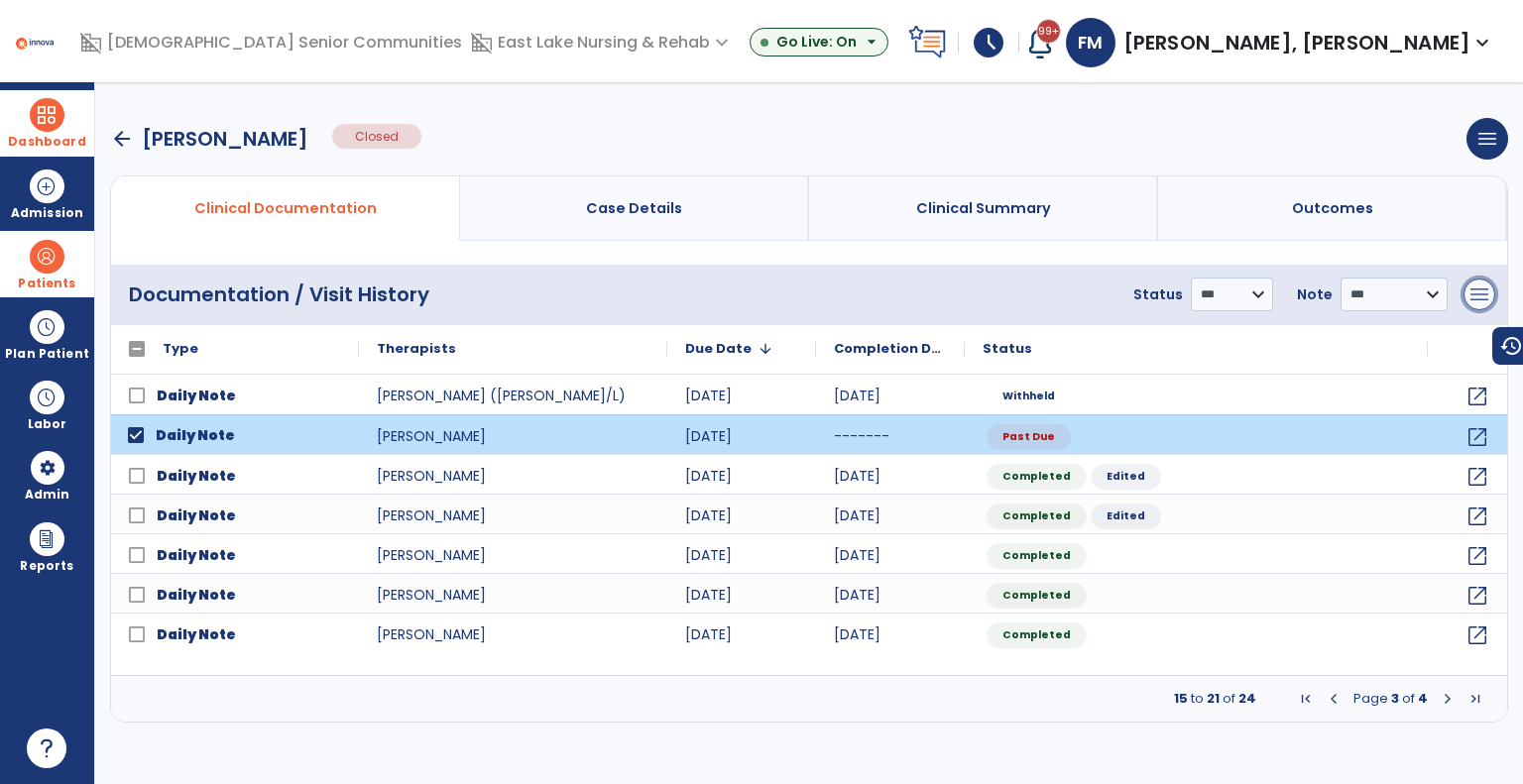 click on "menu" at bounding box center [1479, 294] 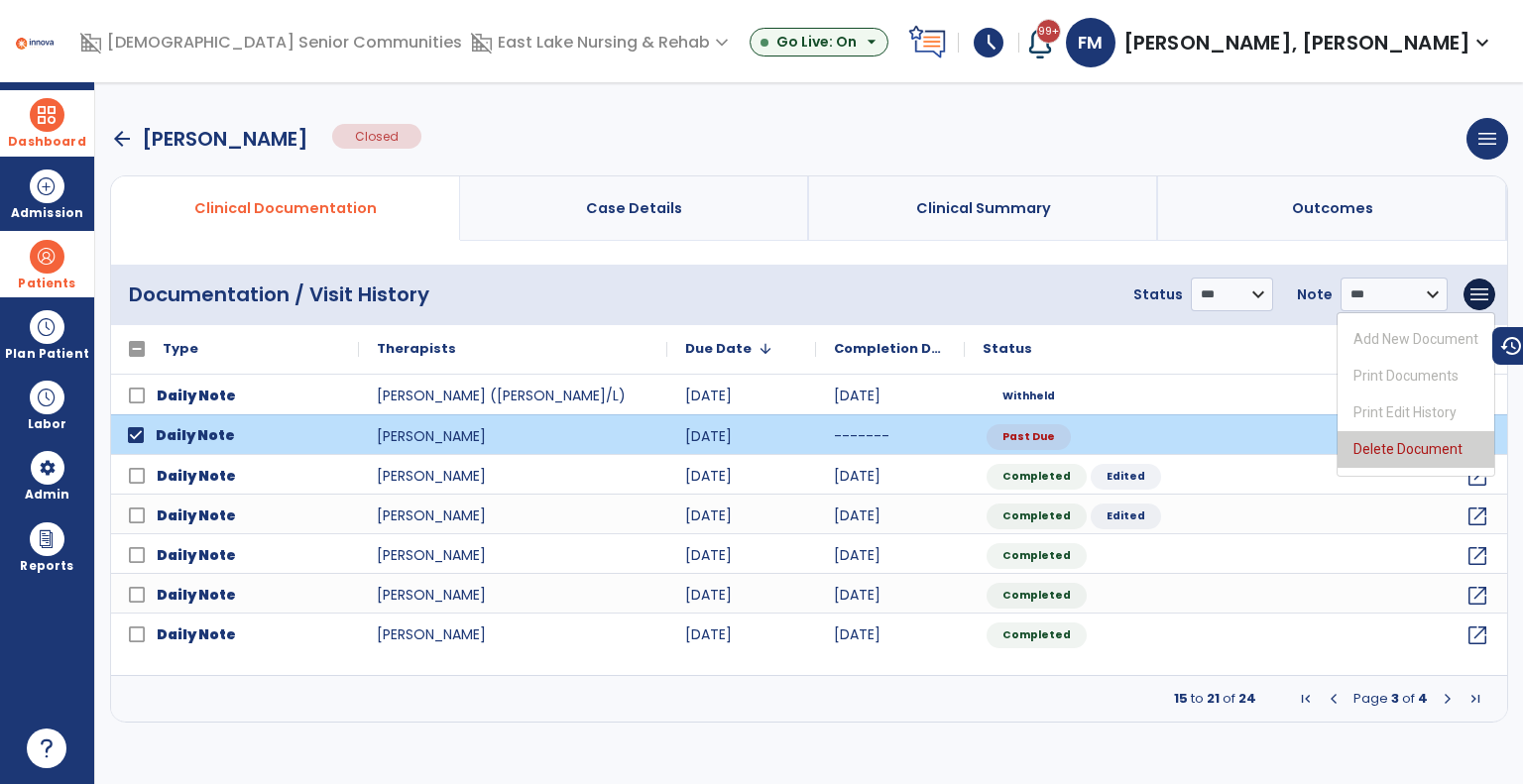 click on "Delete Document" at bounding box center (1416, 449) 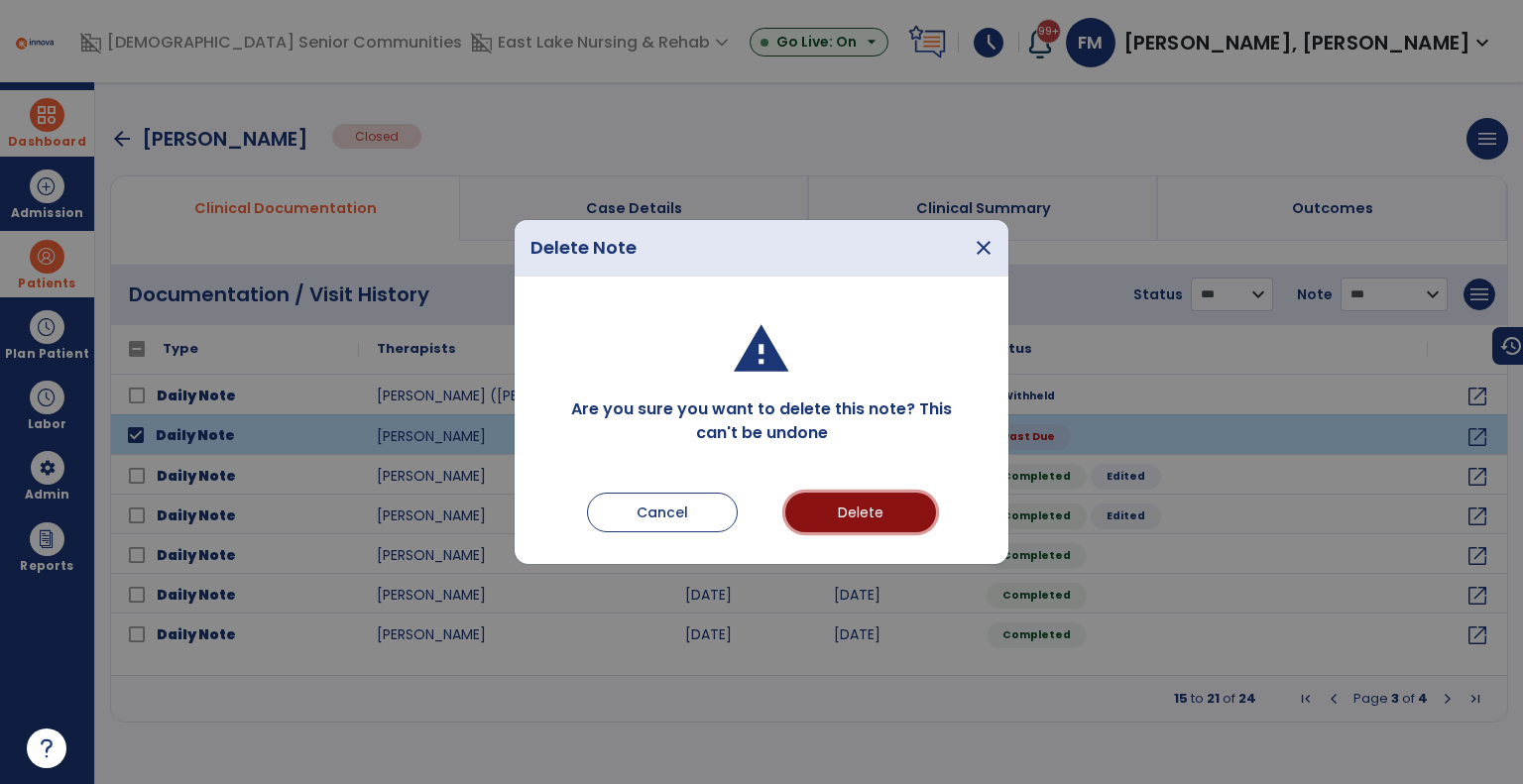 click on "Delete" at bounding box center [861, 512] 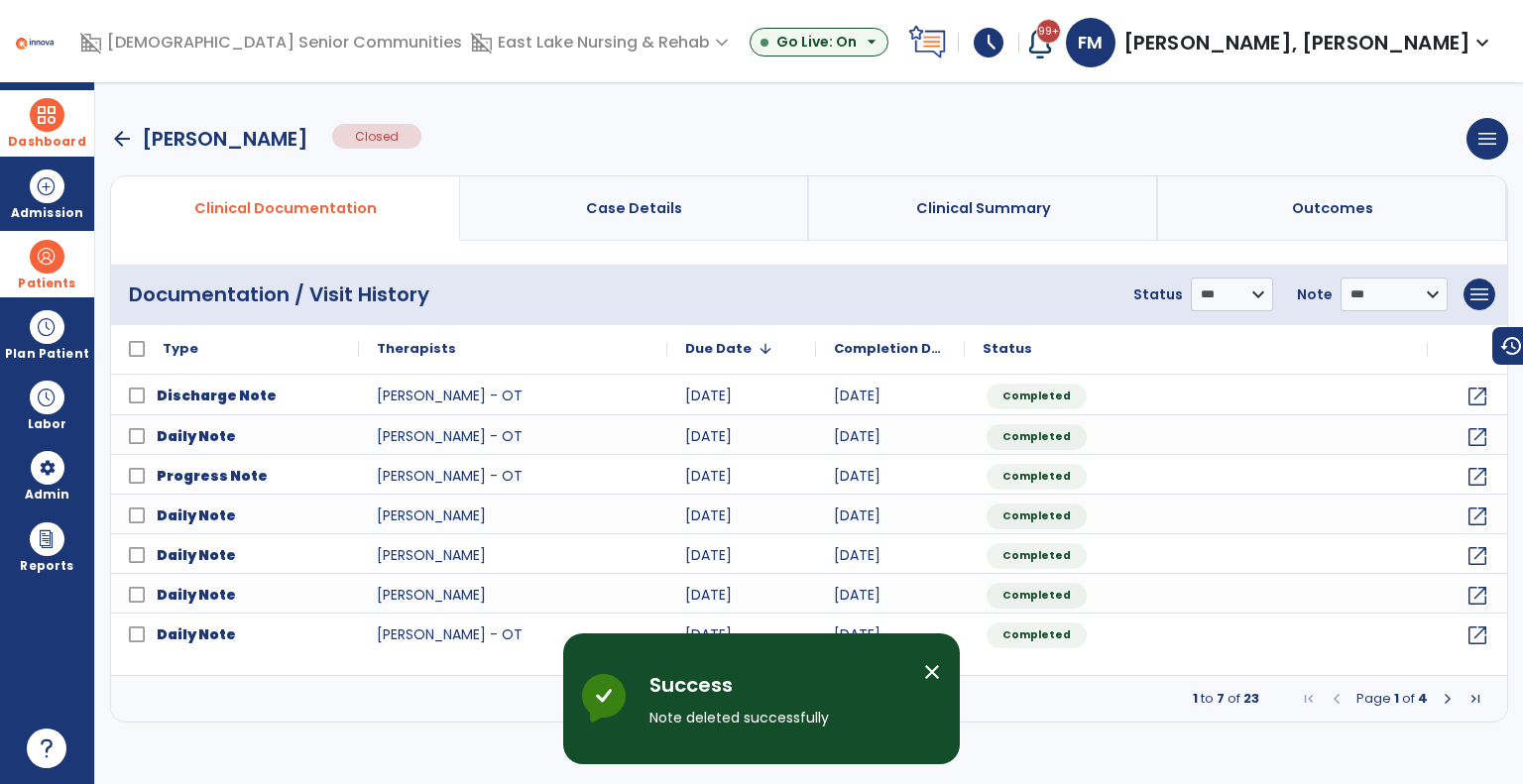 click at bounding box center [1448, 699] 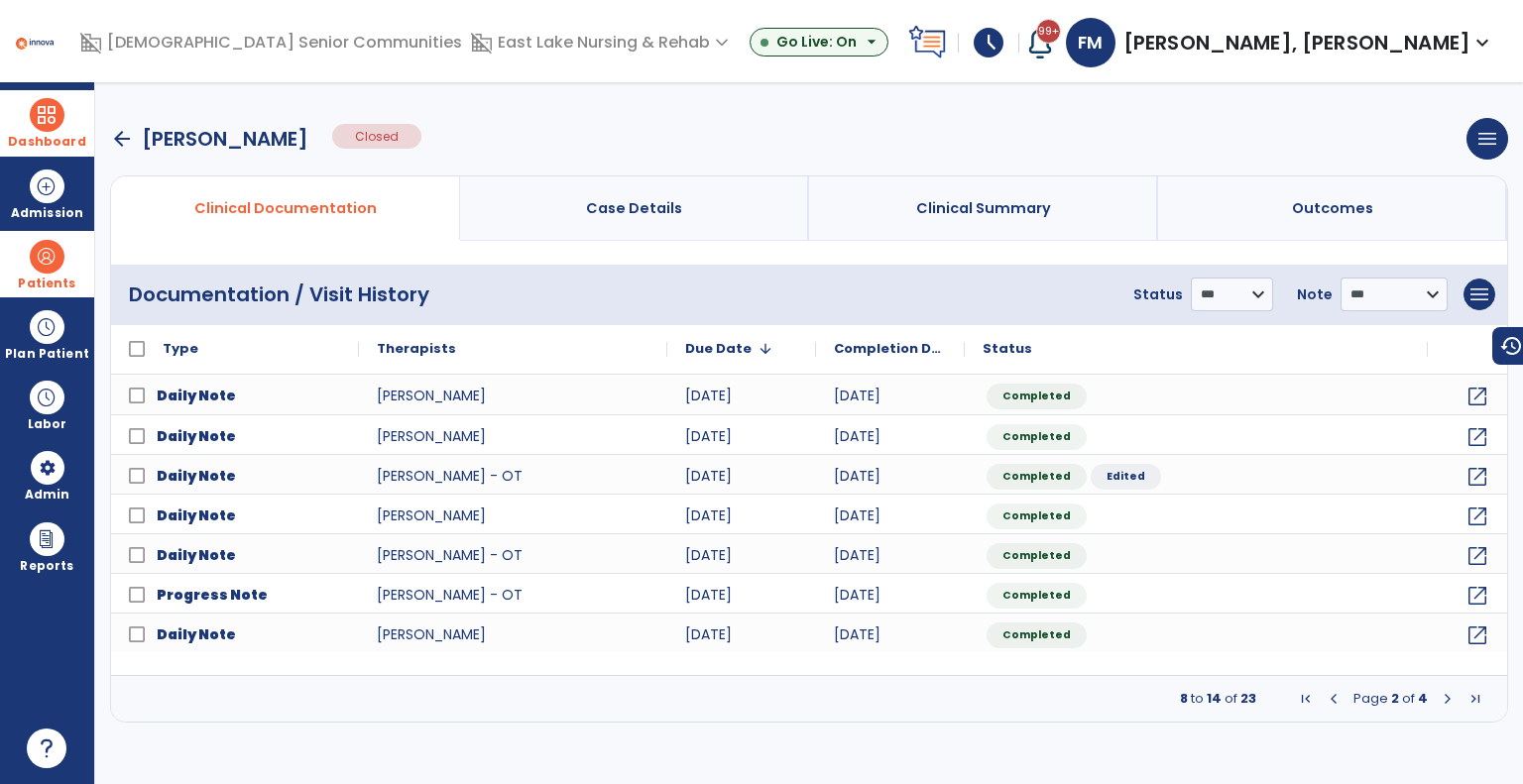 click at bounding box center [1448, 699] 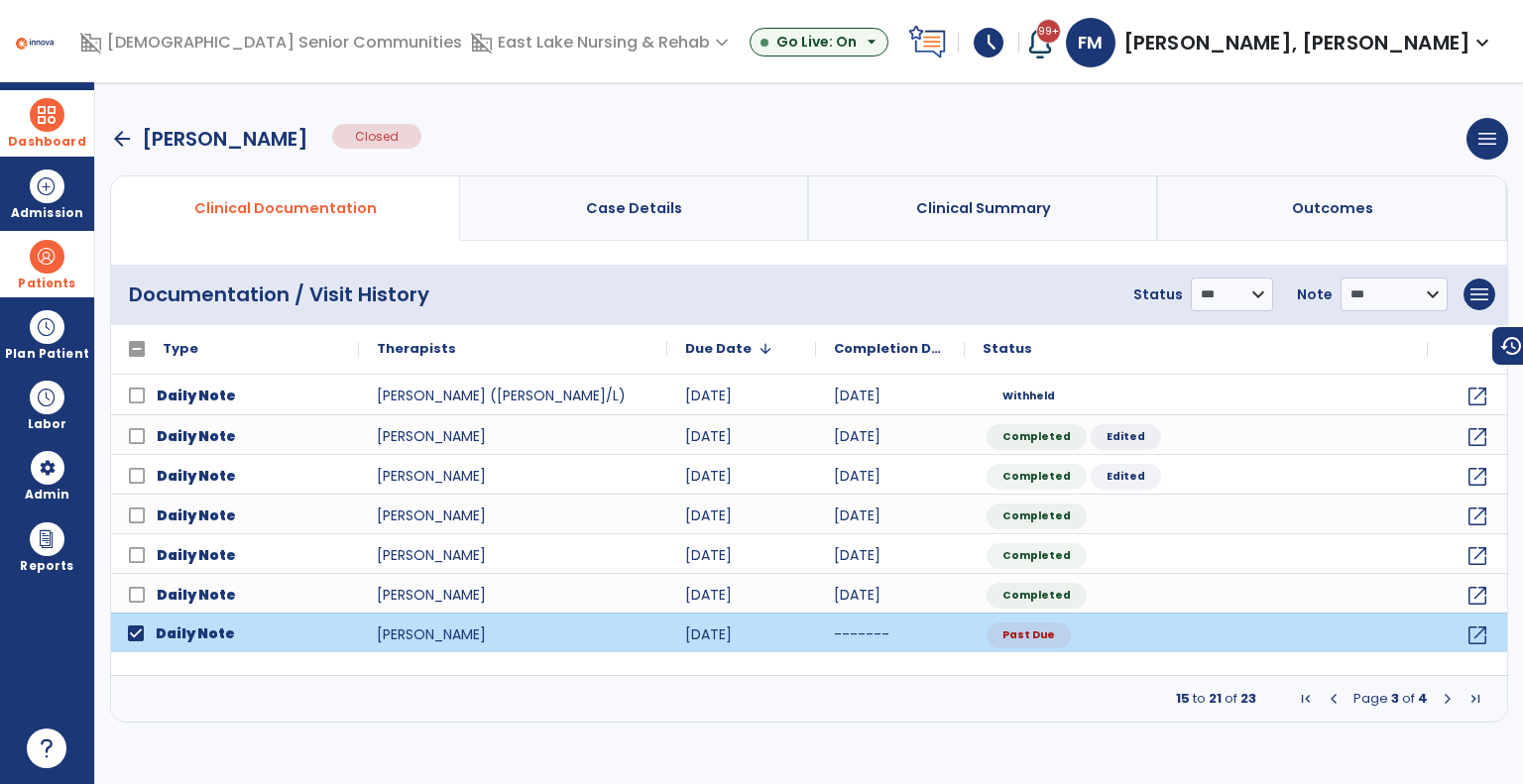 click on "menu   Add New Document   Print Documents   Print Edit History   Delete Document" at bounding box center (1479, 294) 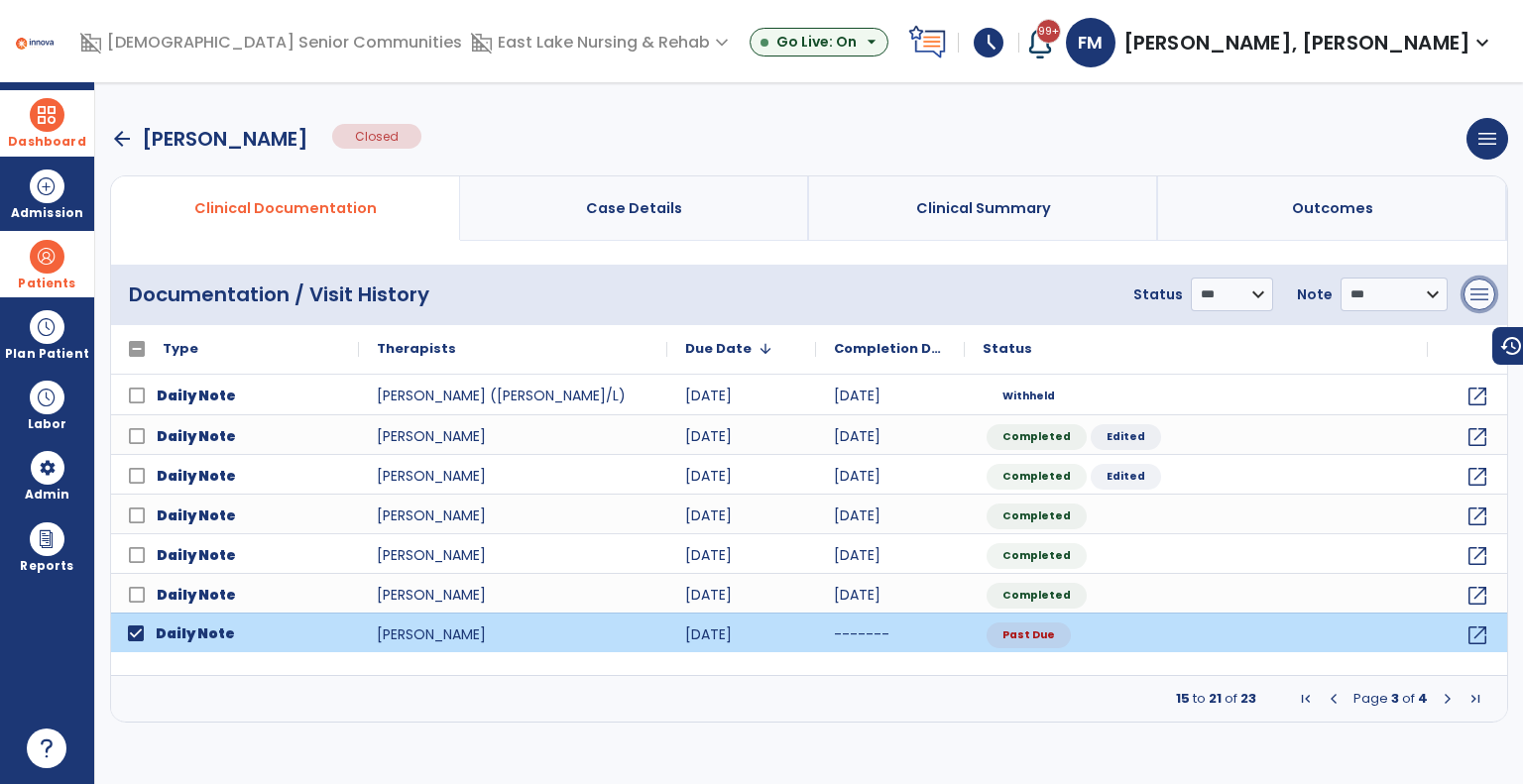 click on "menu" at bounding box center (1479, 294) 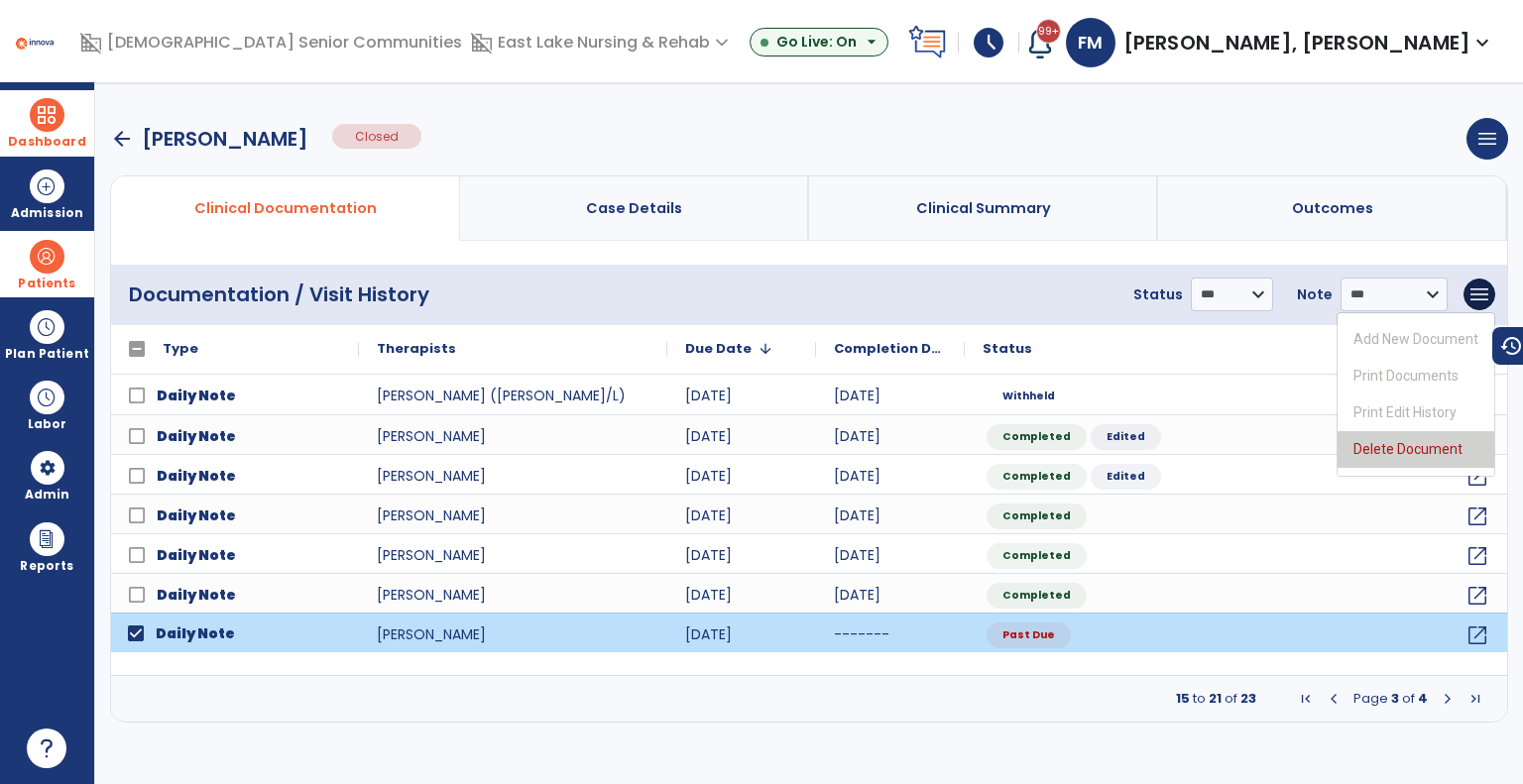 click on "Delete Document" at bounding box center (1416, 449) 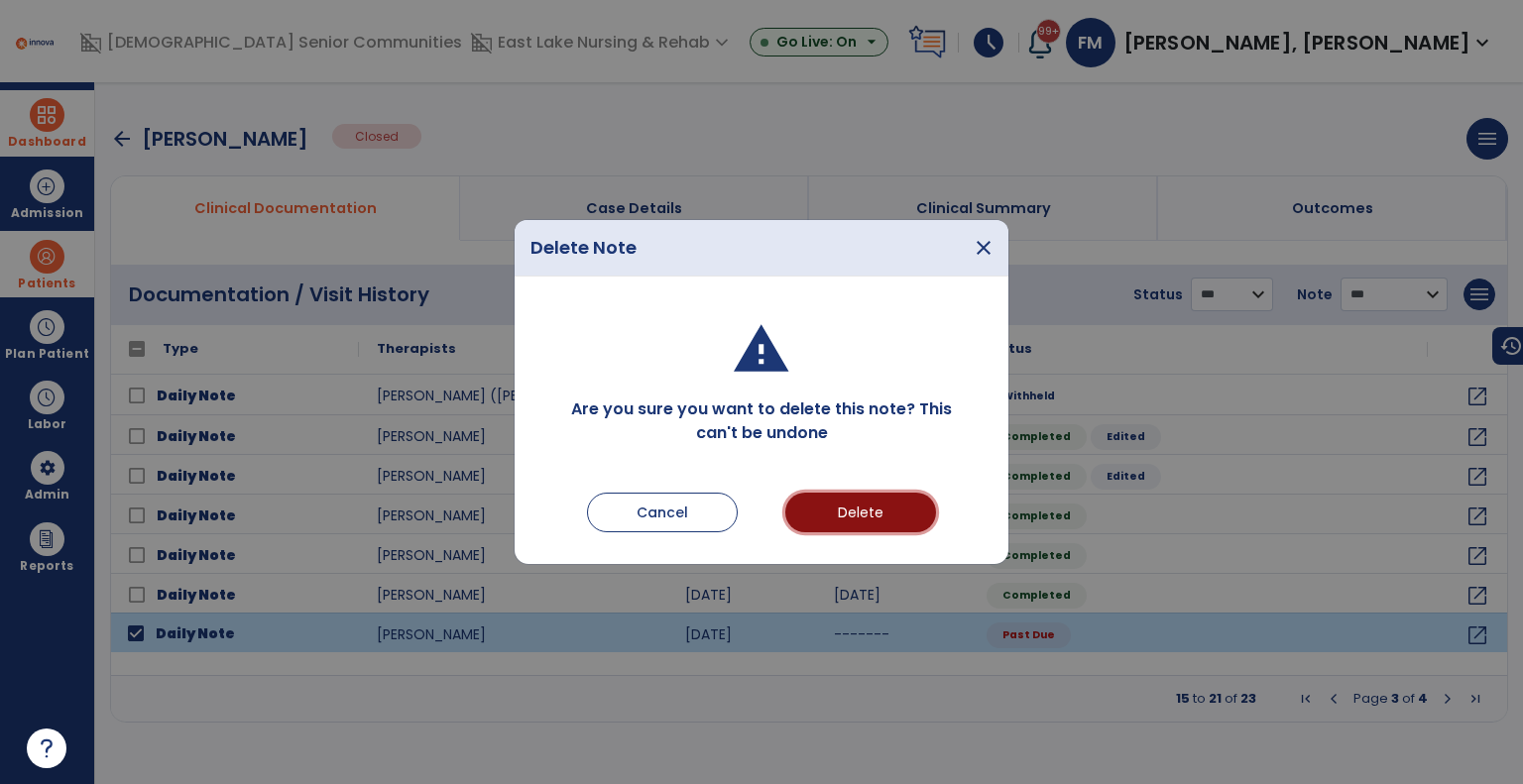click on "Delete" at bounding box center (861, 512) 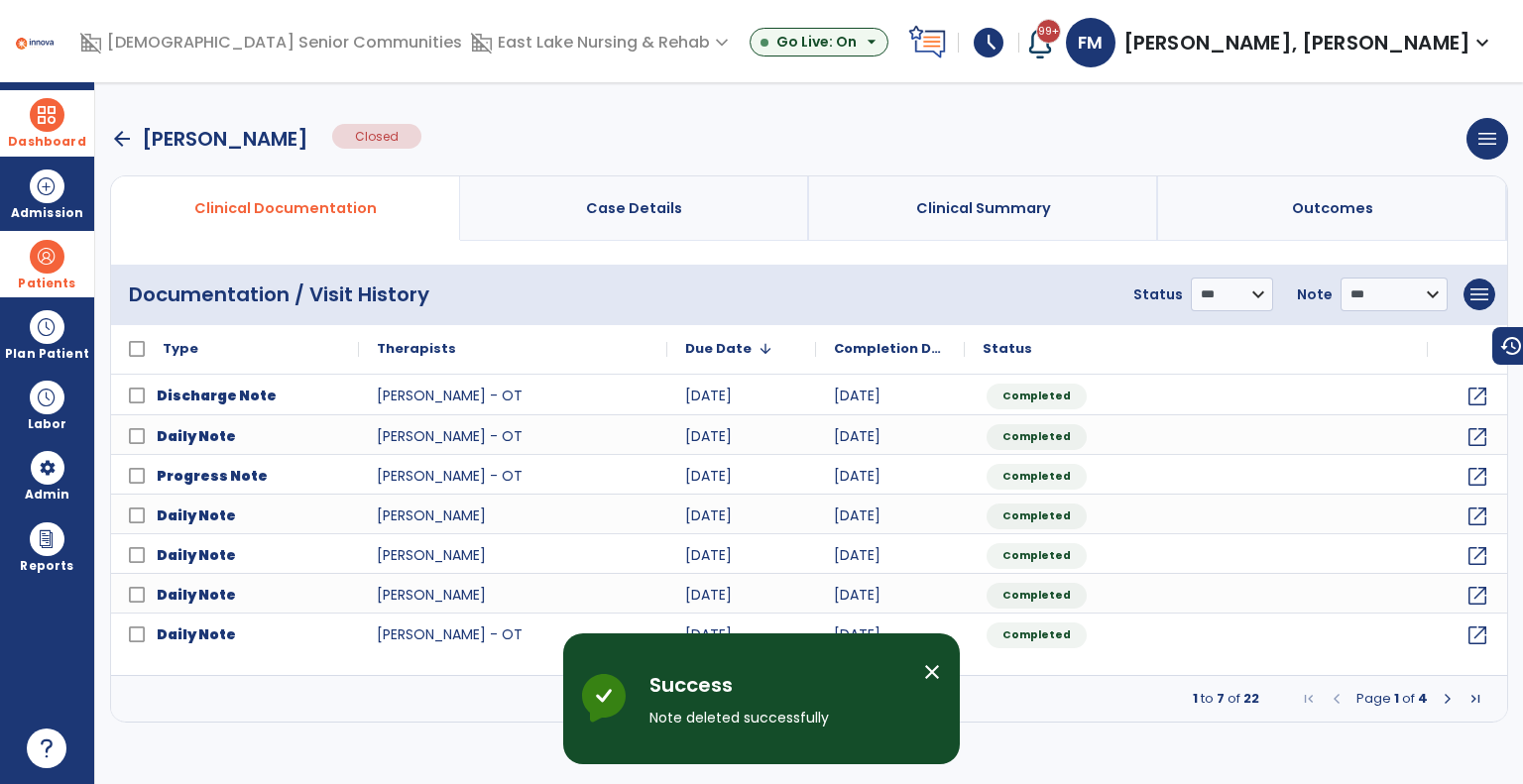 click at bounding box center (1448, 699) 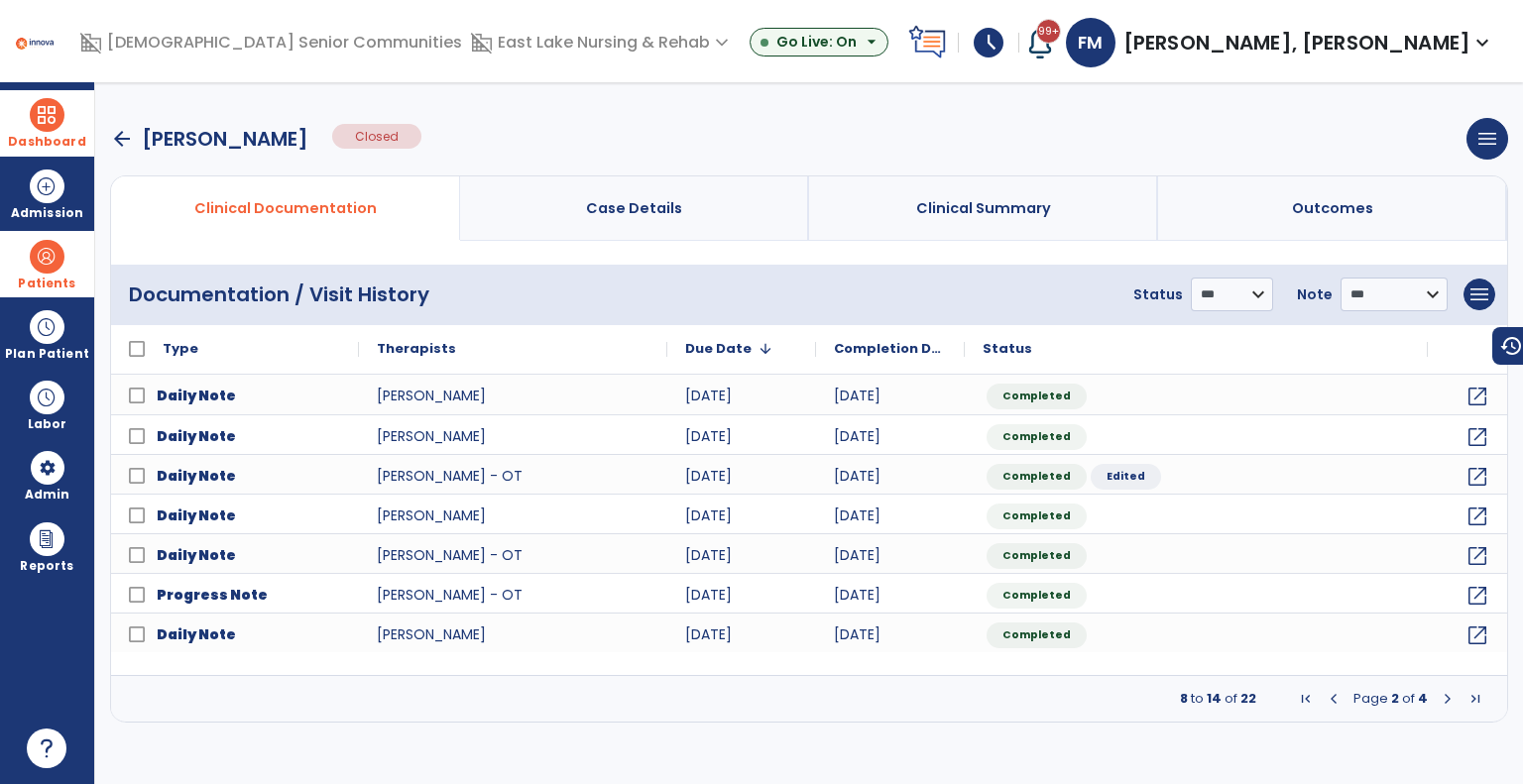 click at bounding box center [1448, 699] 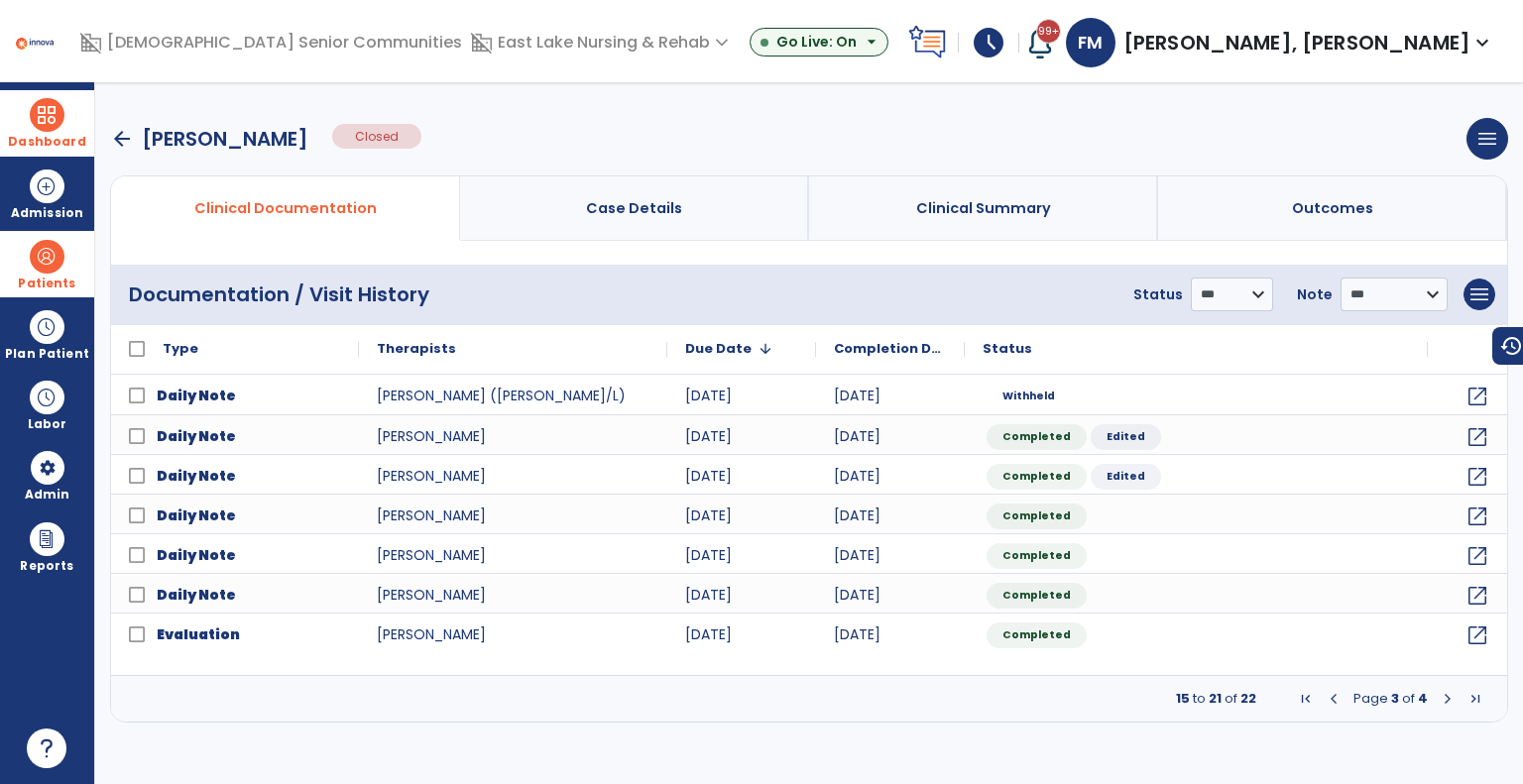 click at bounding box center [1448, 699] 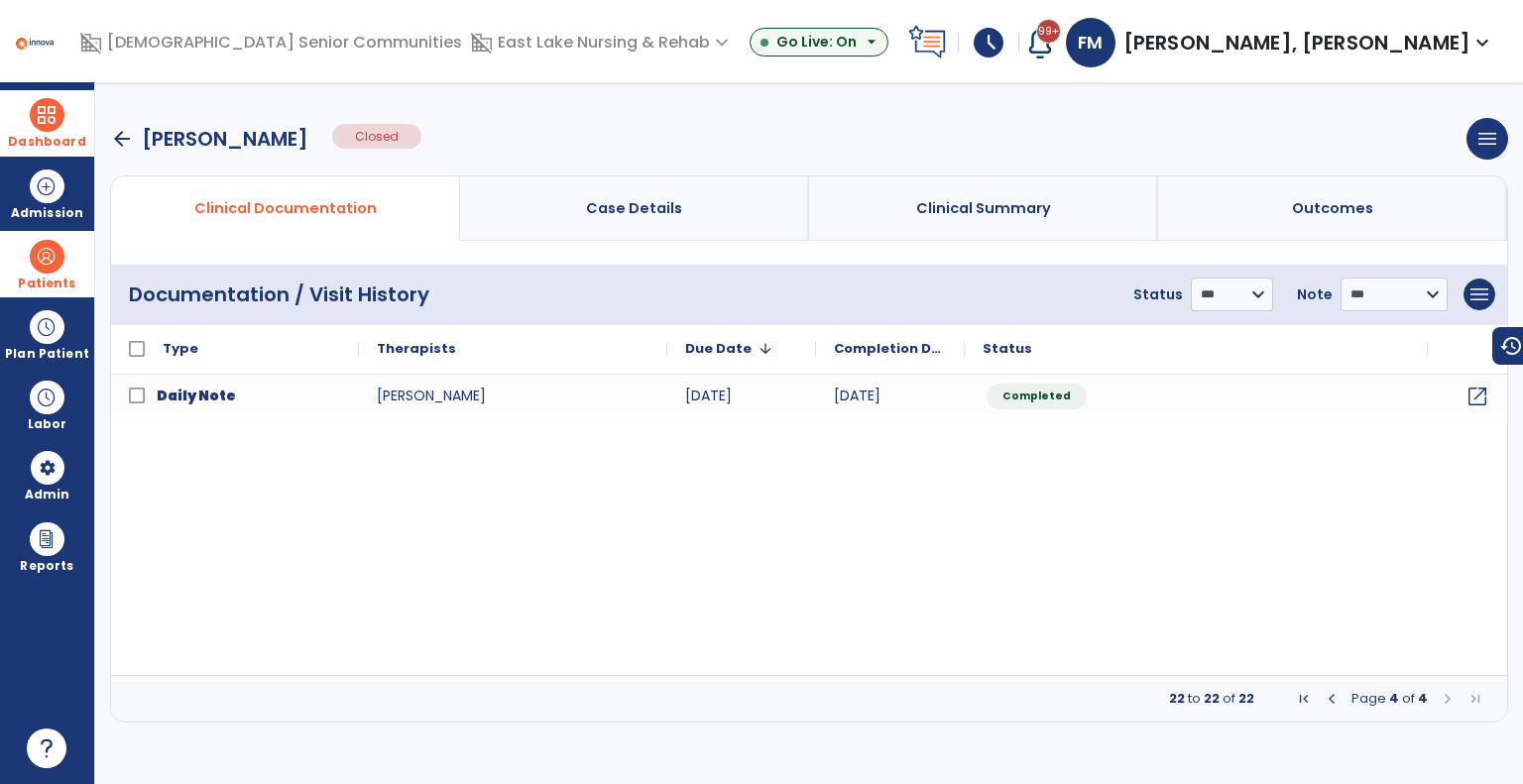 click at bounding box center (1332, 699) 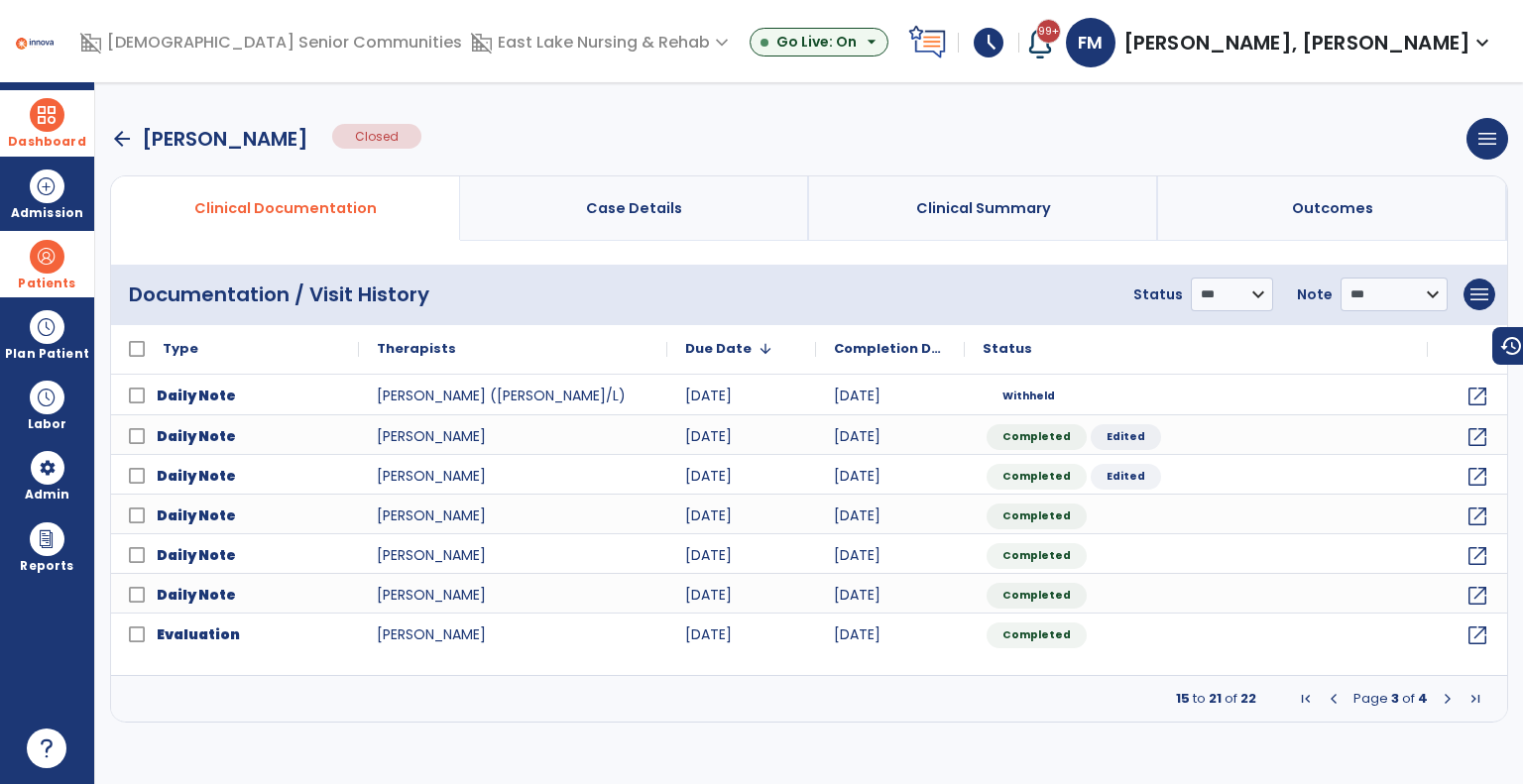 click at bounding box center (1334, 699) 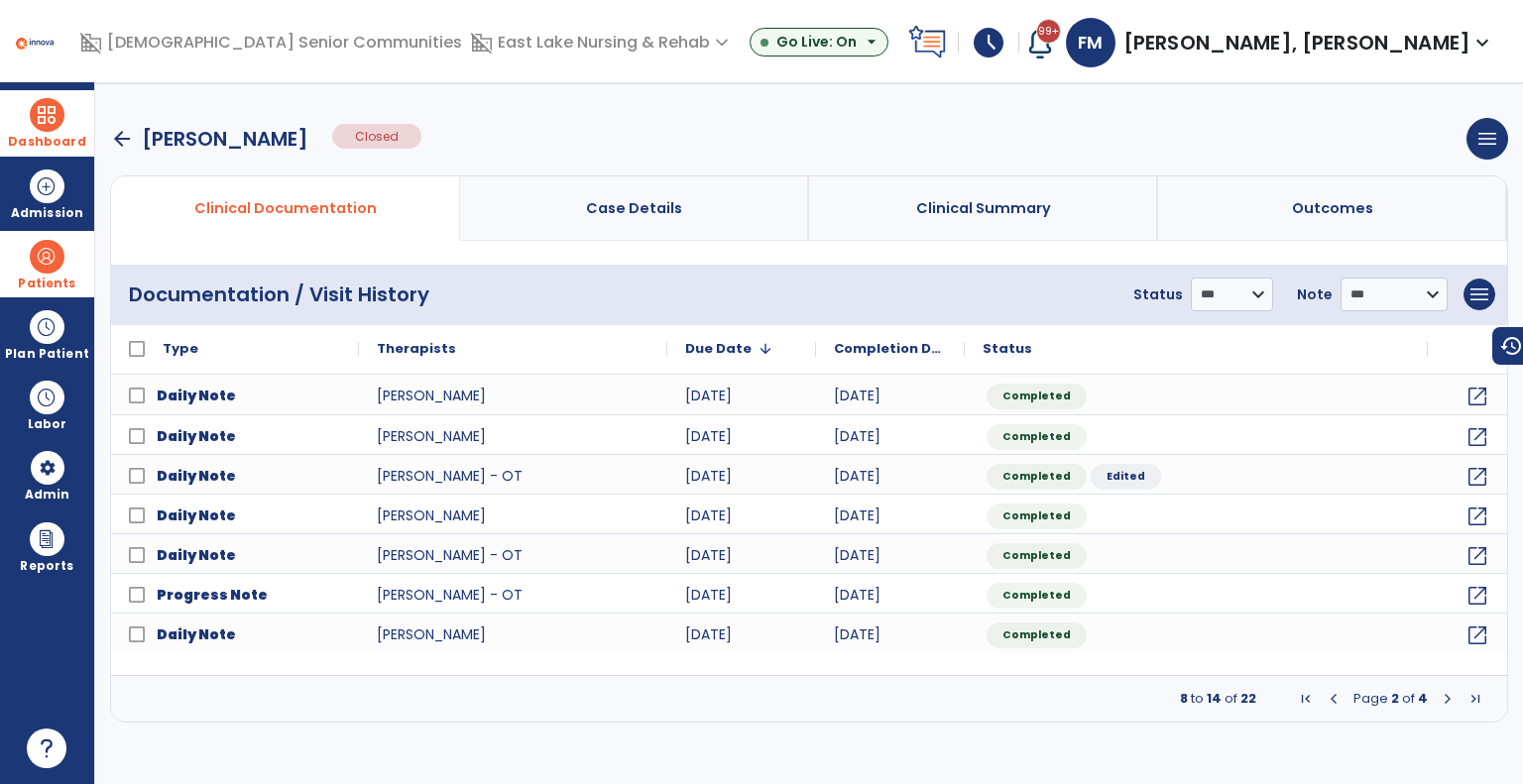 click at bounding box center [1334, 699] 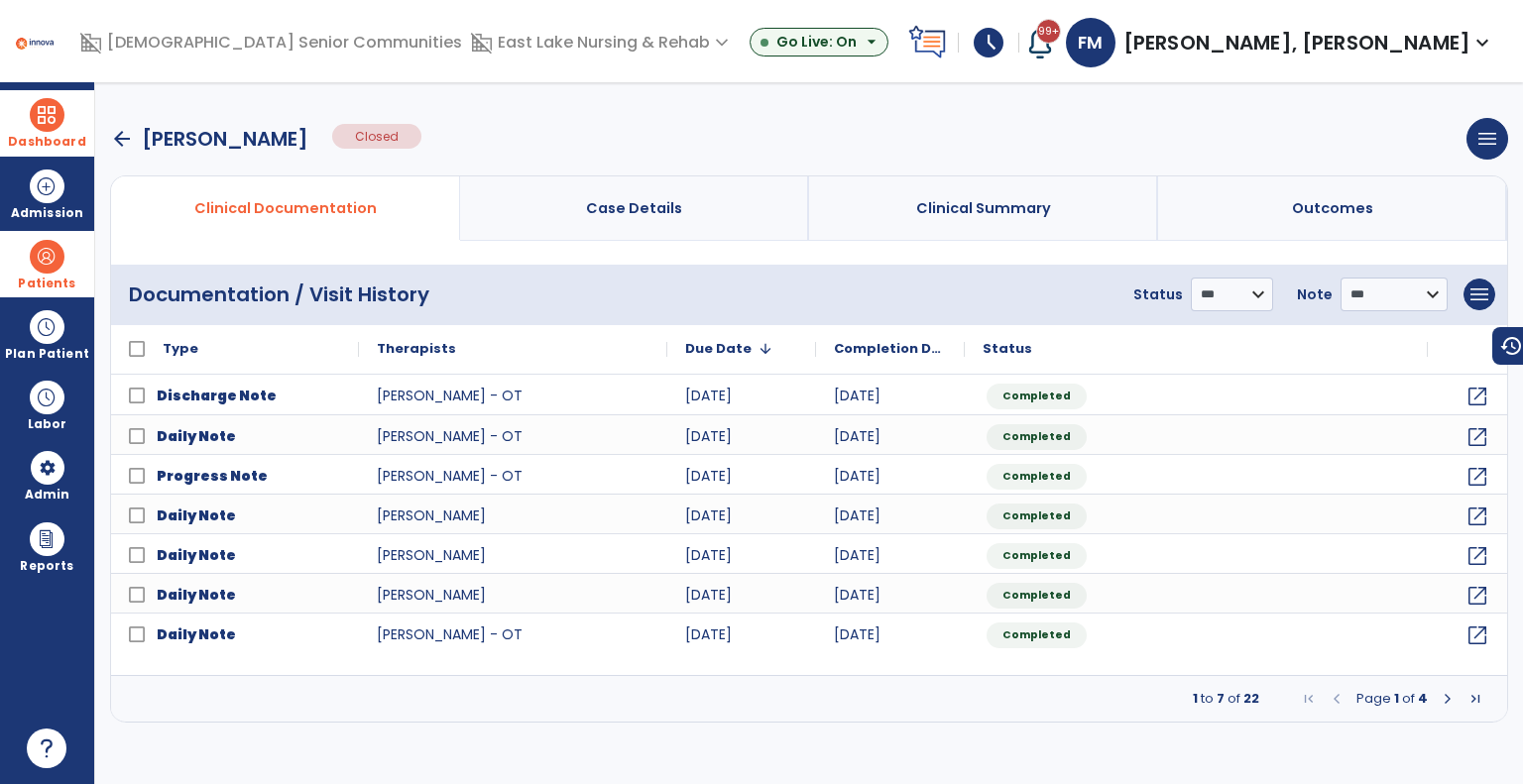click at bounding box center (47, 257) 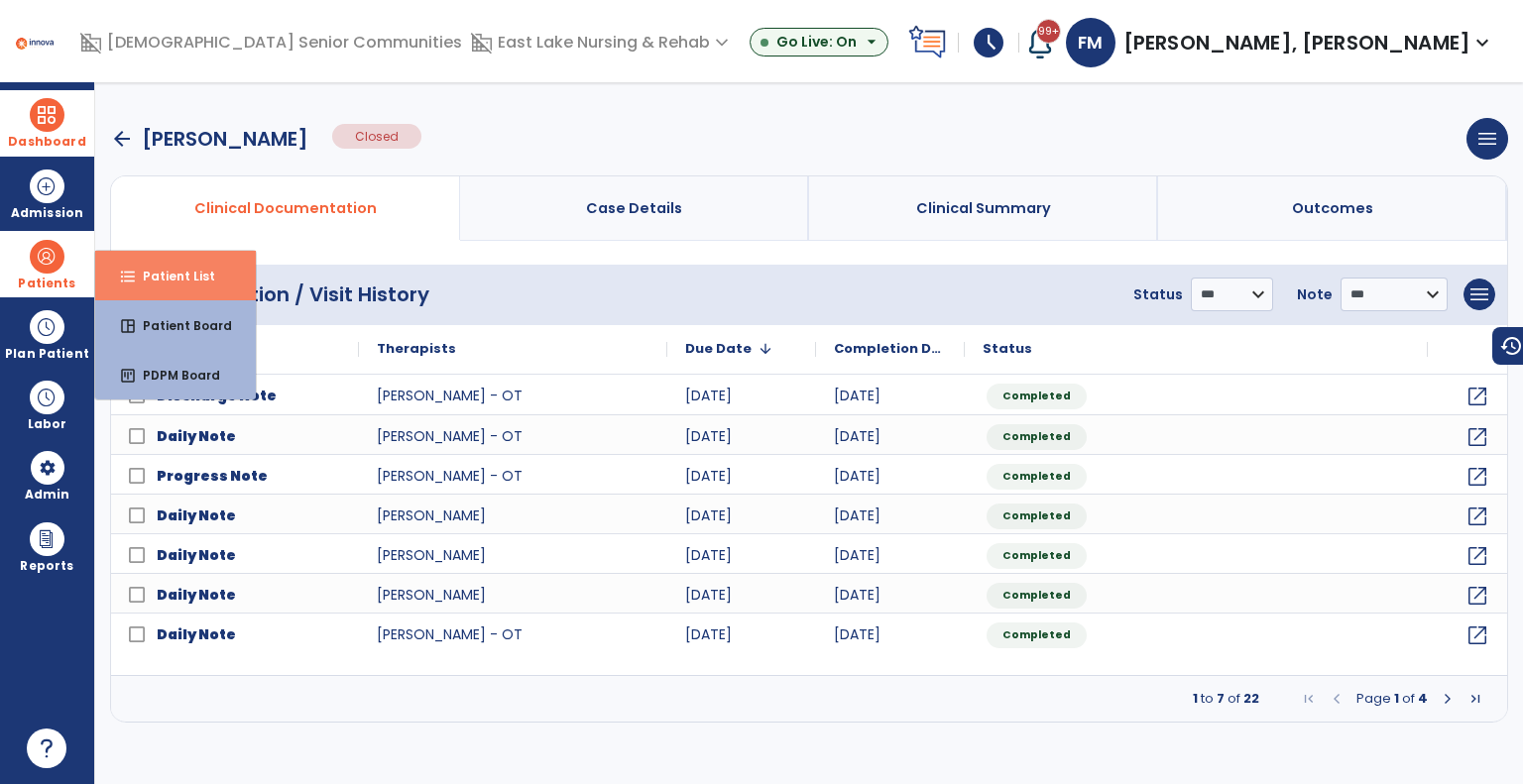 click on "format_list_bulleted  Patient List" at bounding box center [176, 276] 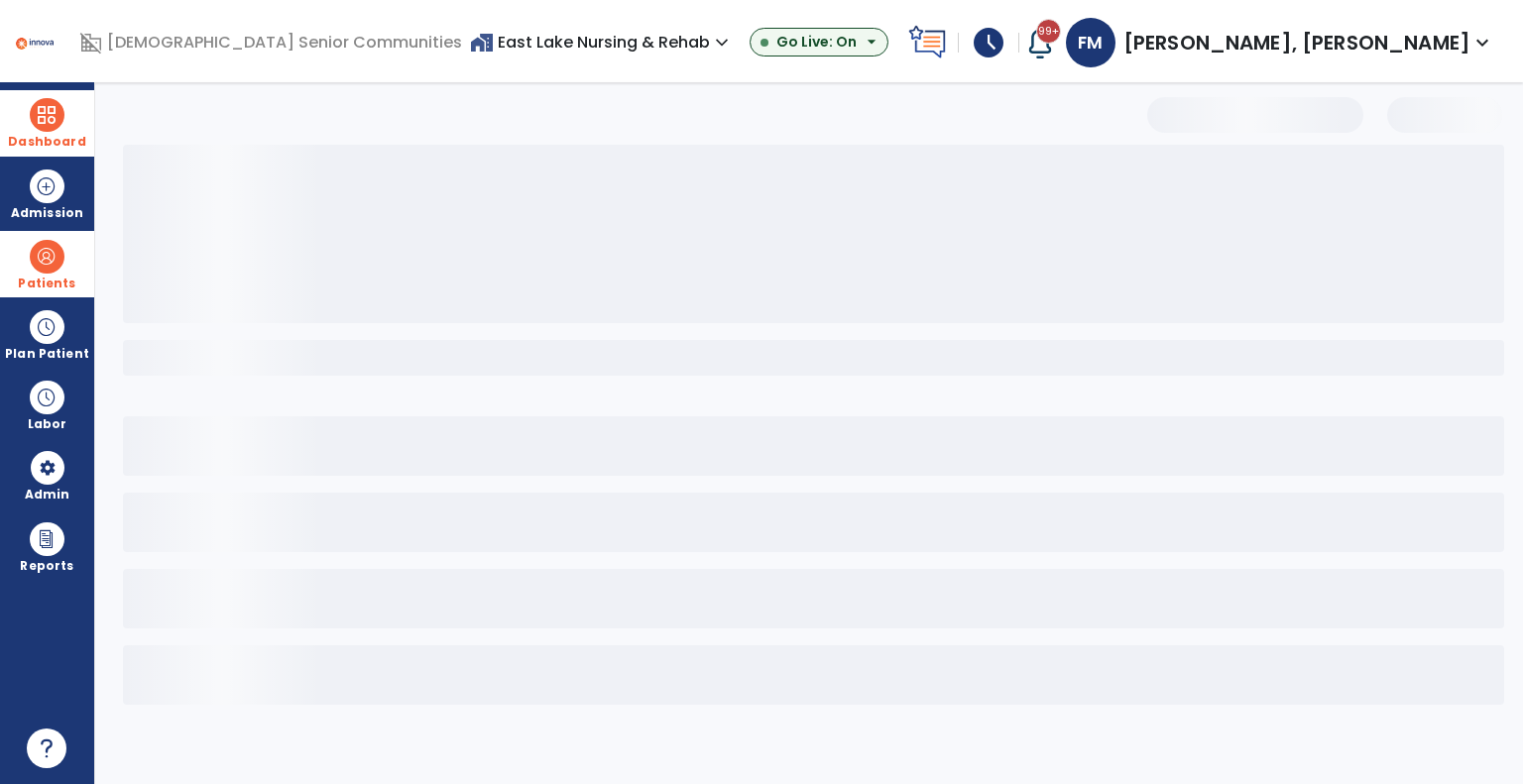 select on "***" 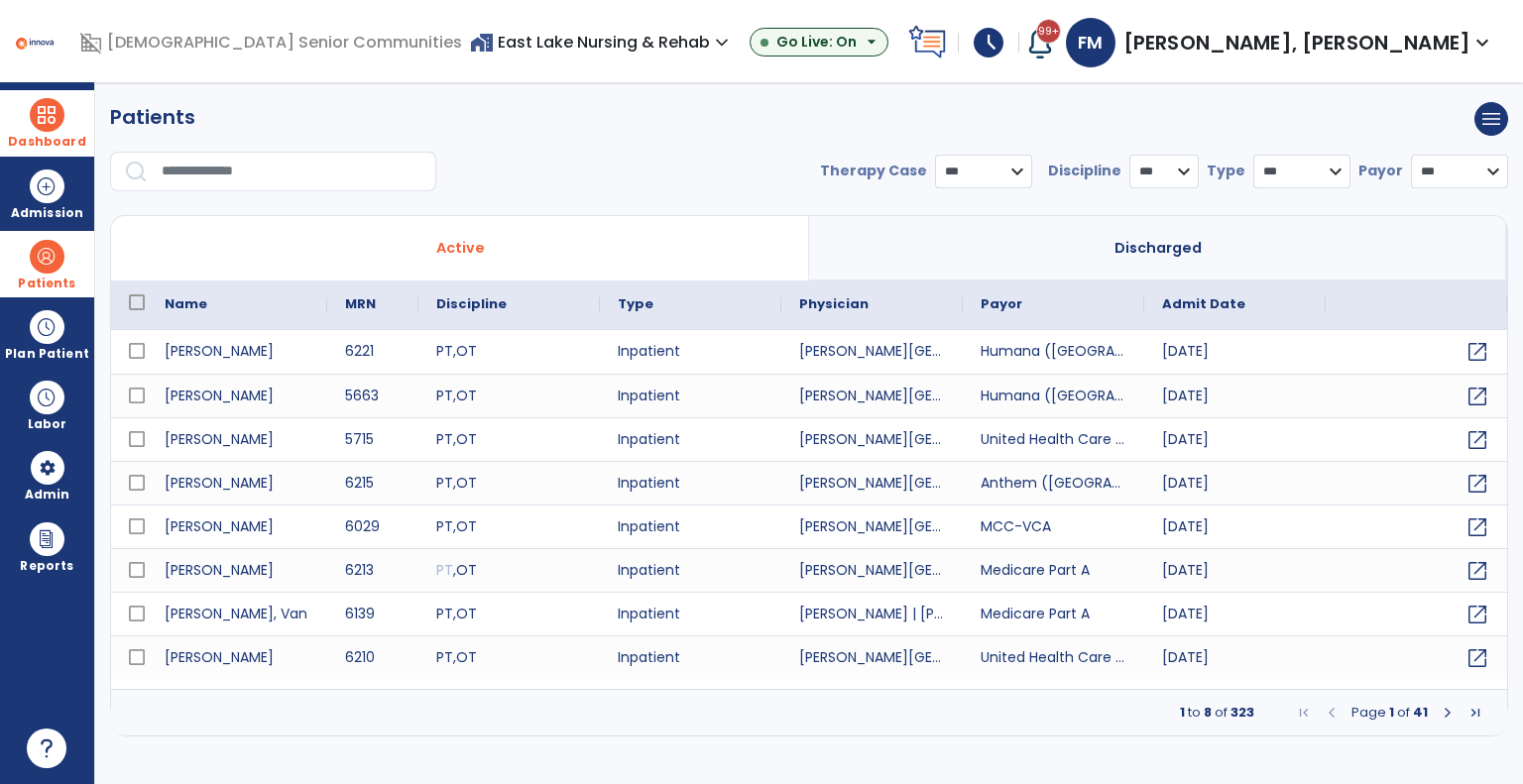 drag, startPoint x: 1187, startPoint y: 243, endPoint x: 1113, endPoint y: 270, distance: 78.77182 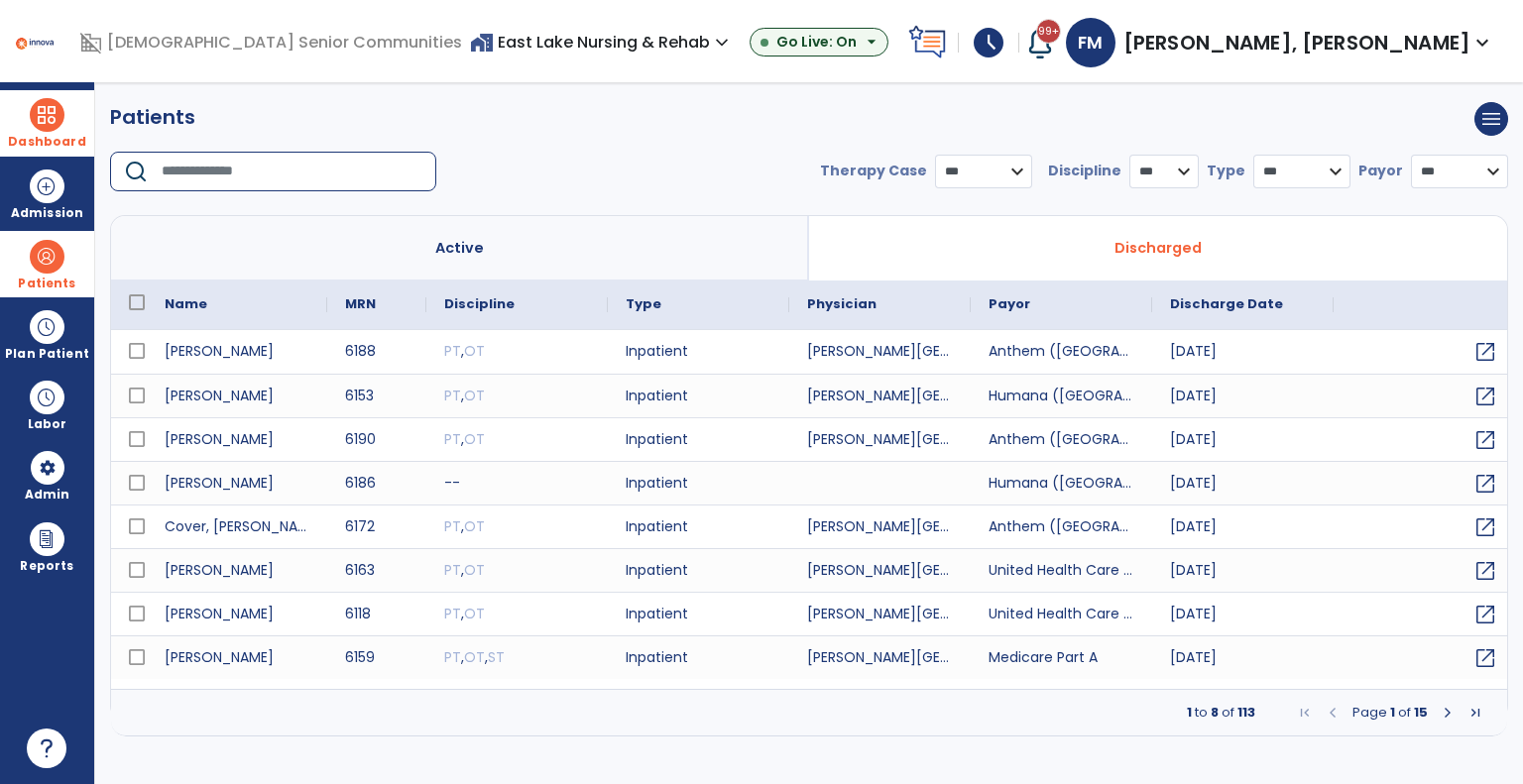 click at bounding box center [292, 171] 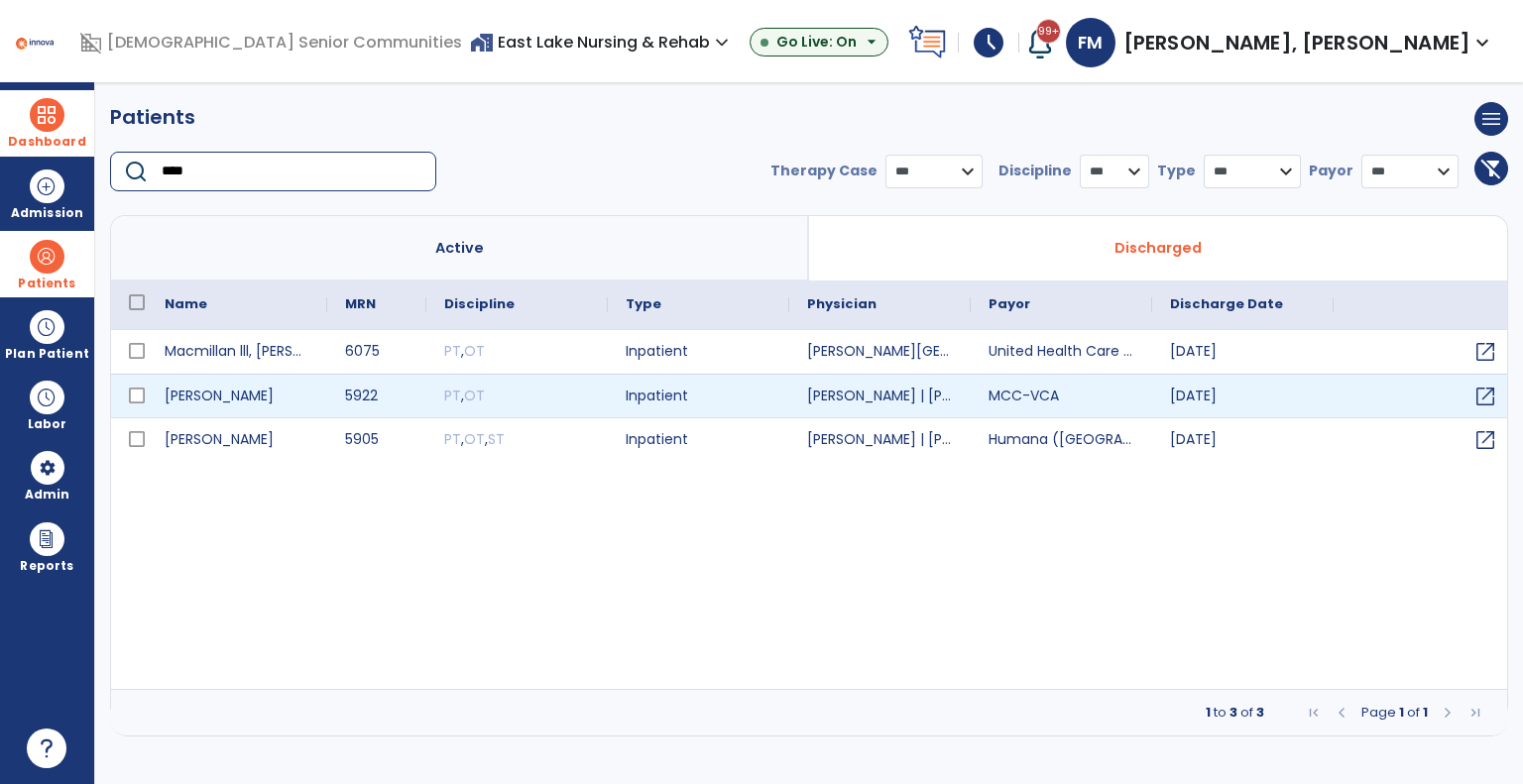 type on "****" 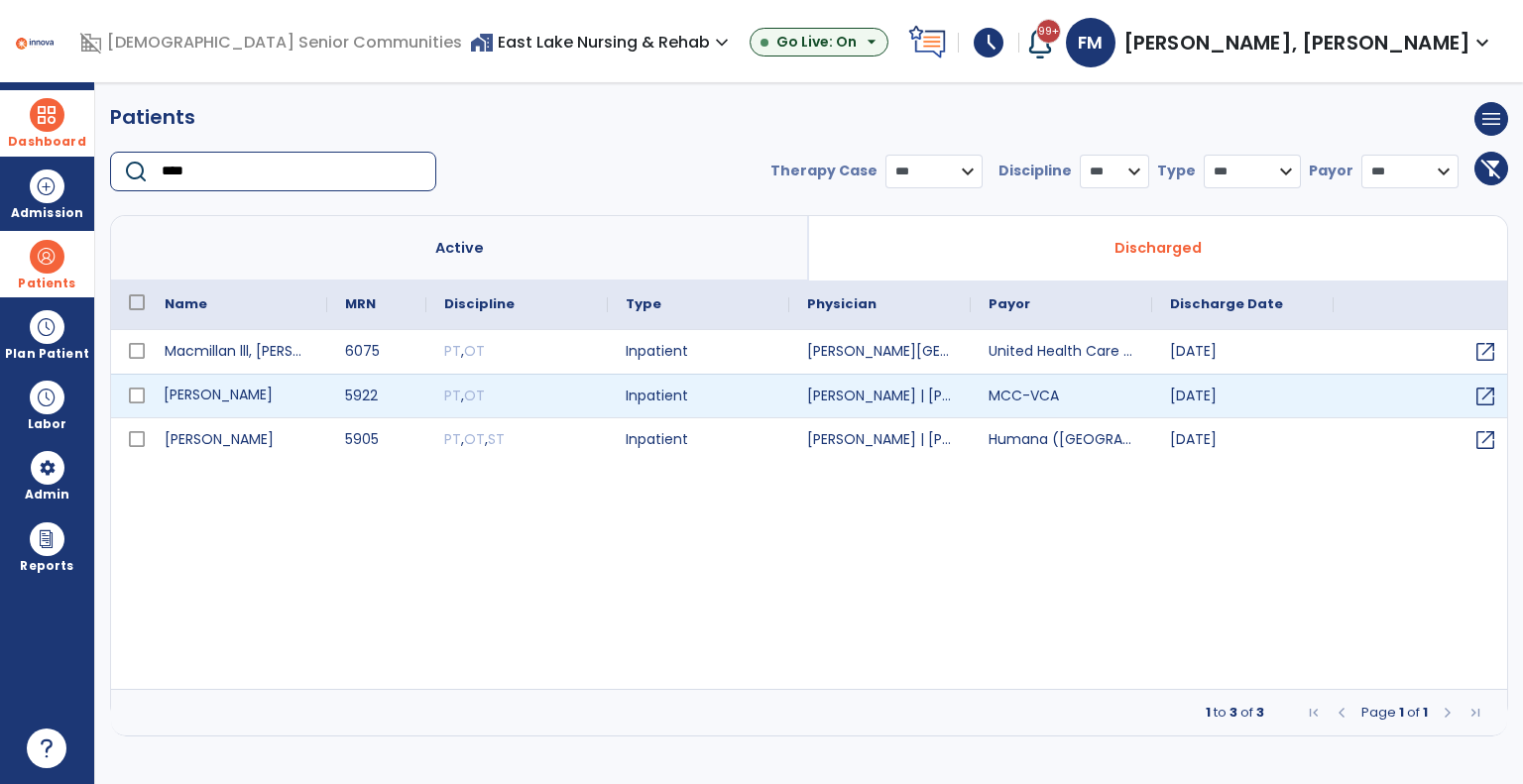 click on "[PERSON_NAME]" at bounding box center (237, 395) 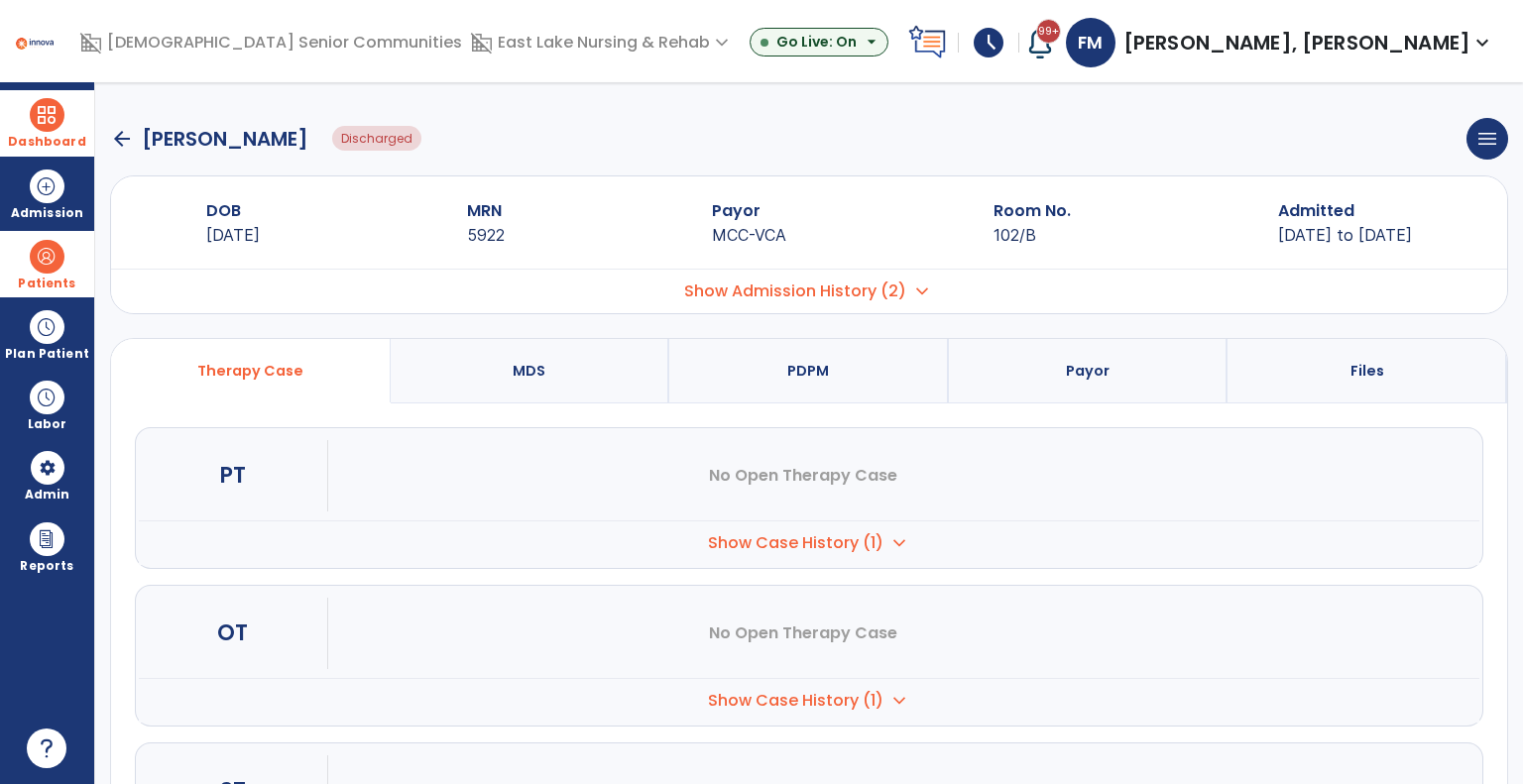 click on "Show Case History (1)" at bounding box center (795, 543) 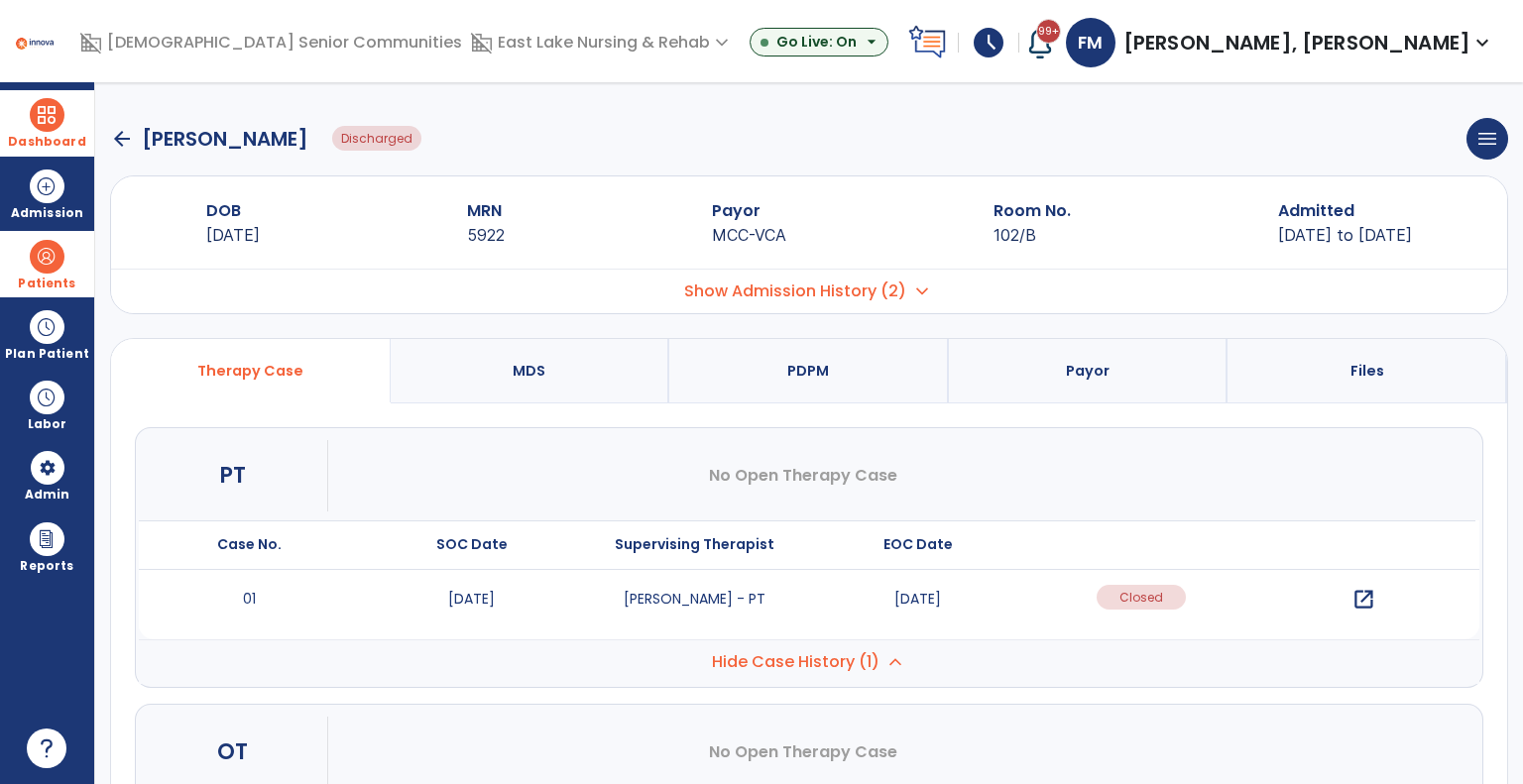 click on "open_in_new" at bounding box center [1363, 600] 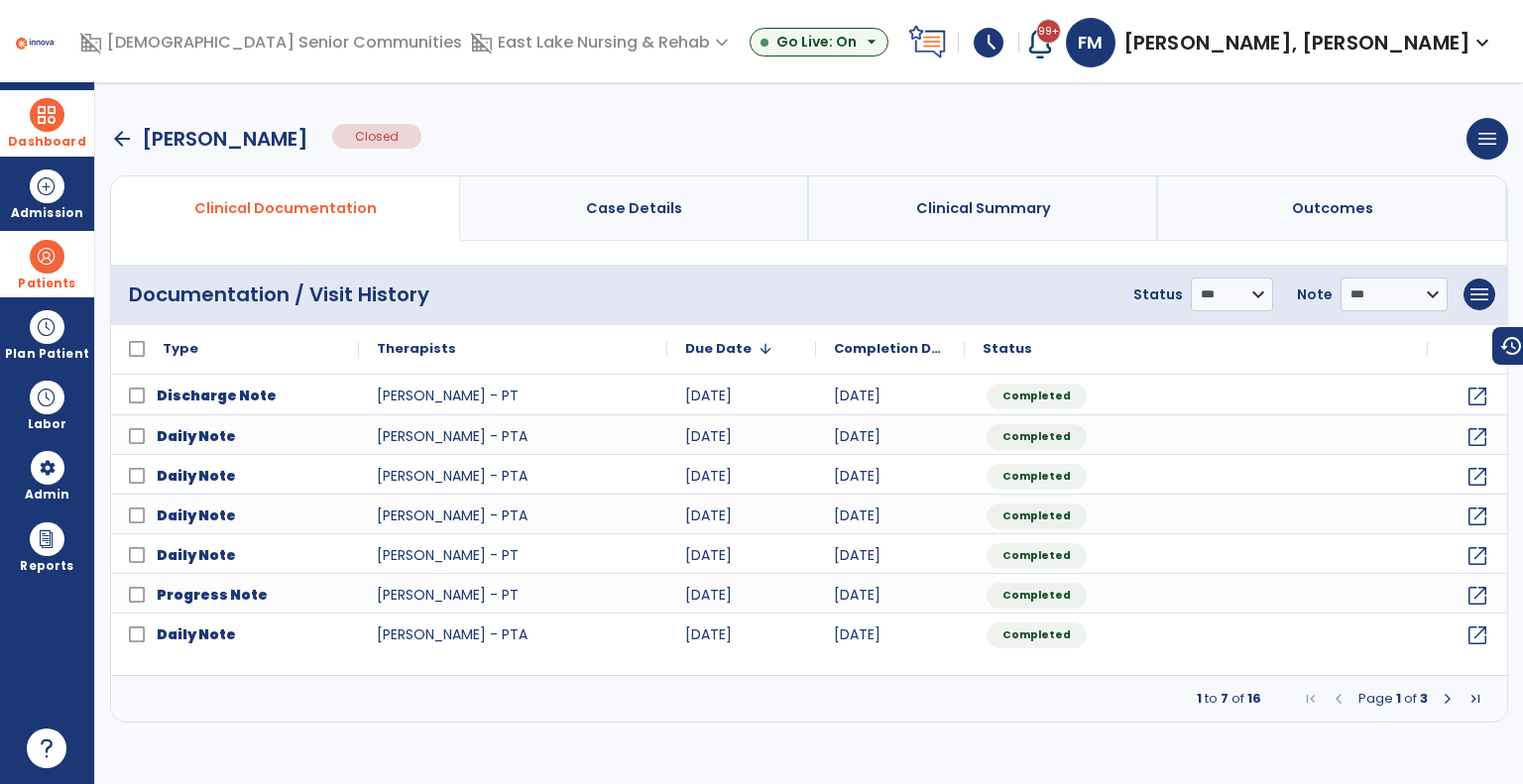 click at bounding box center (1448, 699) 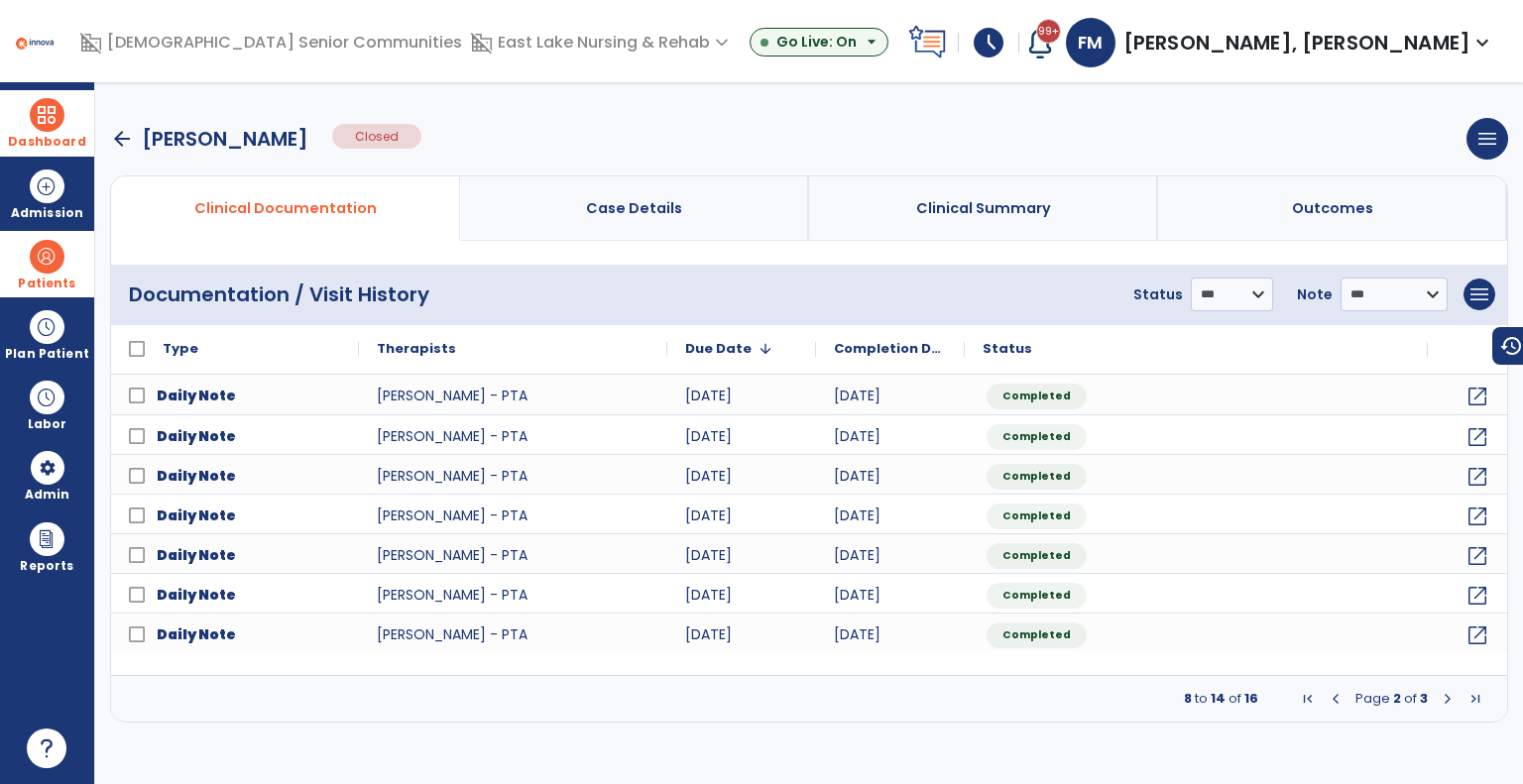 click at bounding box center [1448, 699] 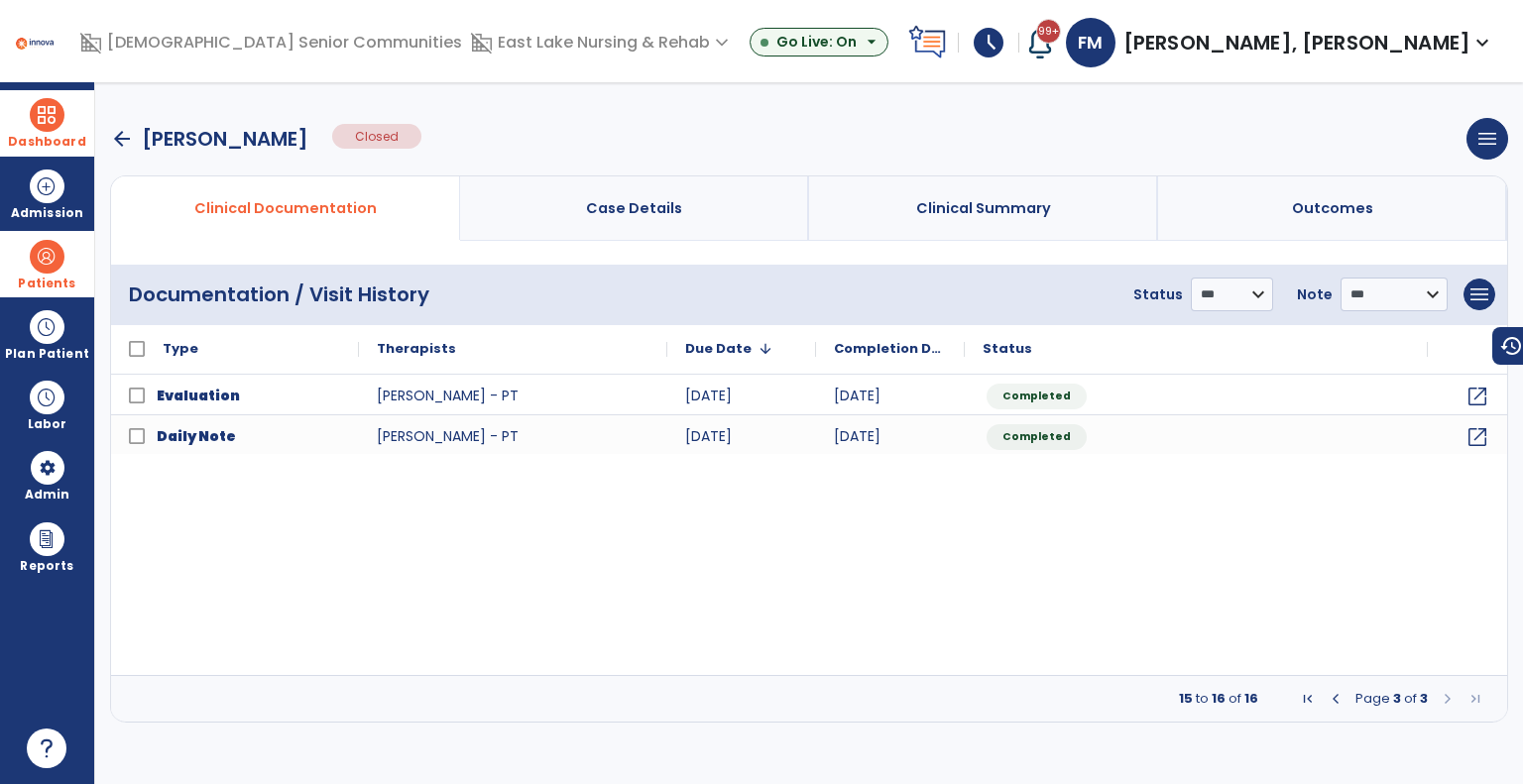 click on "Patients" at bounding box center (47, 264) 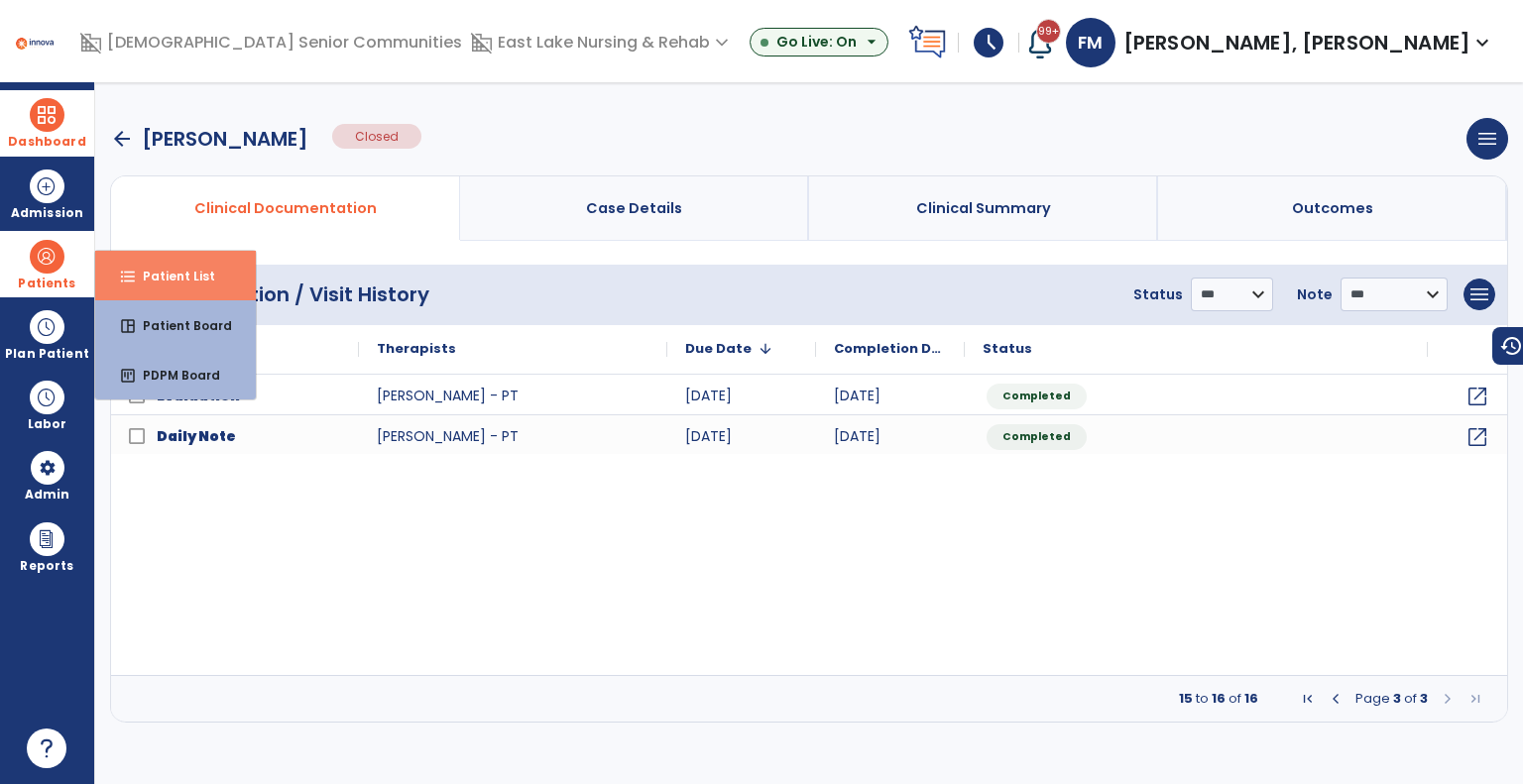 click on "format_list_bulleted  Patient List" at bounding box center (176, 276) 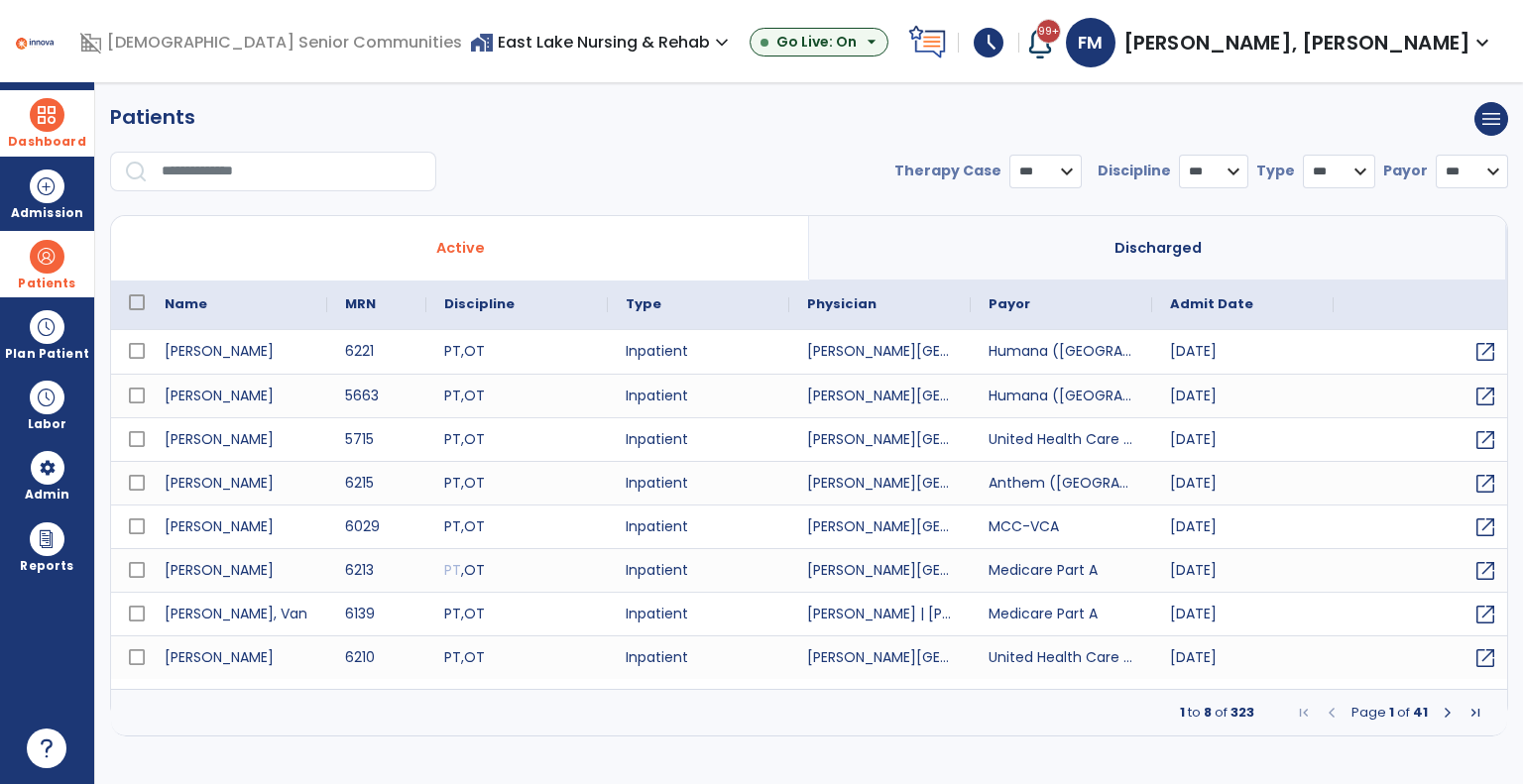 select on "***" 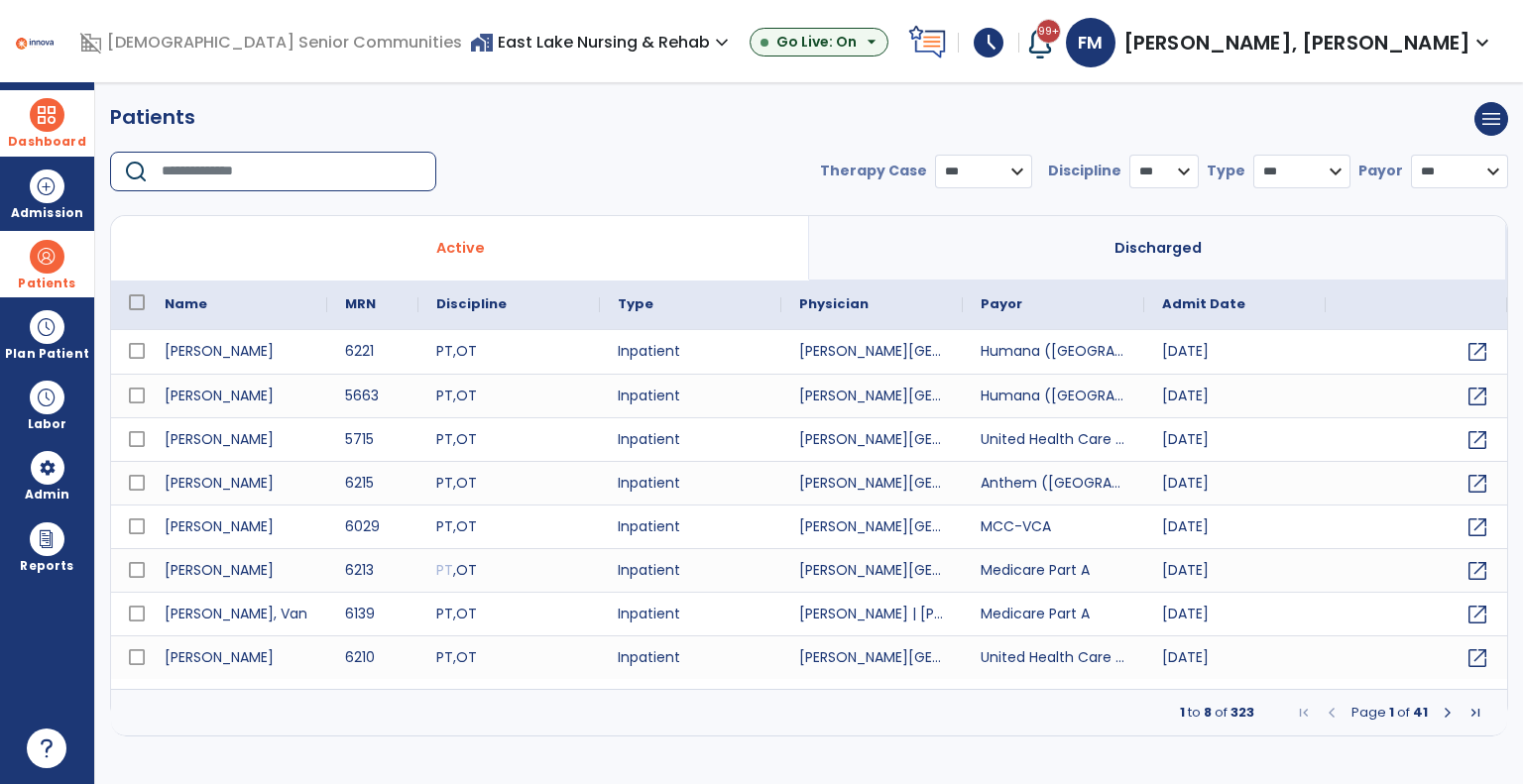 click at bounding box center (292, 171) 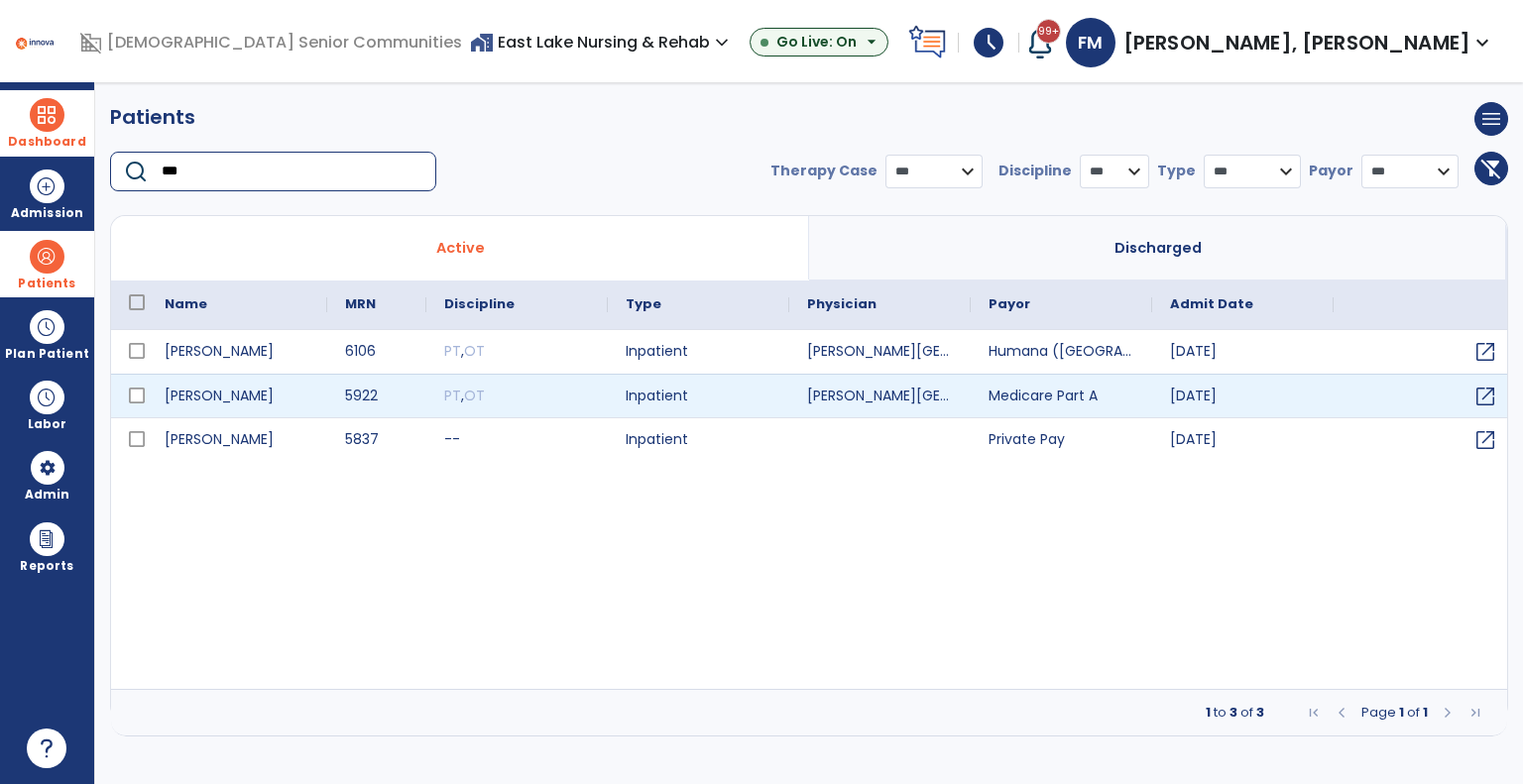 type on "***" 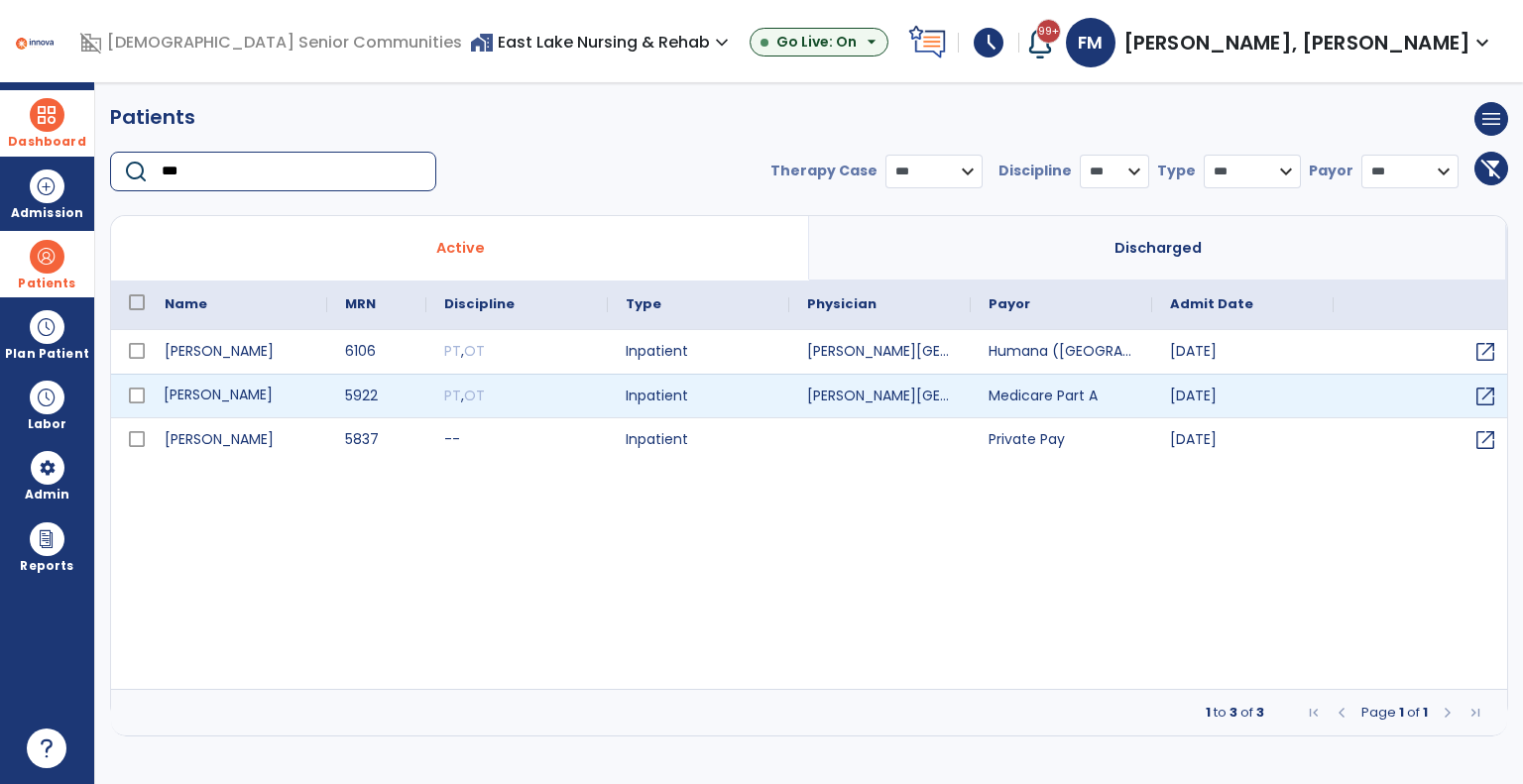 click on "[PERSON_NAME]" at bounding box center [237, 395] 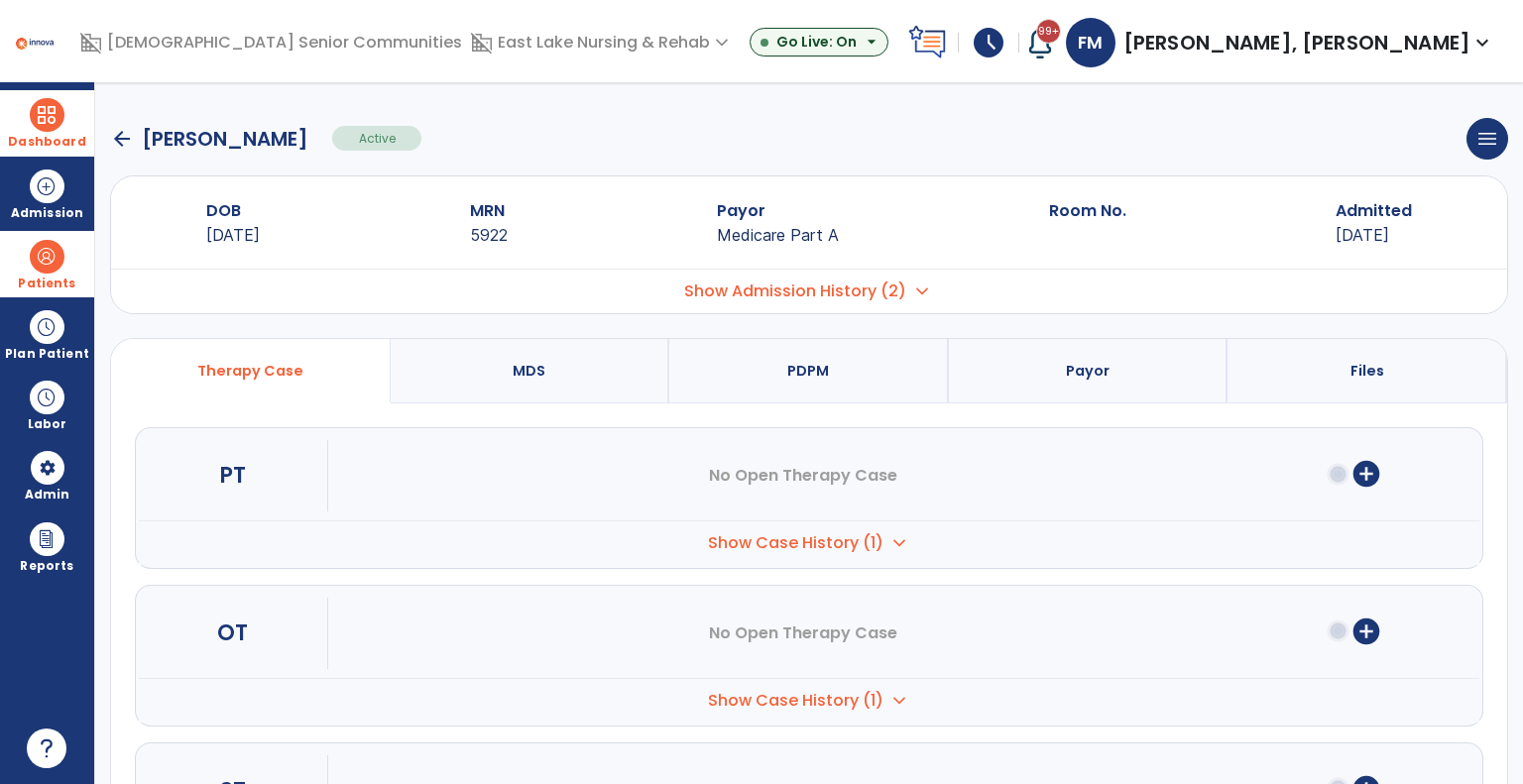click on "Show Case History (1)" at bounding box center [795, 543] 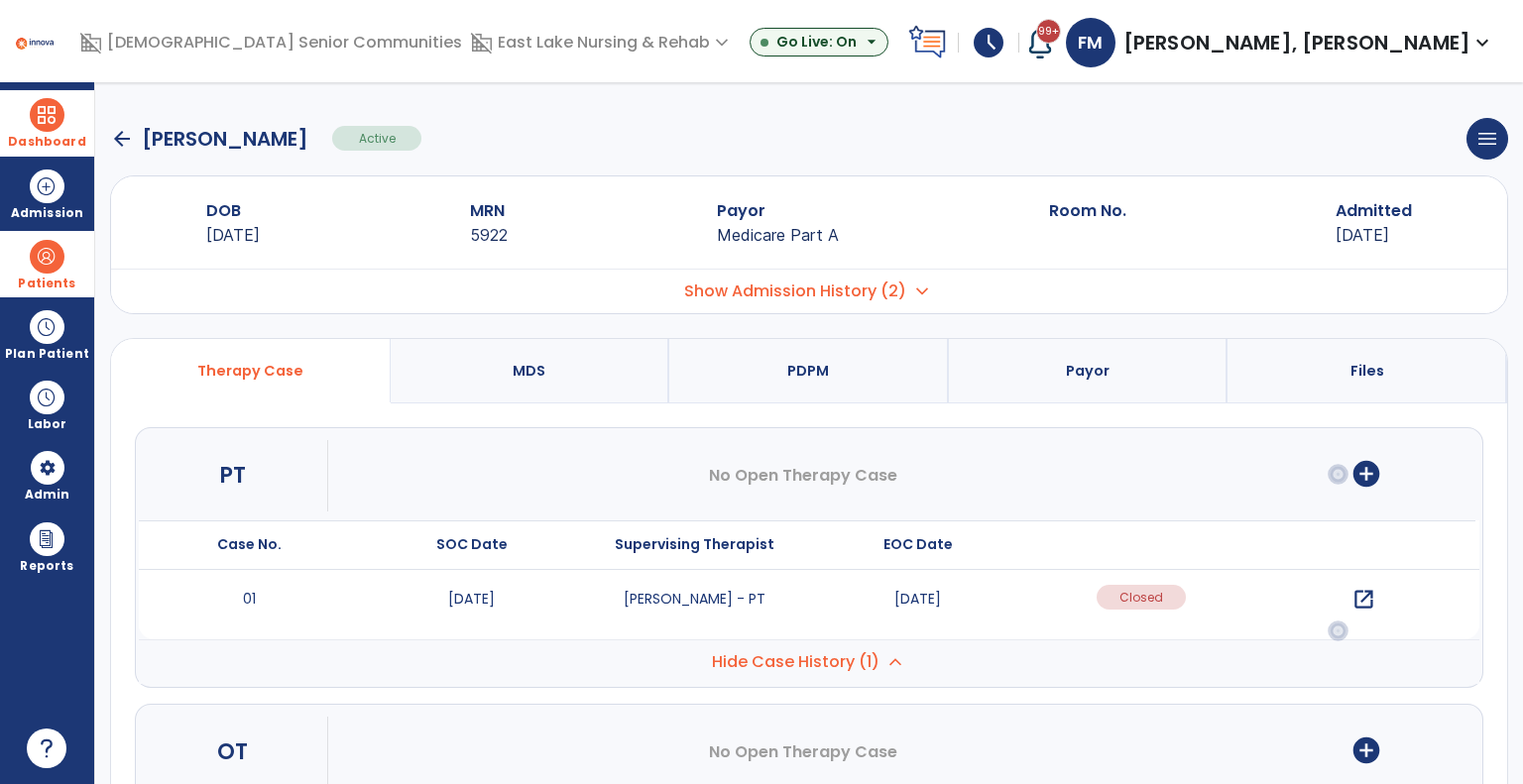 click on "open_in_new" at bounding box center [1363, 600] 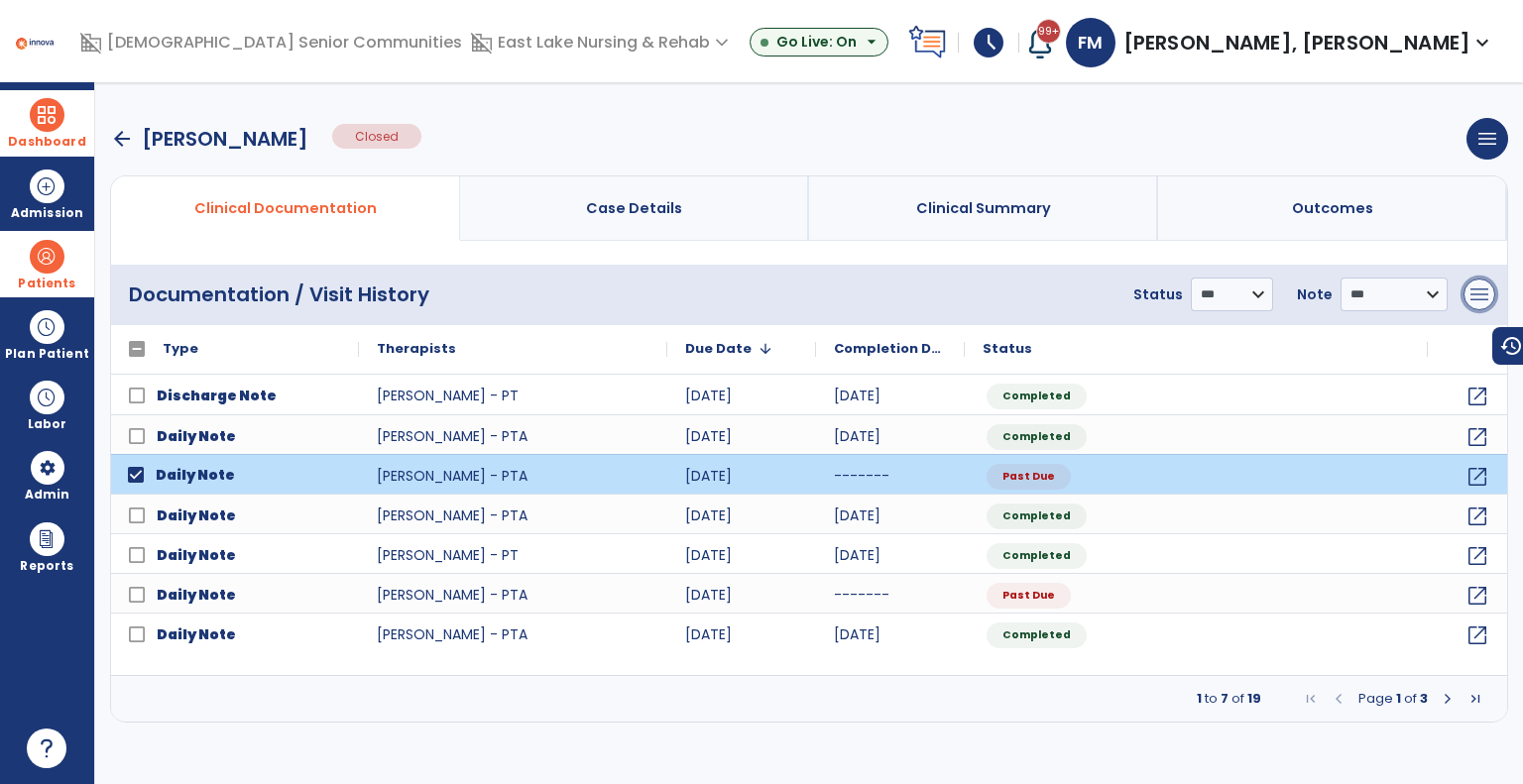 click on "menu" at bounding box center (1479, 294) 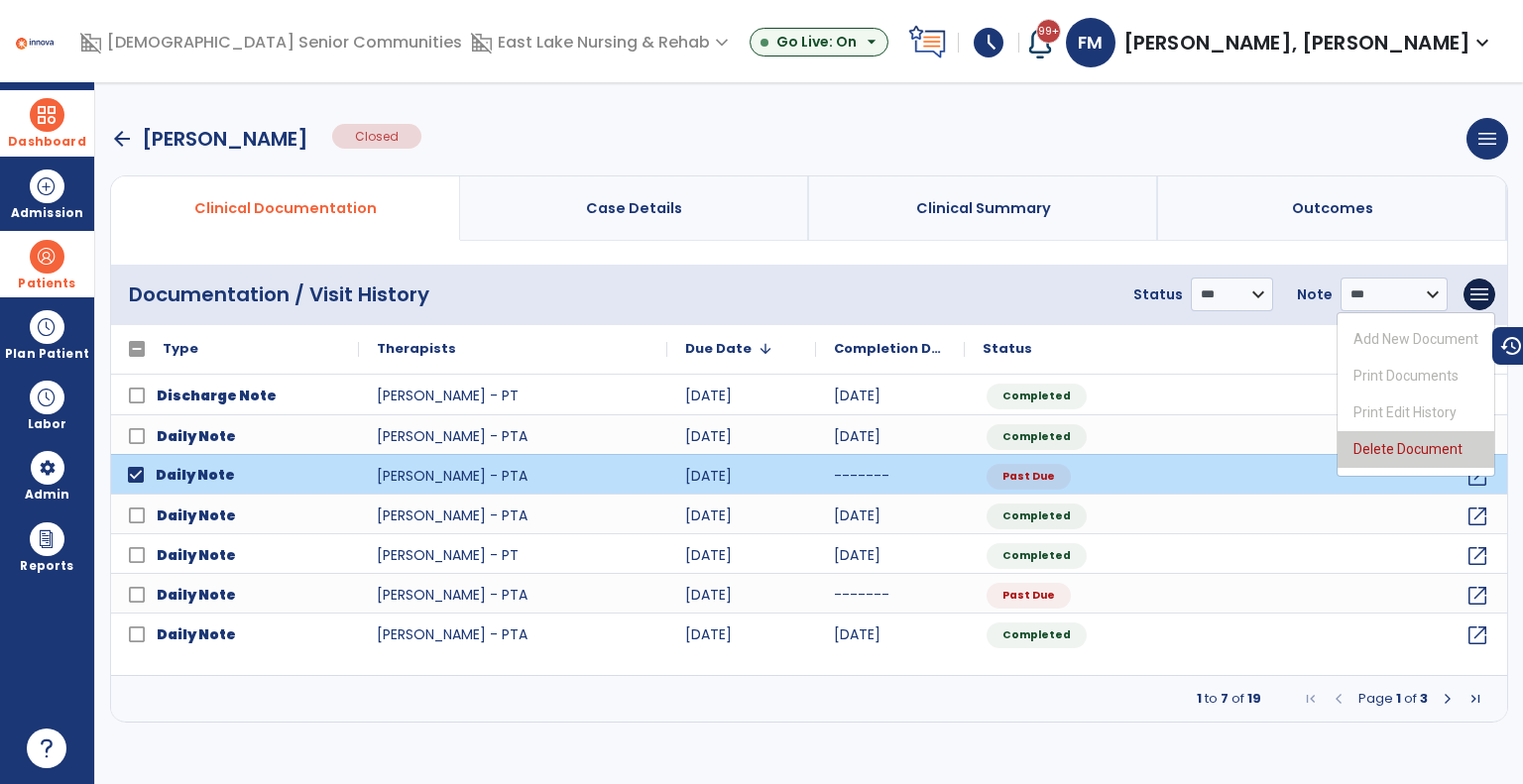 click on "Delete Document" at bounding box center [1416, 449] 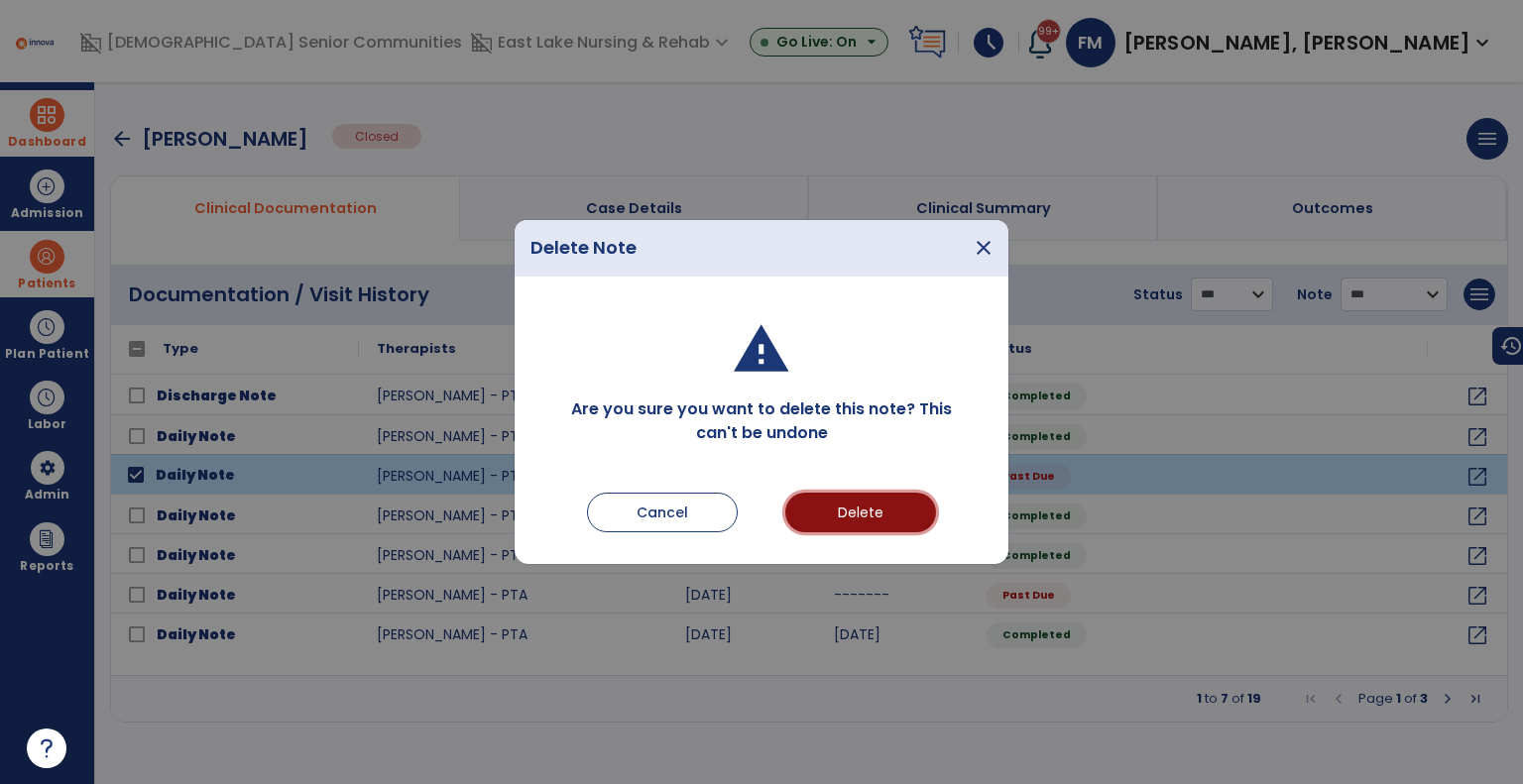 click on "Delete" at bounding box center [861, 512] 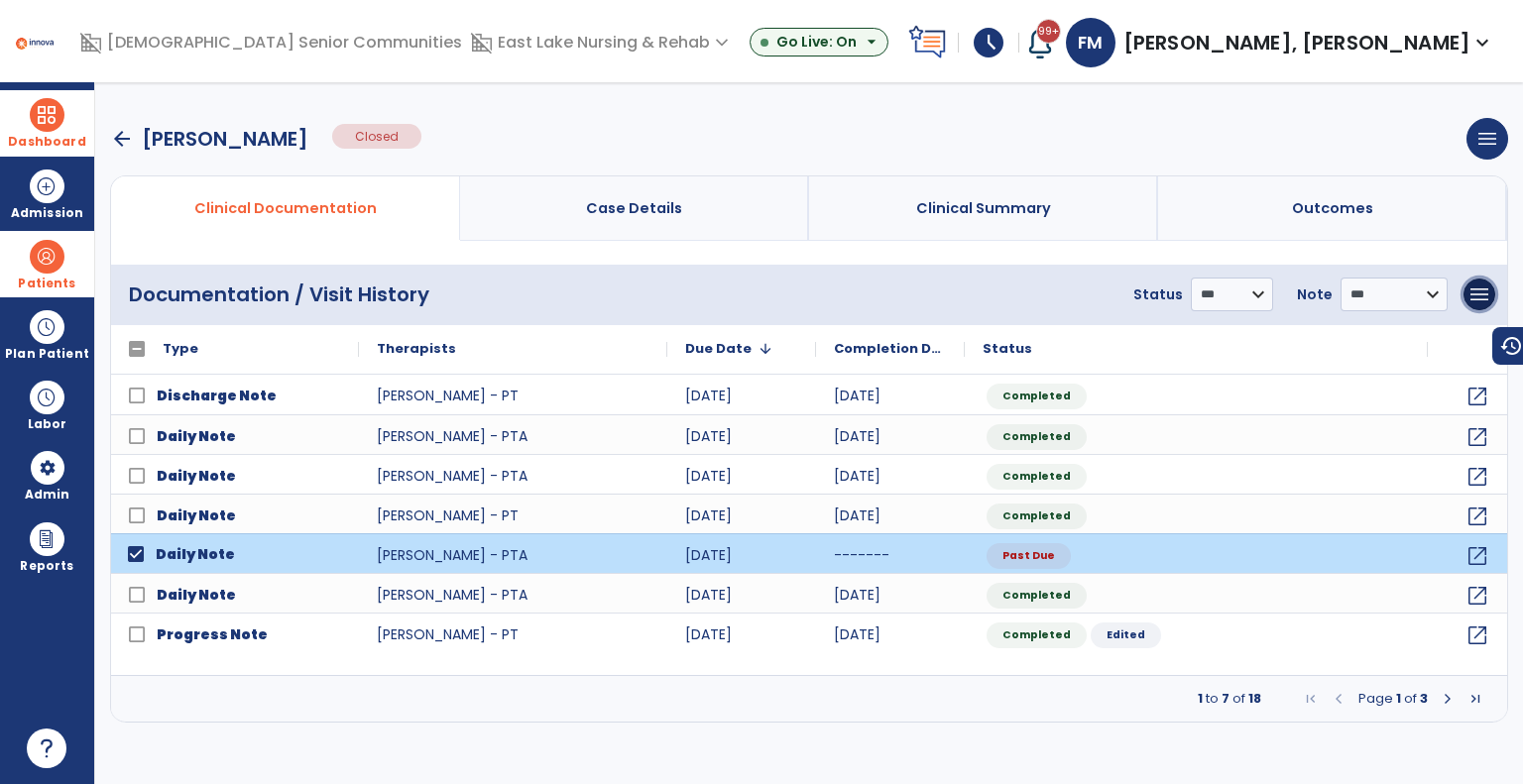 drag, startPoint x: 1472, startPoint y: 287, endPoint x: 1456, endPoint y: 296, distance: 18.35756 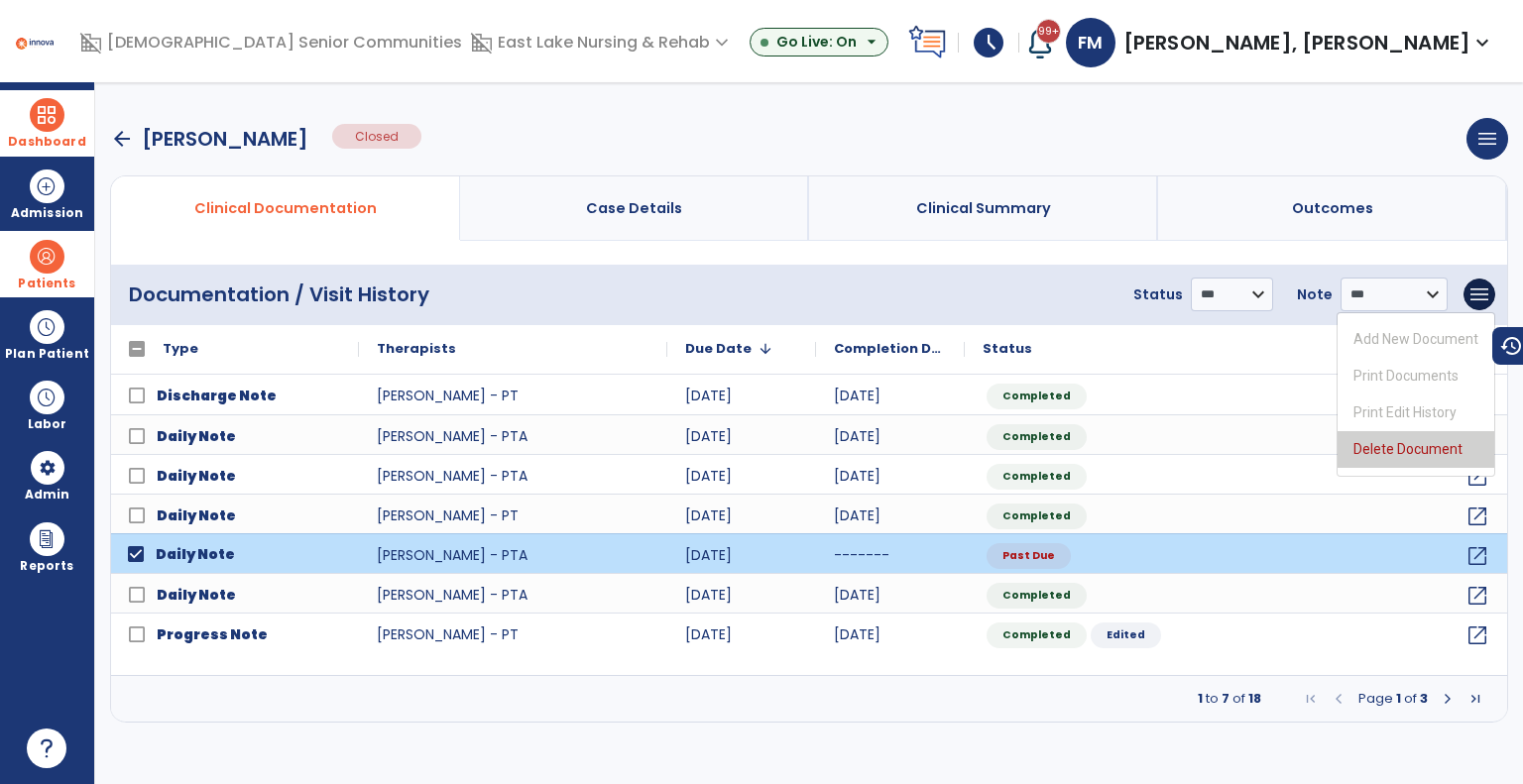 click on "Delete Document" at bounding box center [1416, 449] 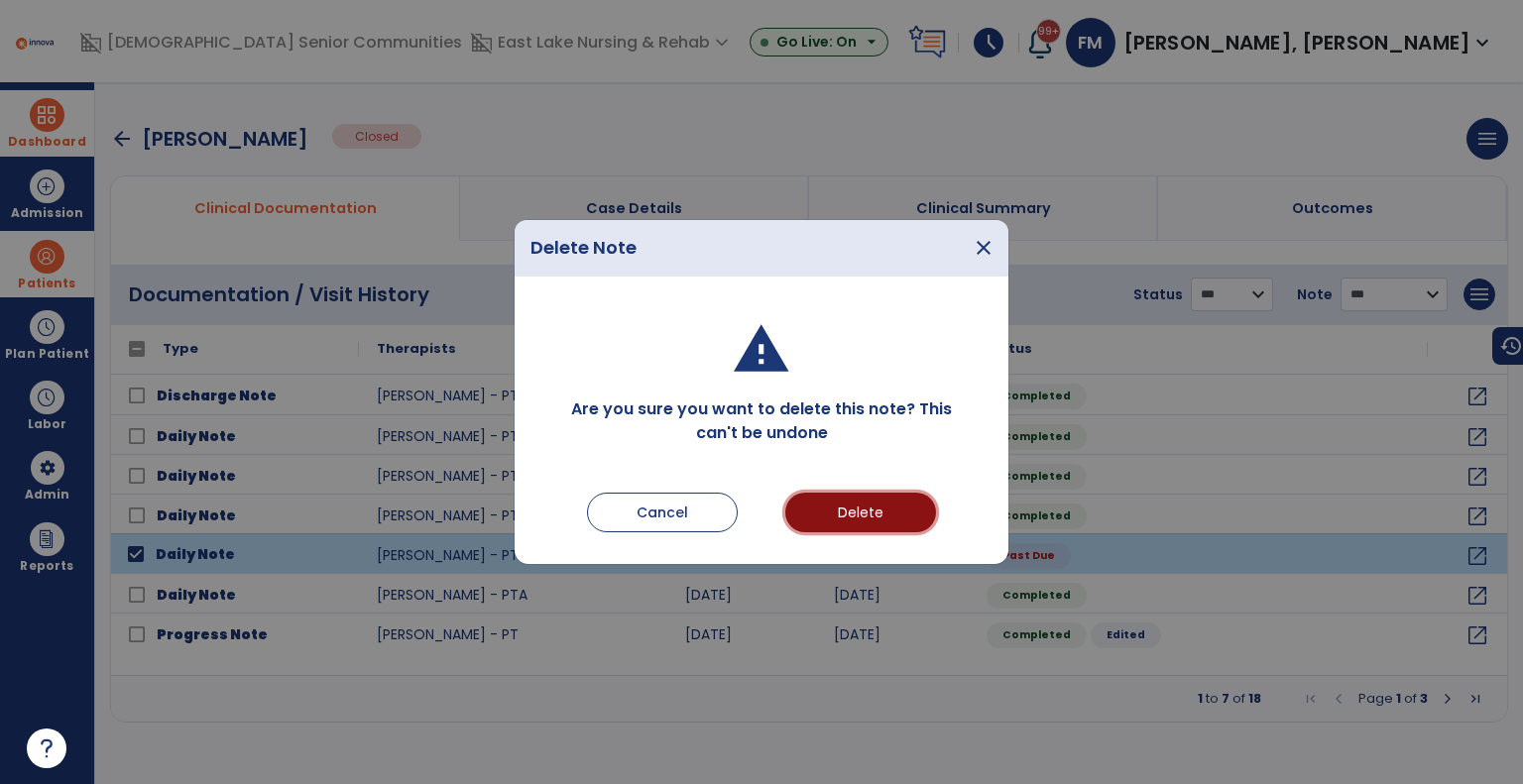 click on "Delete" at bounding box center [861, 512] 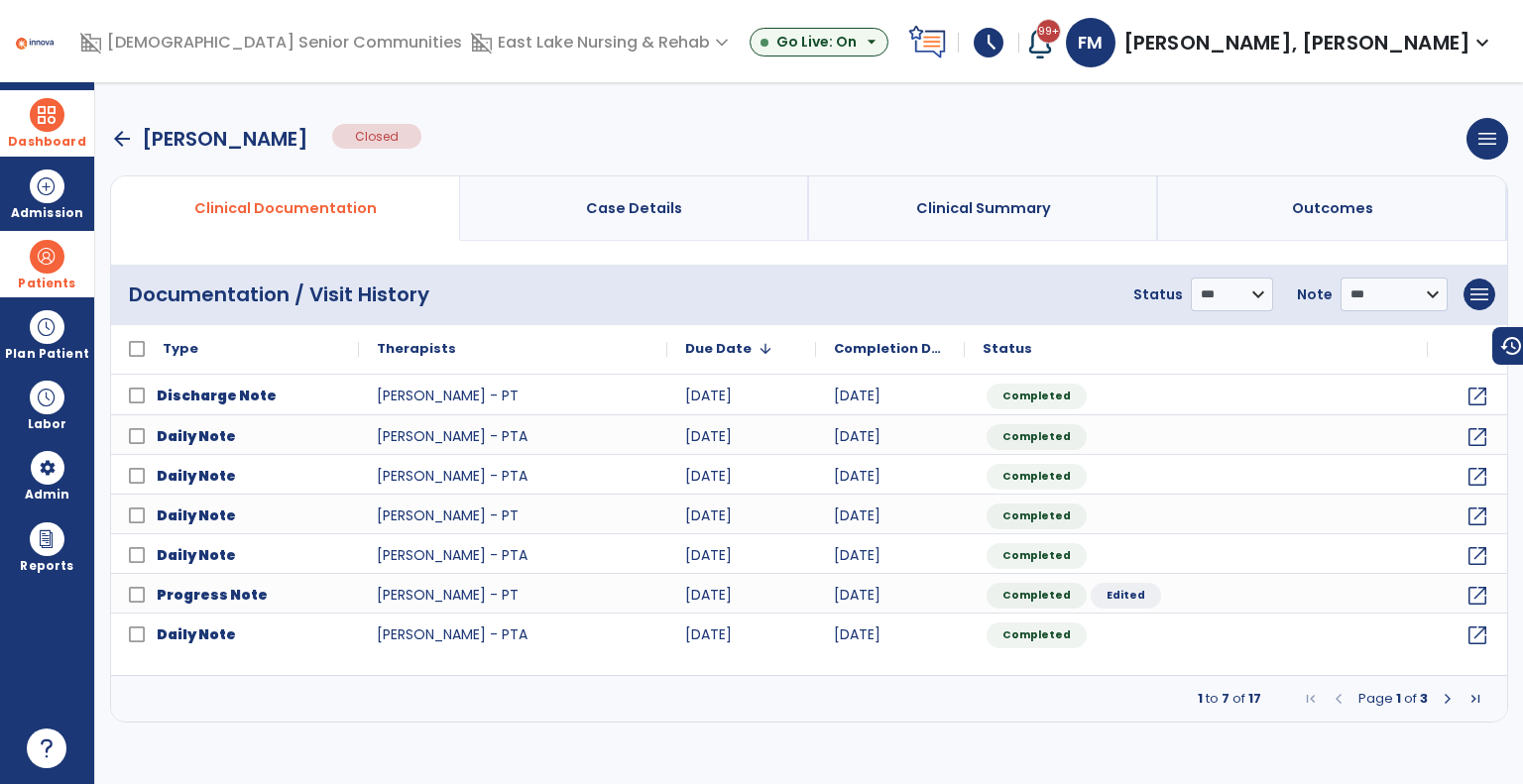 click at bounding box center (1448, 699) 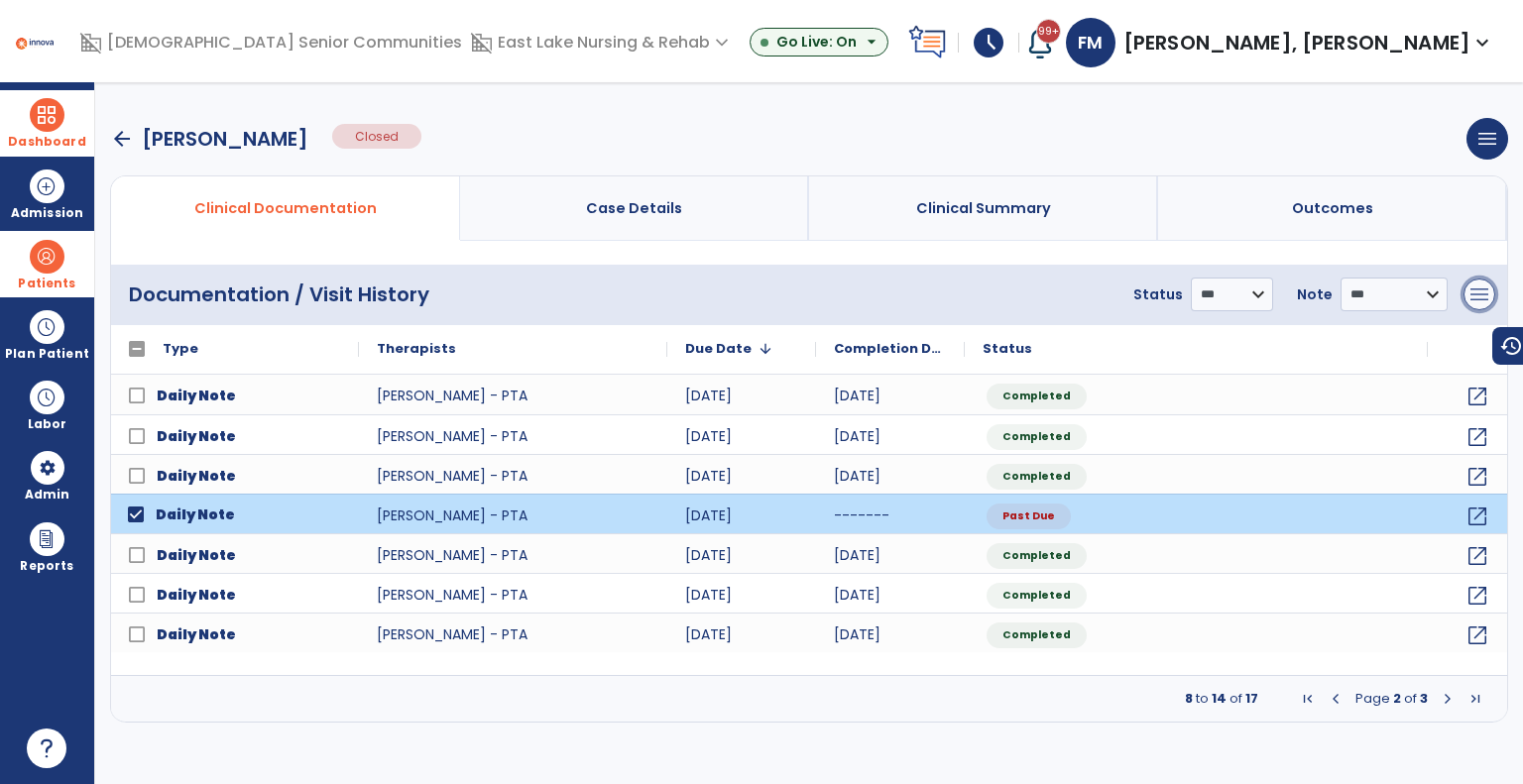 click on "menu" at bounding box center (1479, 294) 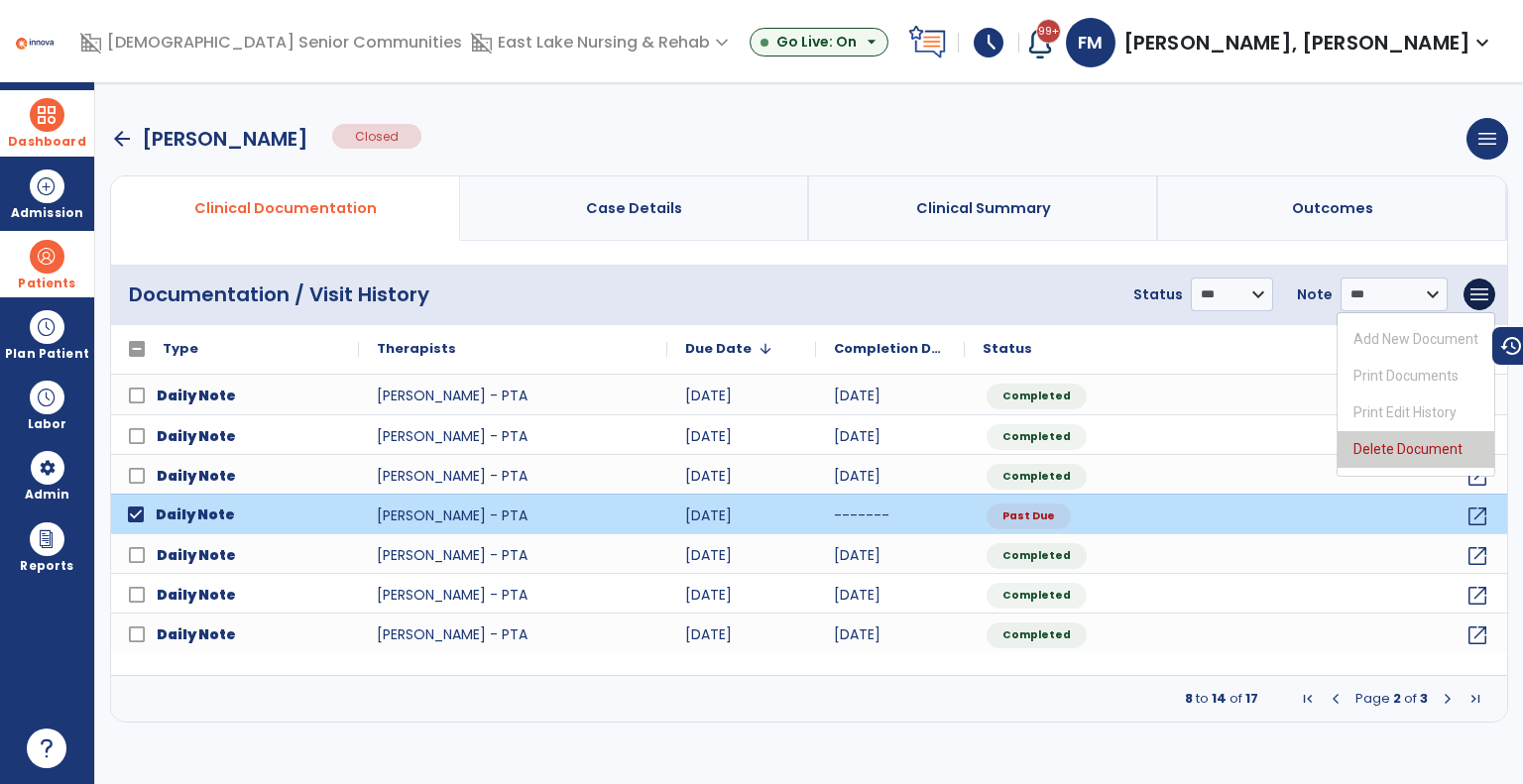 click on "Delete Document" at bounding box center (1416, 449) 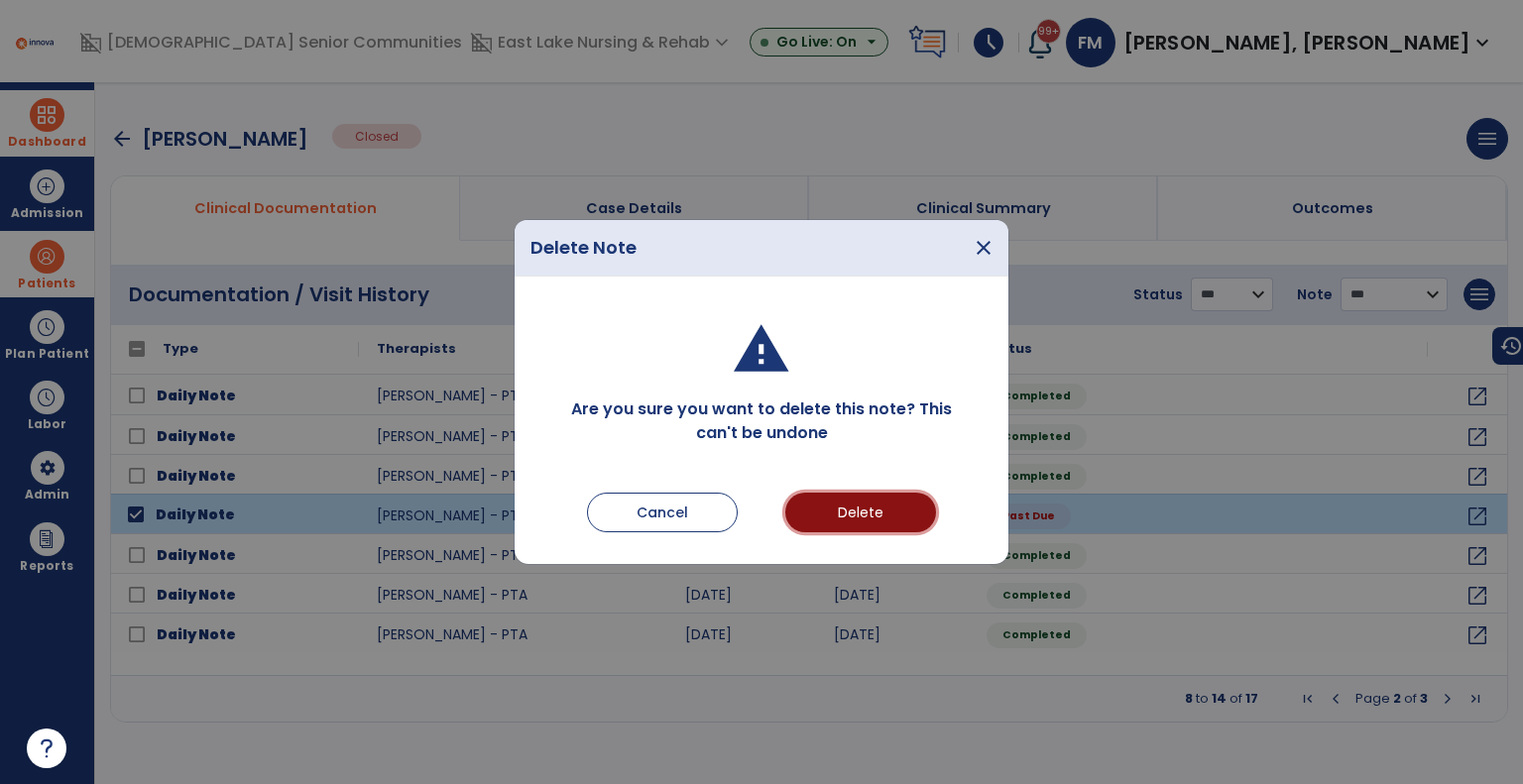 click on "Delete" at bounding box center [861, 512] 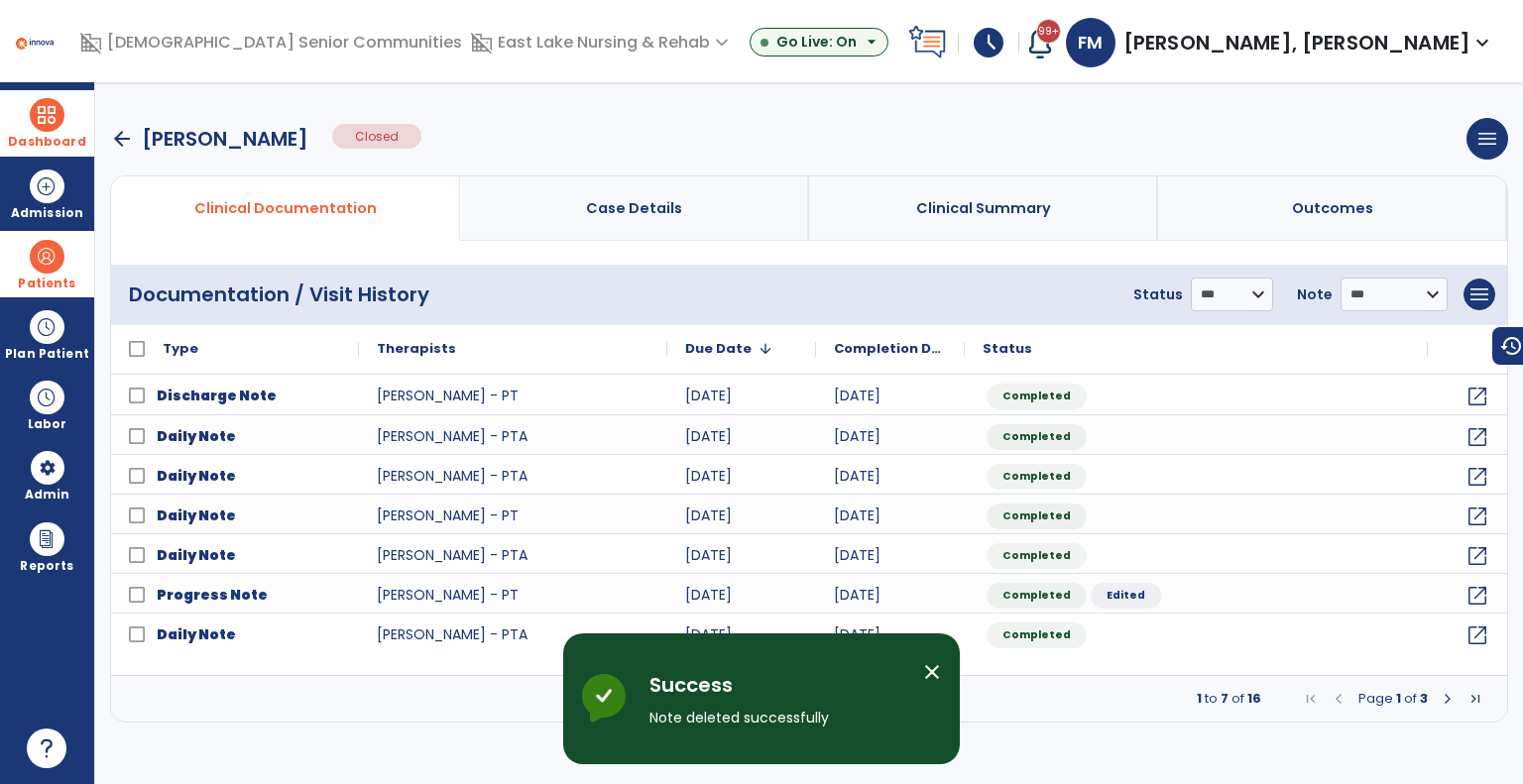 click at bounding box center [1448, 699] 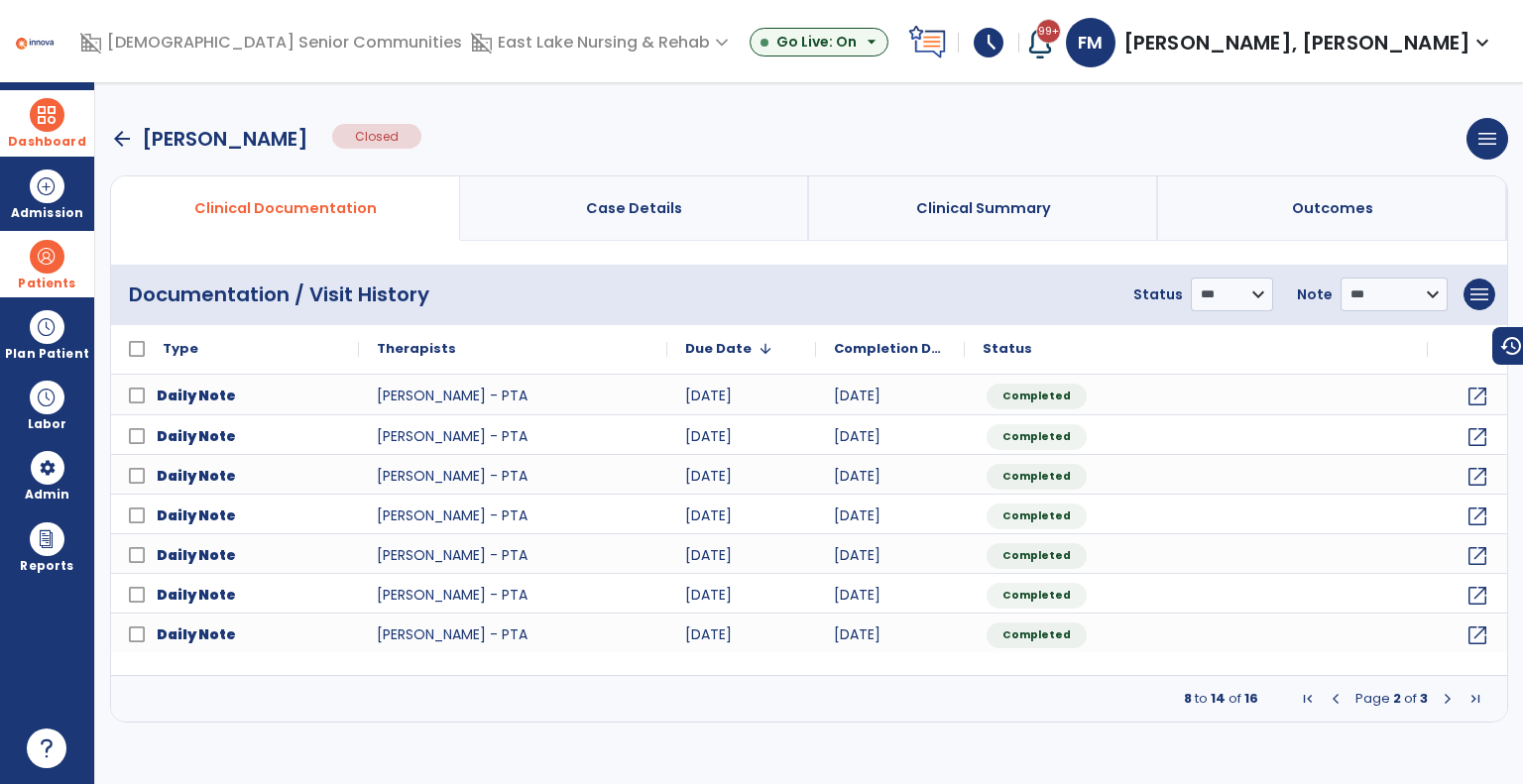click at bounding box center (1448, 699) 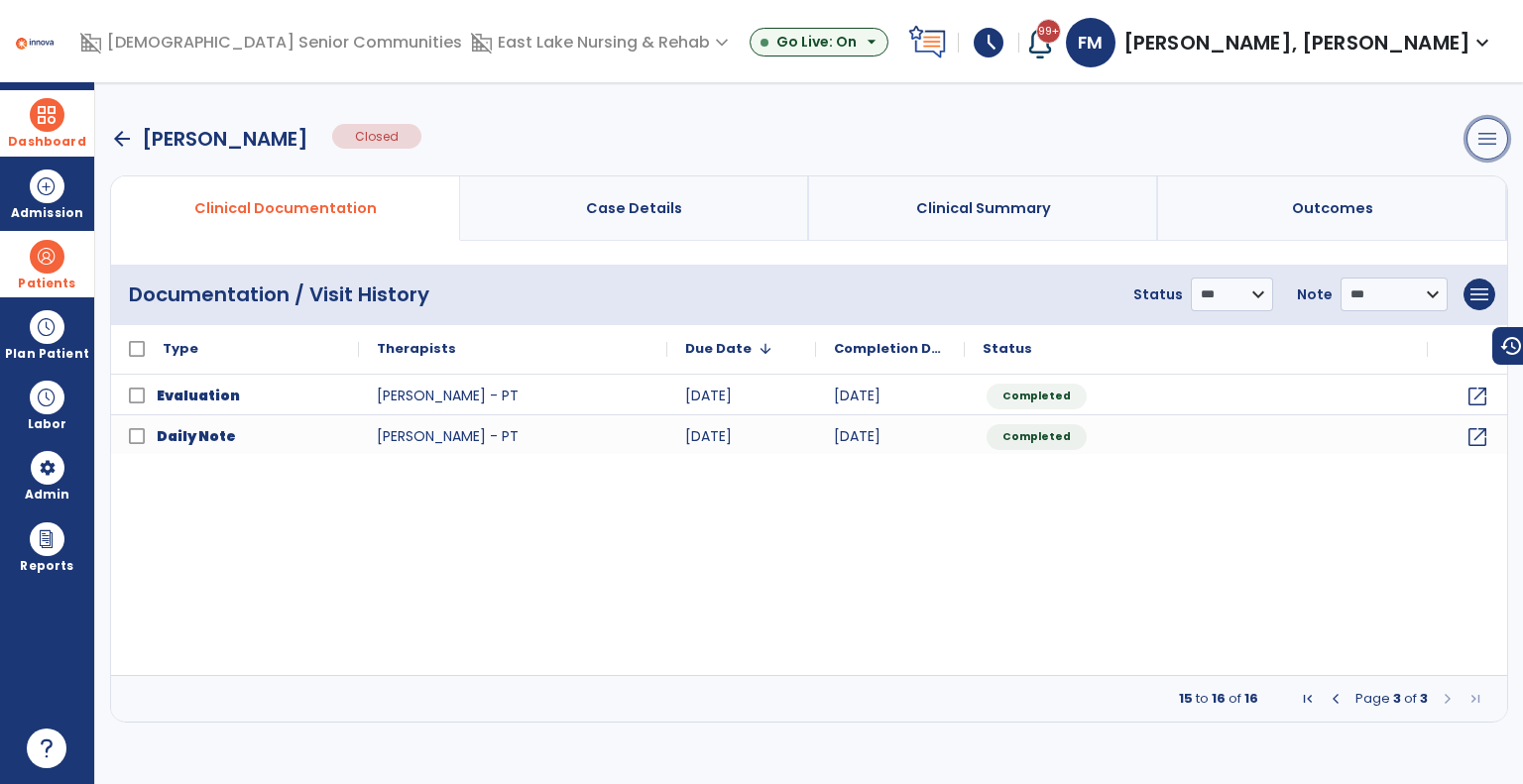 click on "menu" at bounding box center (1487, 139) 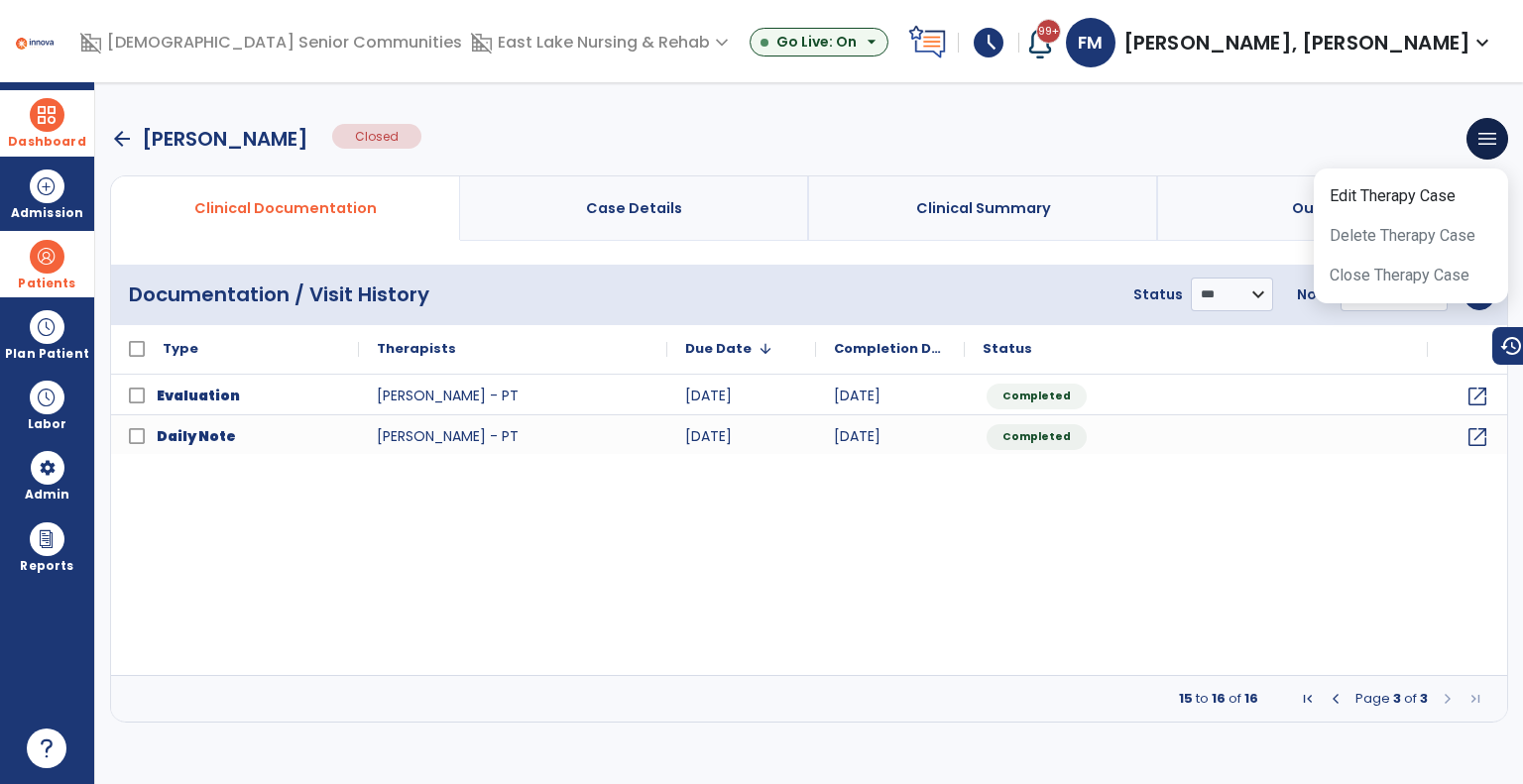 click on "arrow_back" at bounding box center [122, 139] 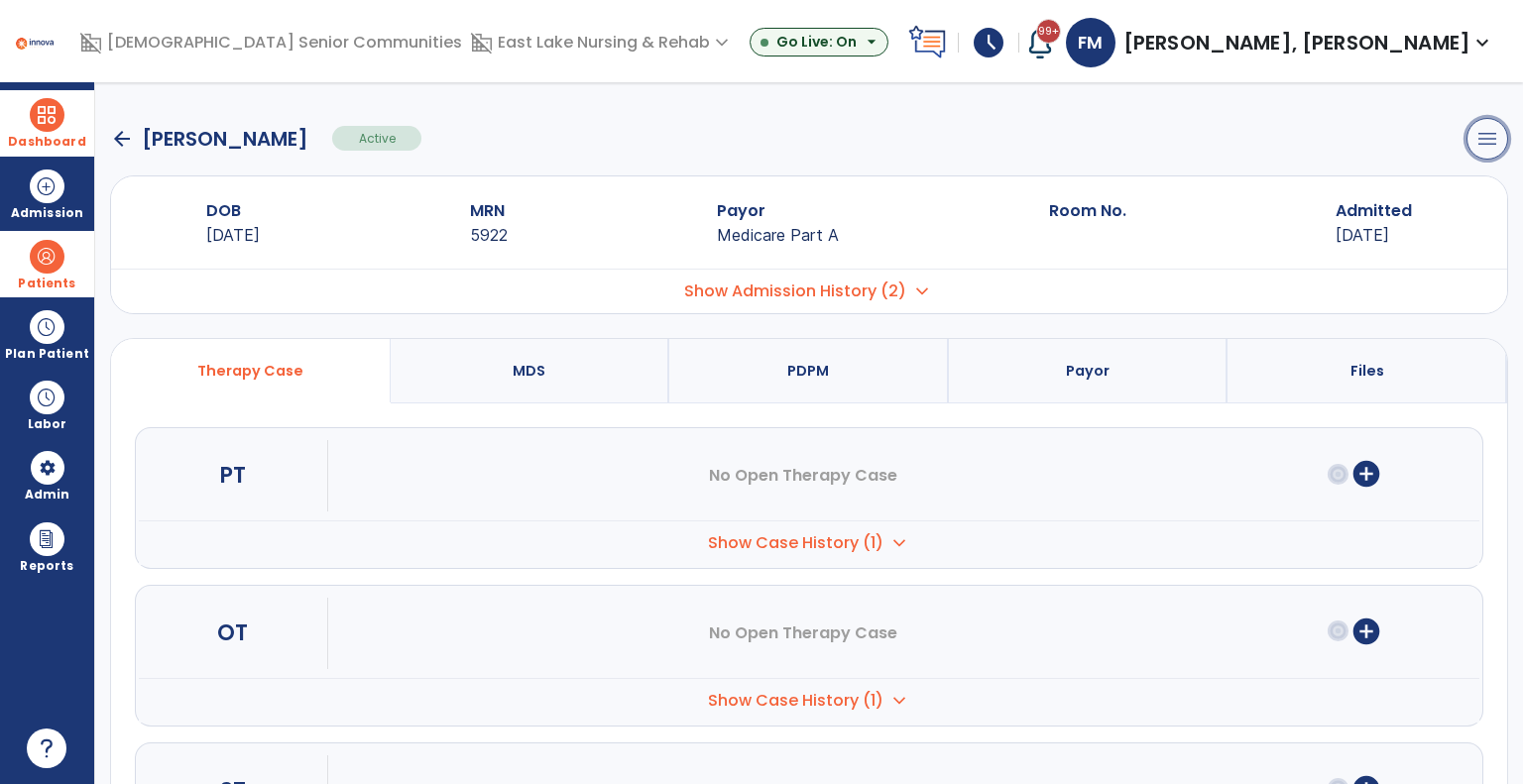 click on "menu" at bounding box center [1487, 139] 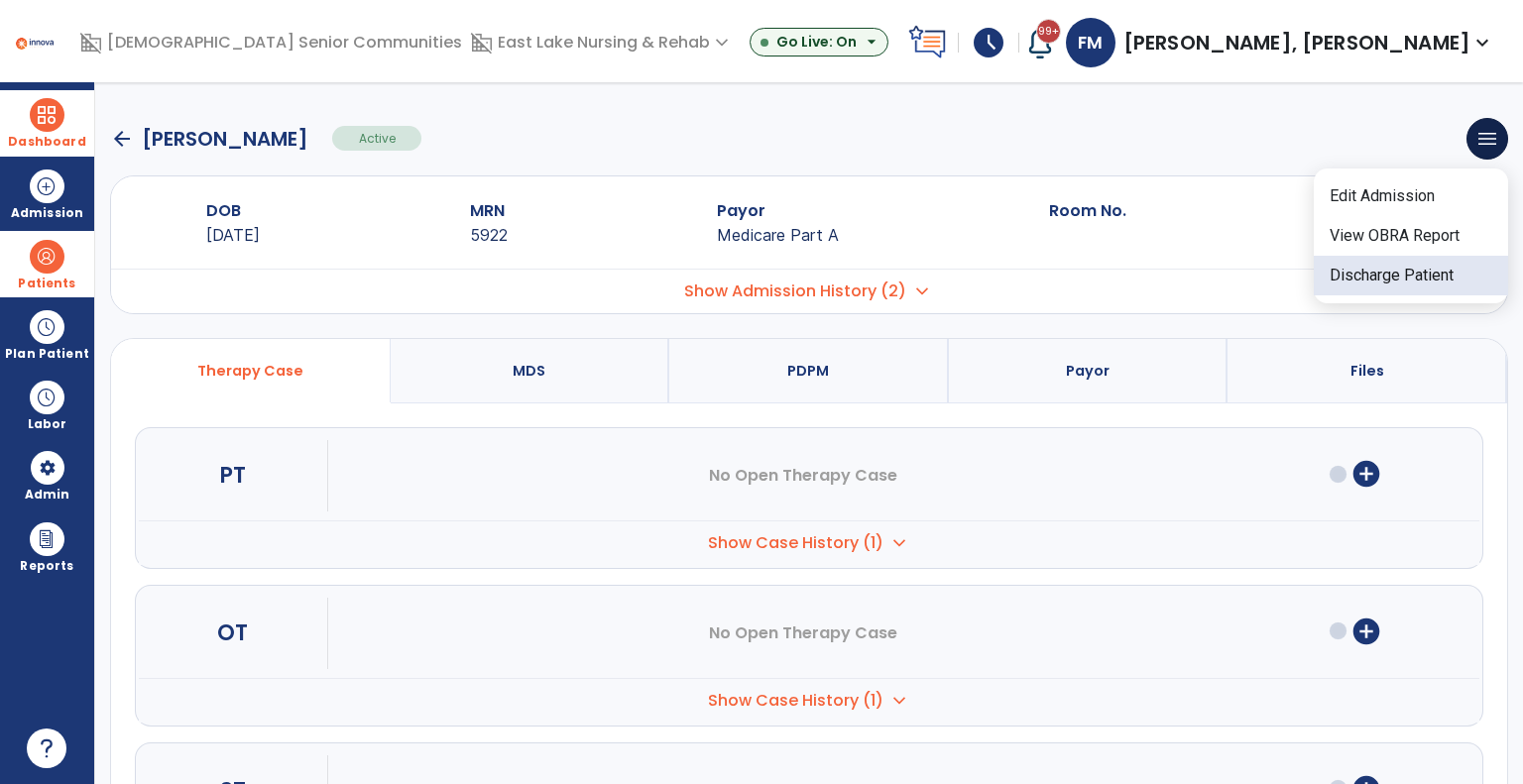 drag, startPoint x: 1411, startPoint y: 277, endPoint x: 766, endPoint y: 62, distance: 679.8897 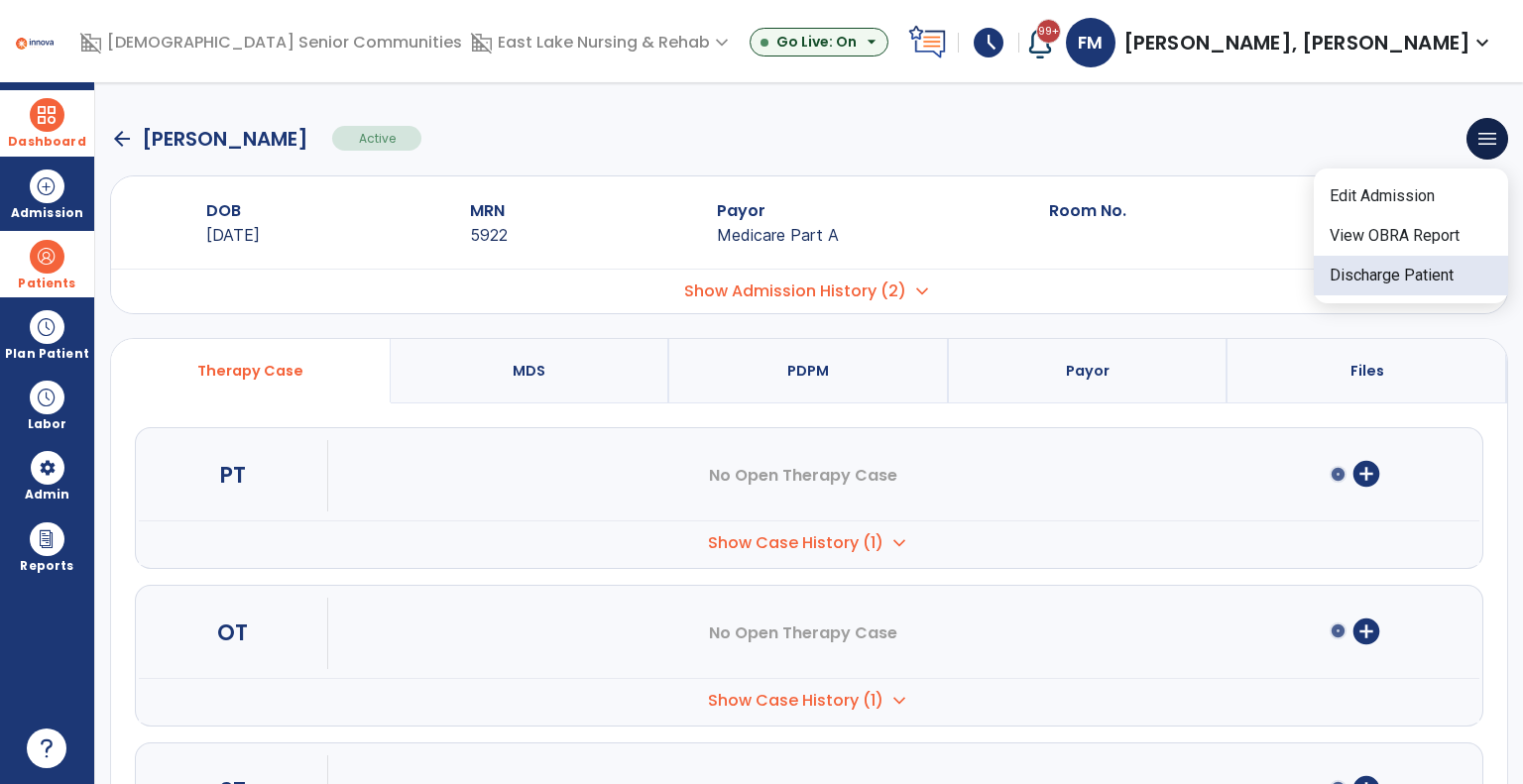 click on "Discharge Patient" 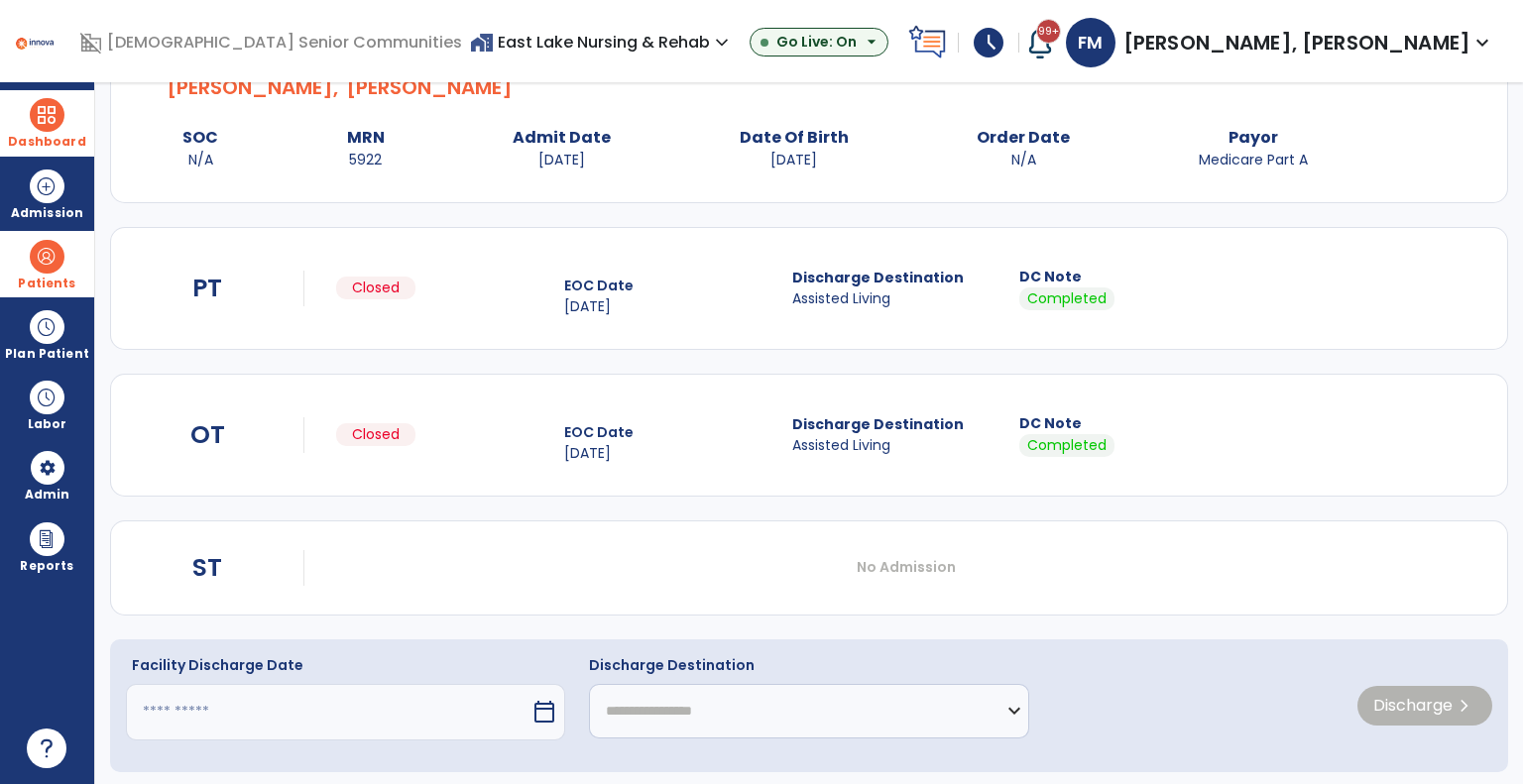 scroll, scrollTop: 117, scrollLeft: 0, axis: vertical 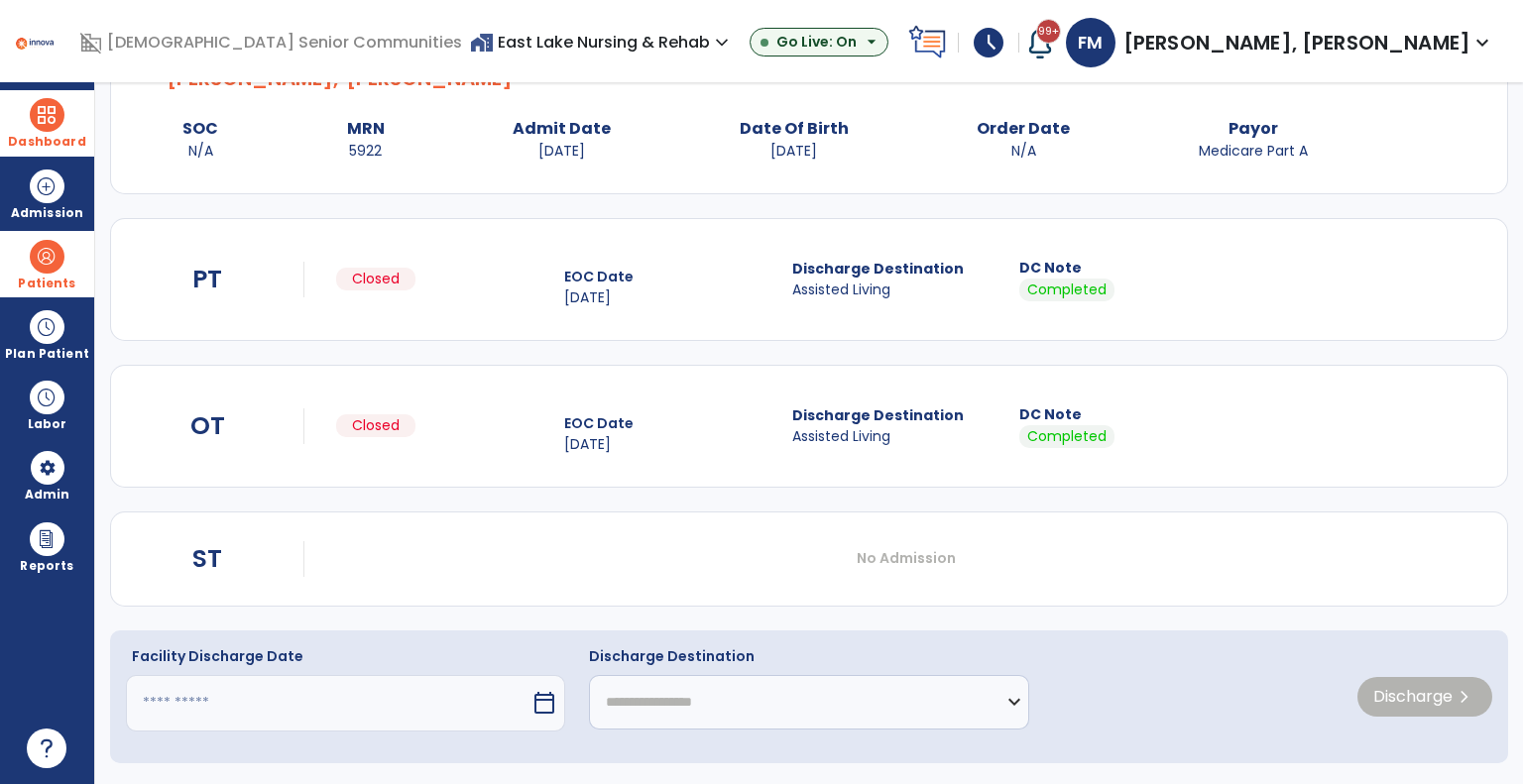 click at bounding box center (328, 703) 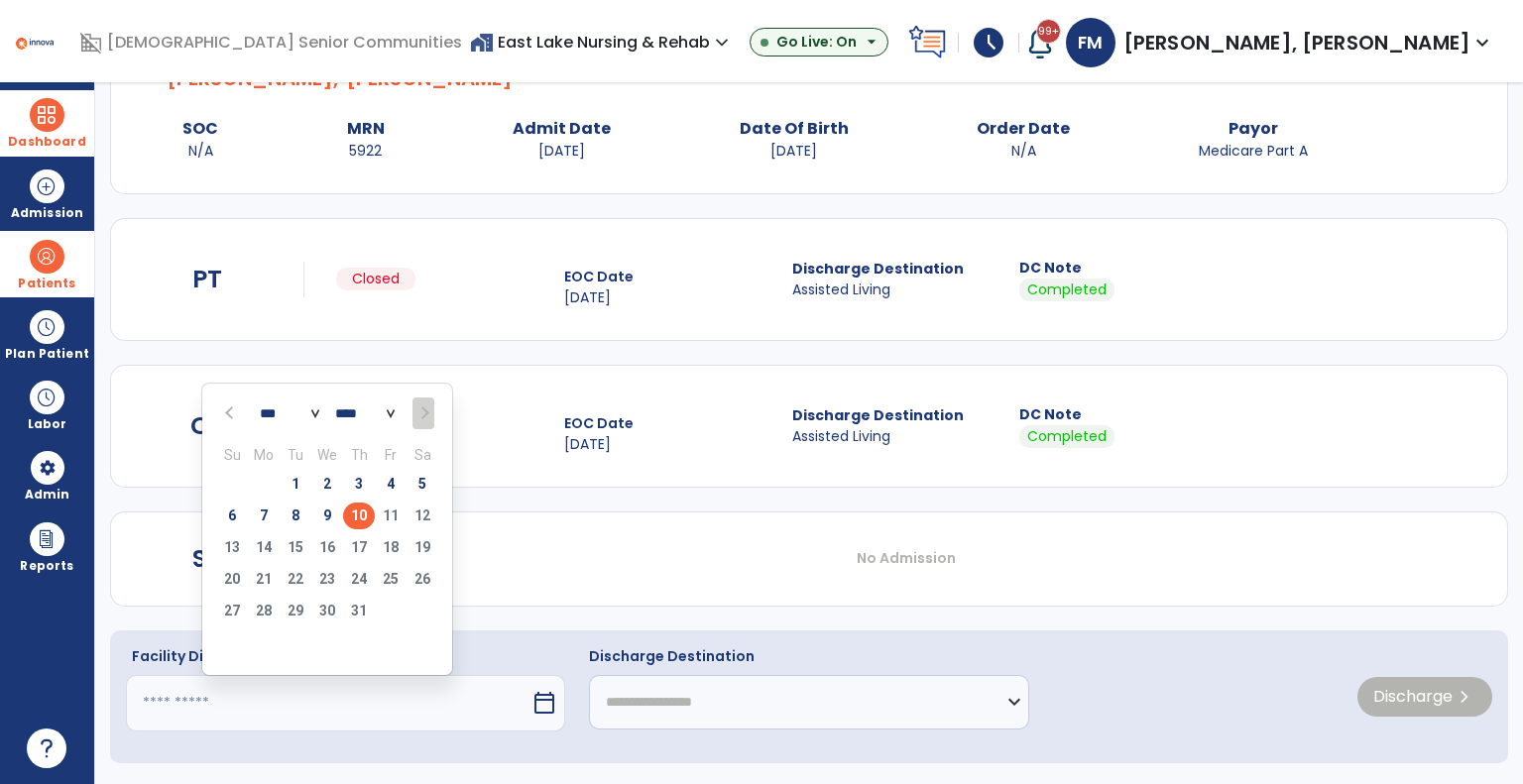 drag, startPoint x: 327, startPoint y: 510, endPoint x: 419, endPoint y: 613, distance: 138.105 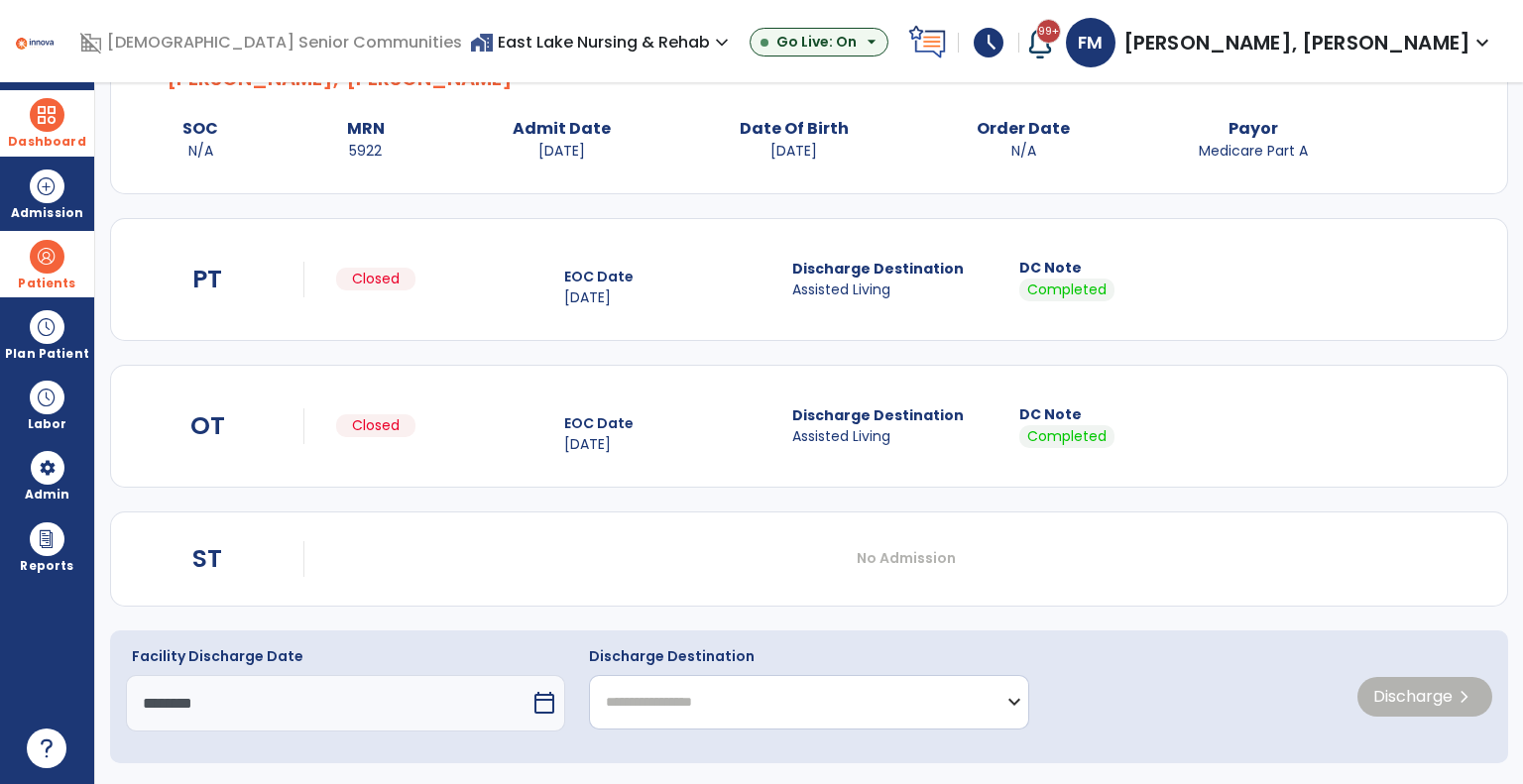 click on "**********" 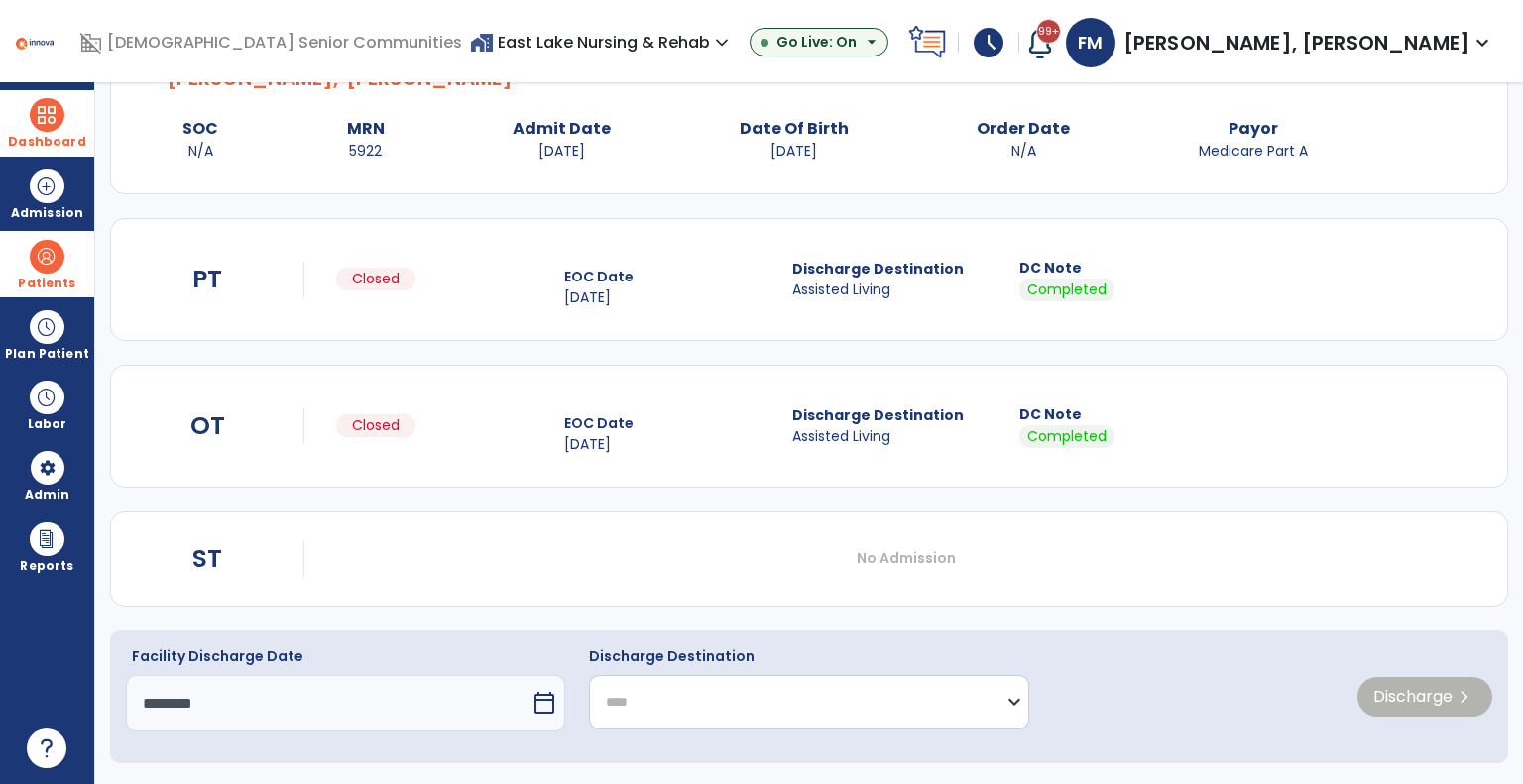 click on "**********" 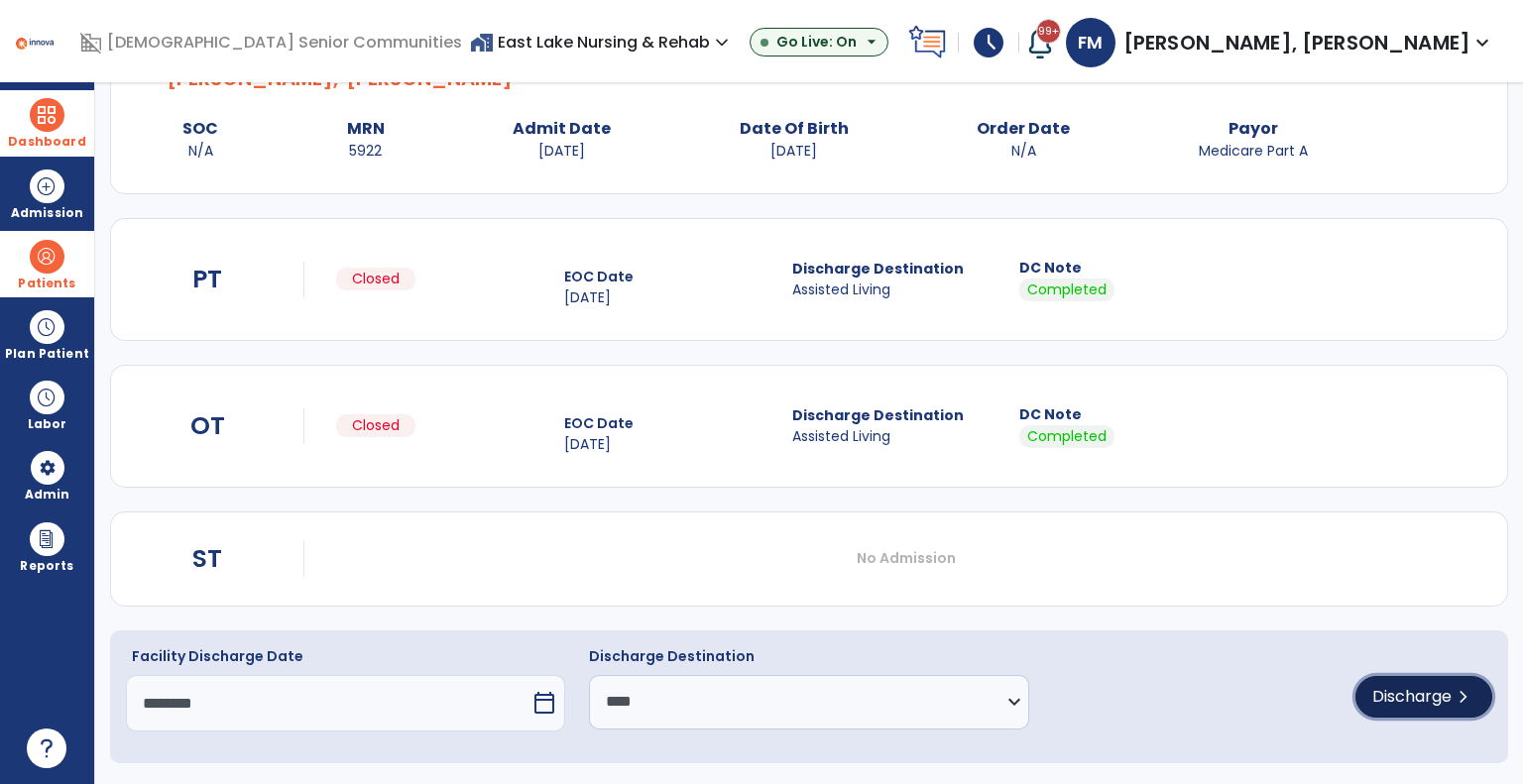click on "Discharge" 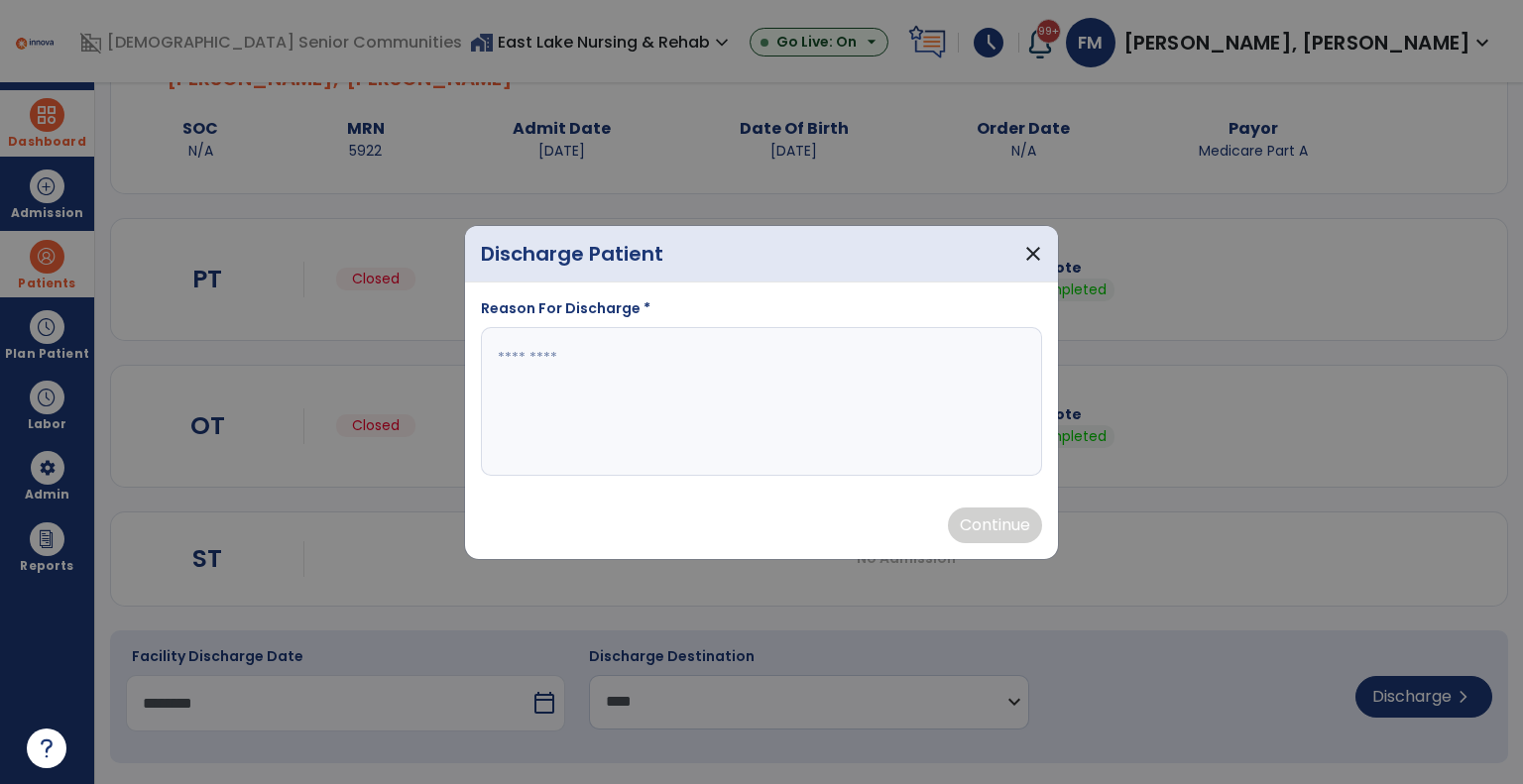 click at bounding box center (762, 401) 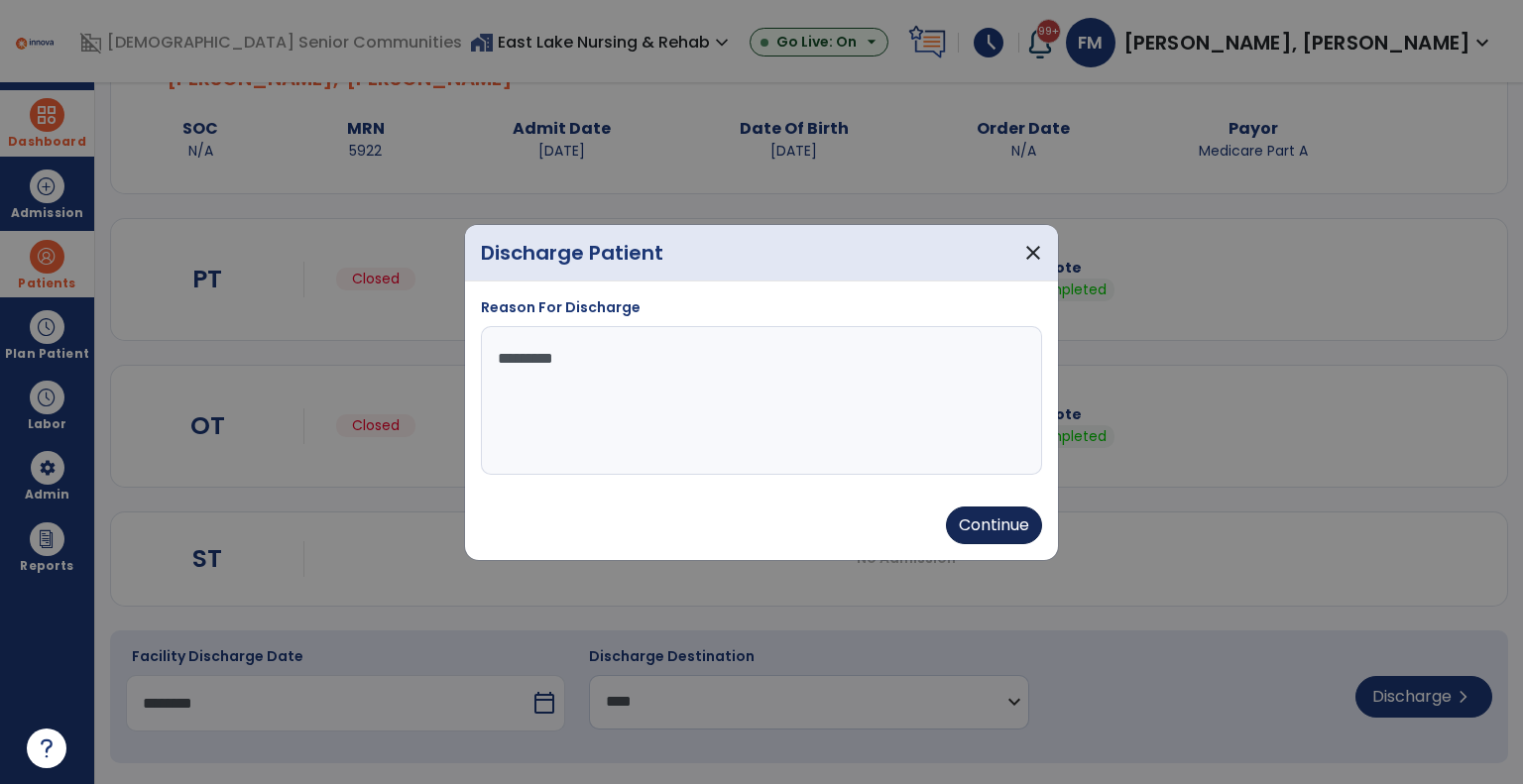 type on "*********" 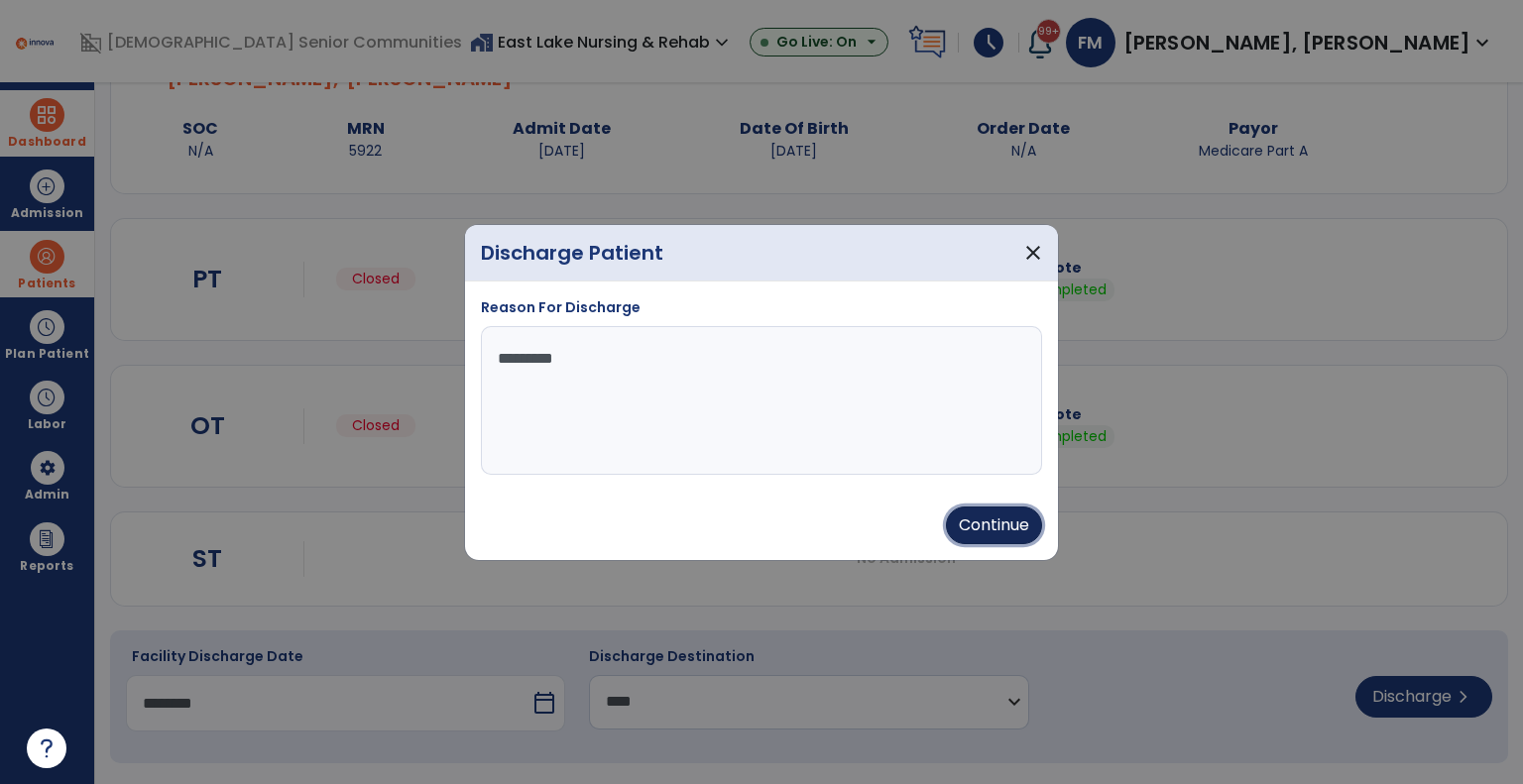 click on "Continue" at bounding box center (994, 525) 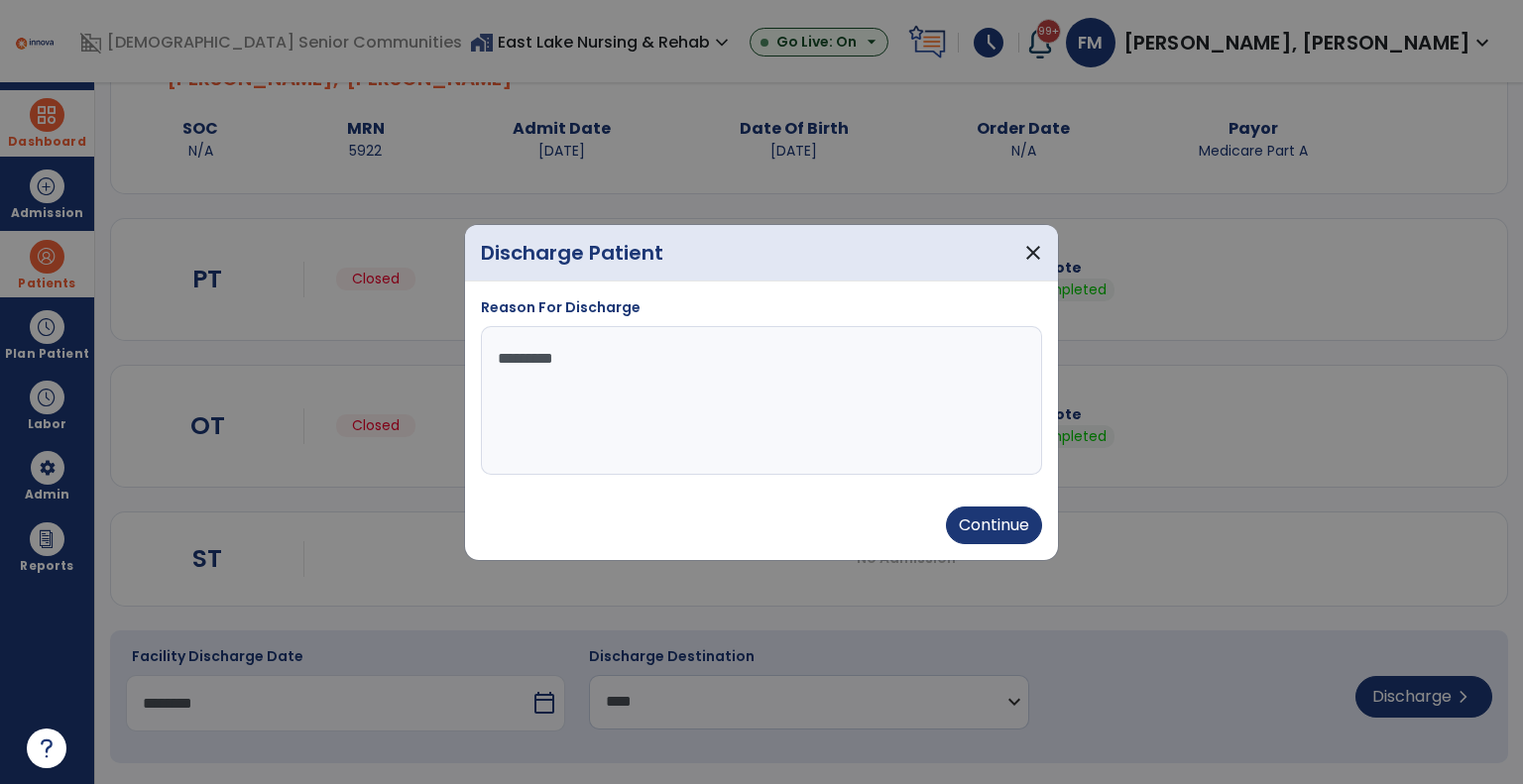 type on "********" 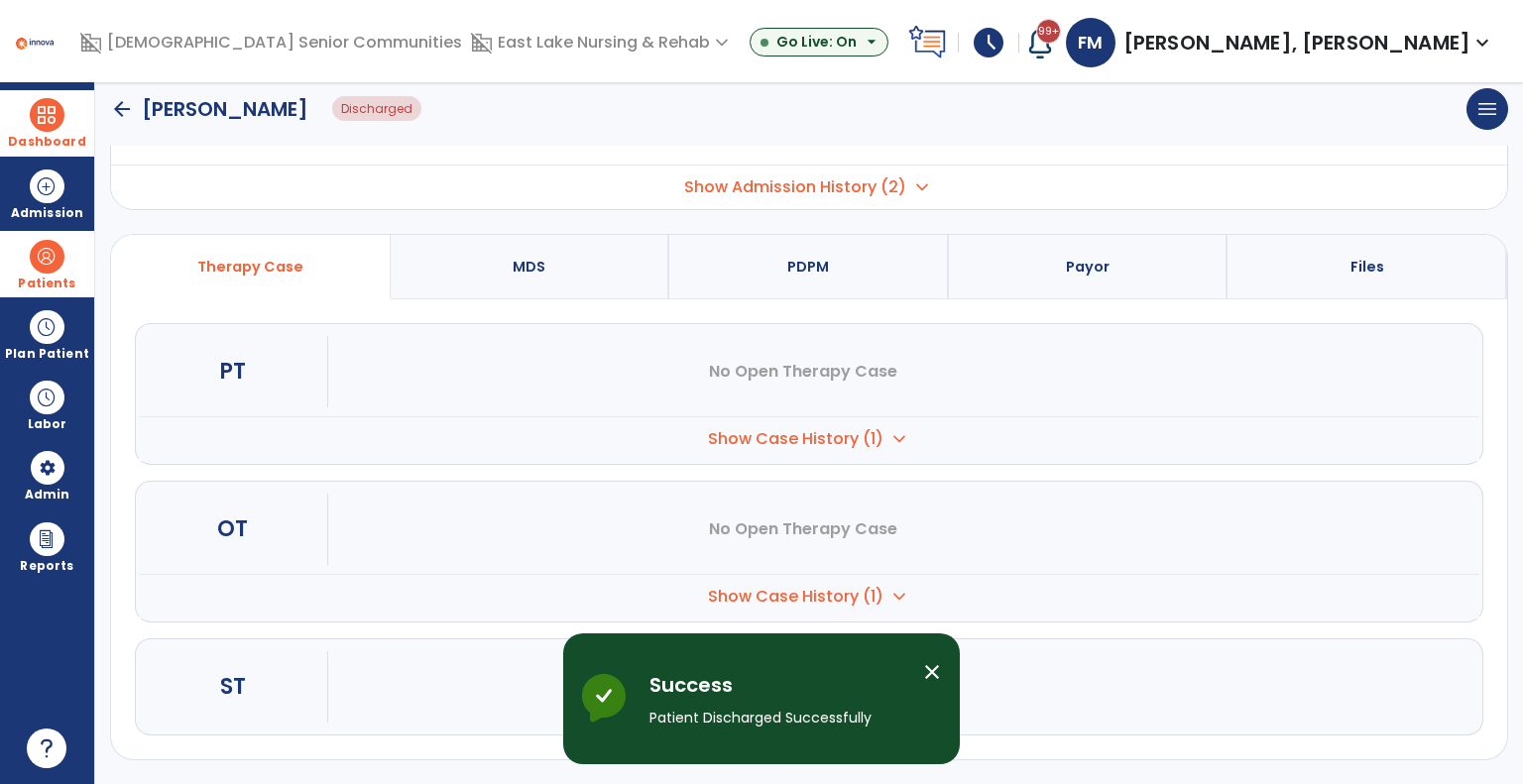 scroll, scrollTop: 99, scrollLeft: 0, axis: vertical 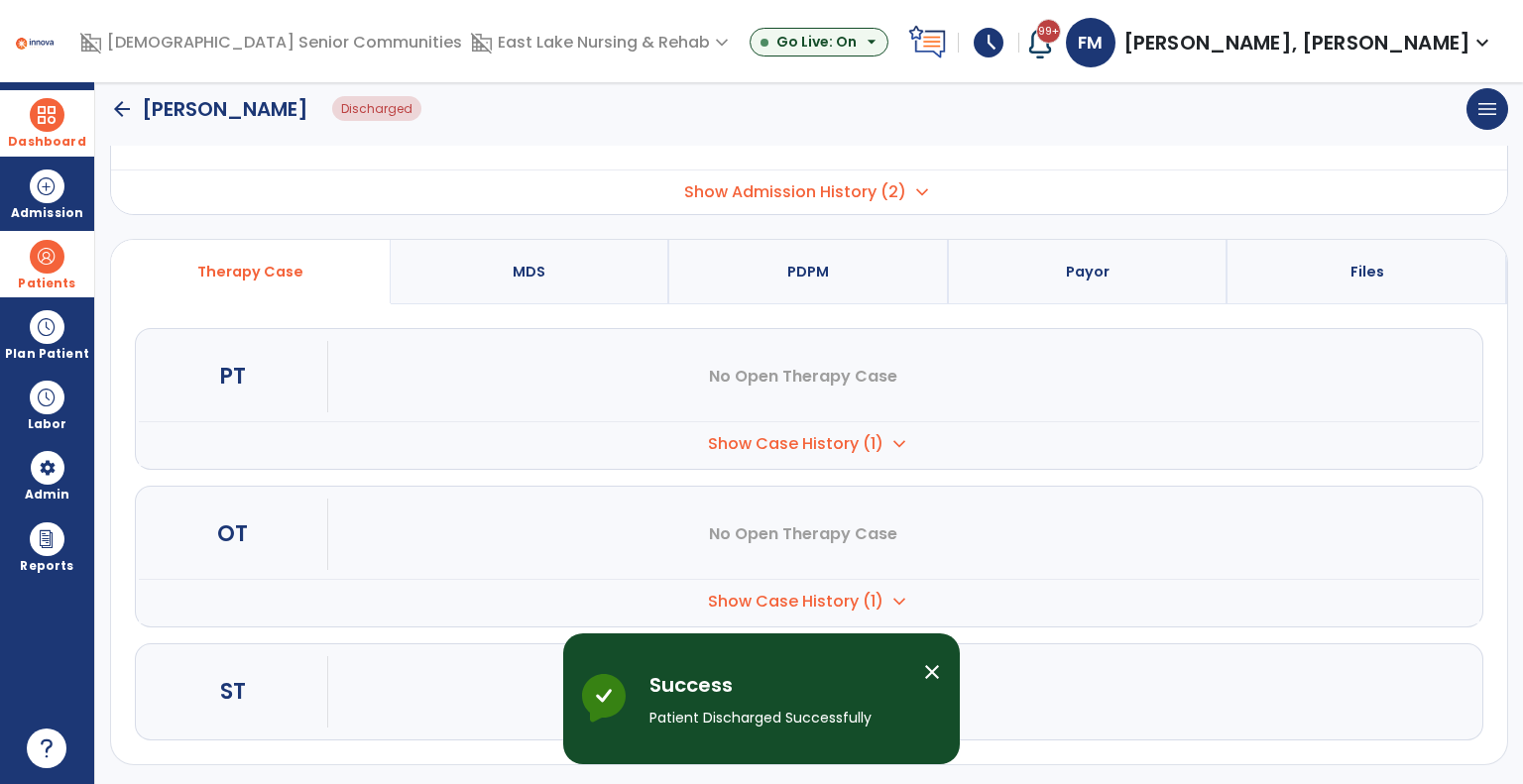 click on "arrow_back" 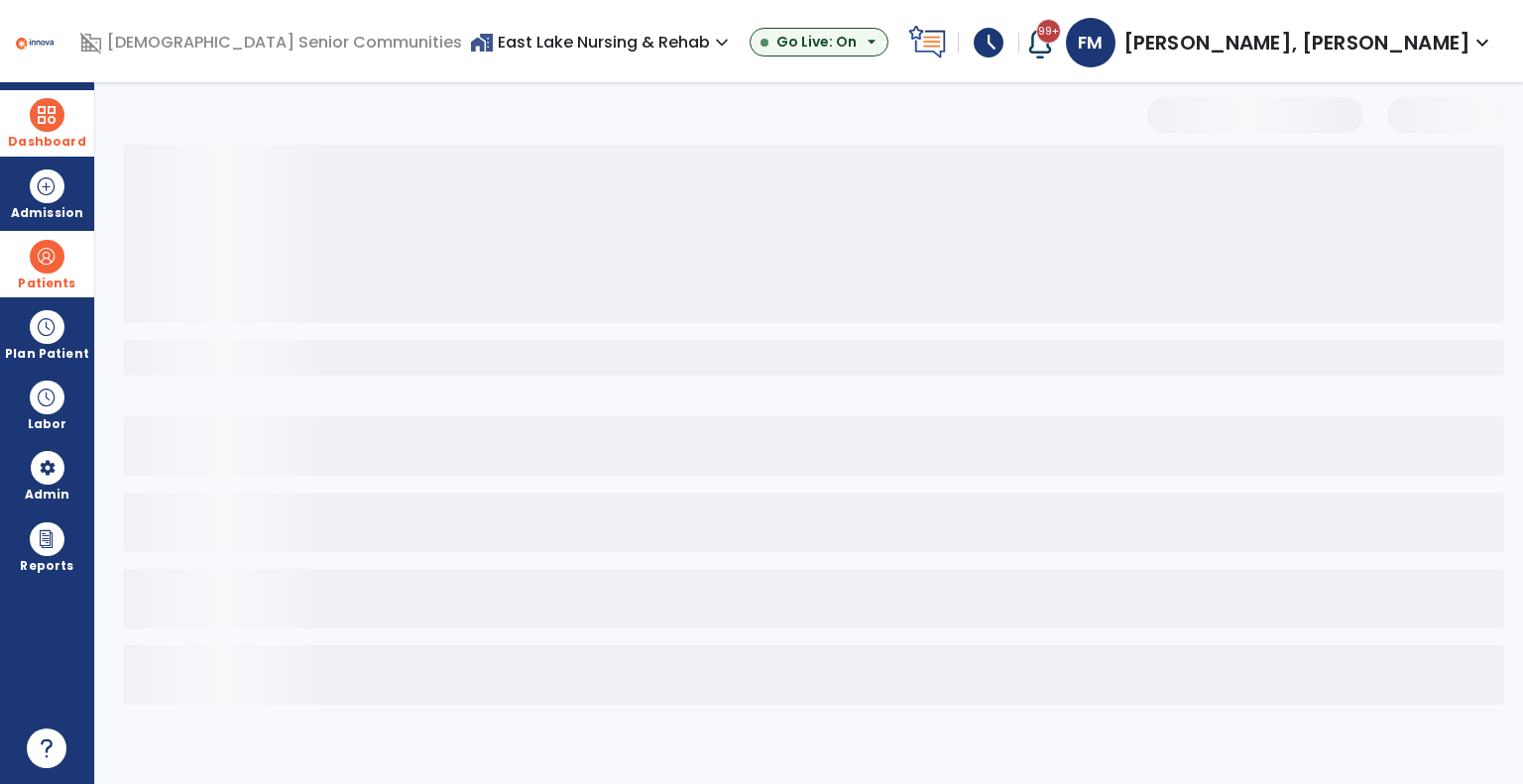 scroll, scrollTop: 0, scrollLeft: 0, axis: both 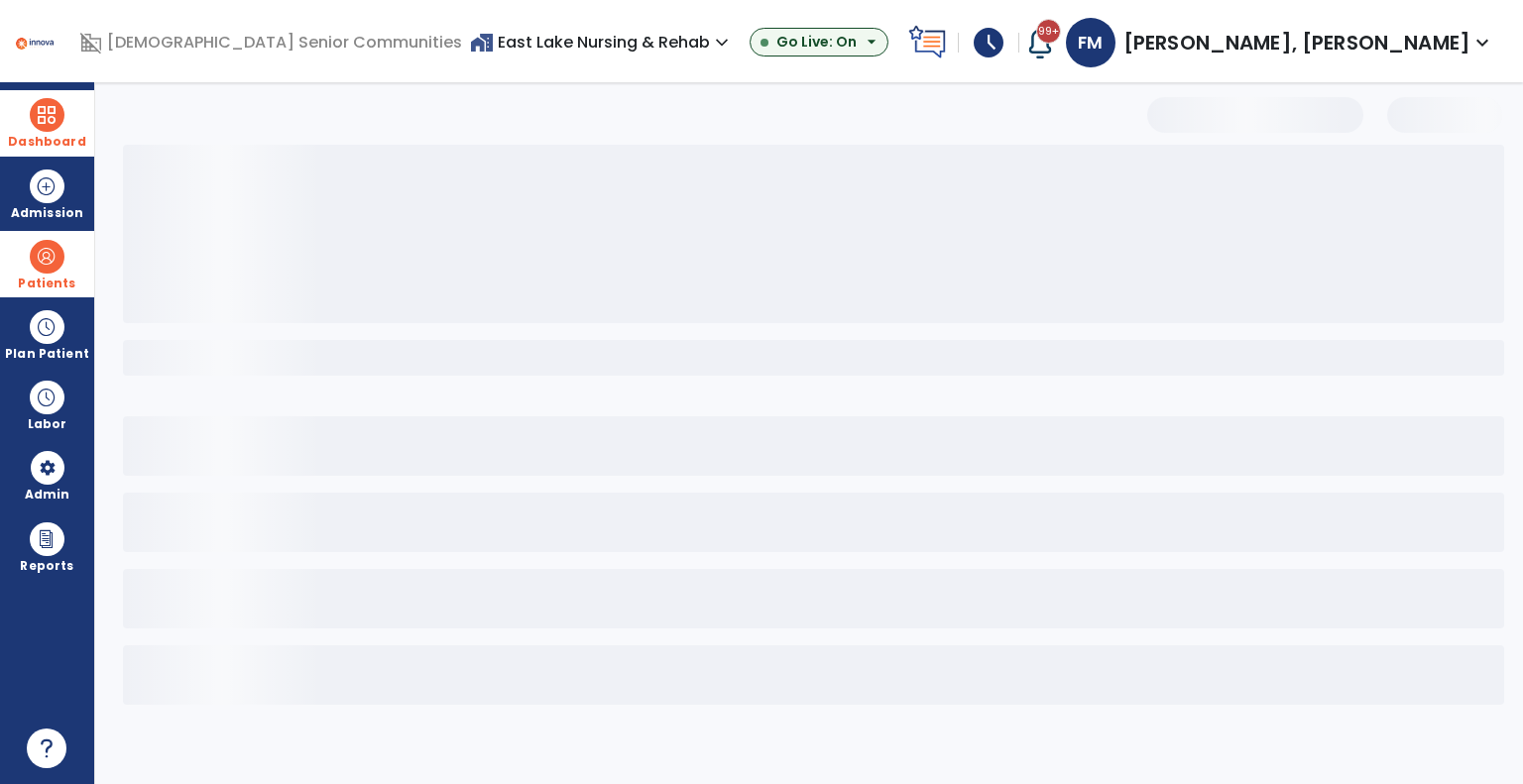 select on "***" 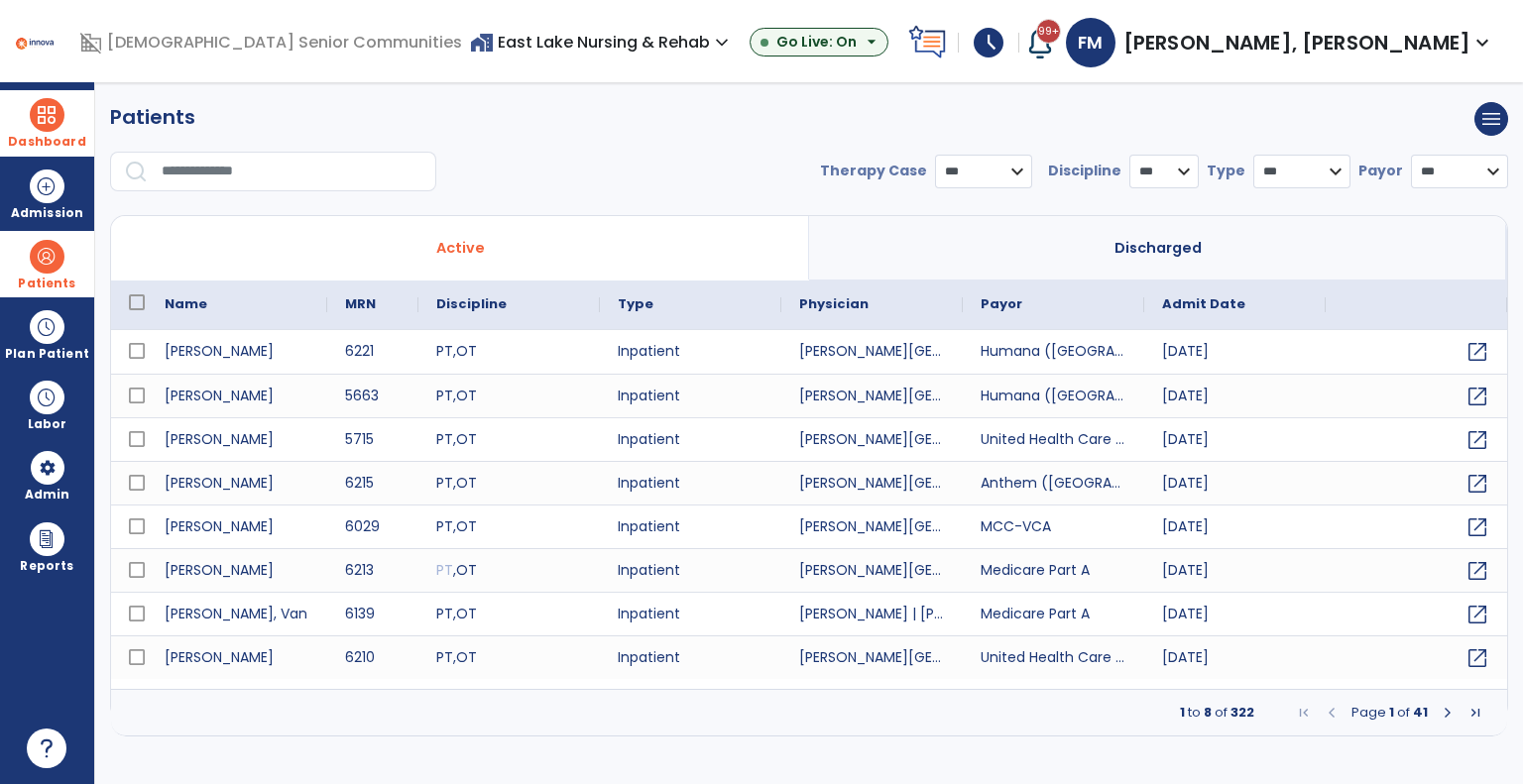 click at bounding box center [292, 171] 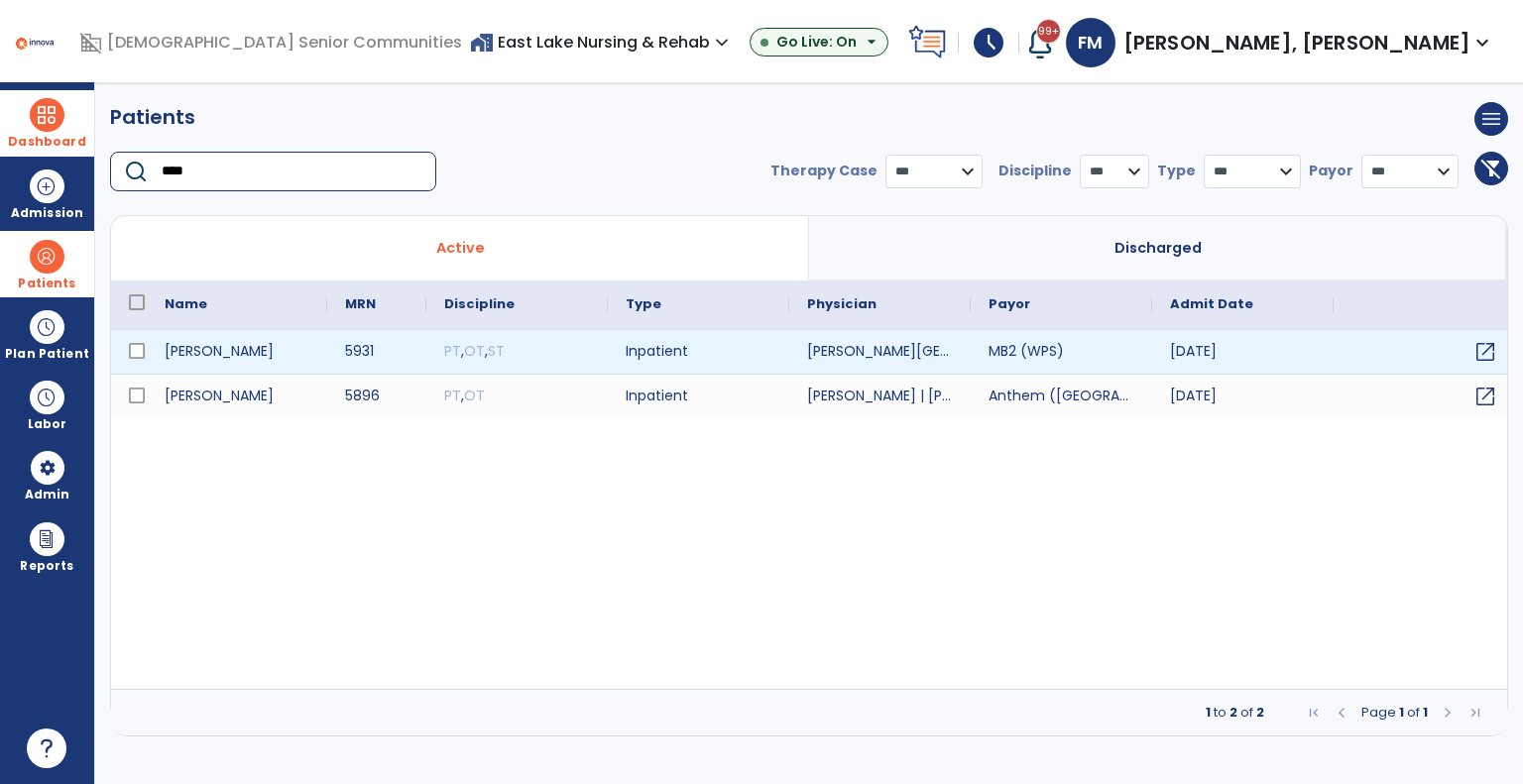 type on "****" 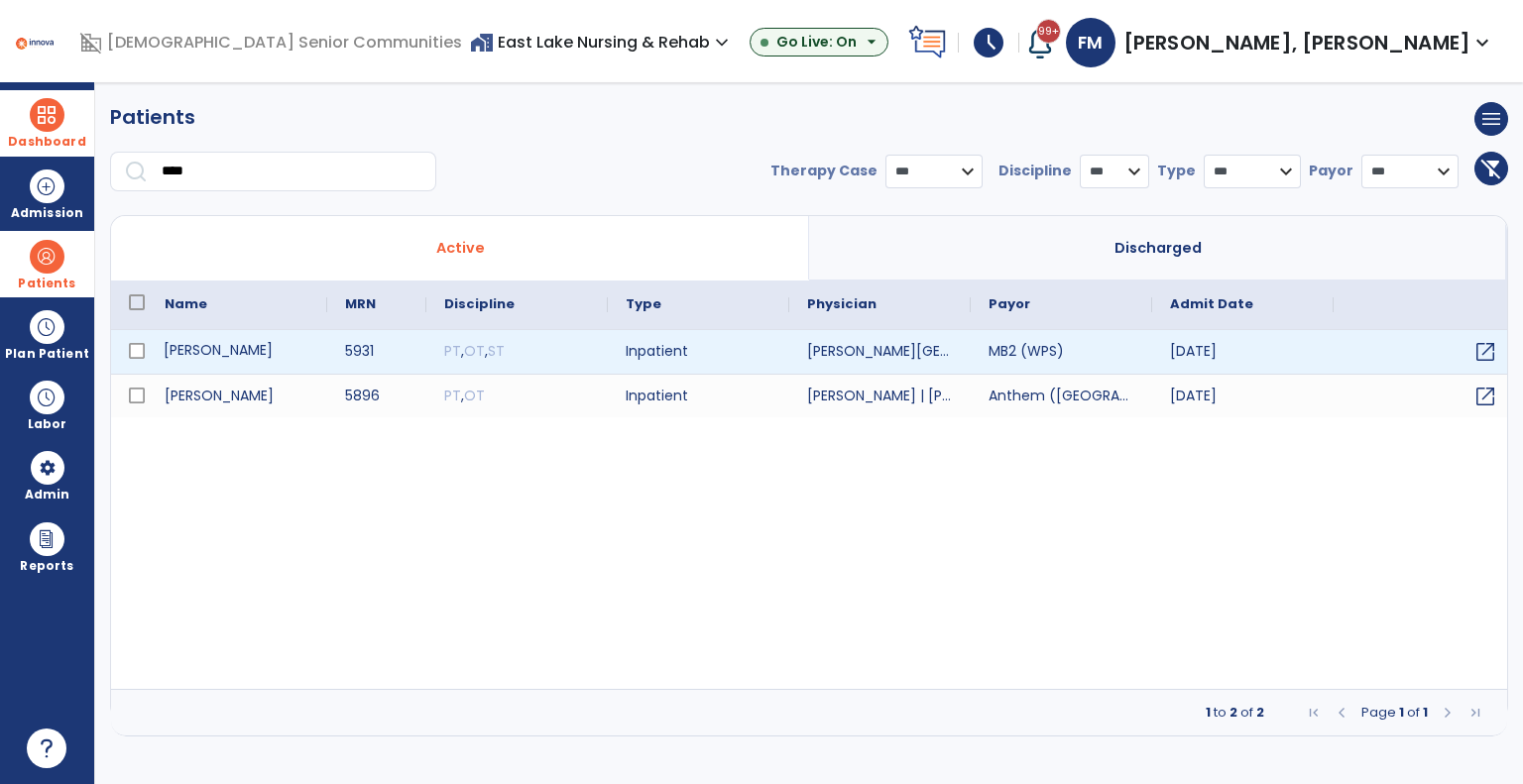 click on "[PERSON_NAME]" at bounding box center [237, 352] 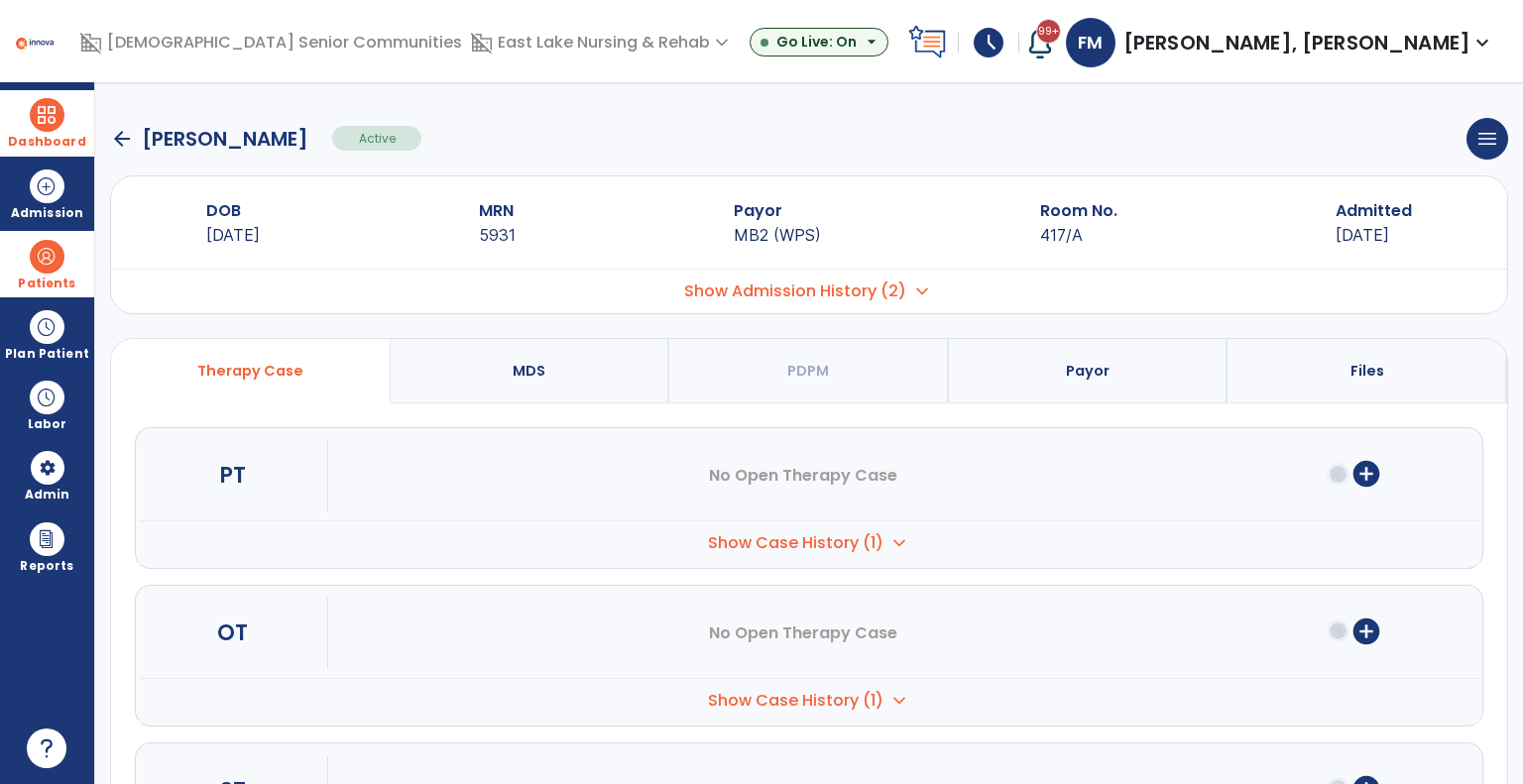 click on "Show Case History (1)" at bounding box center [795, 543] 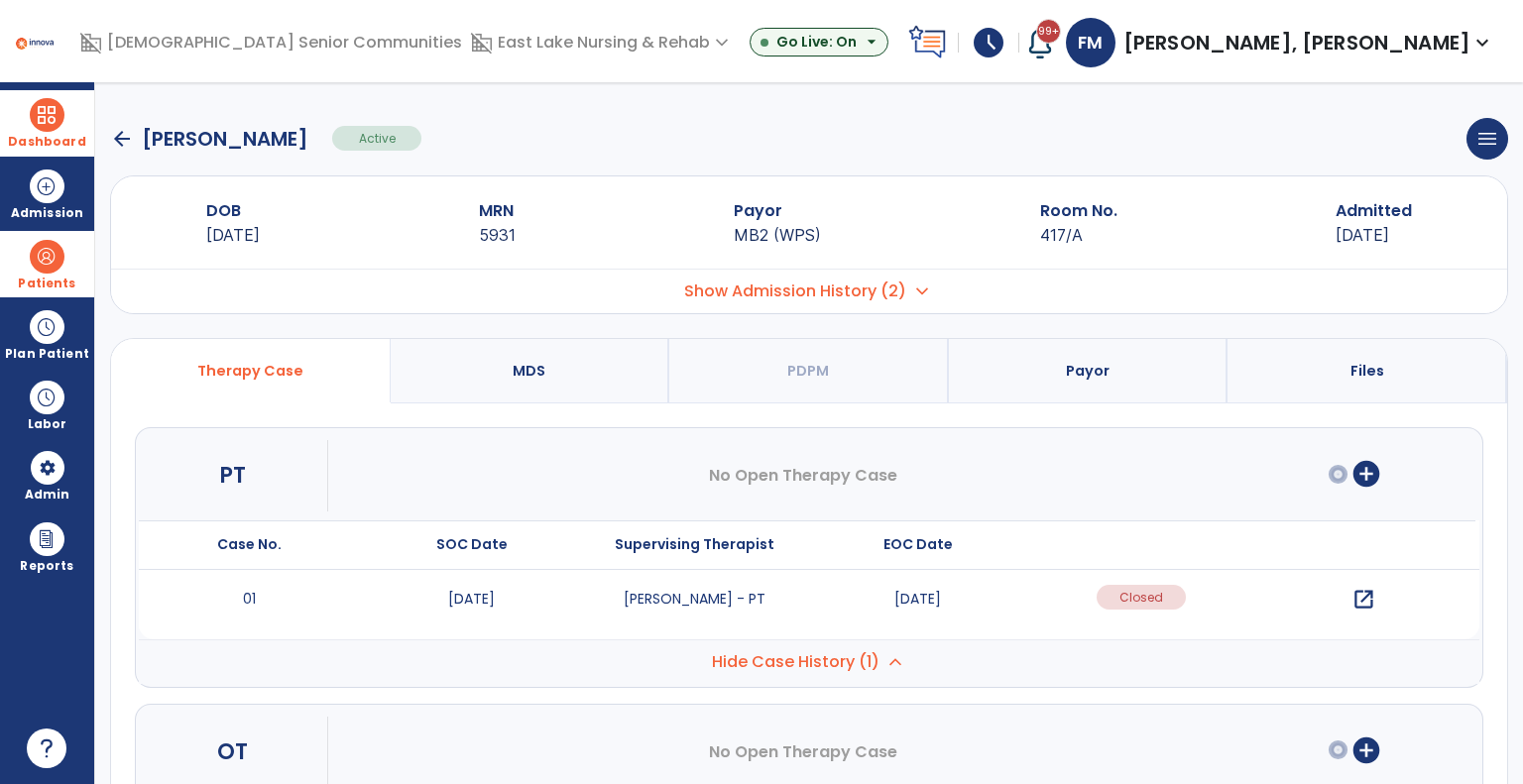 click on "Show Admission History (2)" at bounding box center (795, 291) 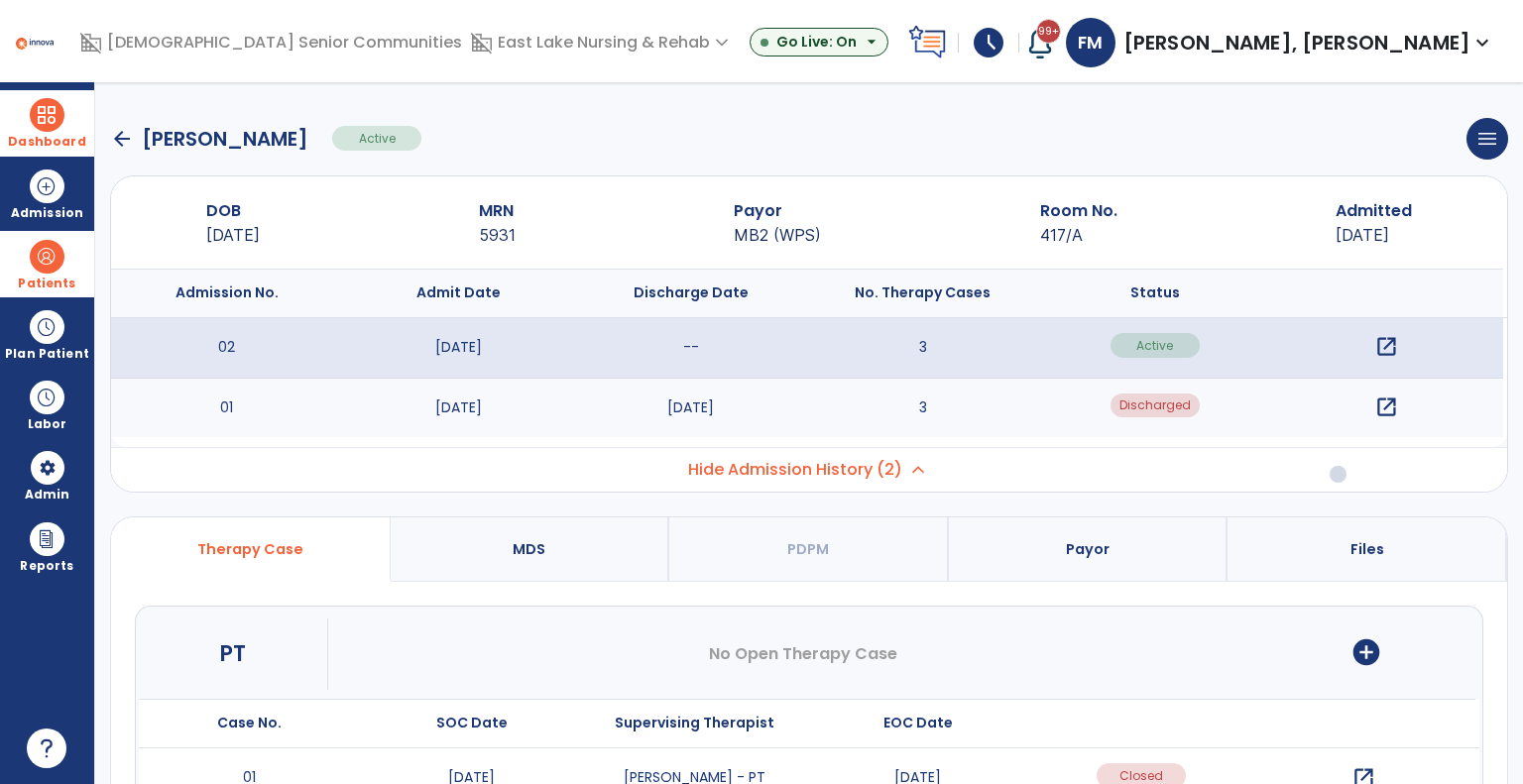 click on "Discharged" at bounding box center [1155, 407] 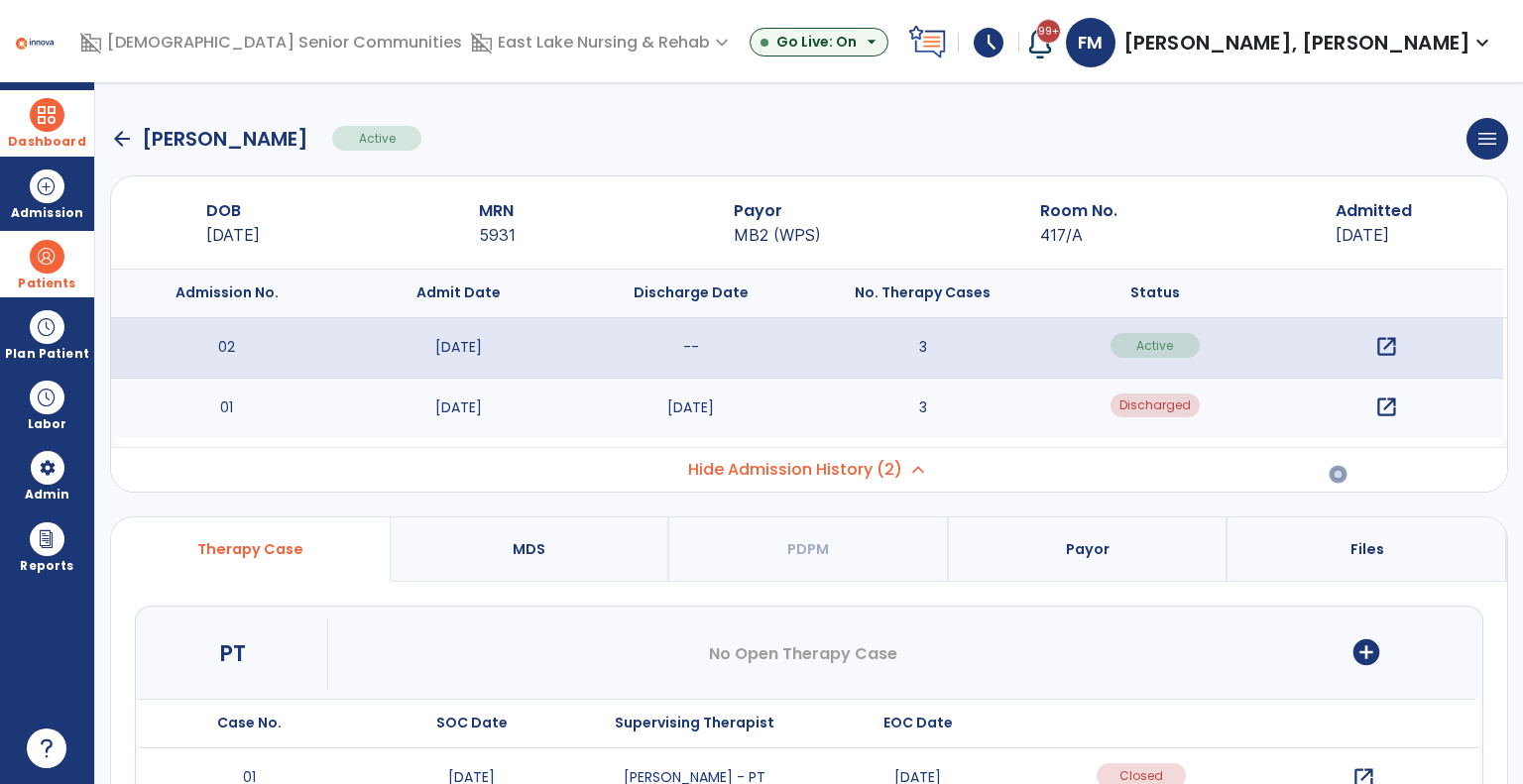 drag, startPoint x: 37, startPoint y: 273, endPoint x: 59, endPoint y: 269, distance: 22.36068 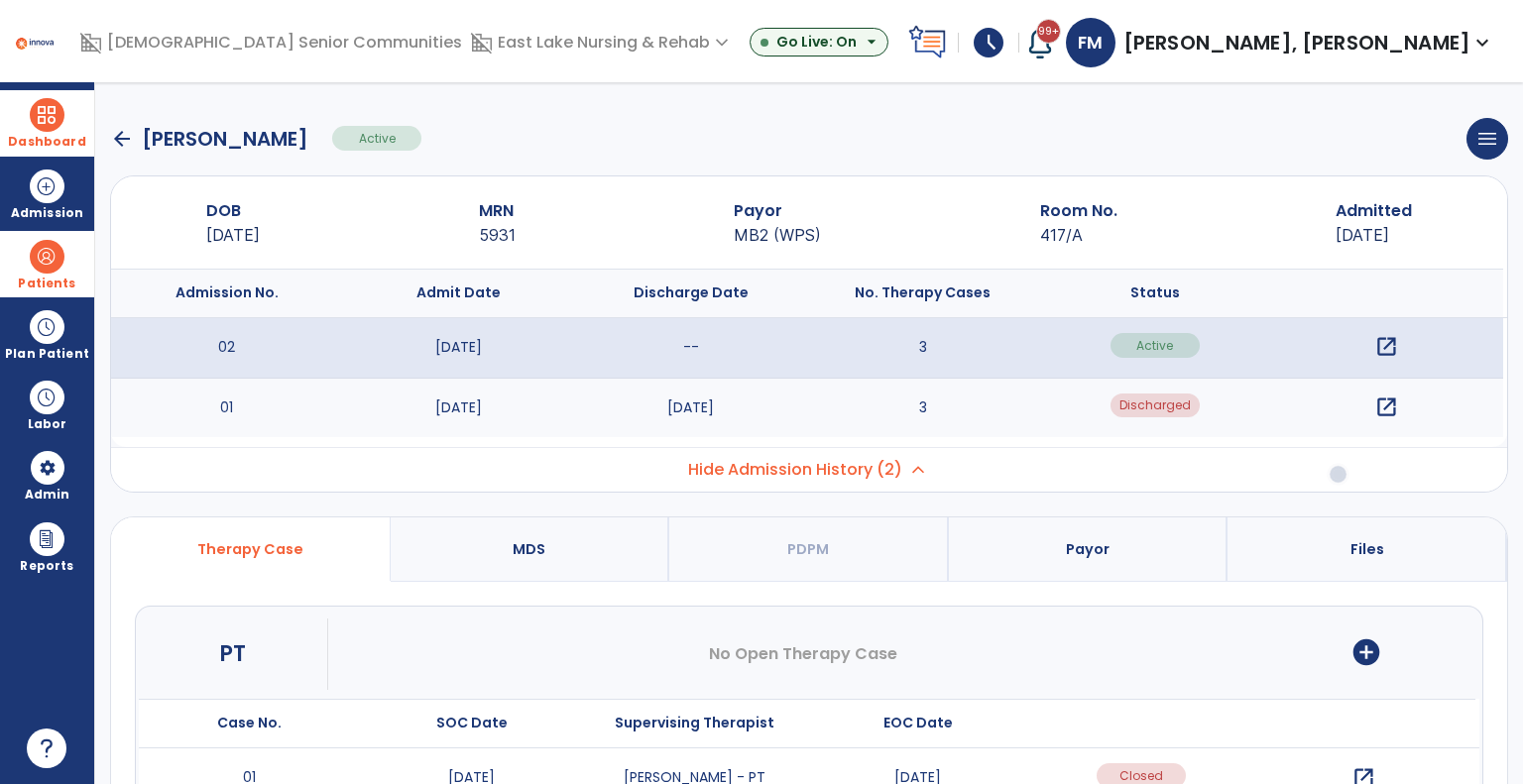 click on "Patients" at bounding box center (47, 264) 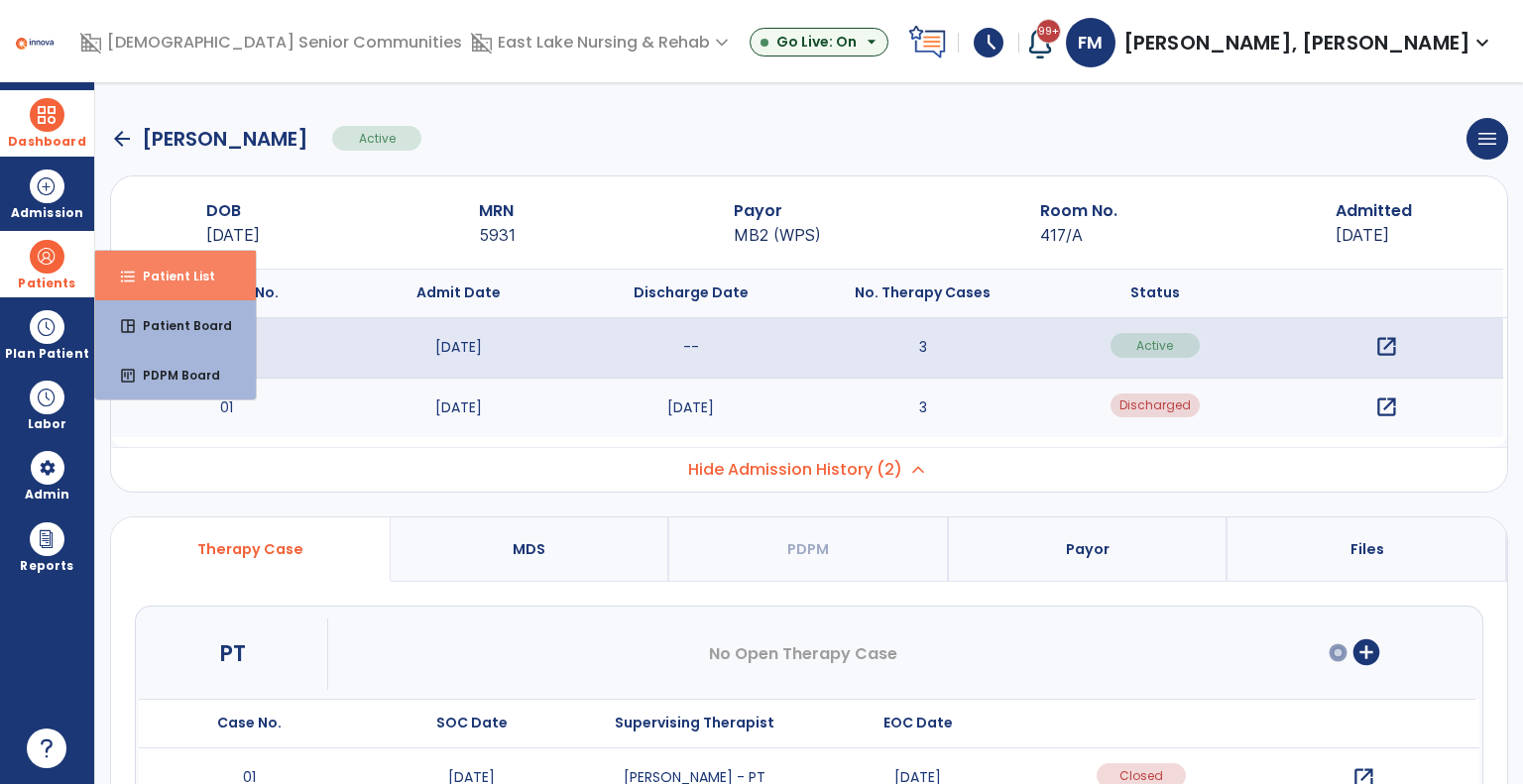 drag, startPoint x: 163, startPoint y: 273, endPoint x: 198, endPoint y: 277, distance: 35.22783 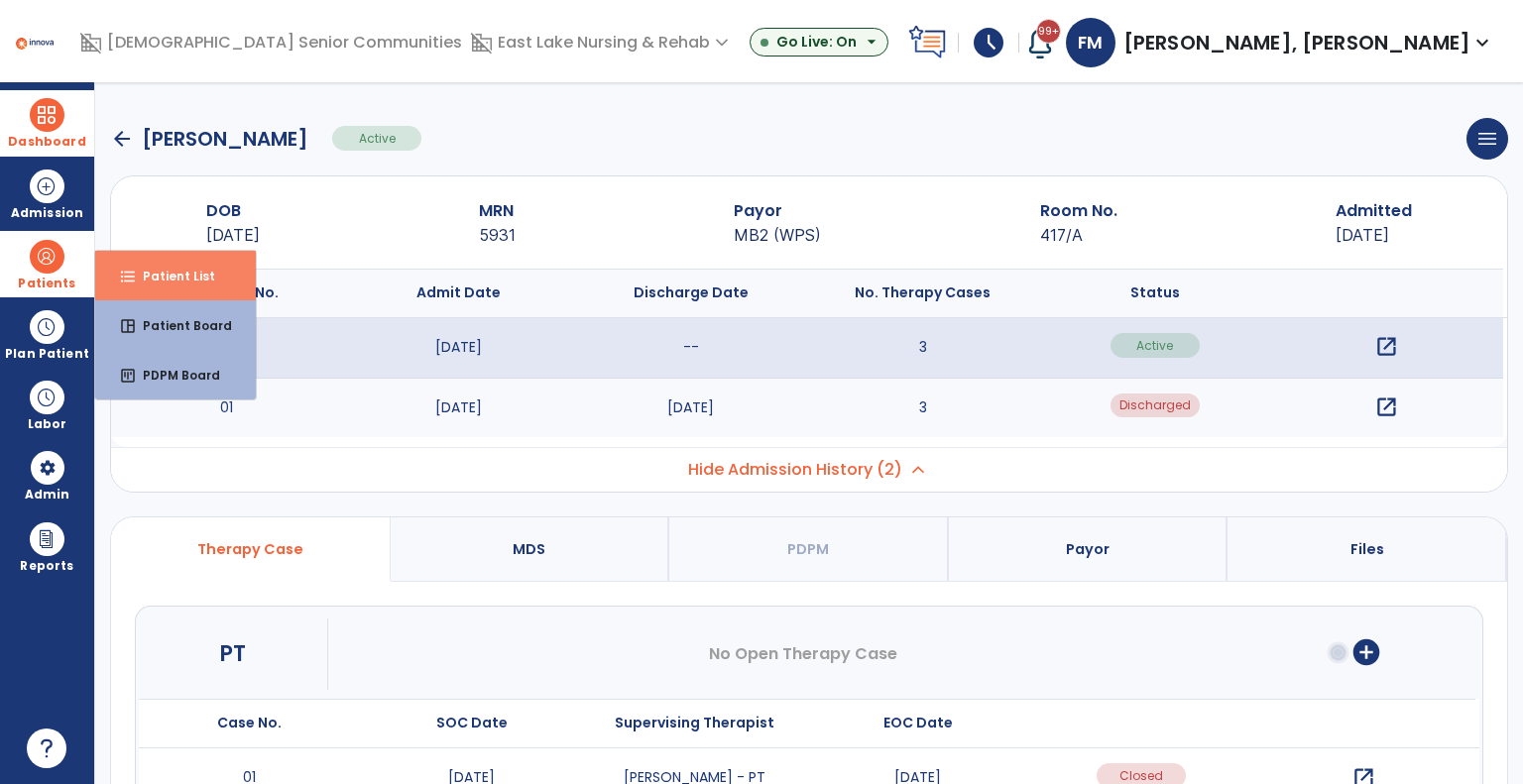 click on "Patient List" at bounding box center (171, 276) 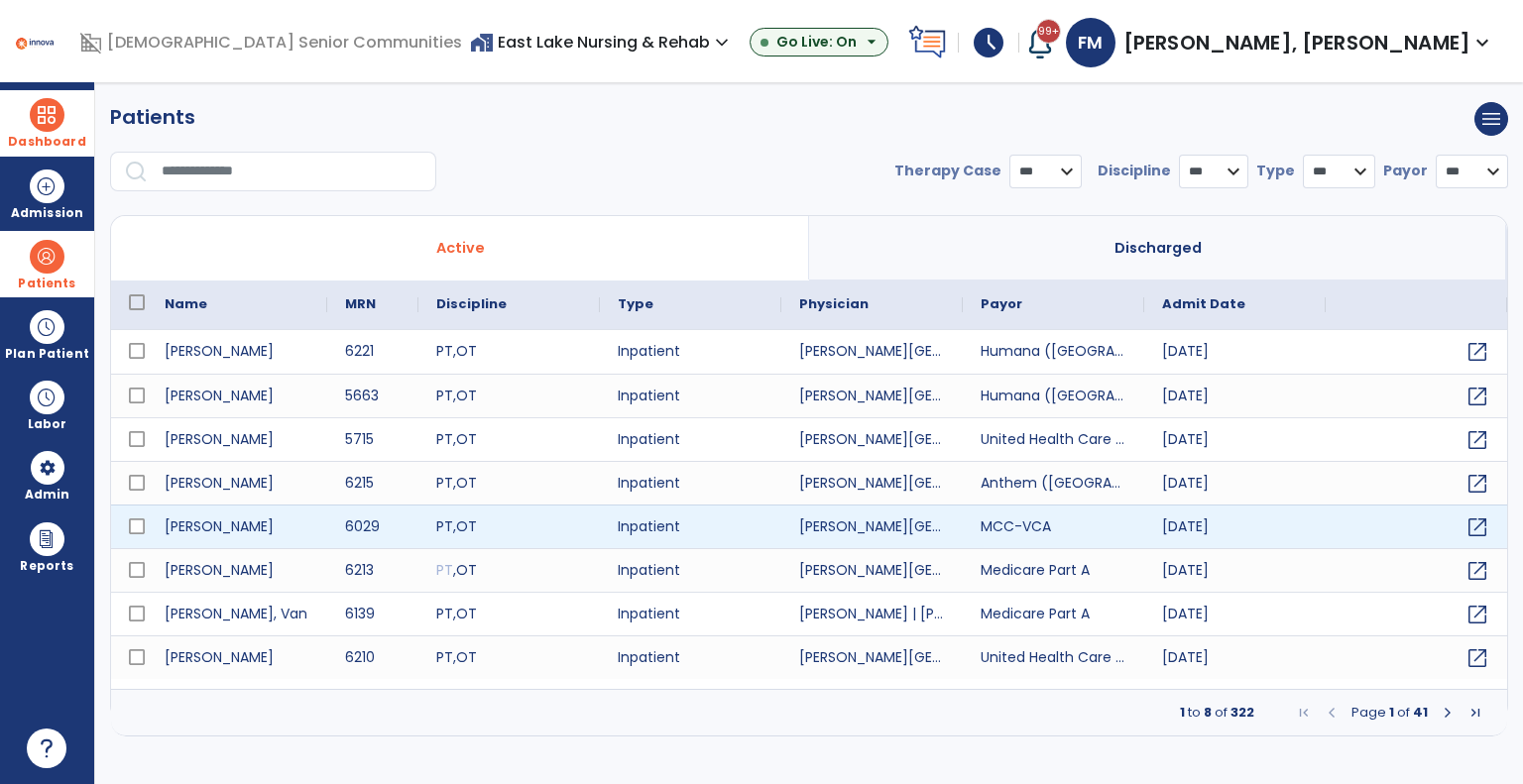 select on "***" 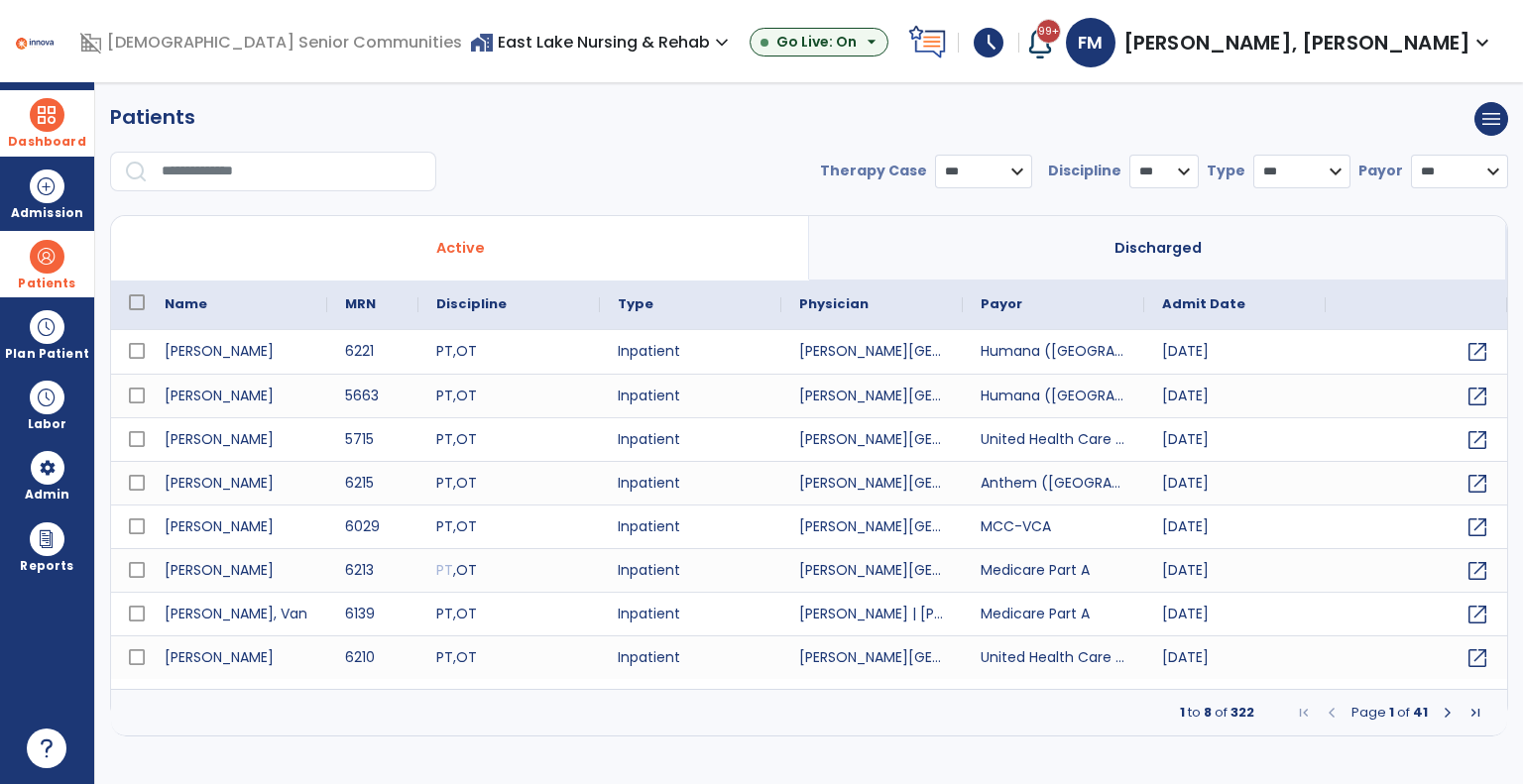 click on "Discharged" at bounding box center [1158, 248] 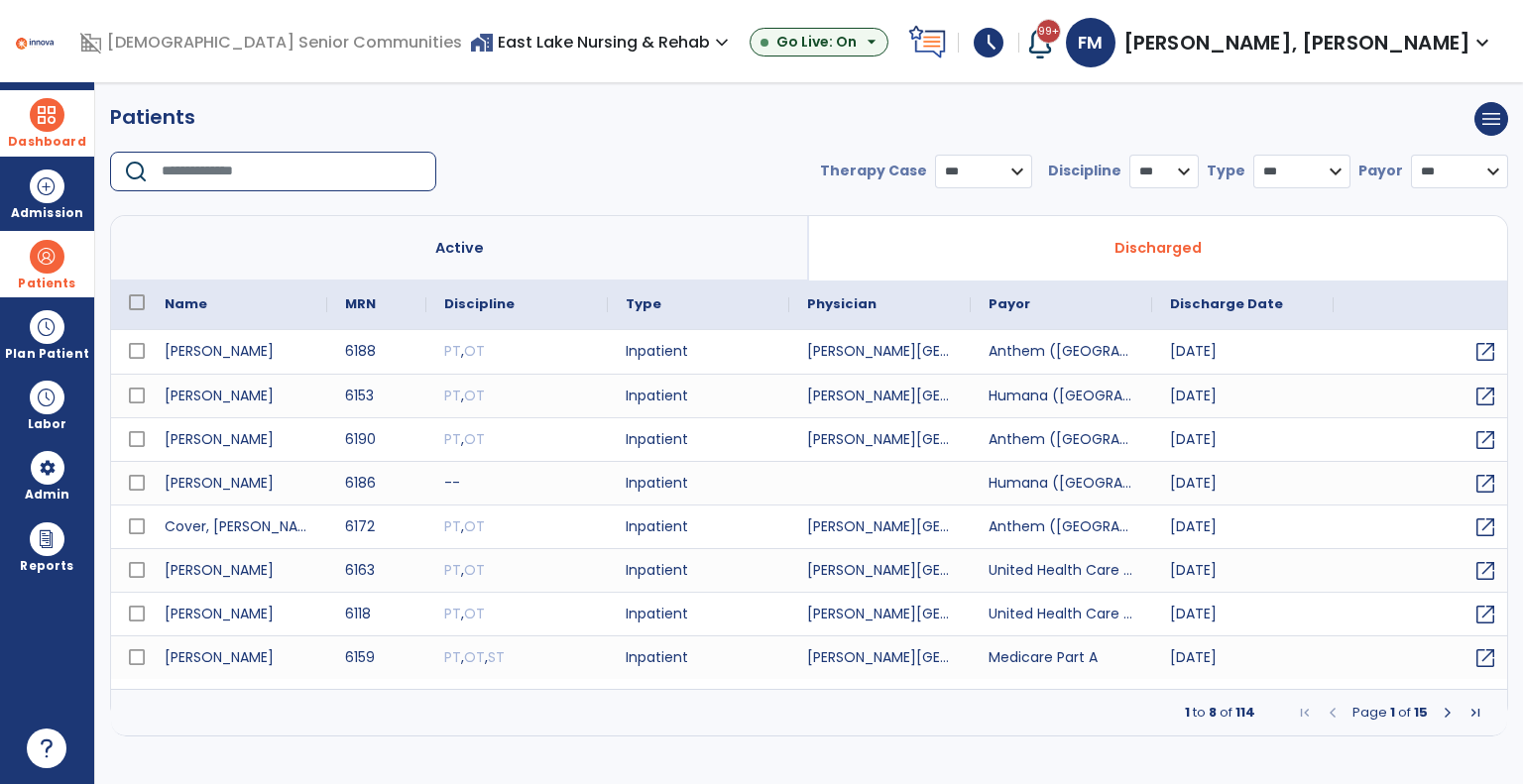 click at bounding box center [292, 171] 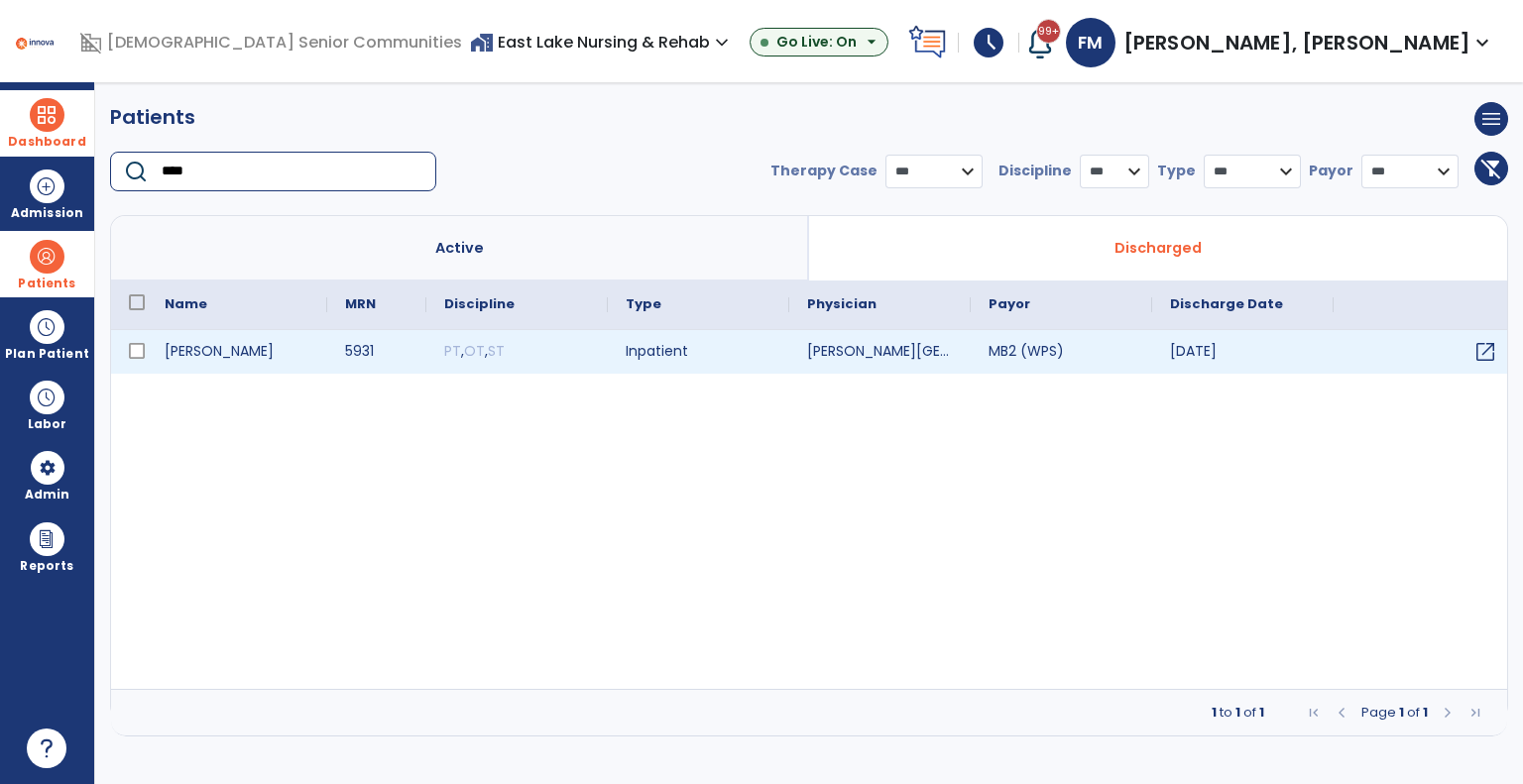 type on "****" 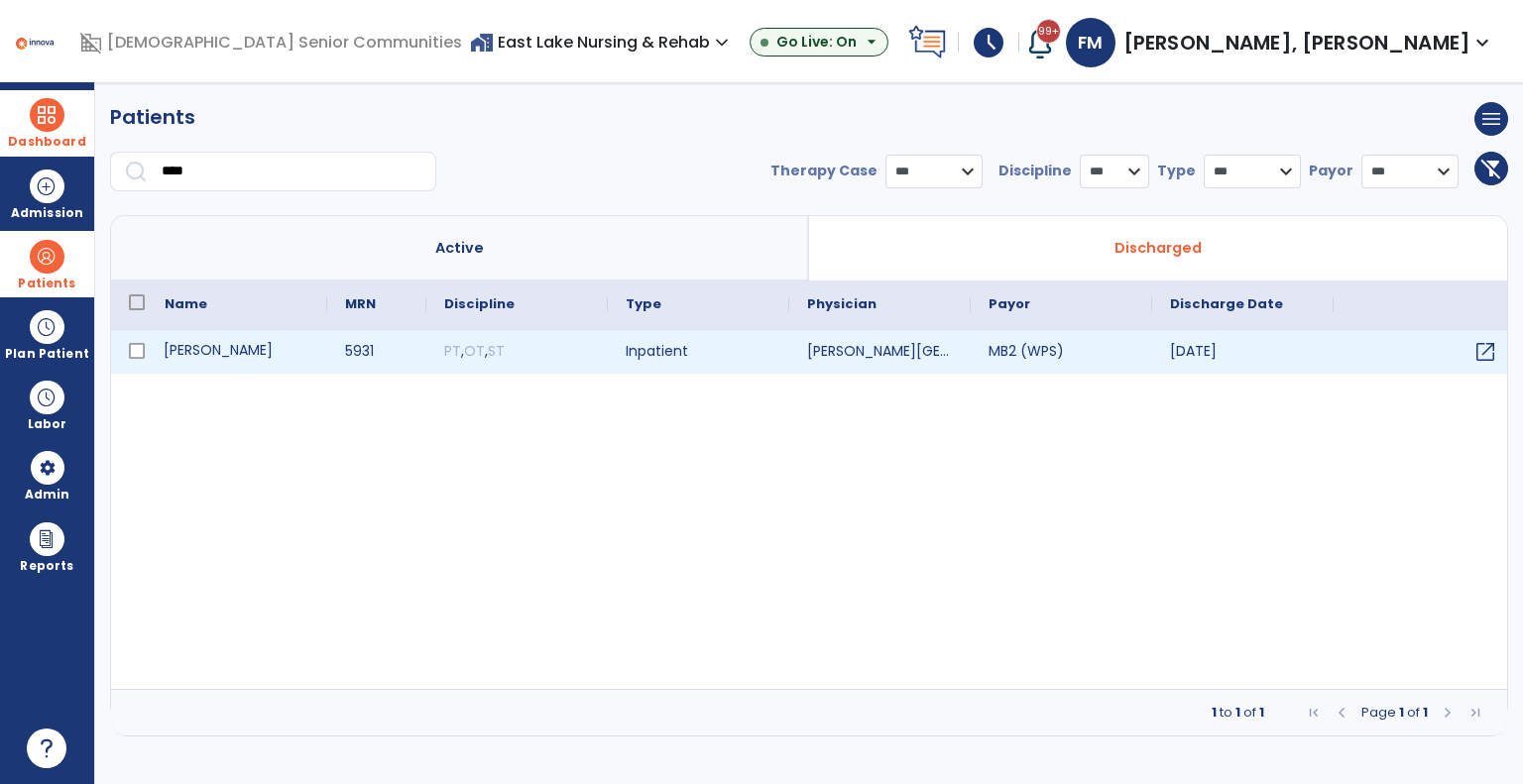 click on "[PERSON_NAME]" at bounding box center (237, 352) 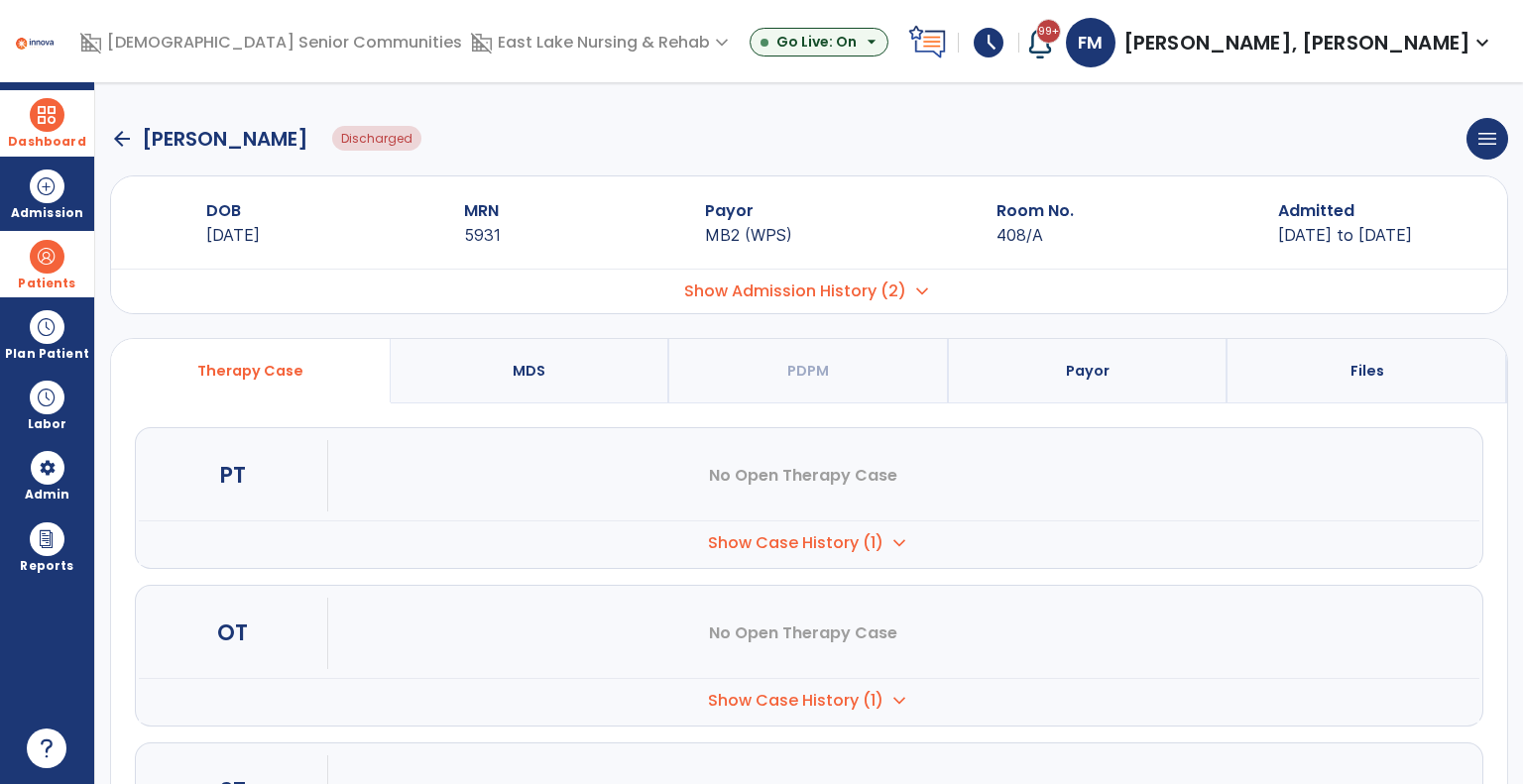 click on "Show Case History (1)" at bounding box center [795, 543] 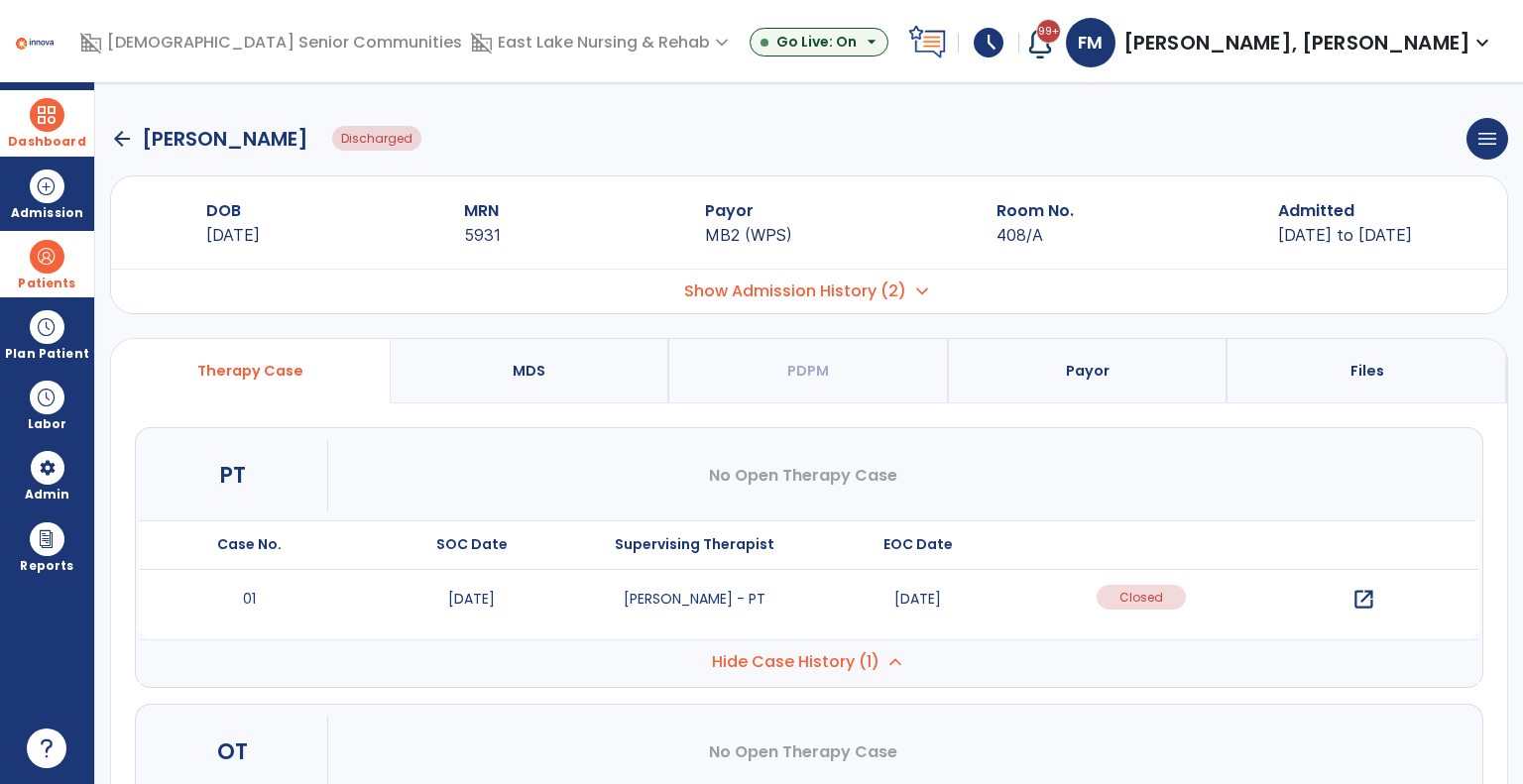 click on "open_in_new" at bounding box center [1363, 600] 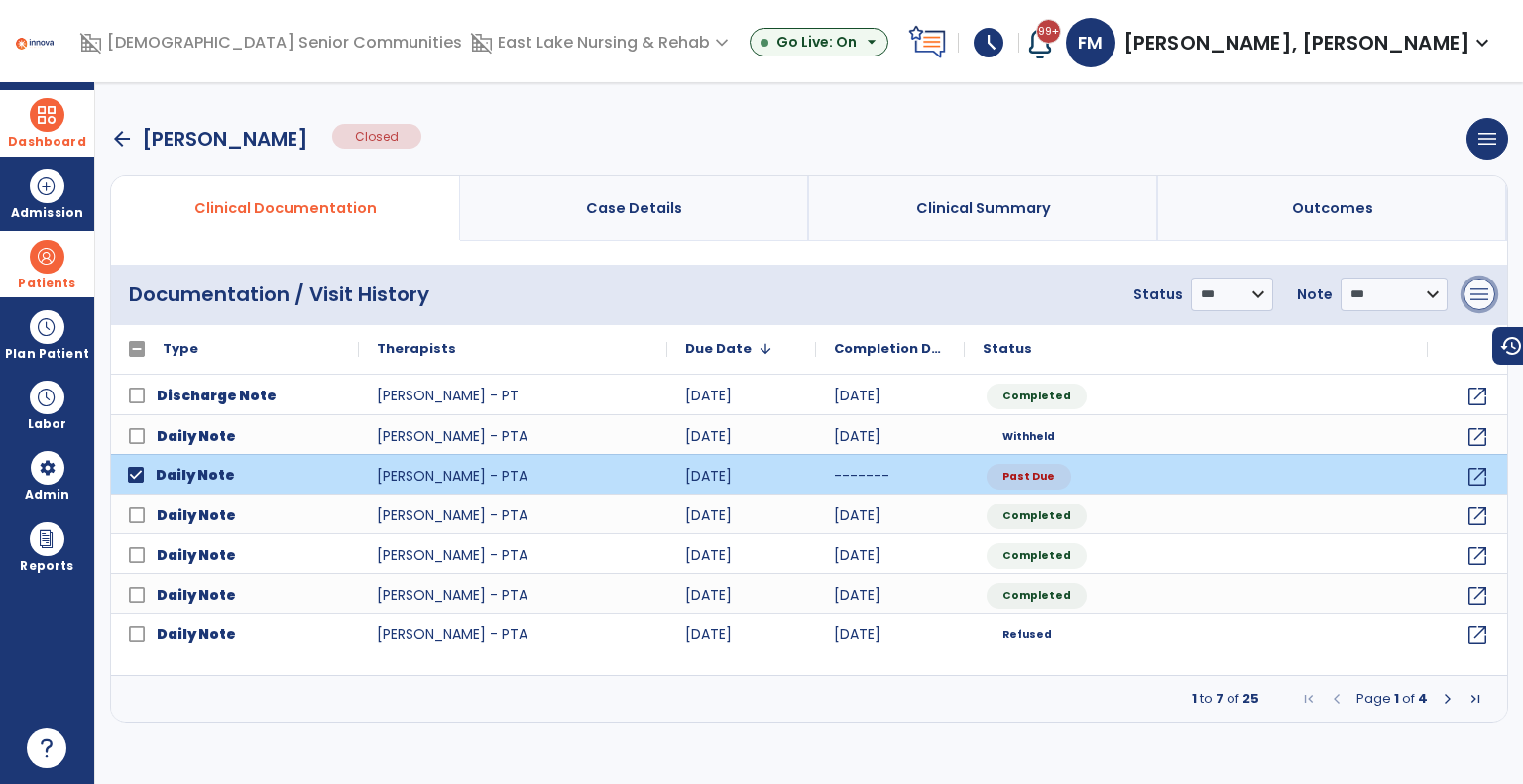 click on "menu" at bounding box center [1479, 294] 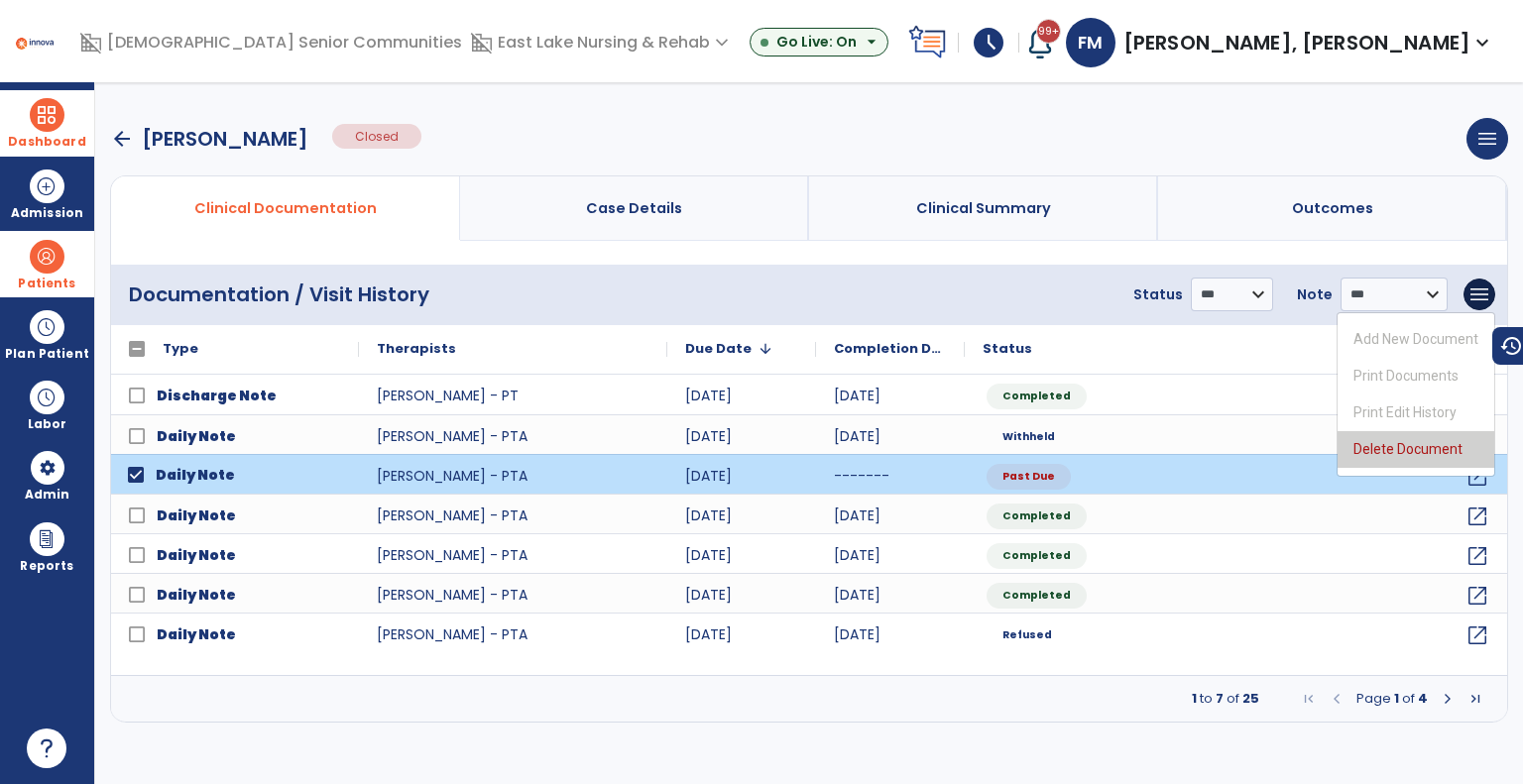 click on "Delete Document" at bounding box center (1416, 449) 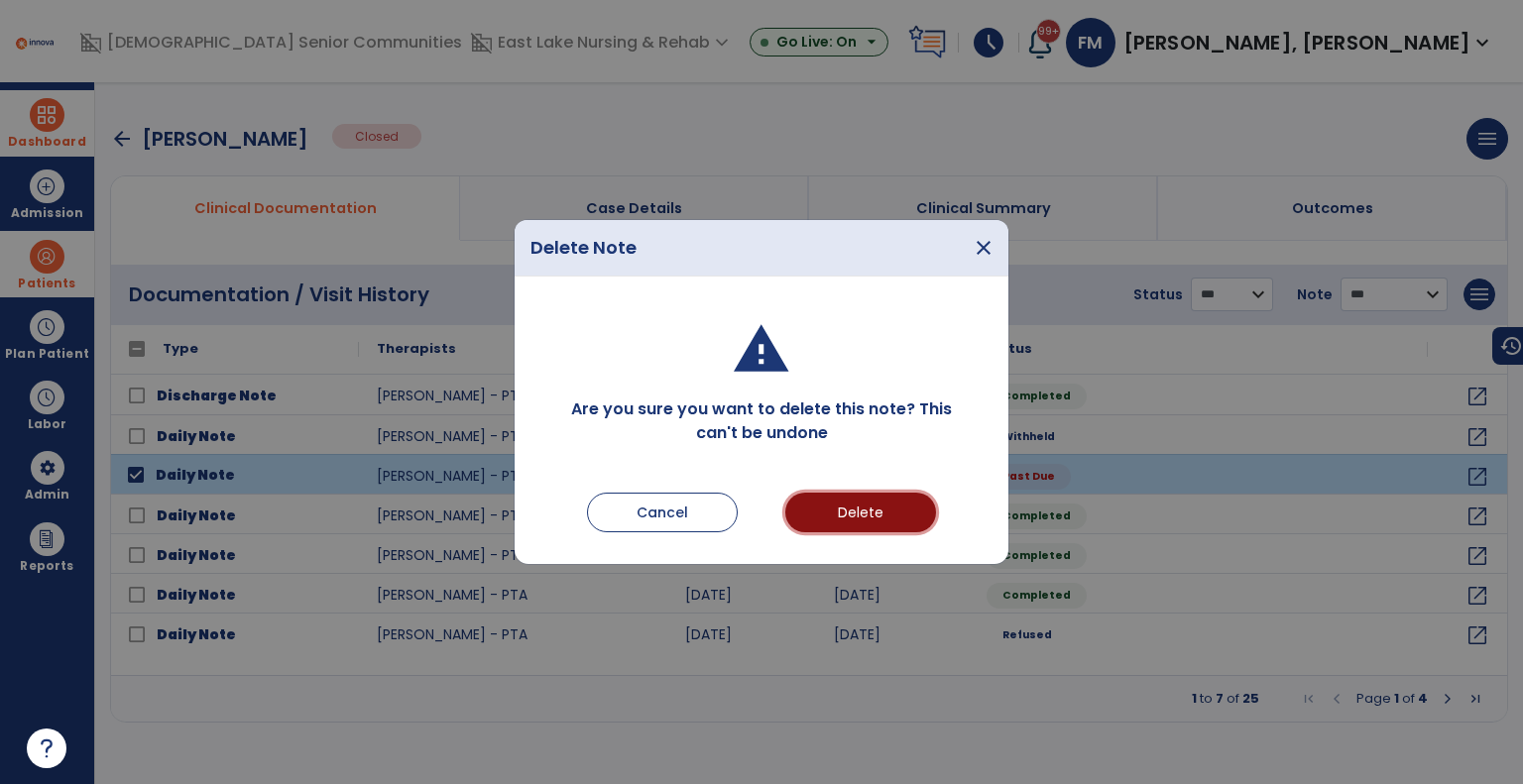 click on "Delete" at bounding box center [861, 512] 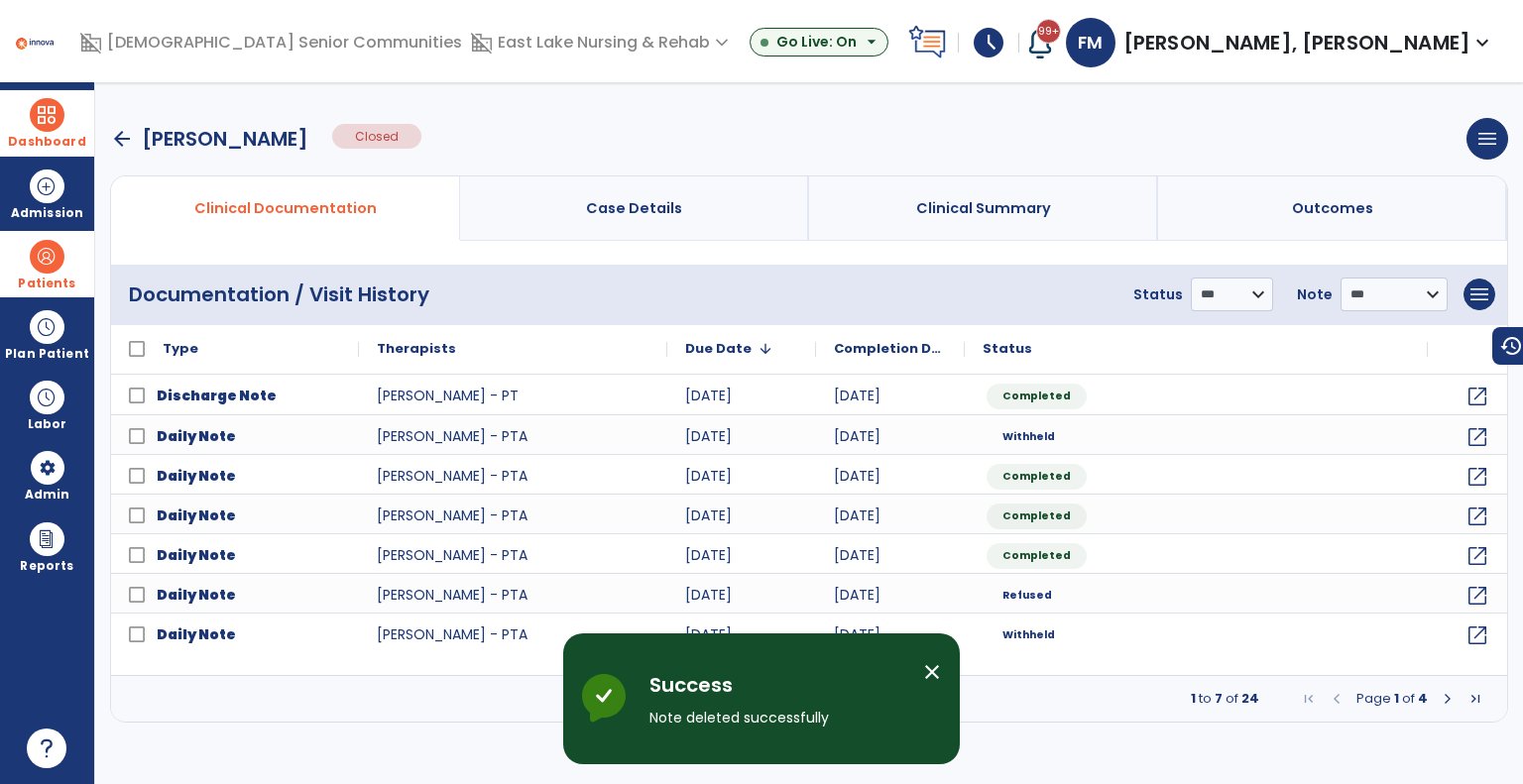 click at bounding box center [1448, 699] 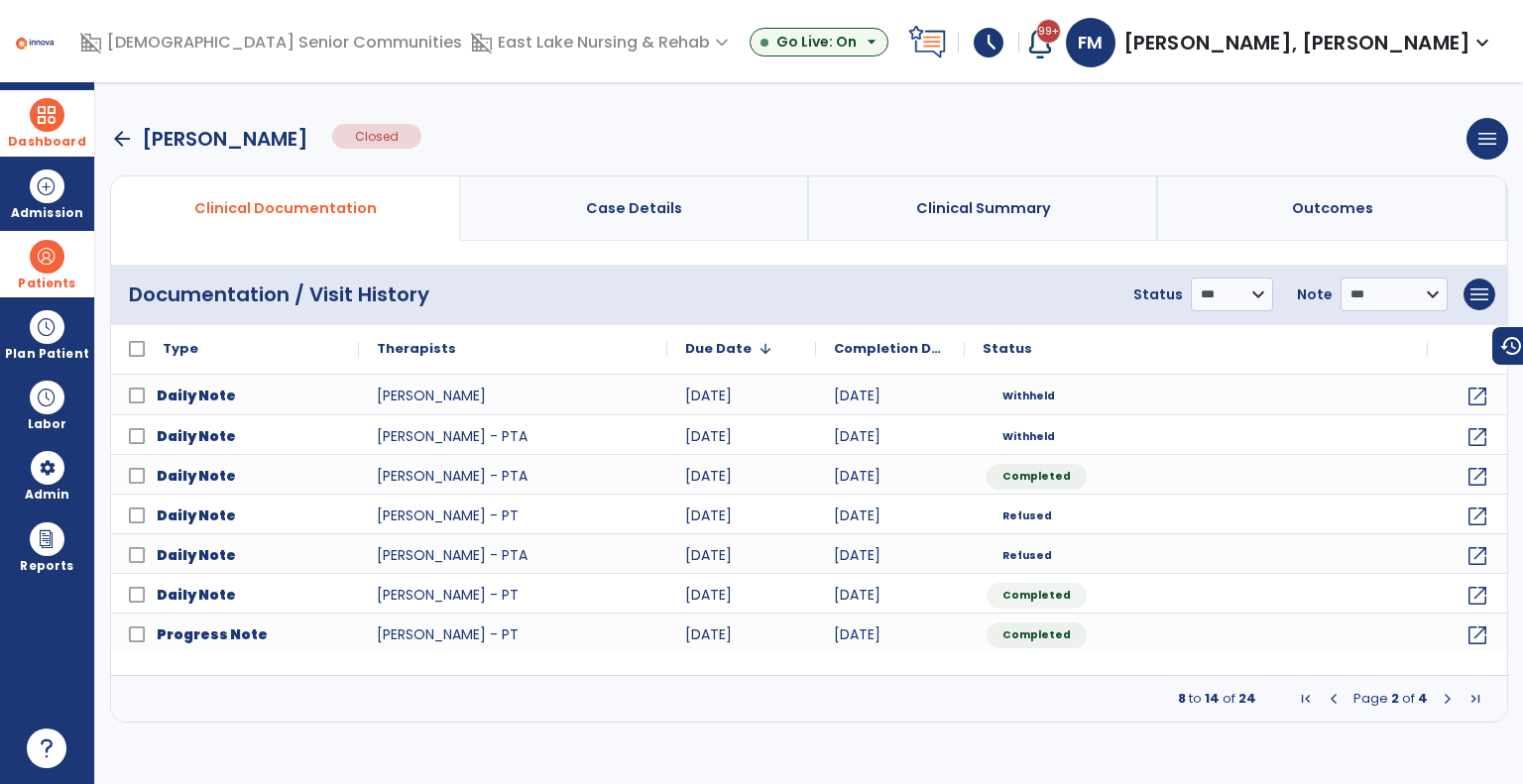 click at bounding box center [1448, 699] 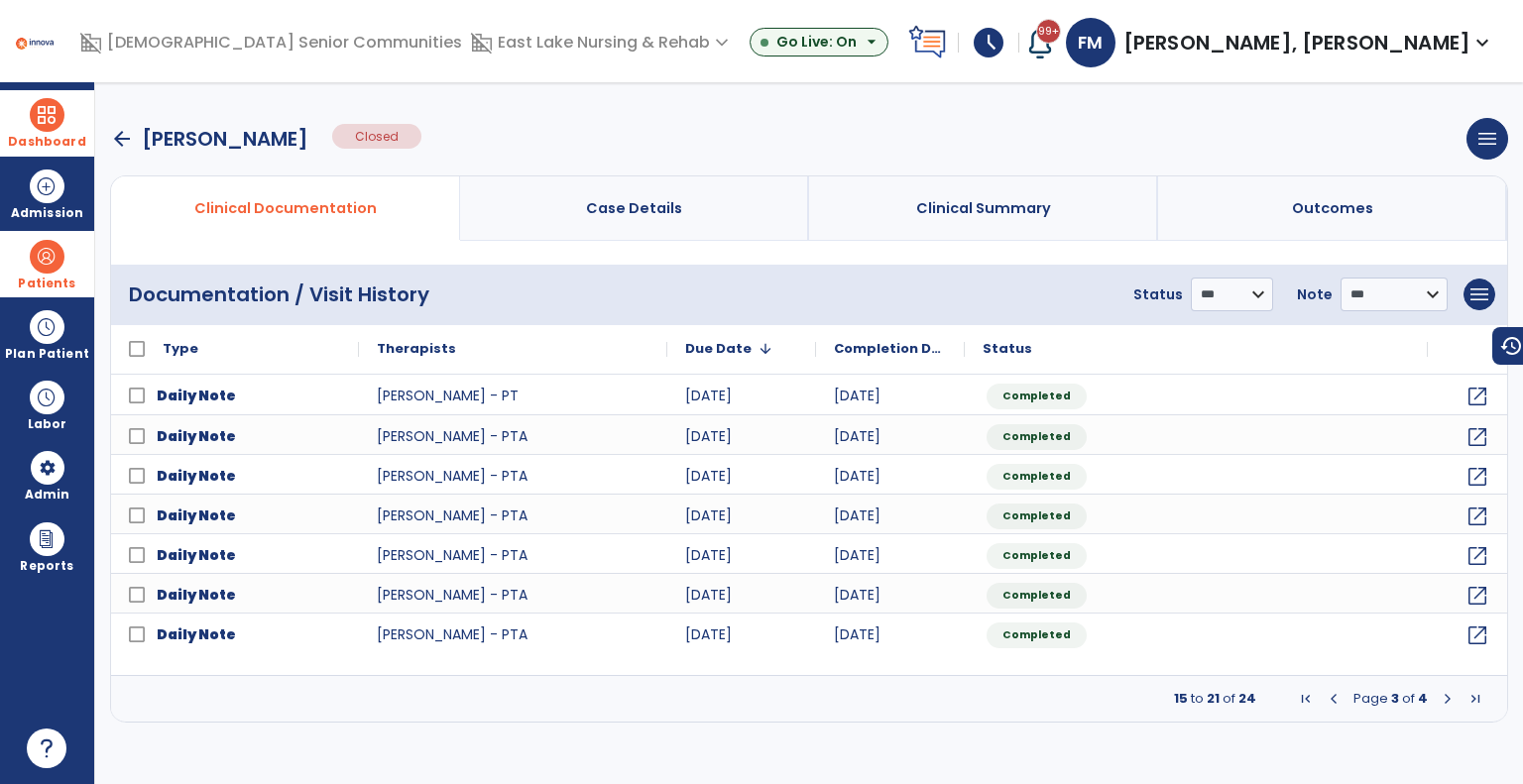 click at bounding box center [1448, 699] 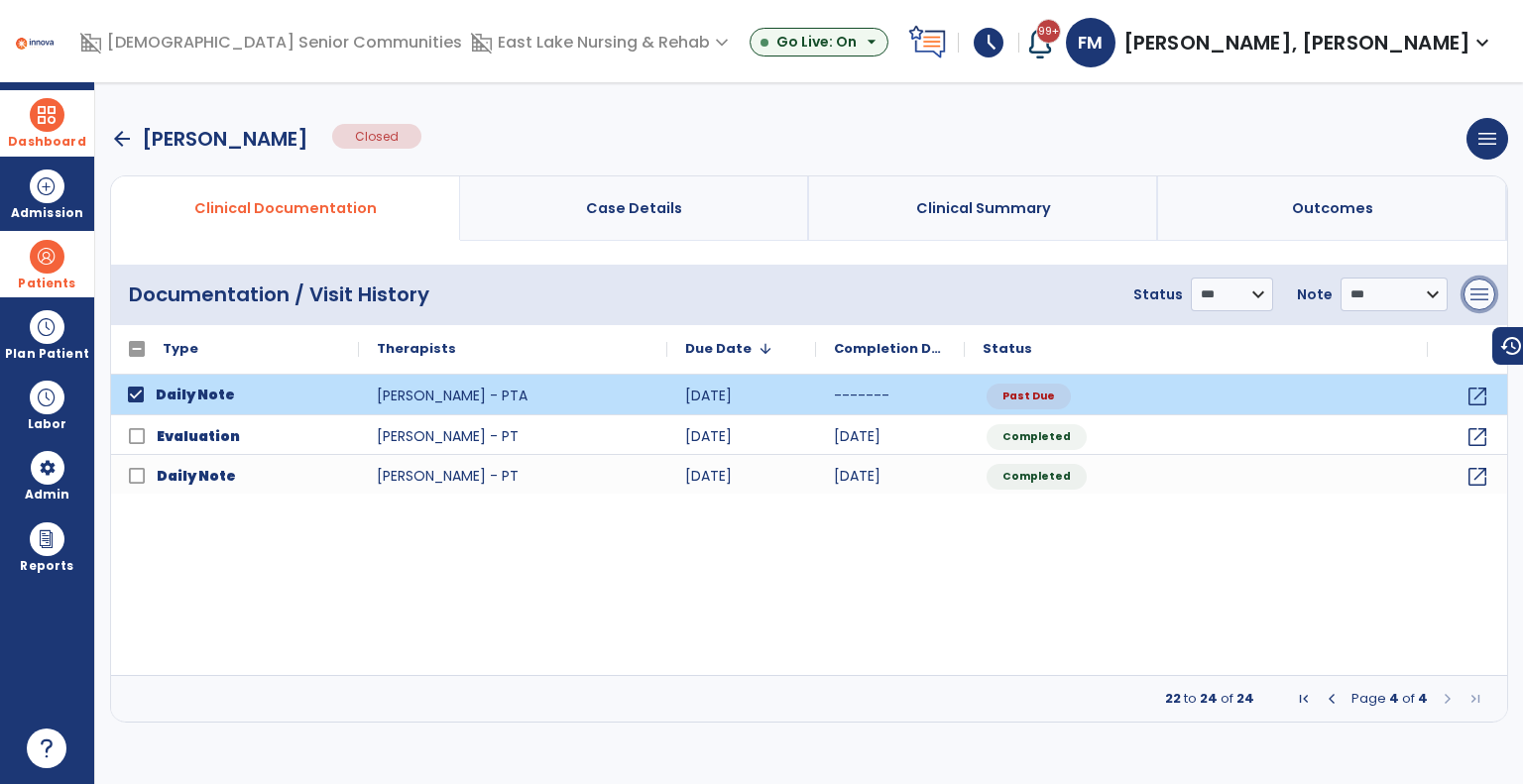 click on "menu" at bounding box center (1479, 294) 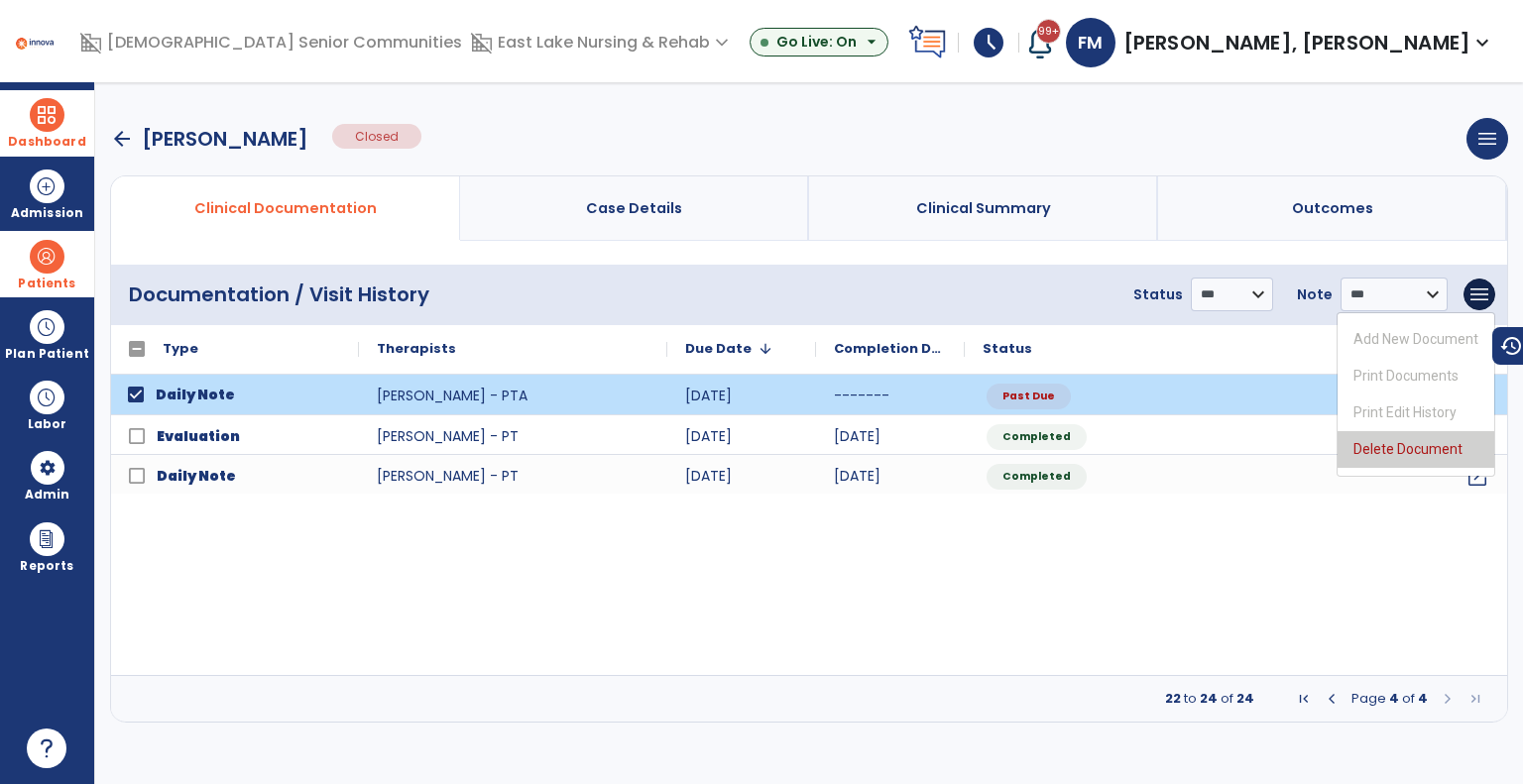 click on "Delete Document" at bounding box center (1416, 449) 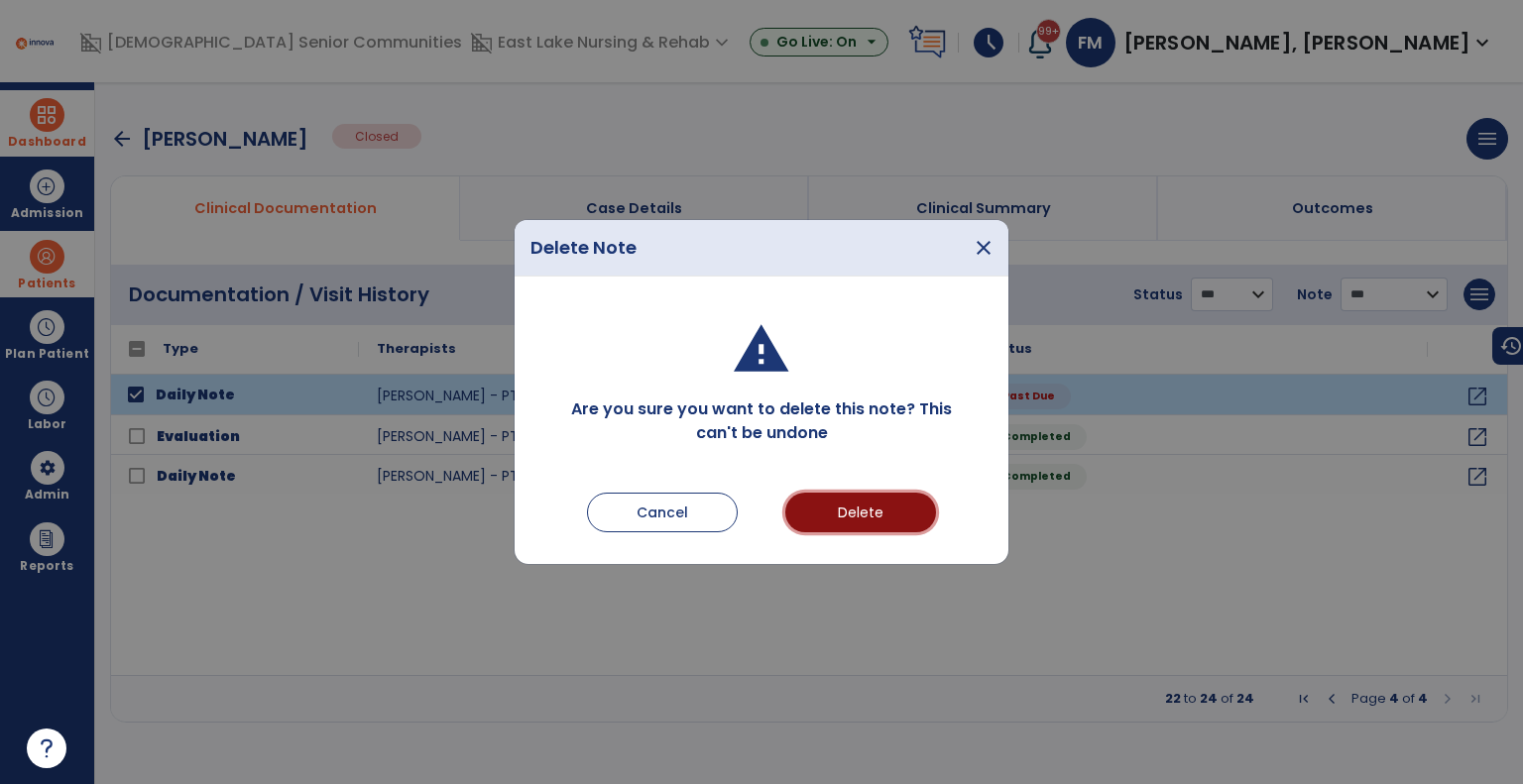 click on "Delete" at bounding box center (861, 512) 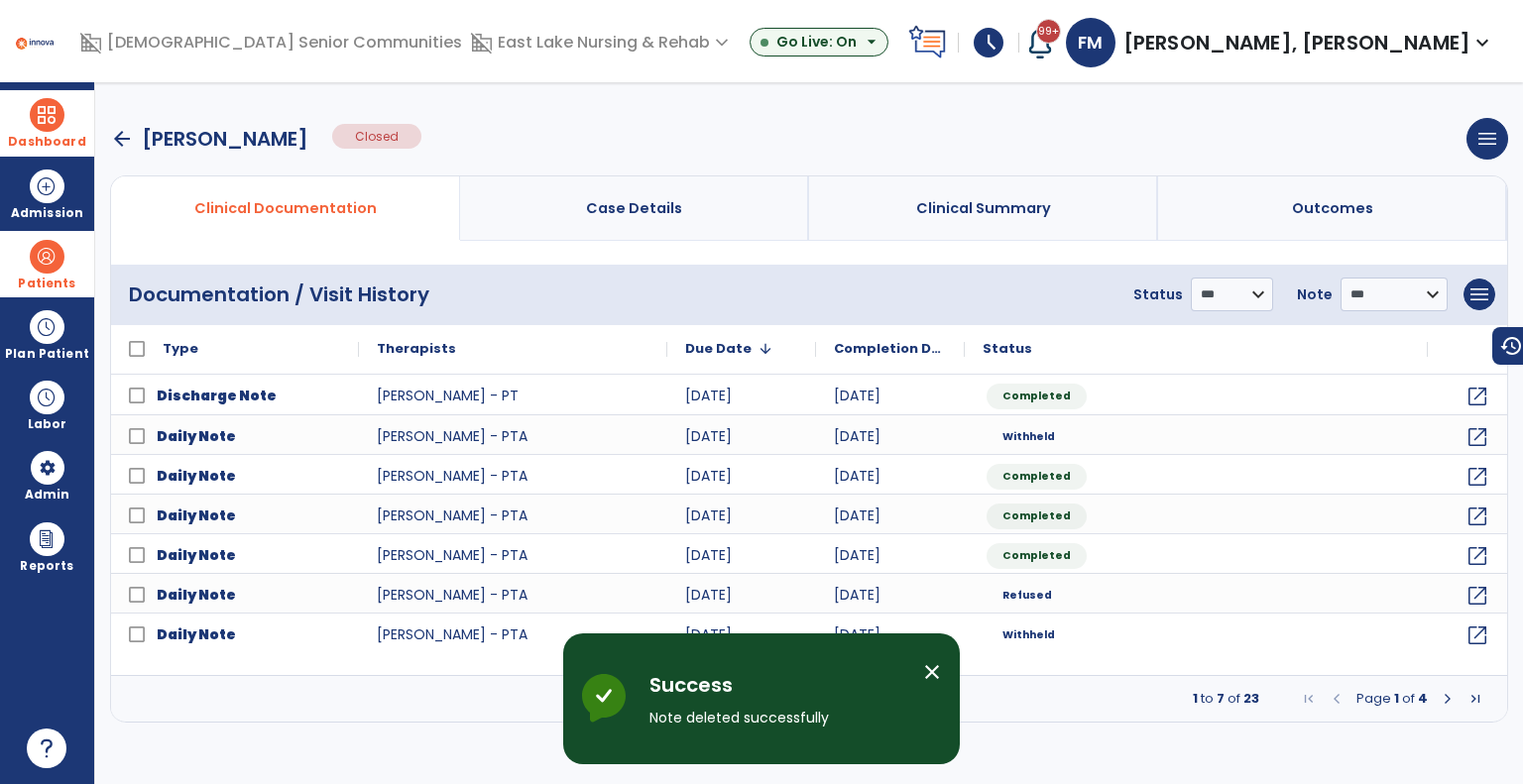 click on "arrow_back" at bounding box center (122, 139) 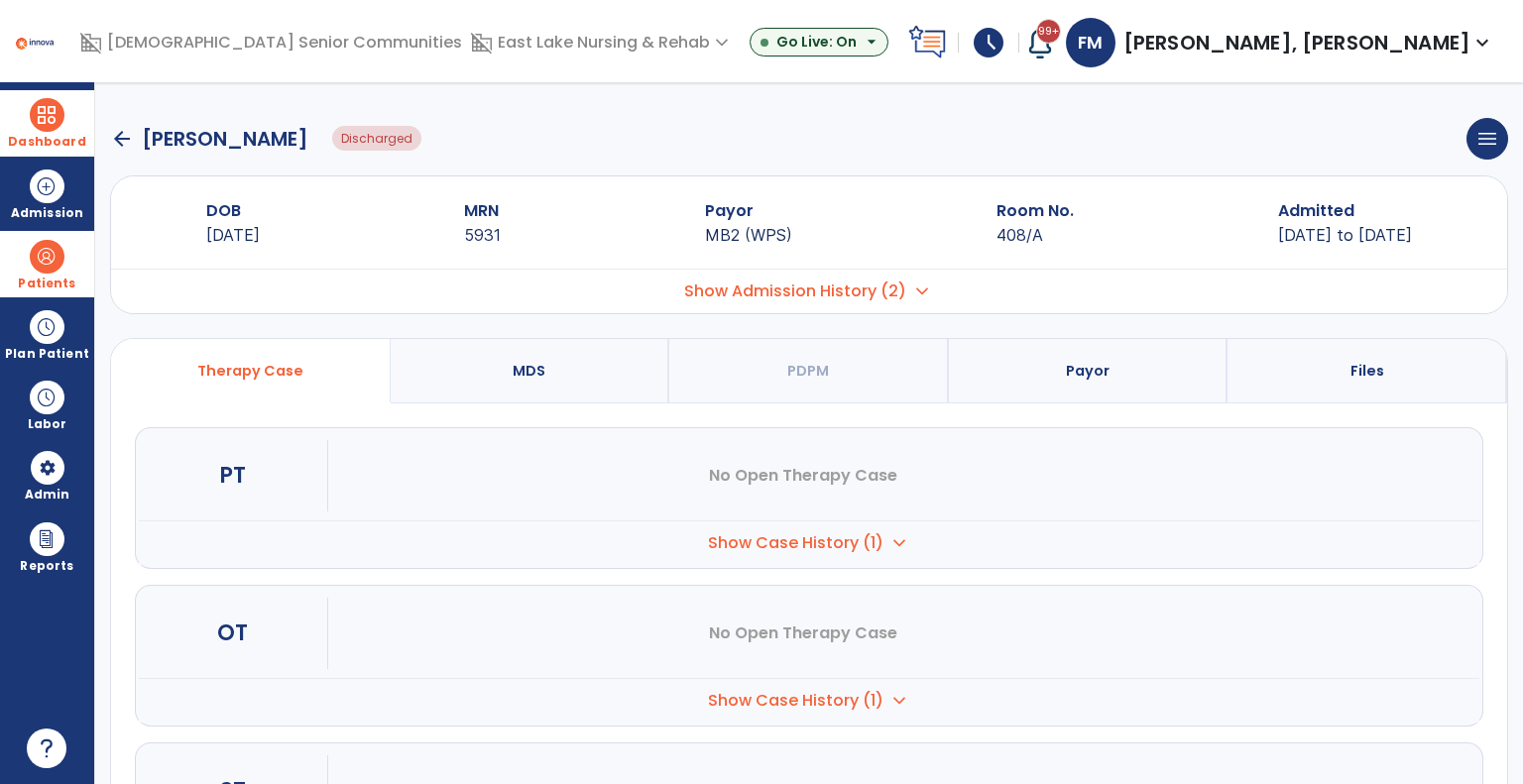 click on "Show Case History (1)" at bounding box center [795, 543] 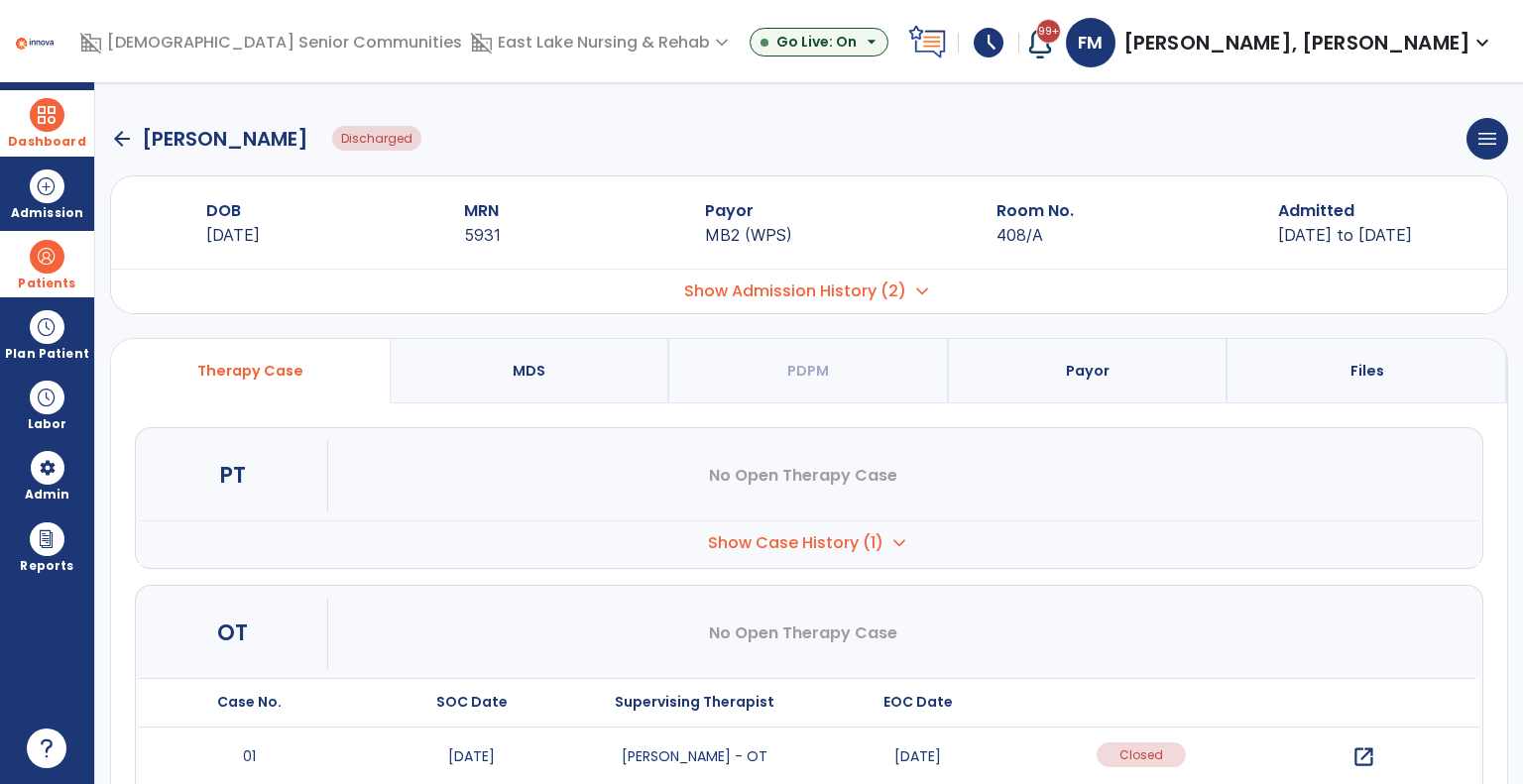 click on "open_in_new" at bounding box center [1363, 757] 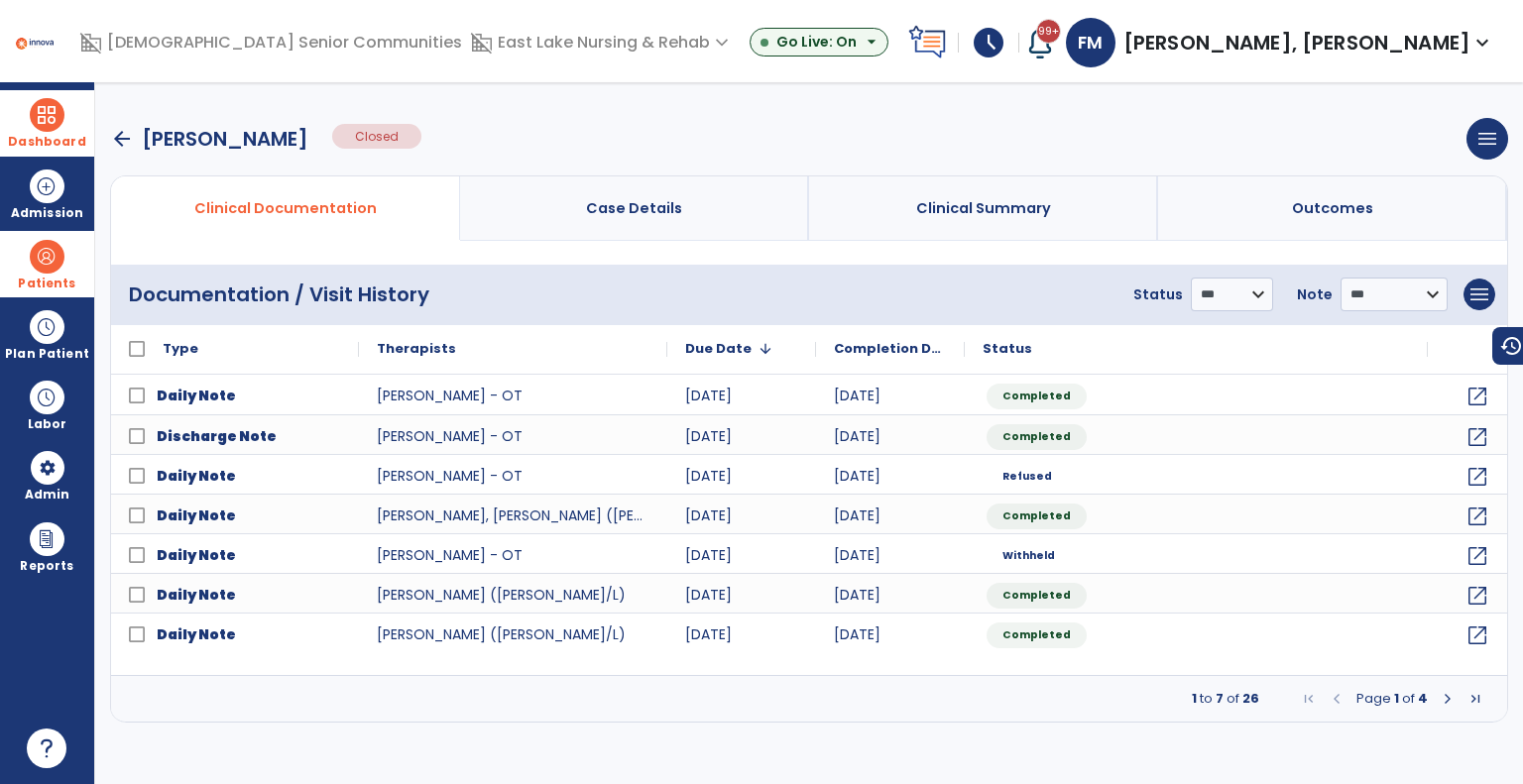 click at bounding box center [1448, 699] 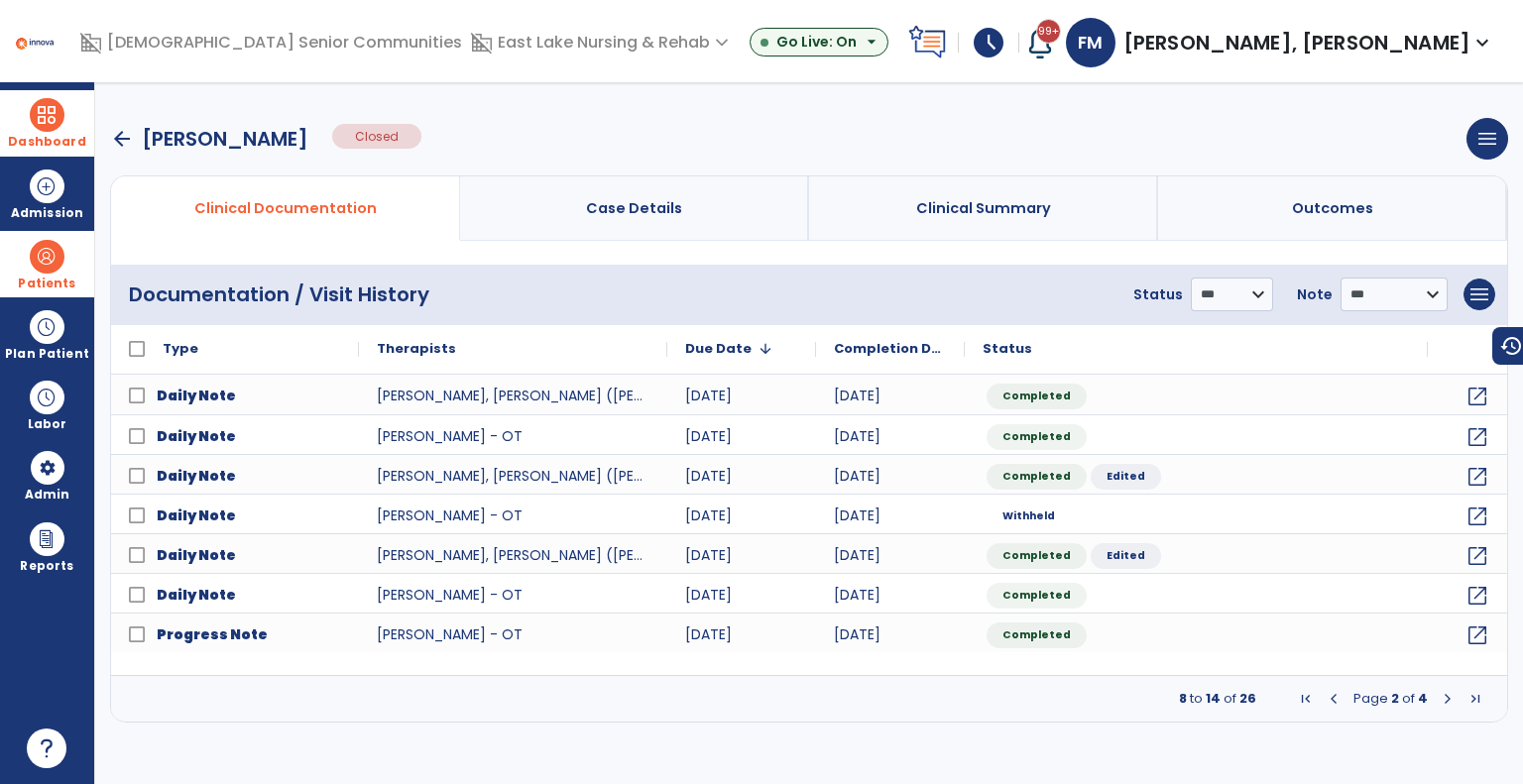click at bounding box center (1448, 699) 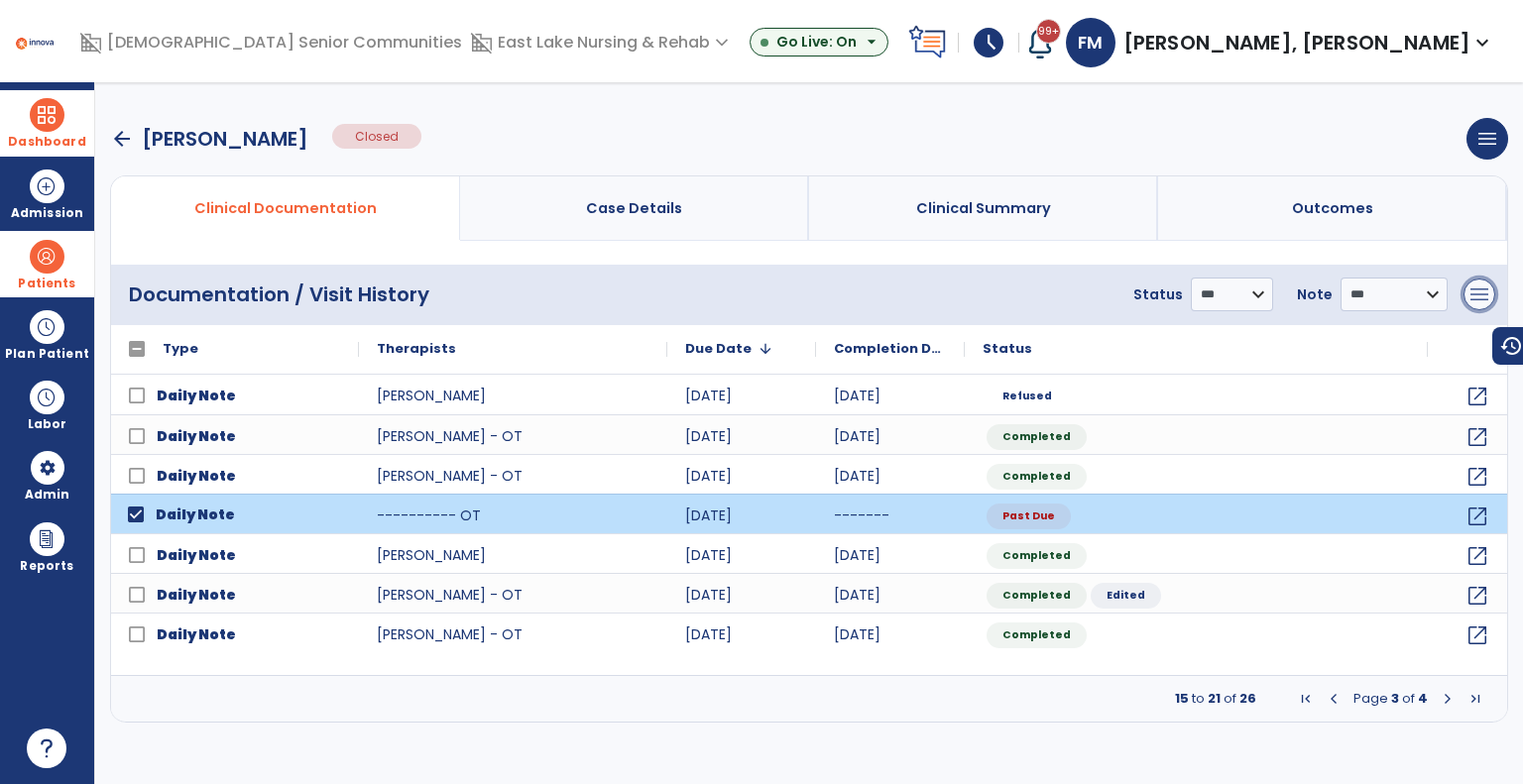click on "menu" at bounding box center [1479, 294] 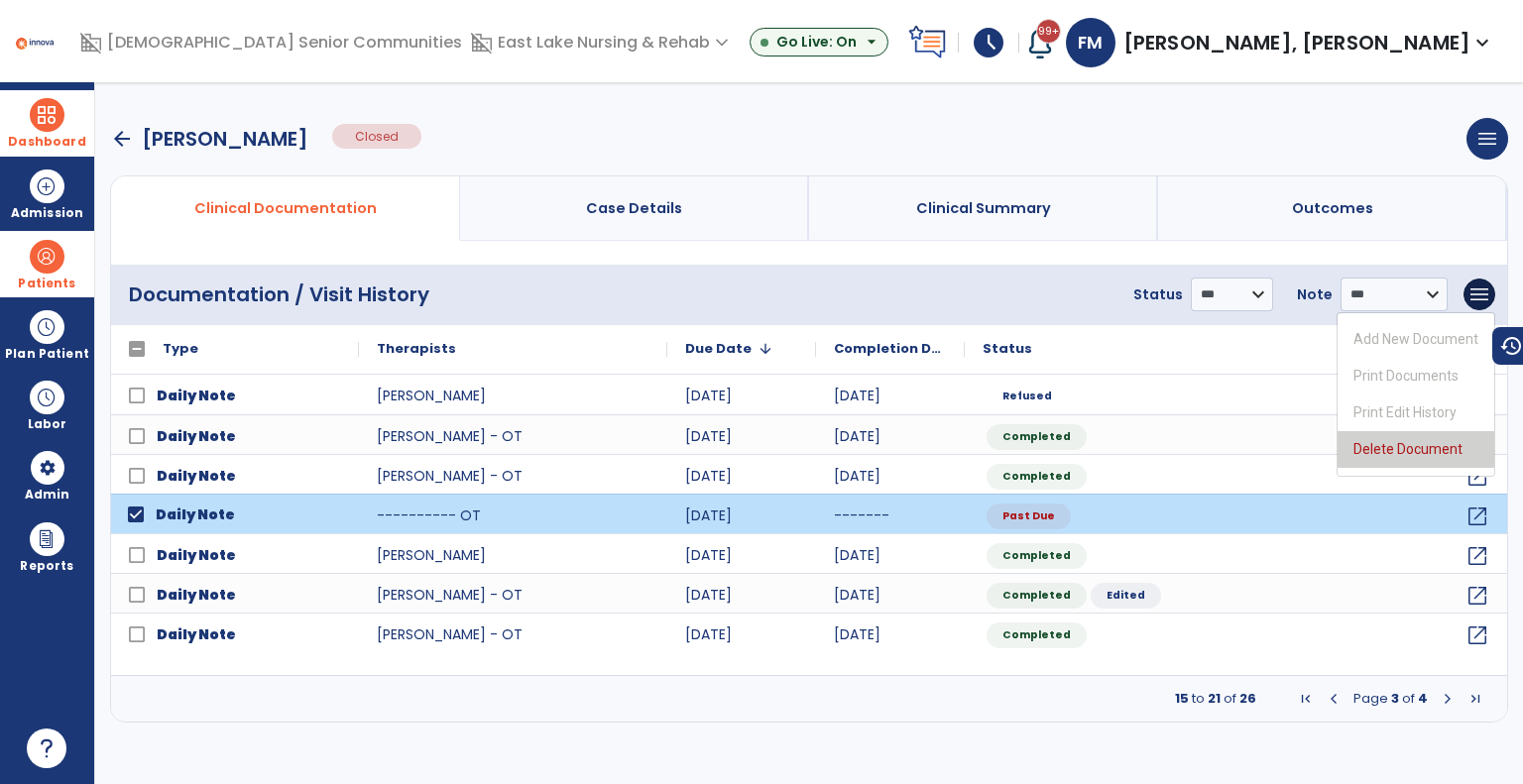 click on "Delete Document" at bounding box center [1416, 449] 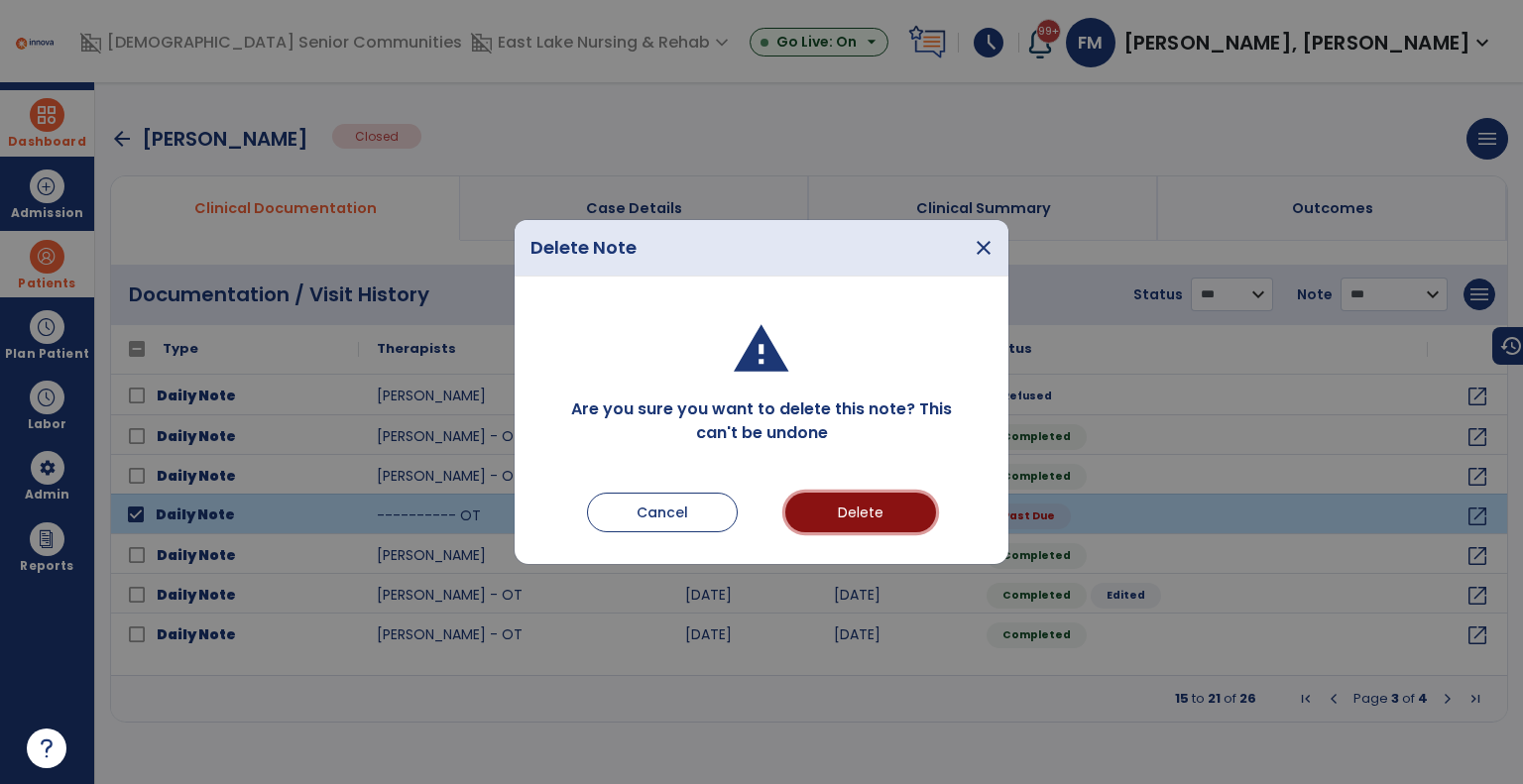 click on "Delete" at bounding box center (861, 512) 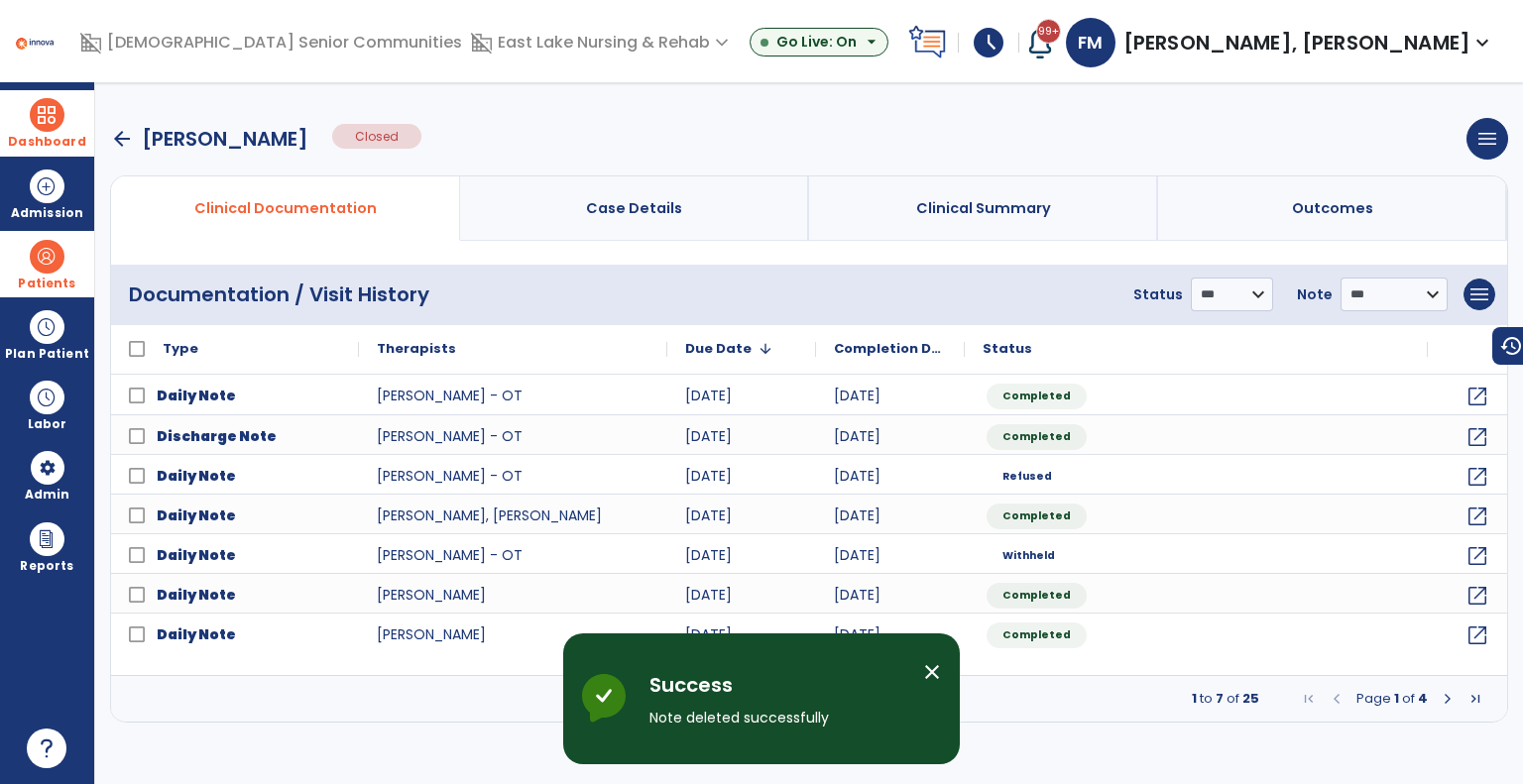 click at bounding box center [1448, 699] 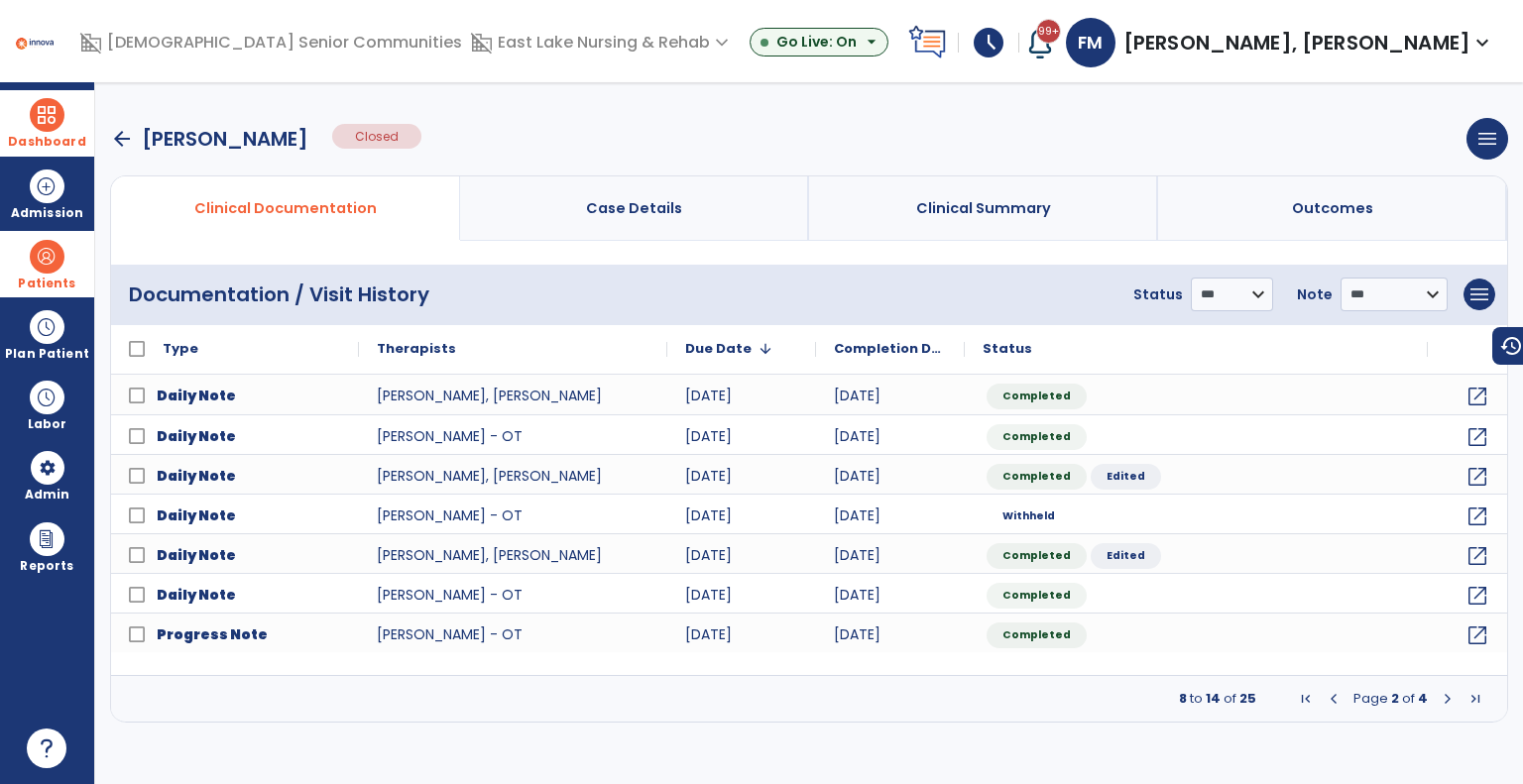 click at bounding box center (1448, 699) 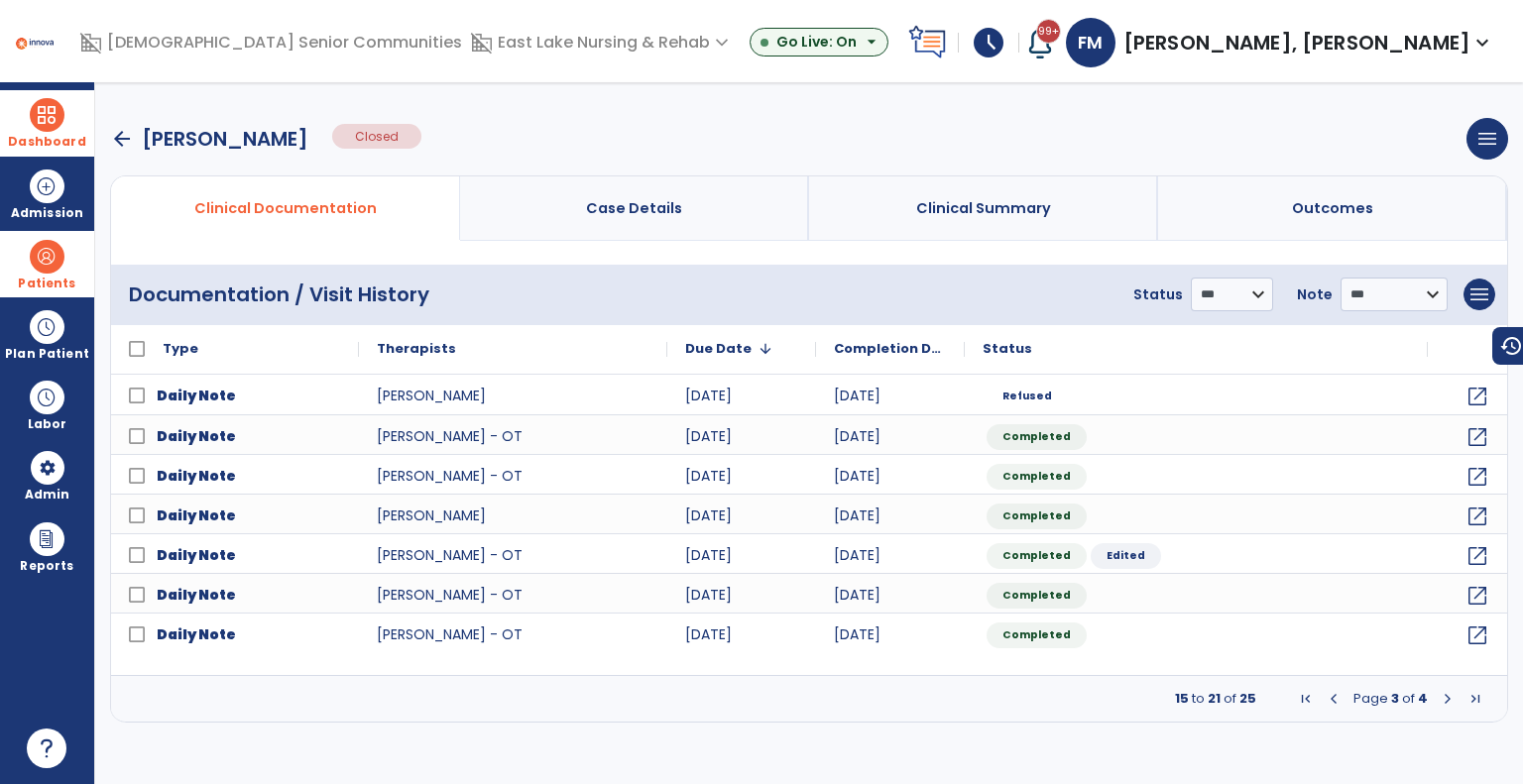 click at bounding box center [1448, 699] 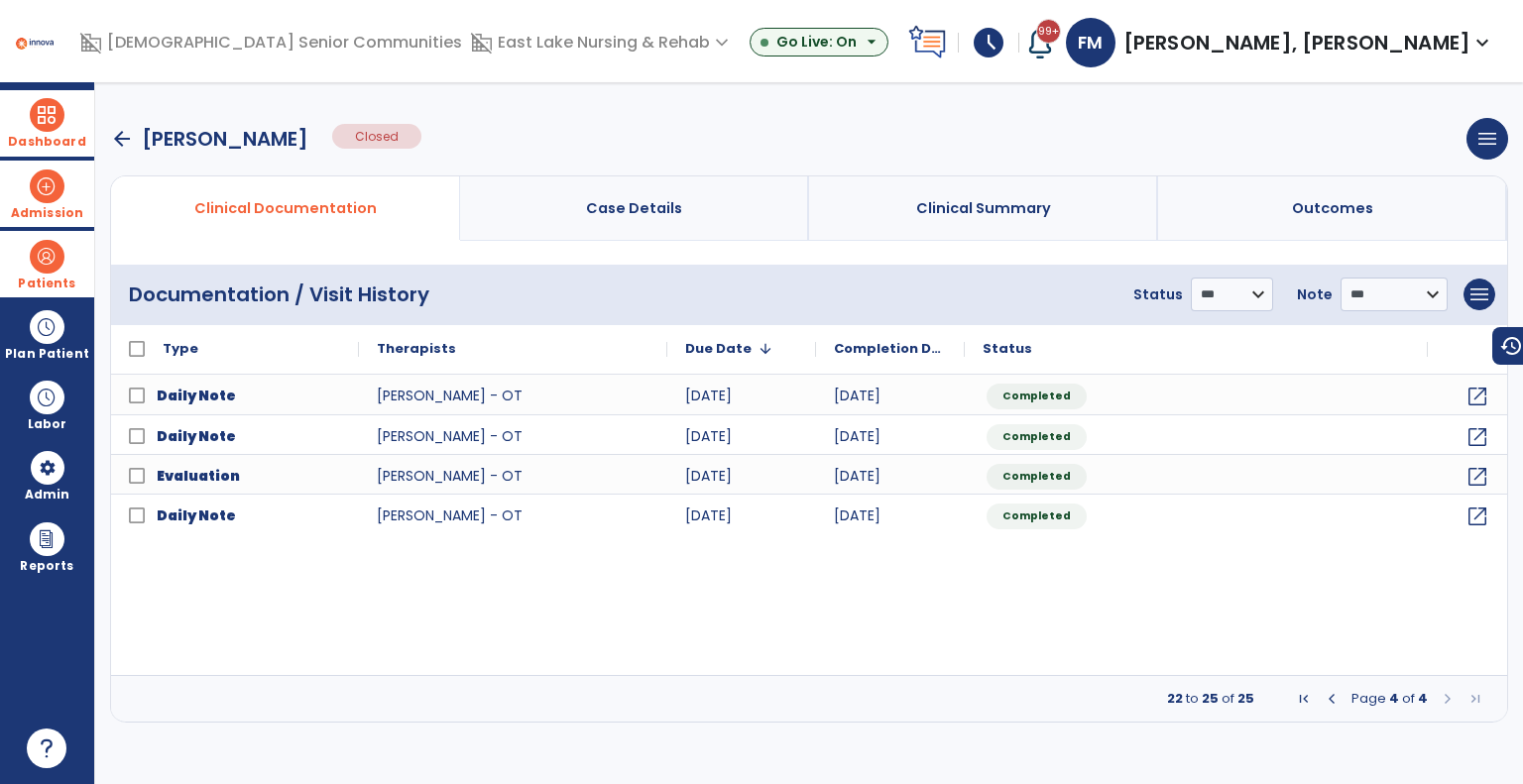 click at bounding box center (47, 186) 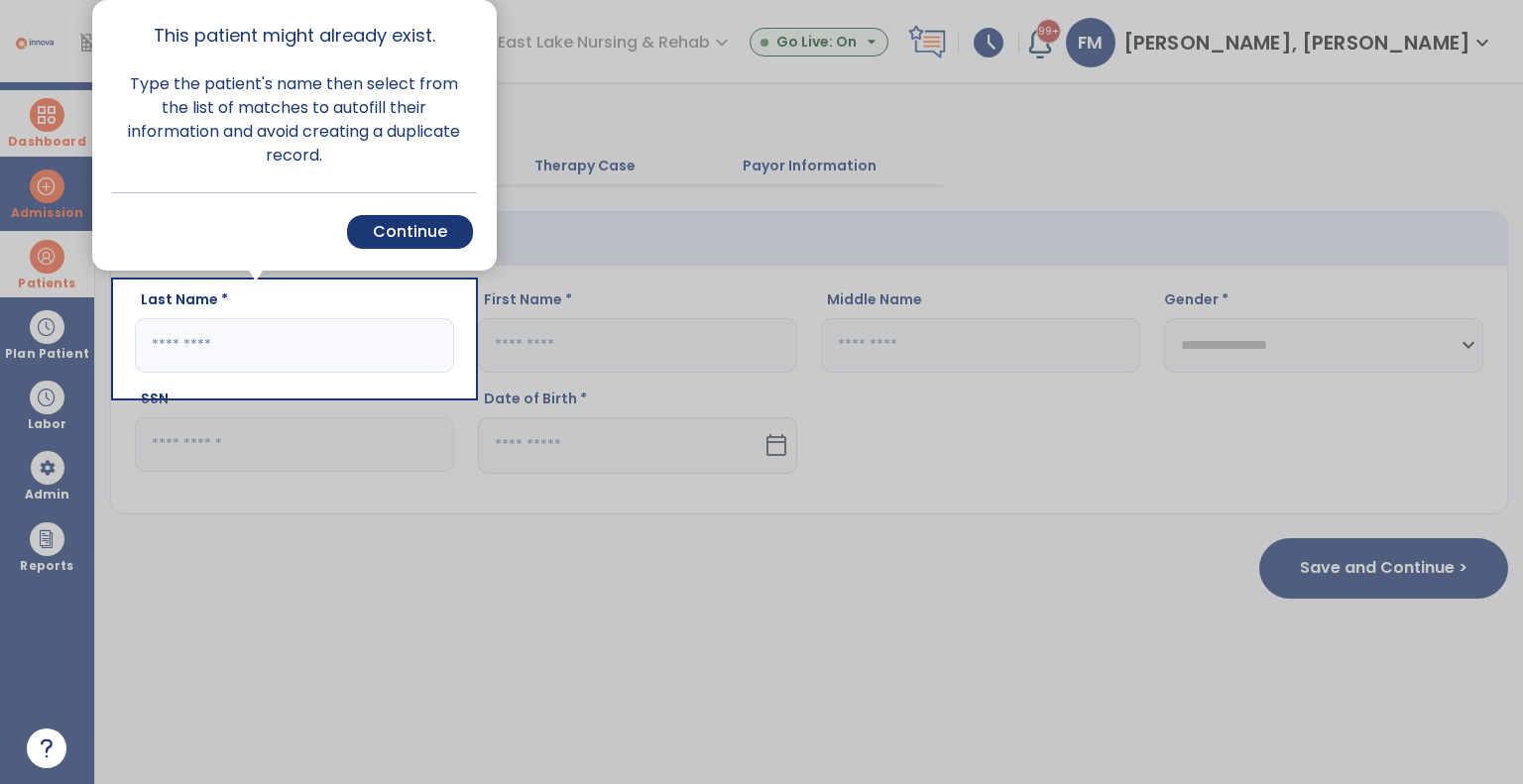 click at bounding box center [58, 392] 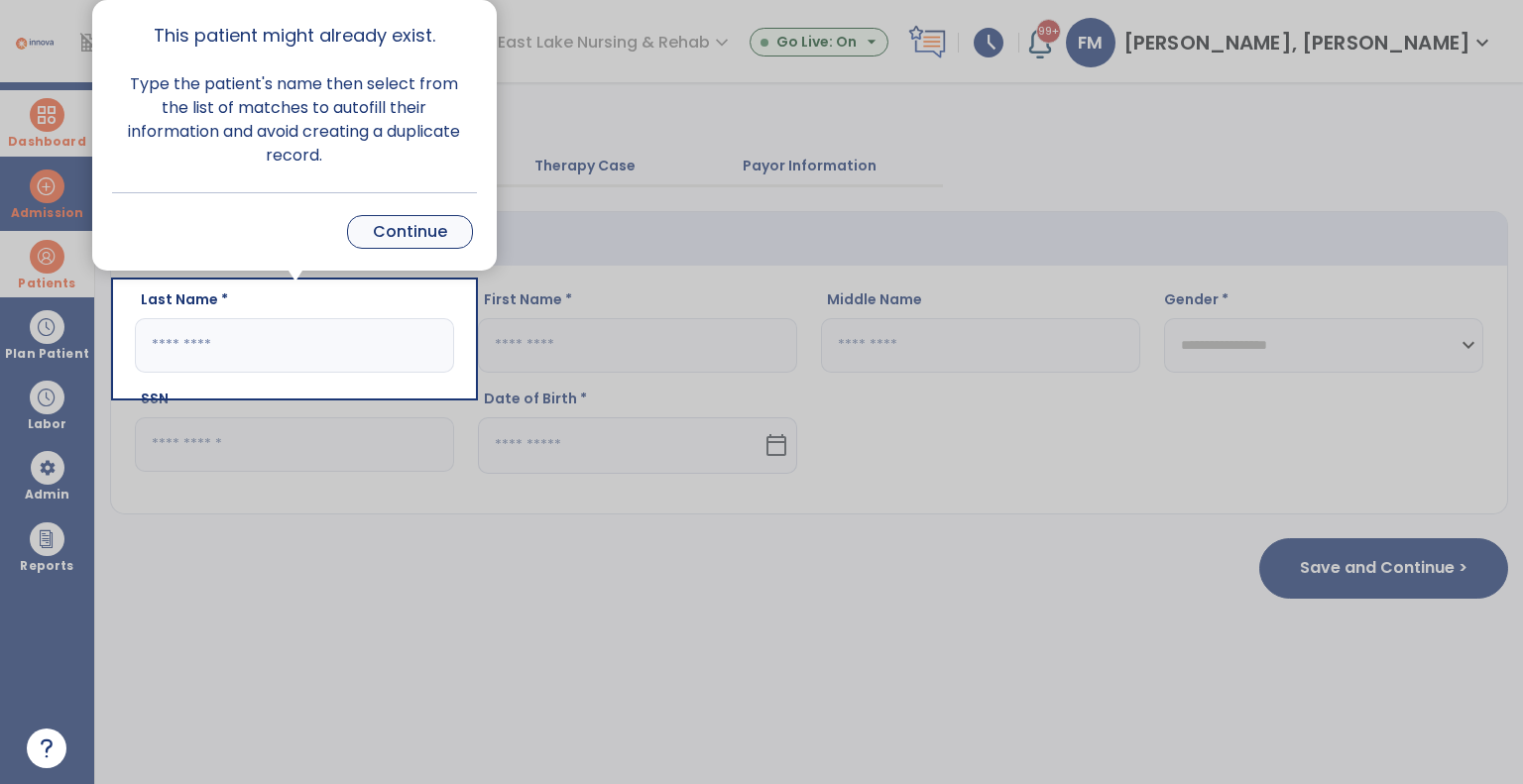 click on "Continue" at bounding box center [410, 232] 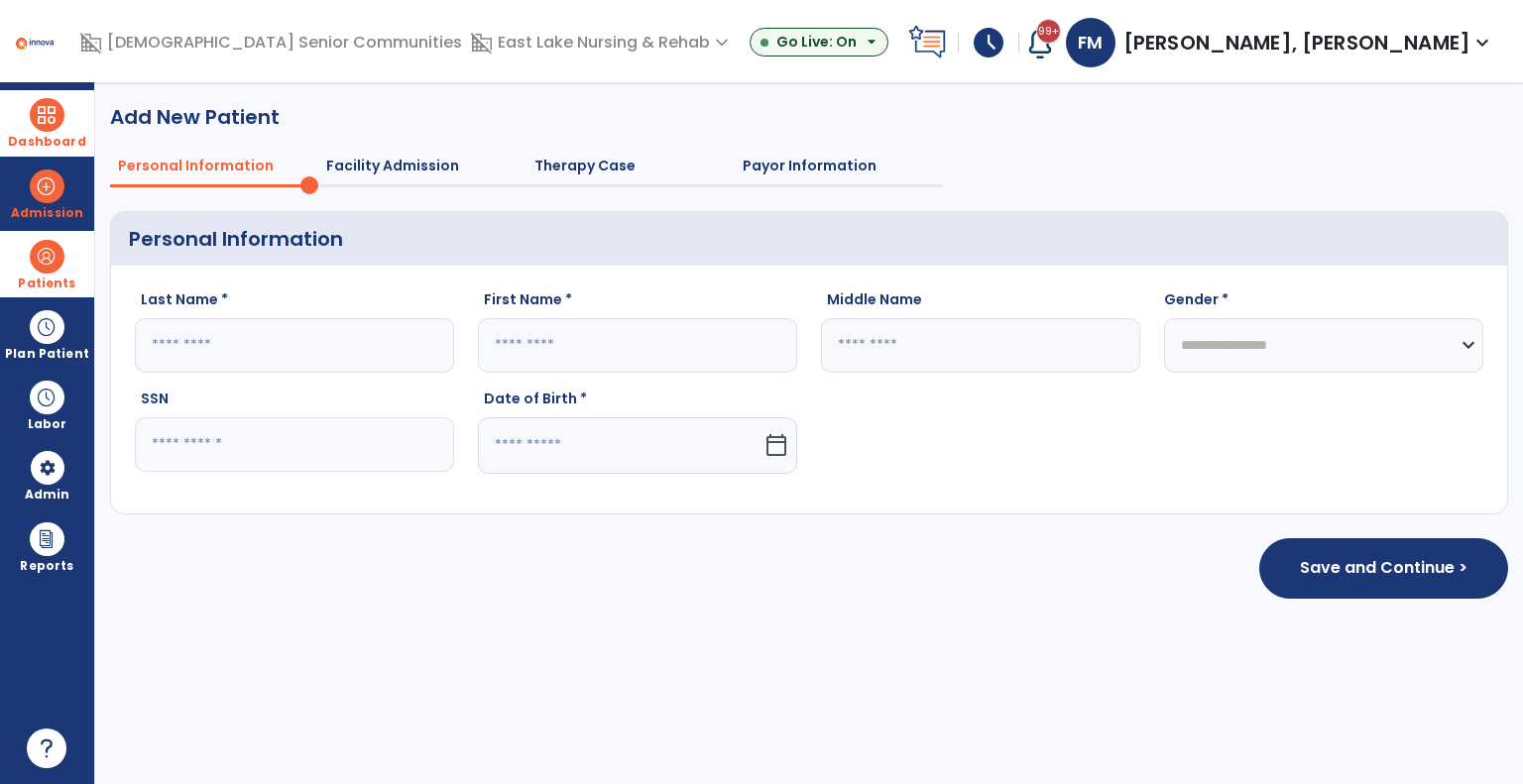 click on "Patients" at bounding box center [47, 264] 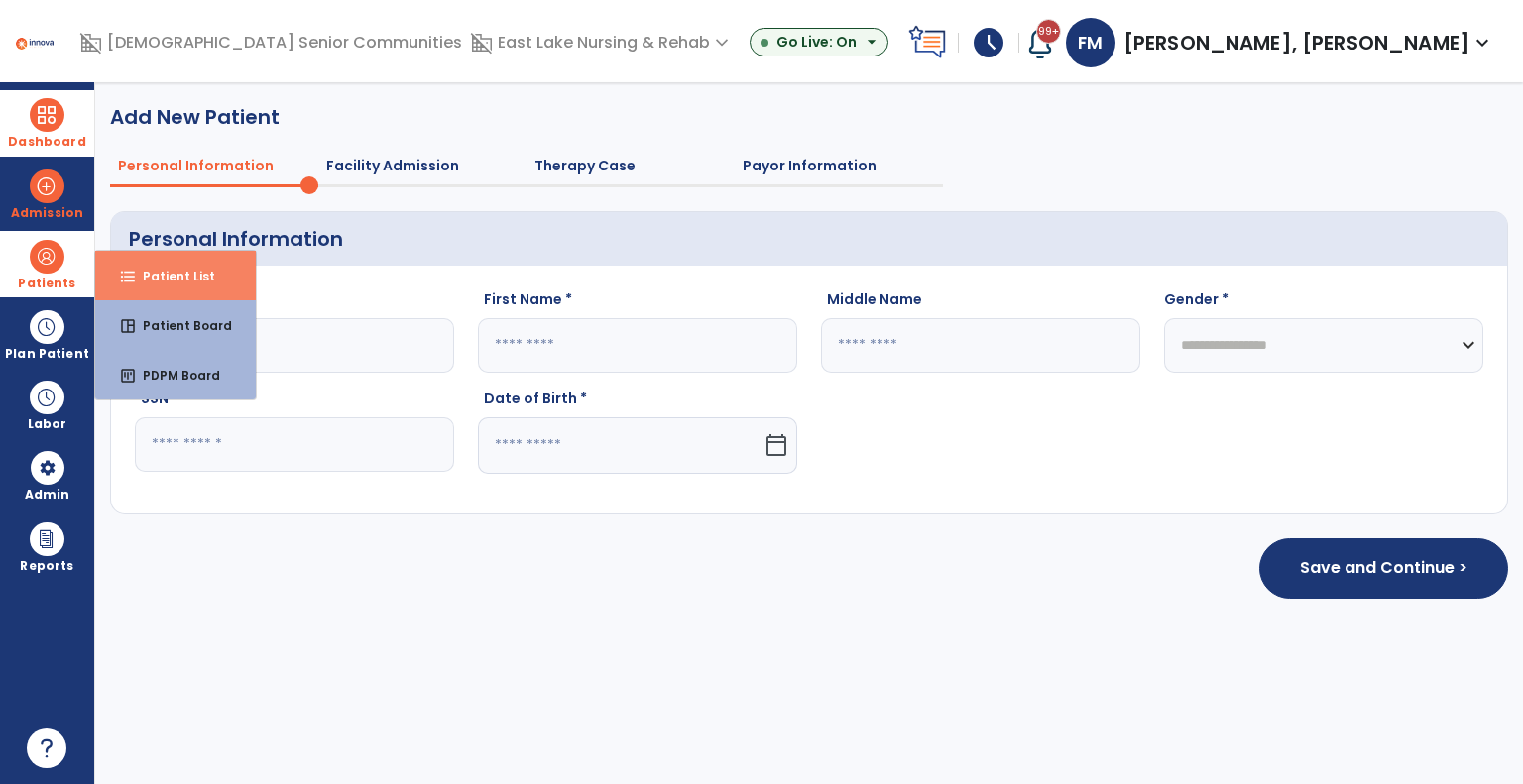 click on "Patient List" at bounding box center [171, 276] 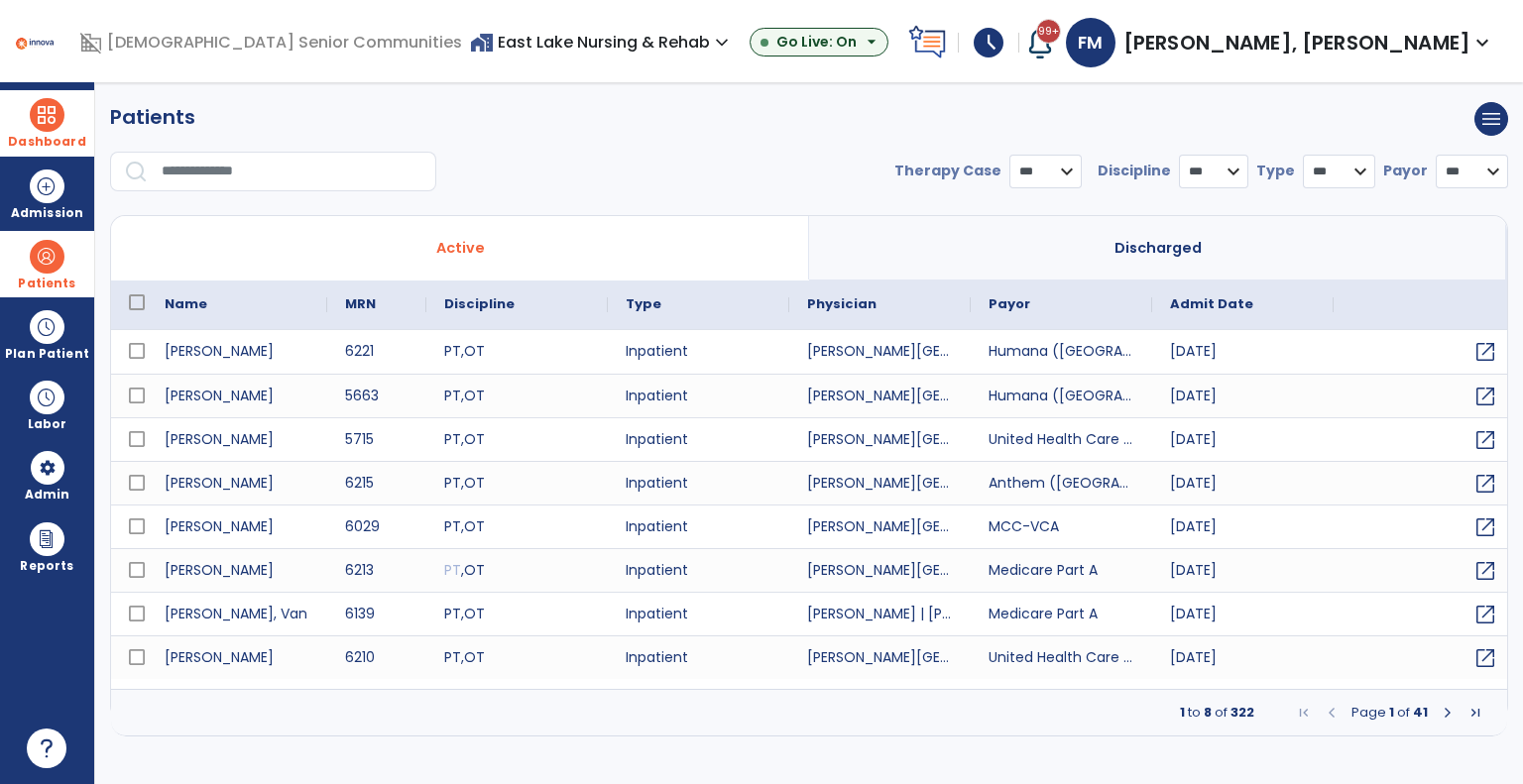 select on "***" 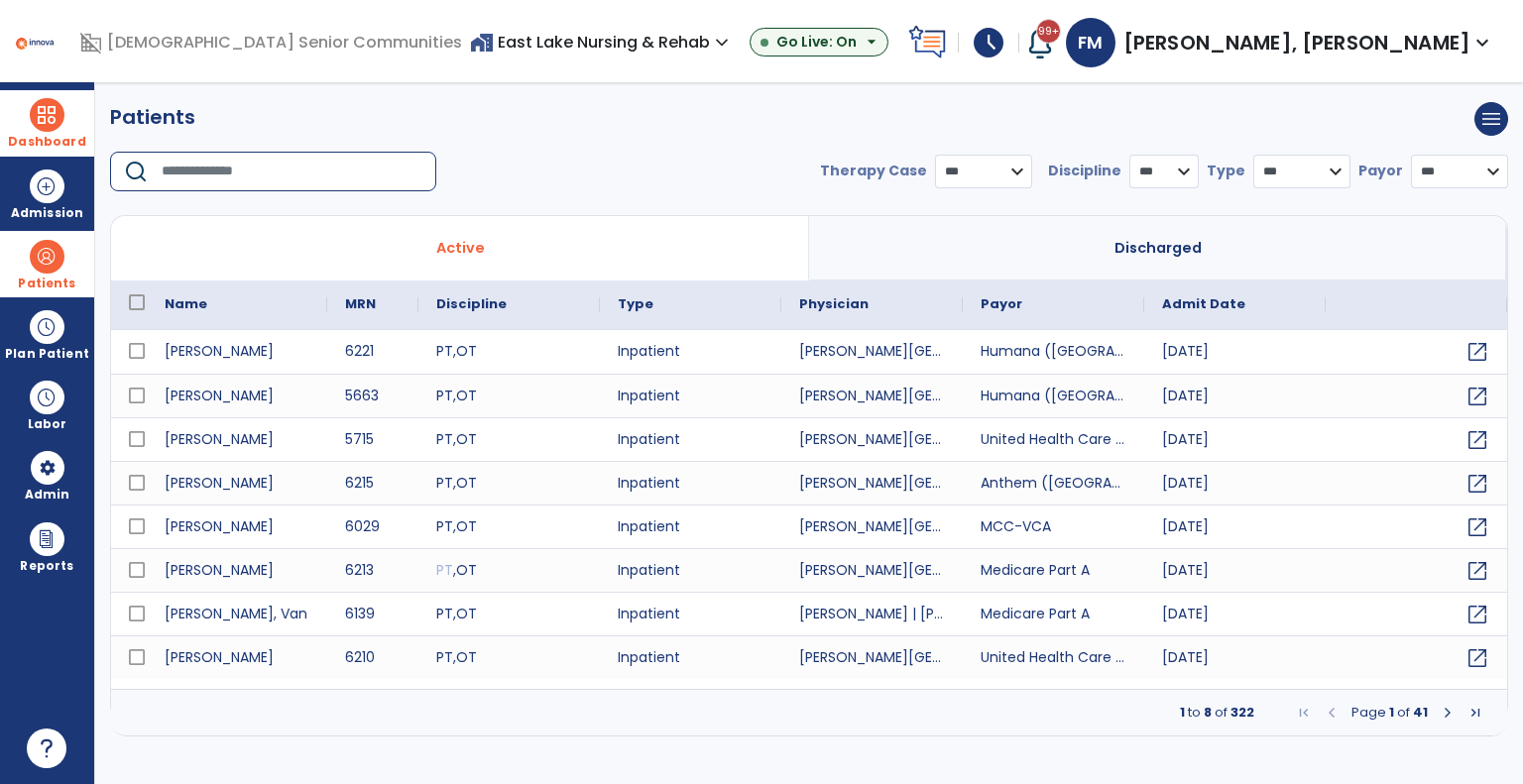 click at bounding box center (292, 171) 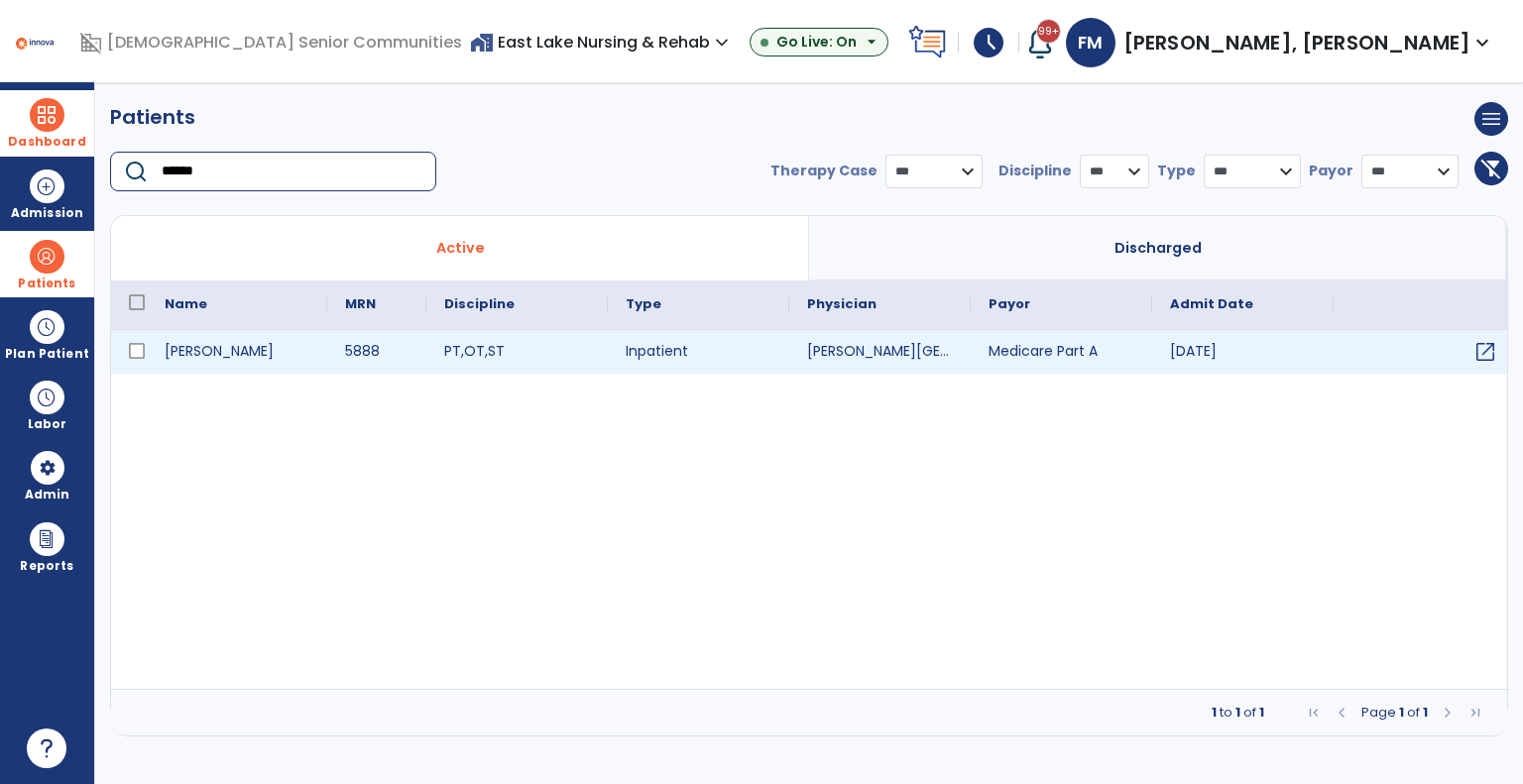 type on "******" 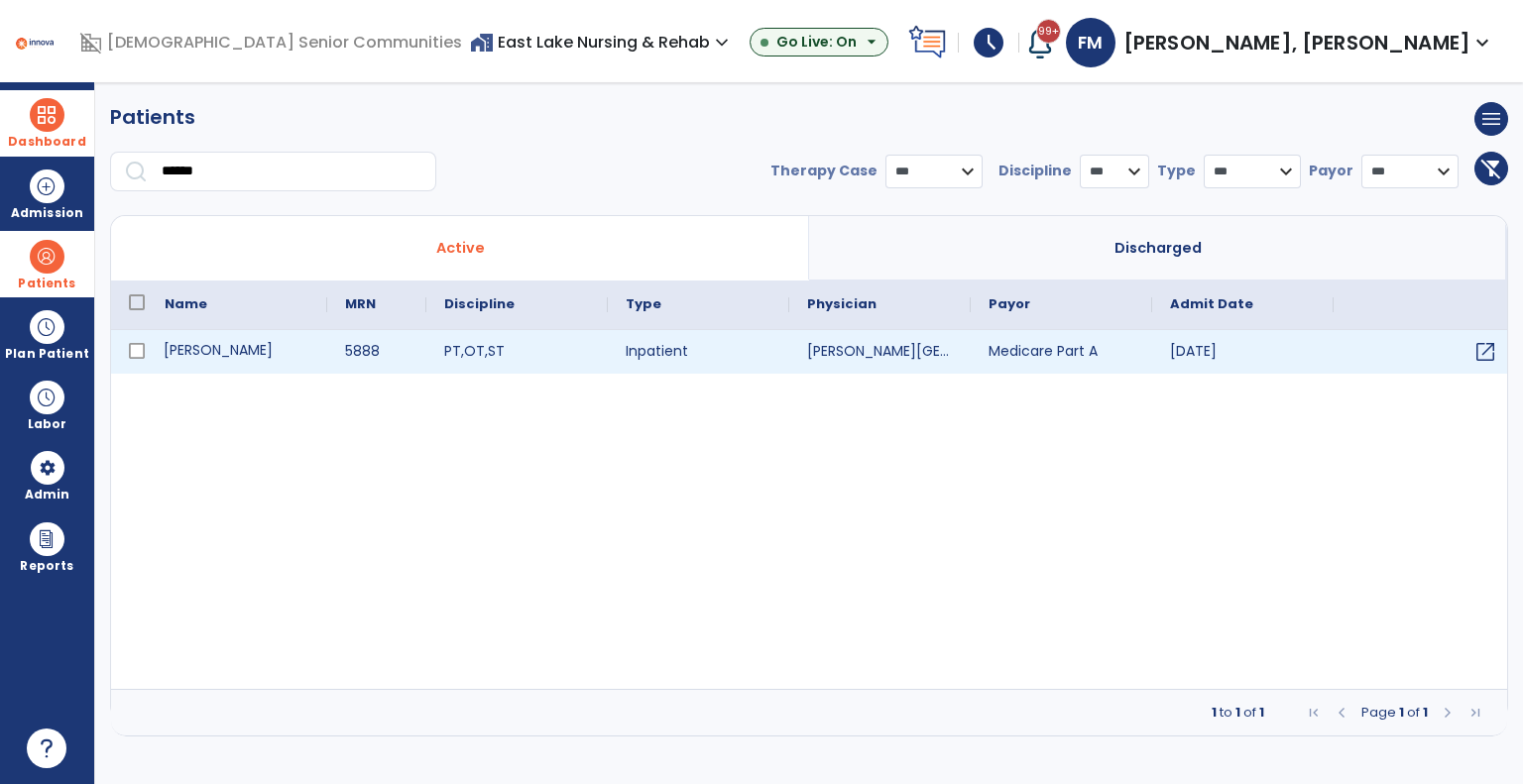 click on "[PERSON_NAME]" at bounding box center (237, 352) 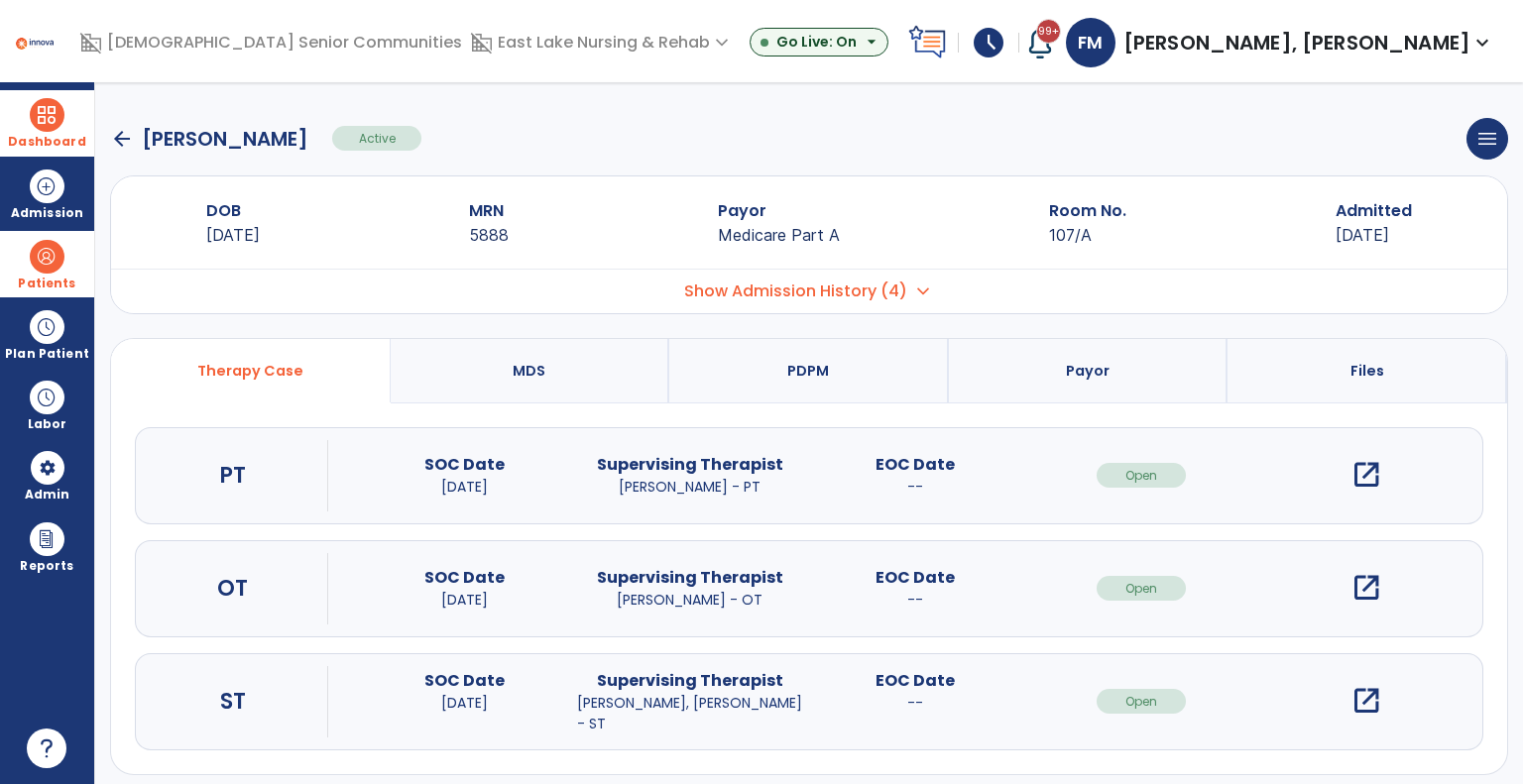 click on "Show Admission History (4)" at bounding box center [795, 291] 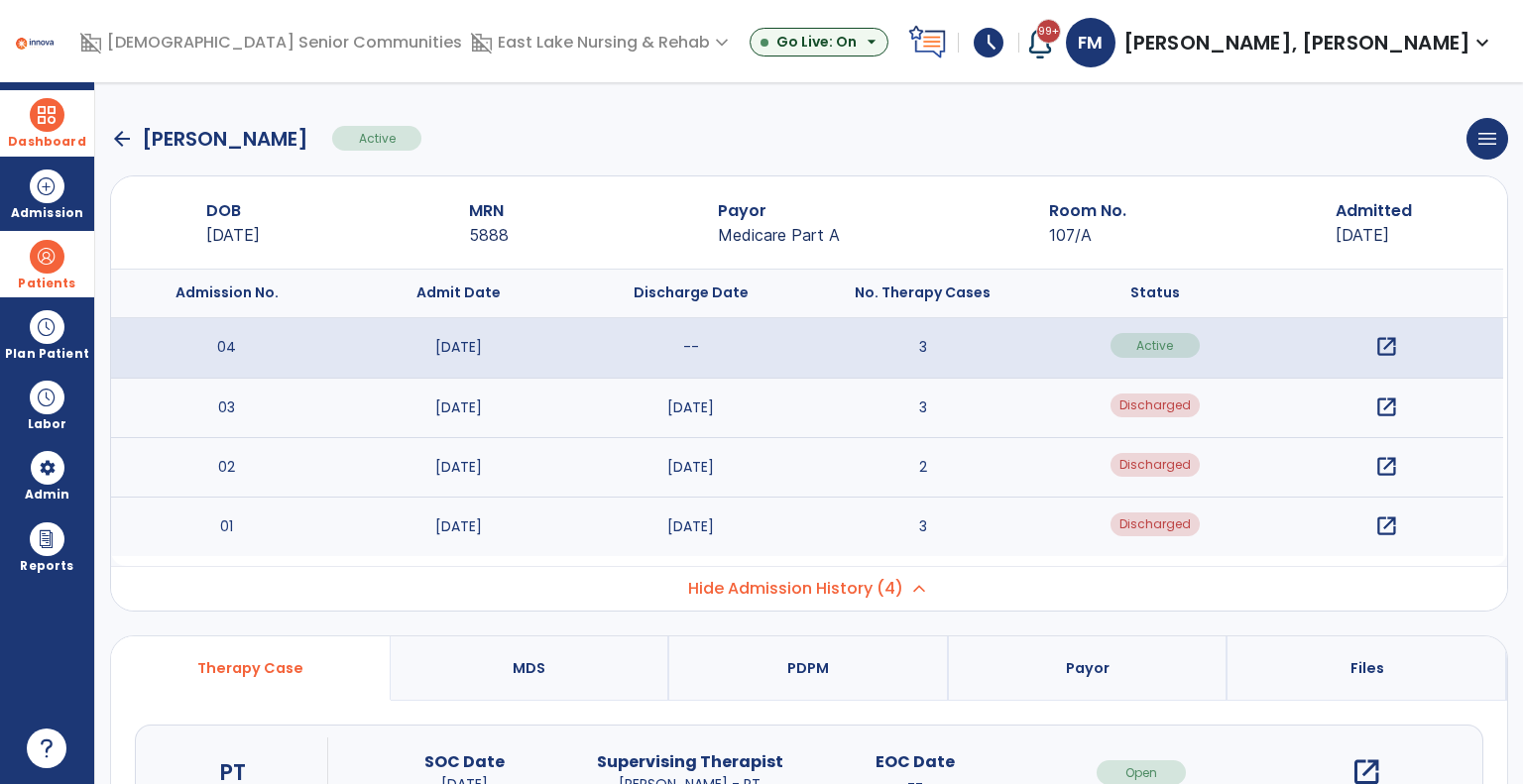 click on "open_in_new" at bounding box center [1386, 526] 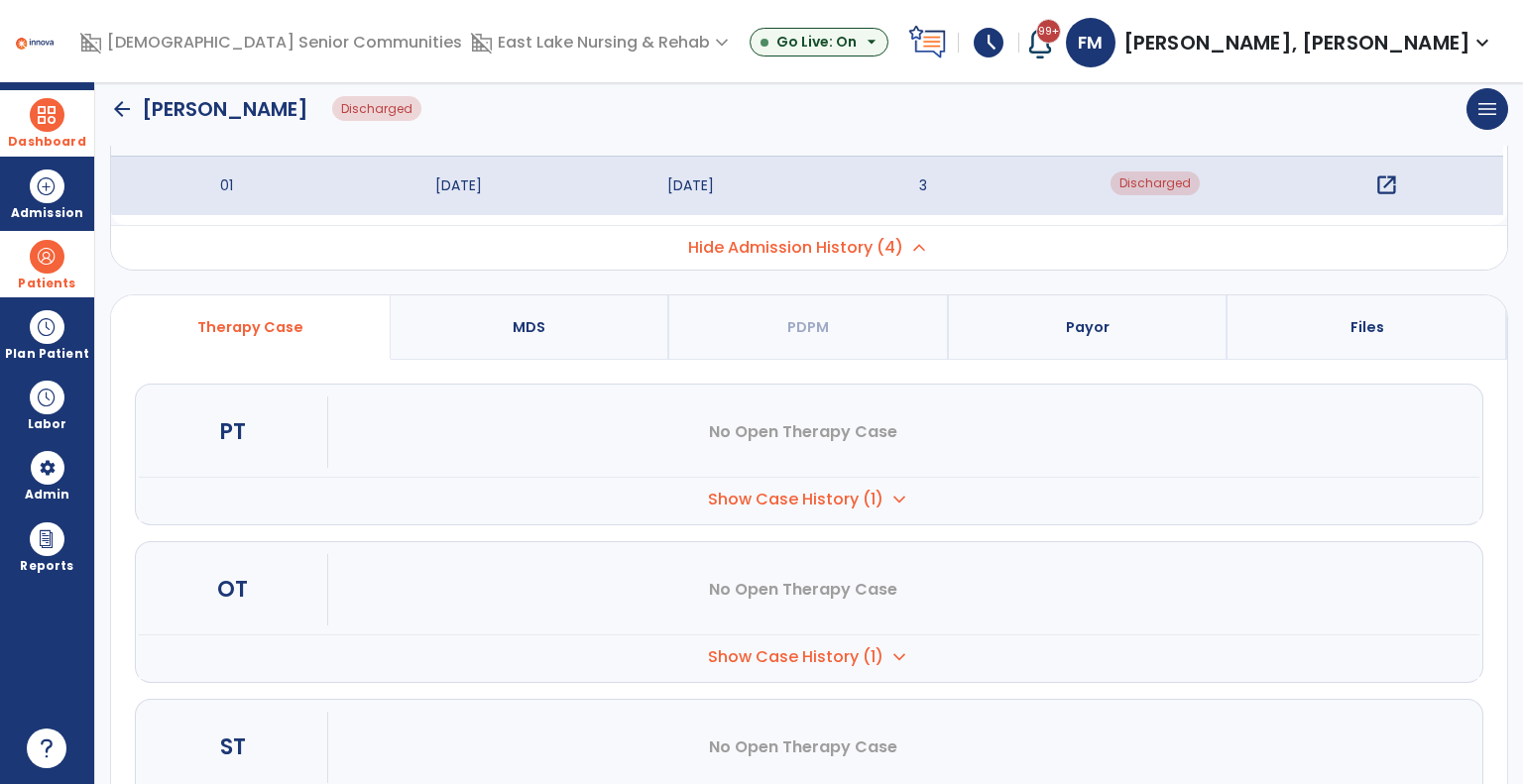 scroll, scrollTop: 441, scrollLeft: 0, axis: vertical 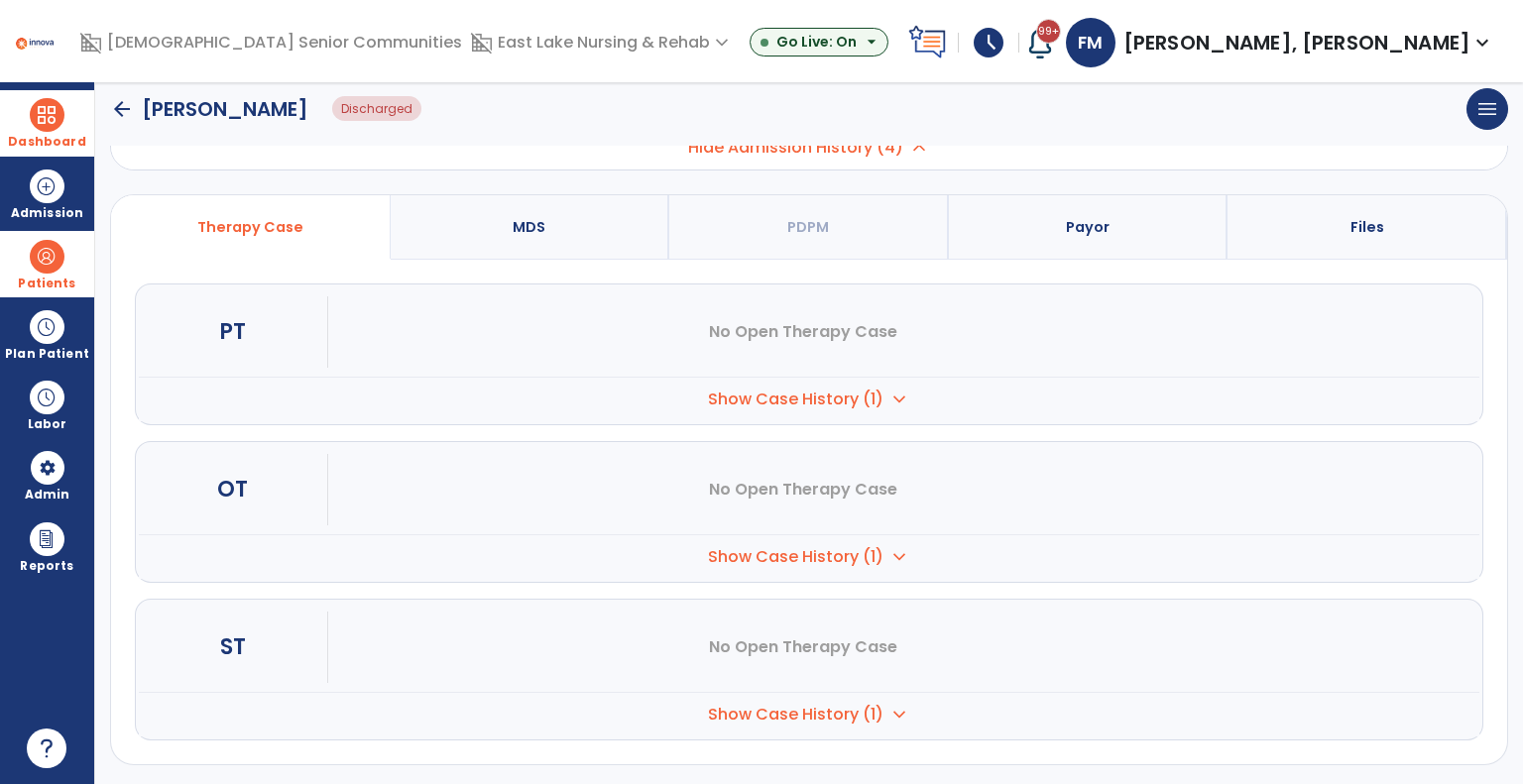 click on "Show Case History (1)" at bounding box center [795, 399] 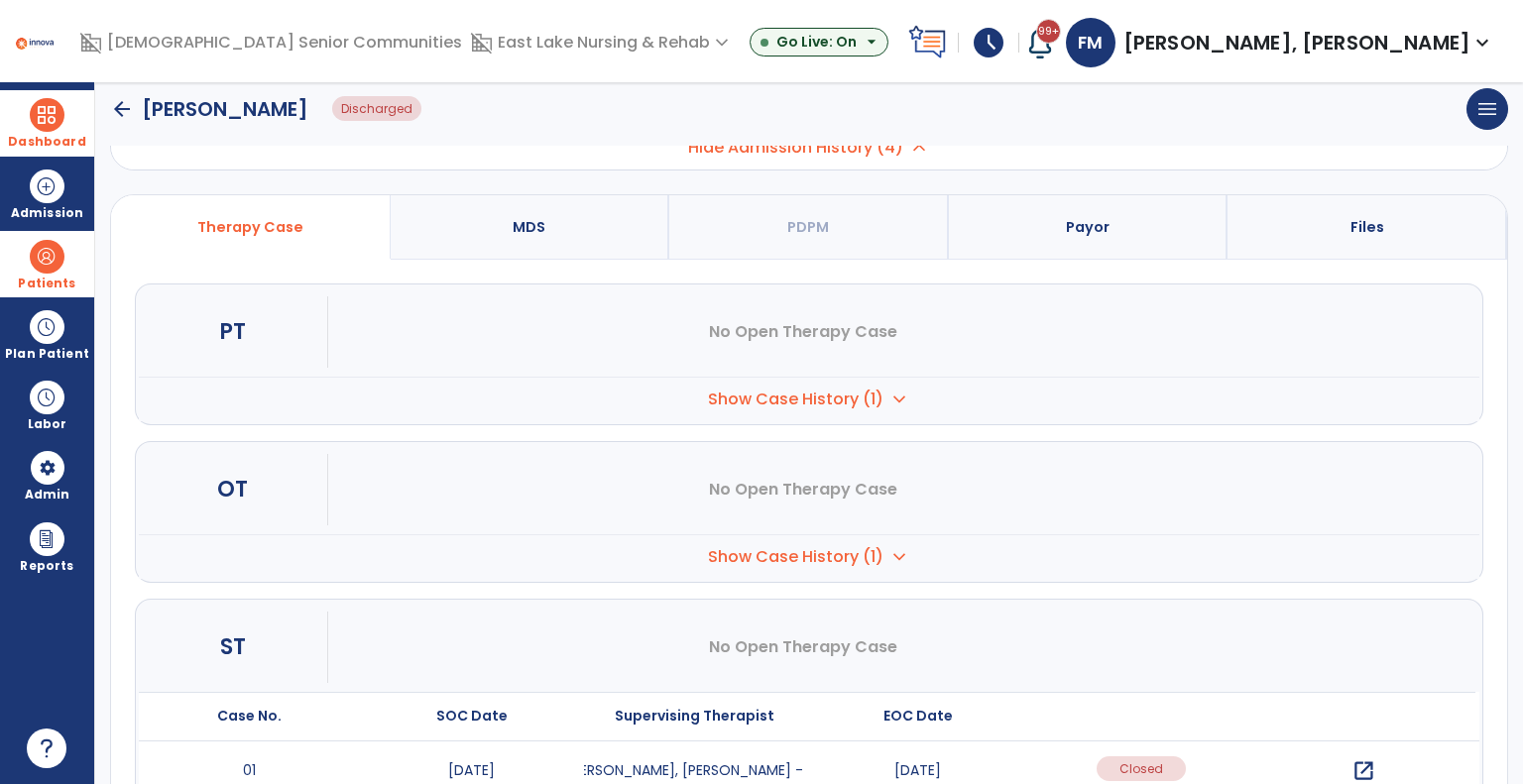 scroll, scrollTop: 560, scrollLeft: 0, axis: vertical 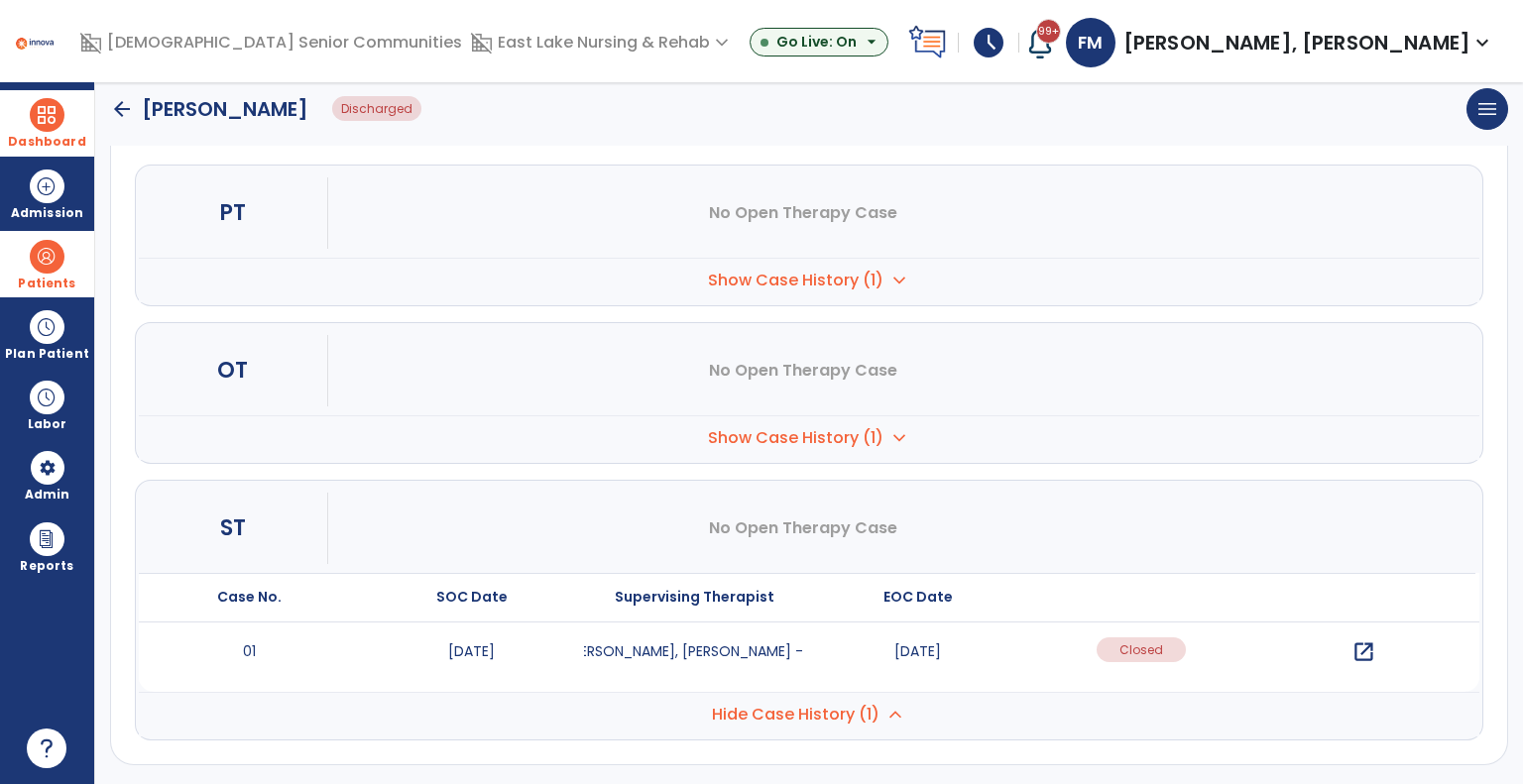 click on "open_in_new" at bounding box center (1363, 652) 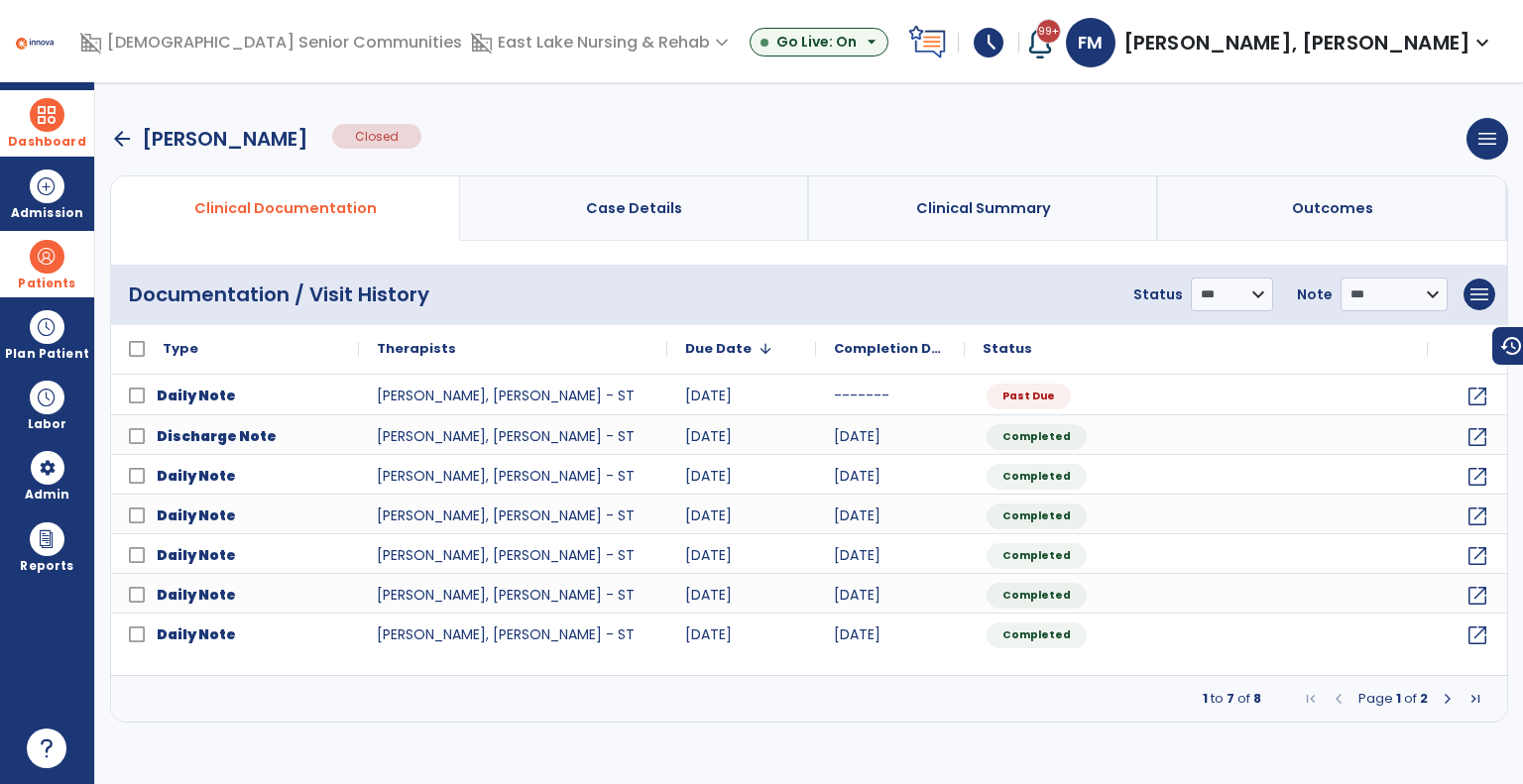 scroll, scrollTop: 0, scrollLeft: 0, axis: both 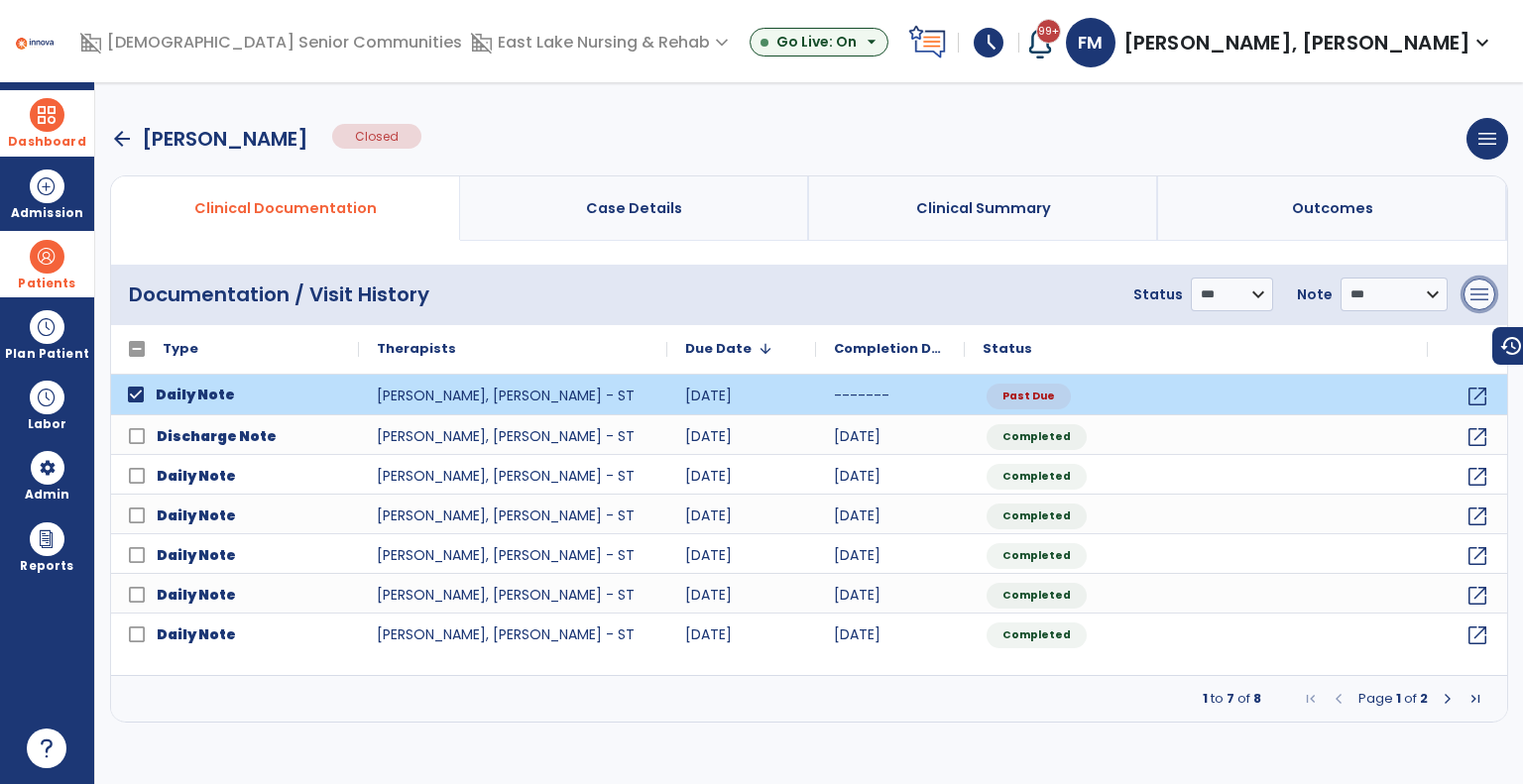 click on "menu" at bounding box center (1479, 294) 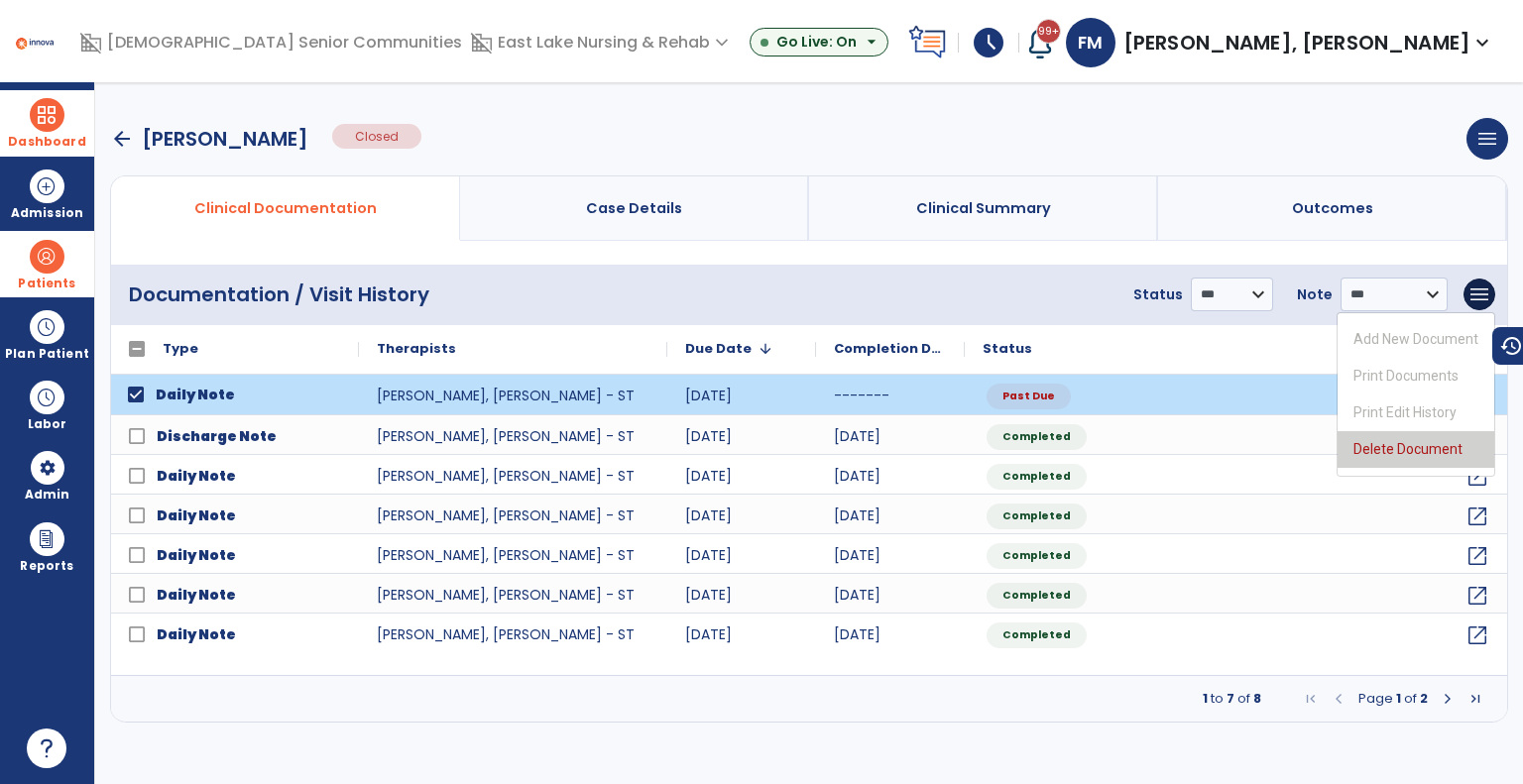 click on "Delete Document" at bounding box center [1416, 449] 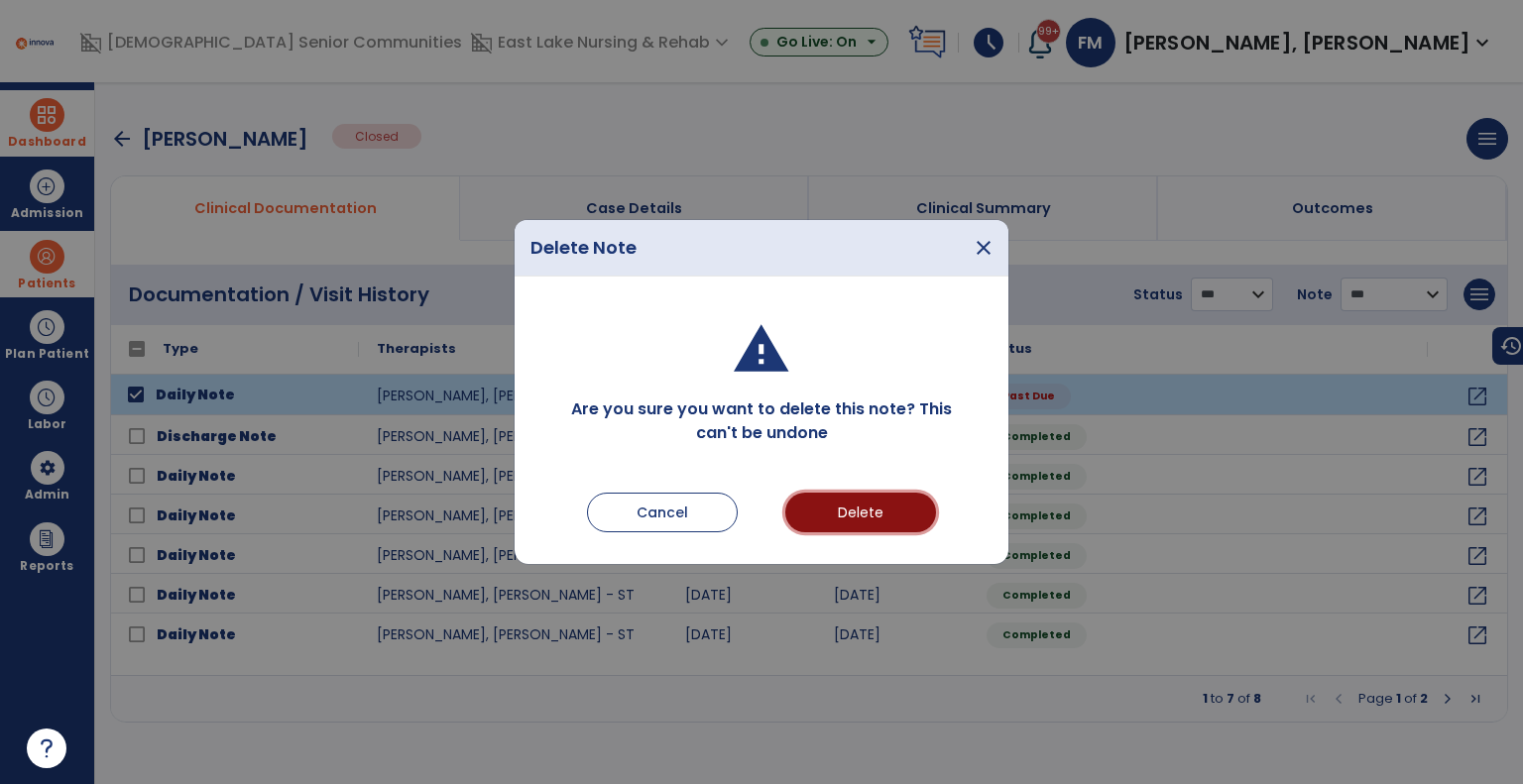 click on "Delete" at bounding box center (861, 512) 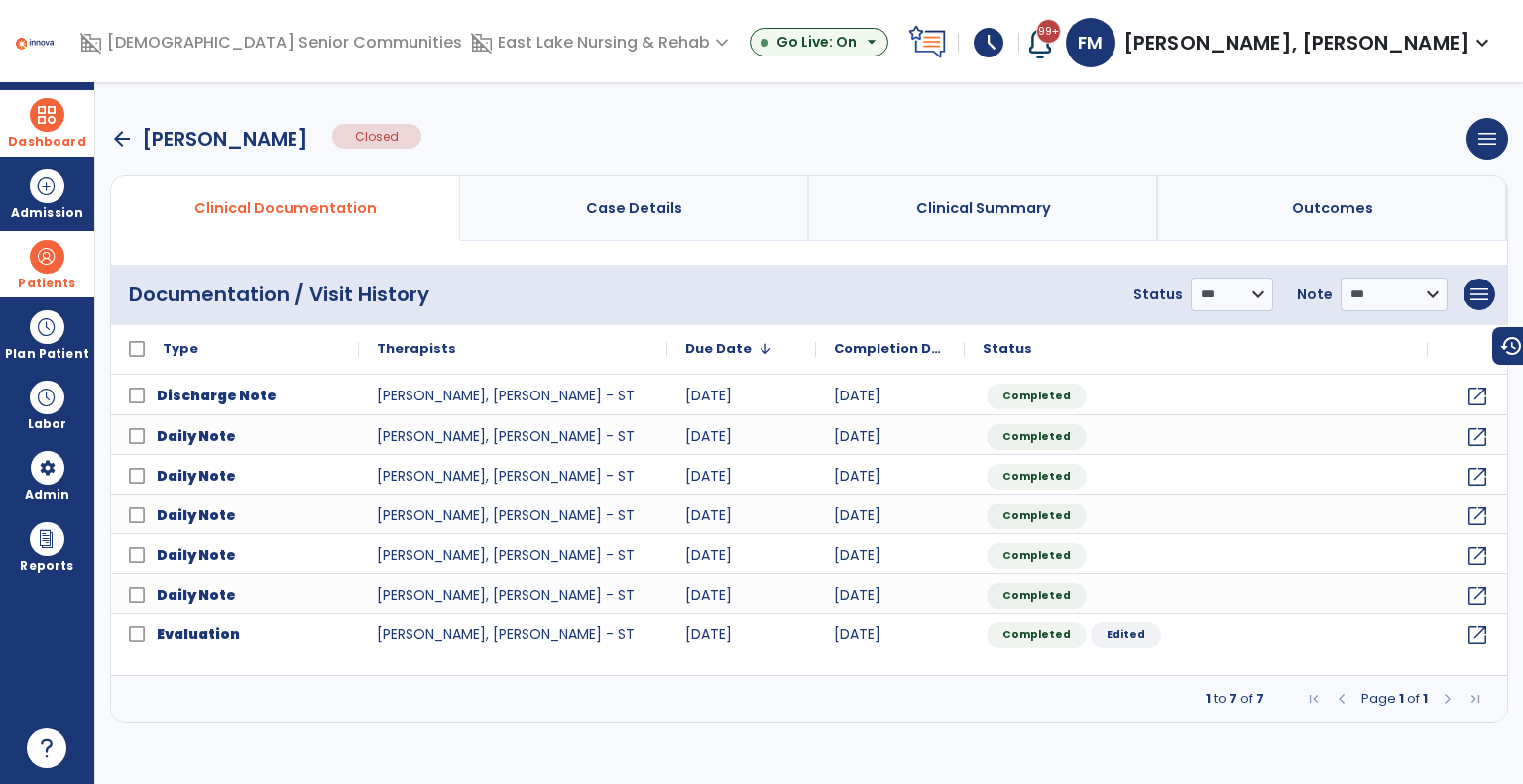 click on "Patients" at bounding box center [47, 283] 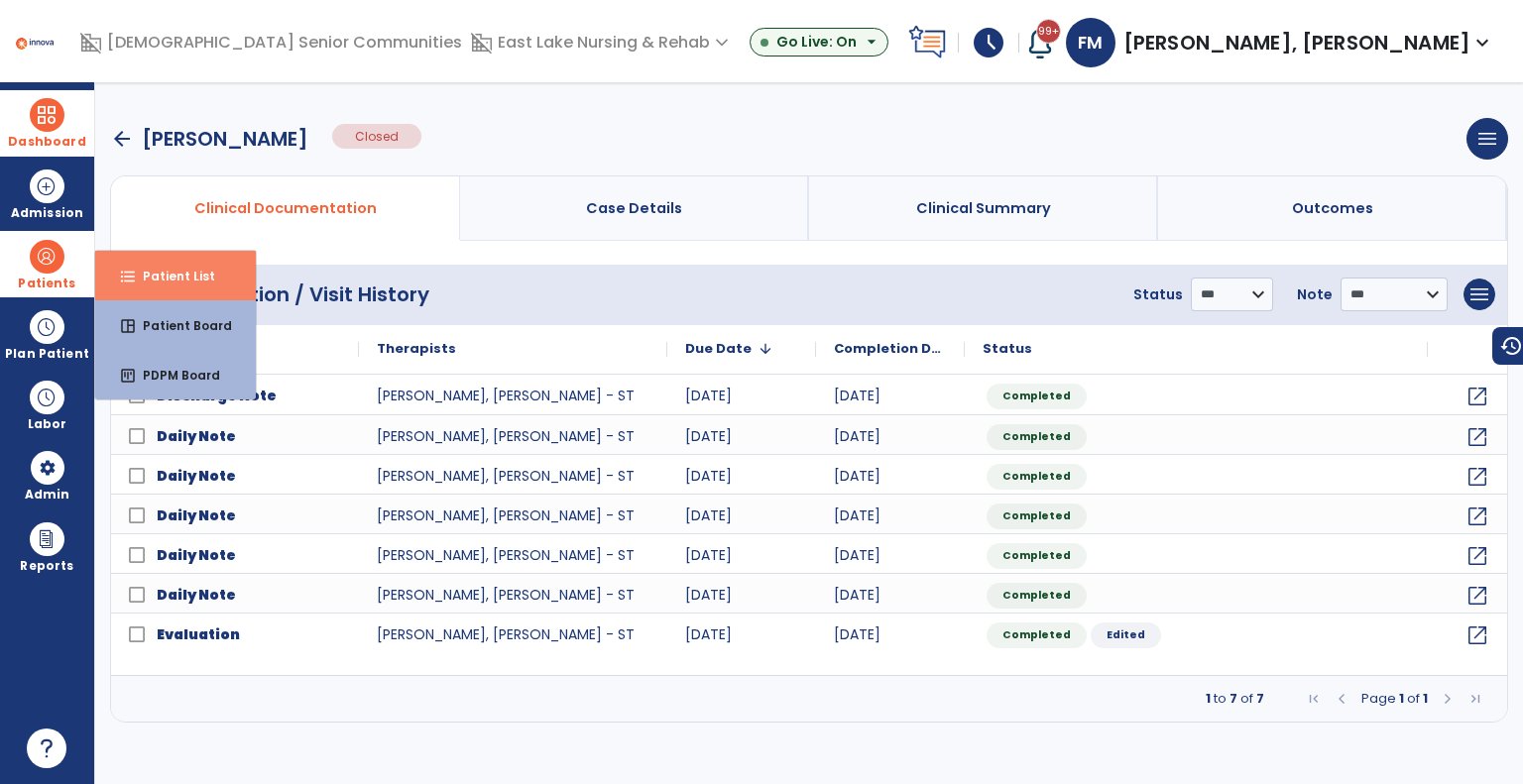 click on "Patient List" at bounding box center (171, 276) 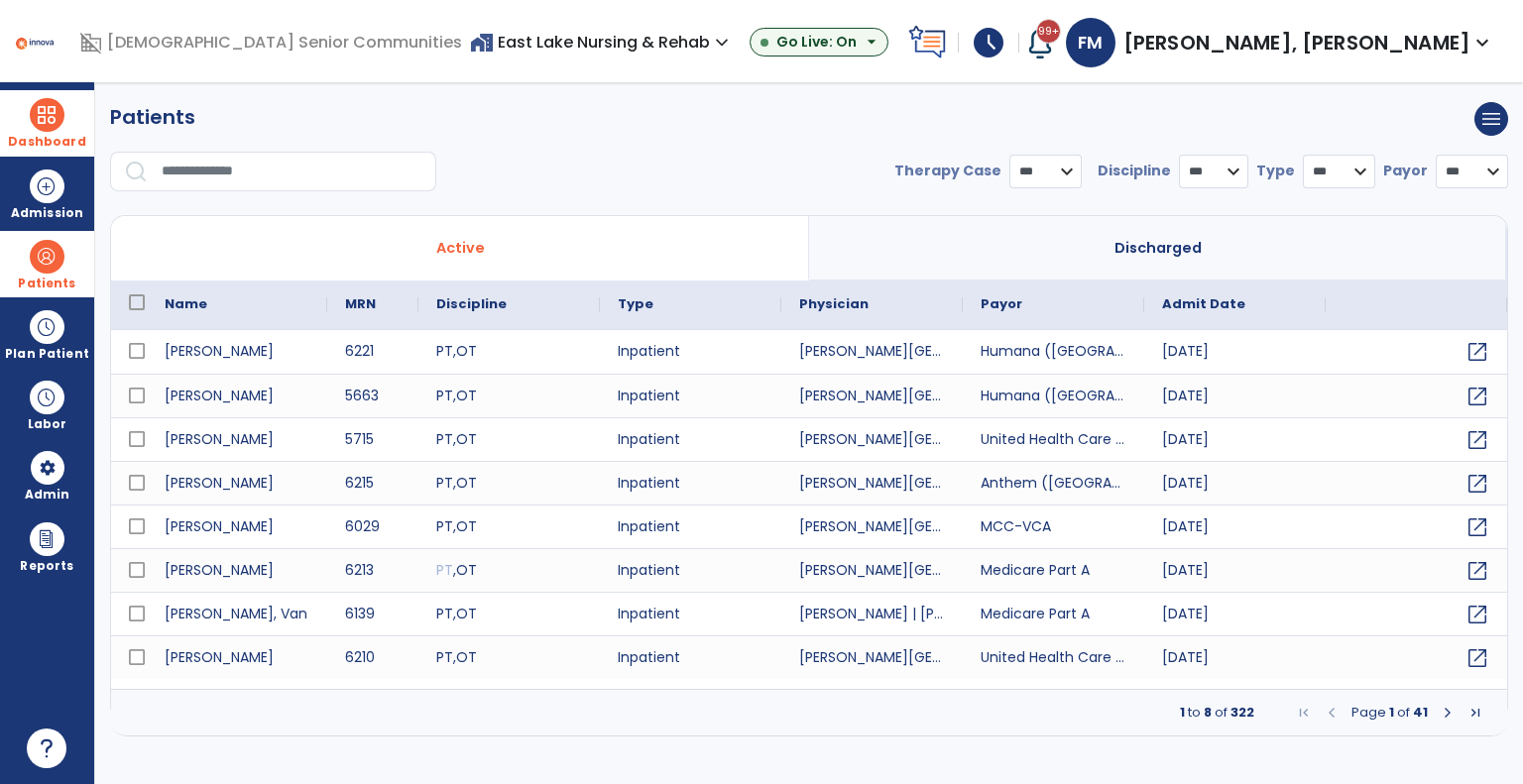 click on "Discharged" at bounding box center [1158, 248] 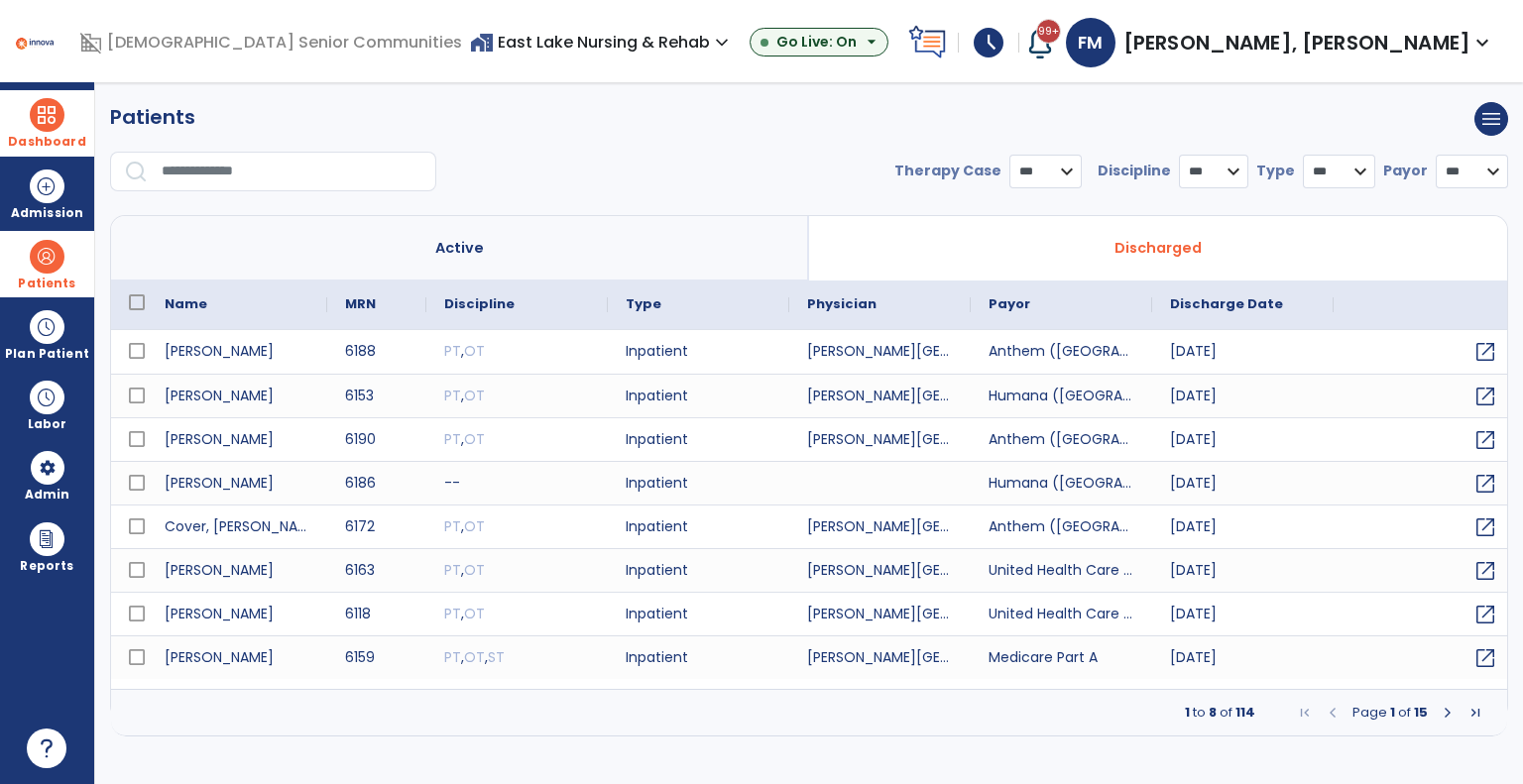 select on "***" 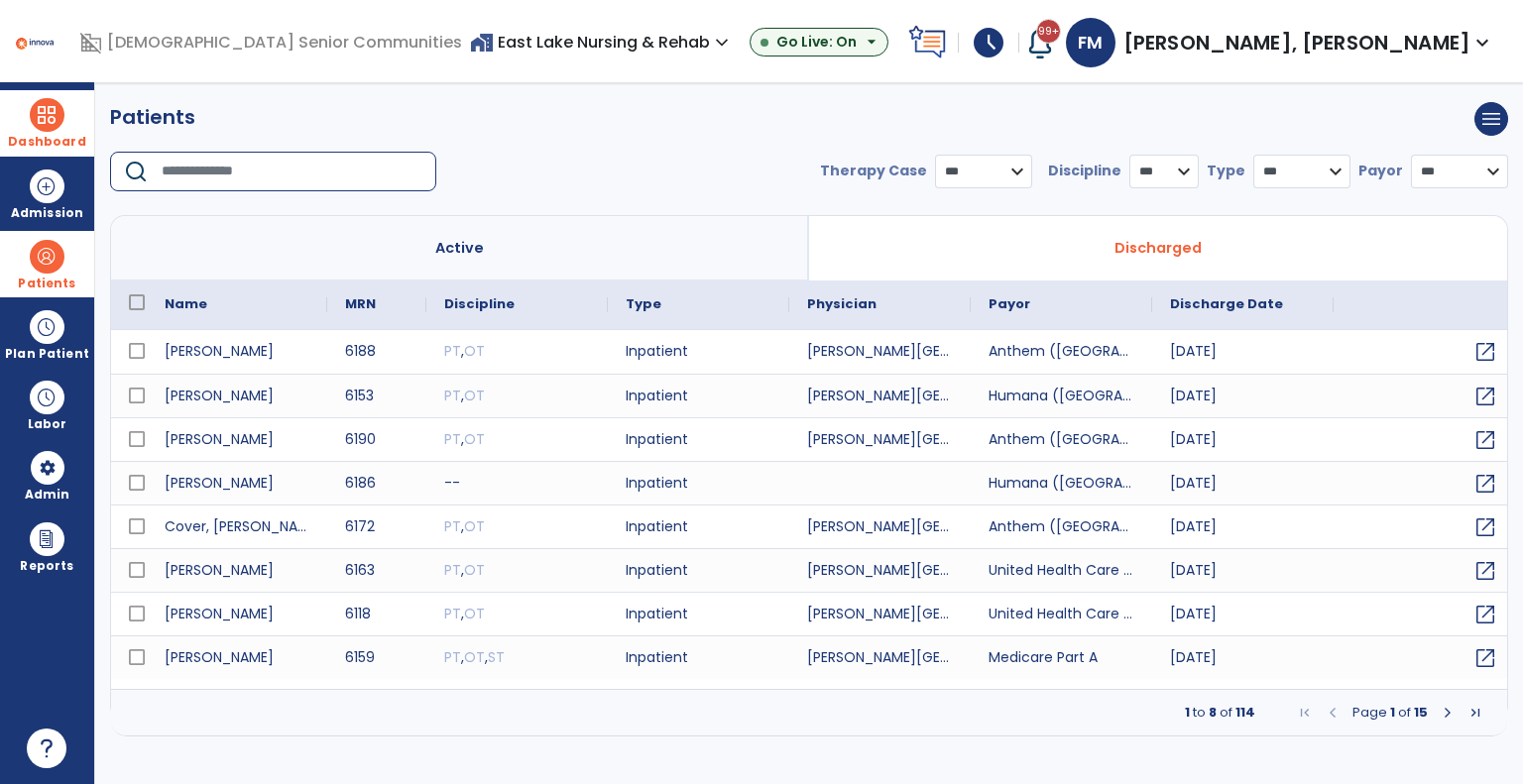 click at bounding box center [292, 171] 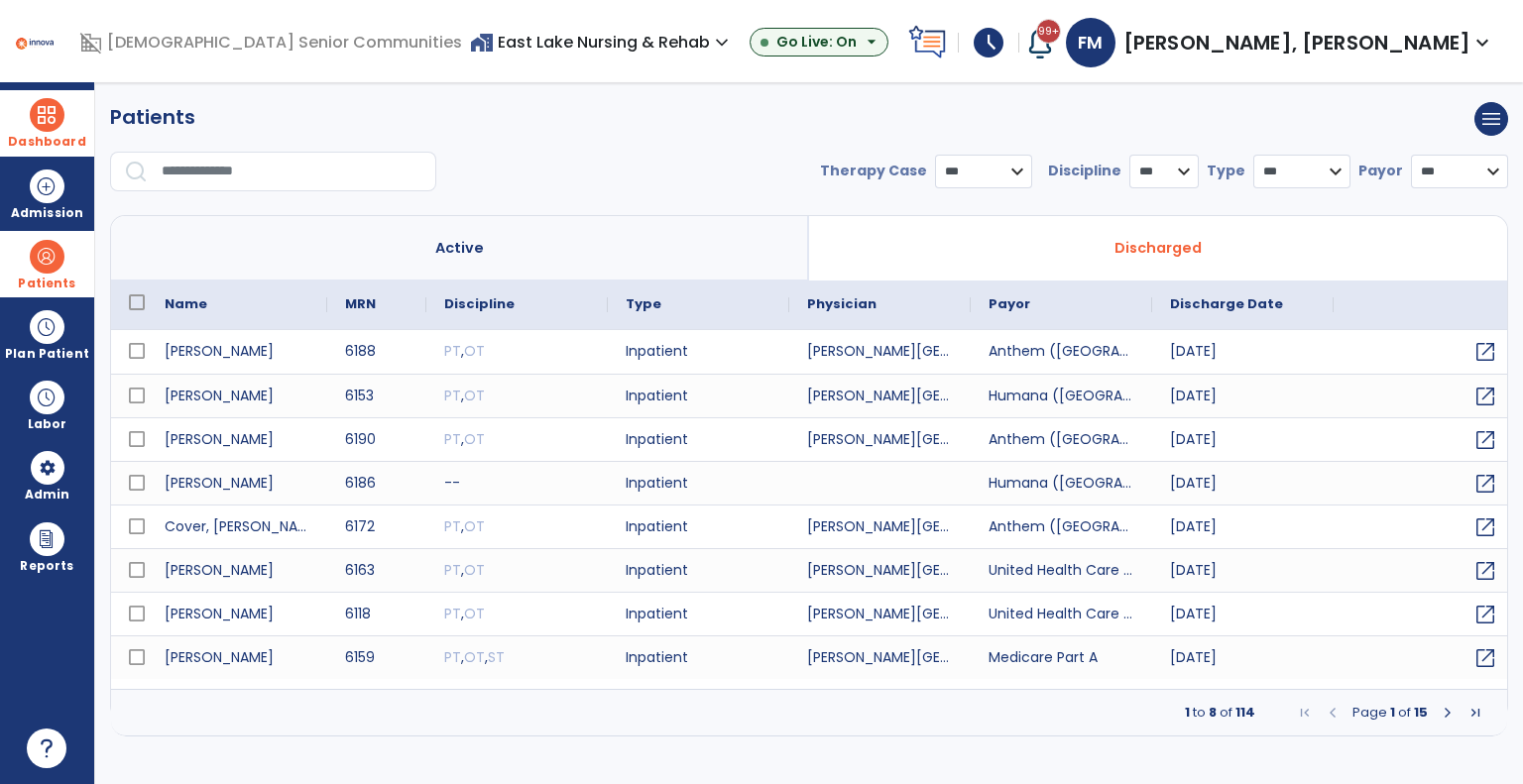type 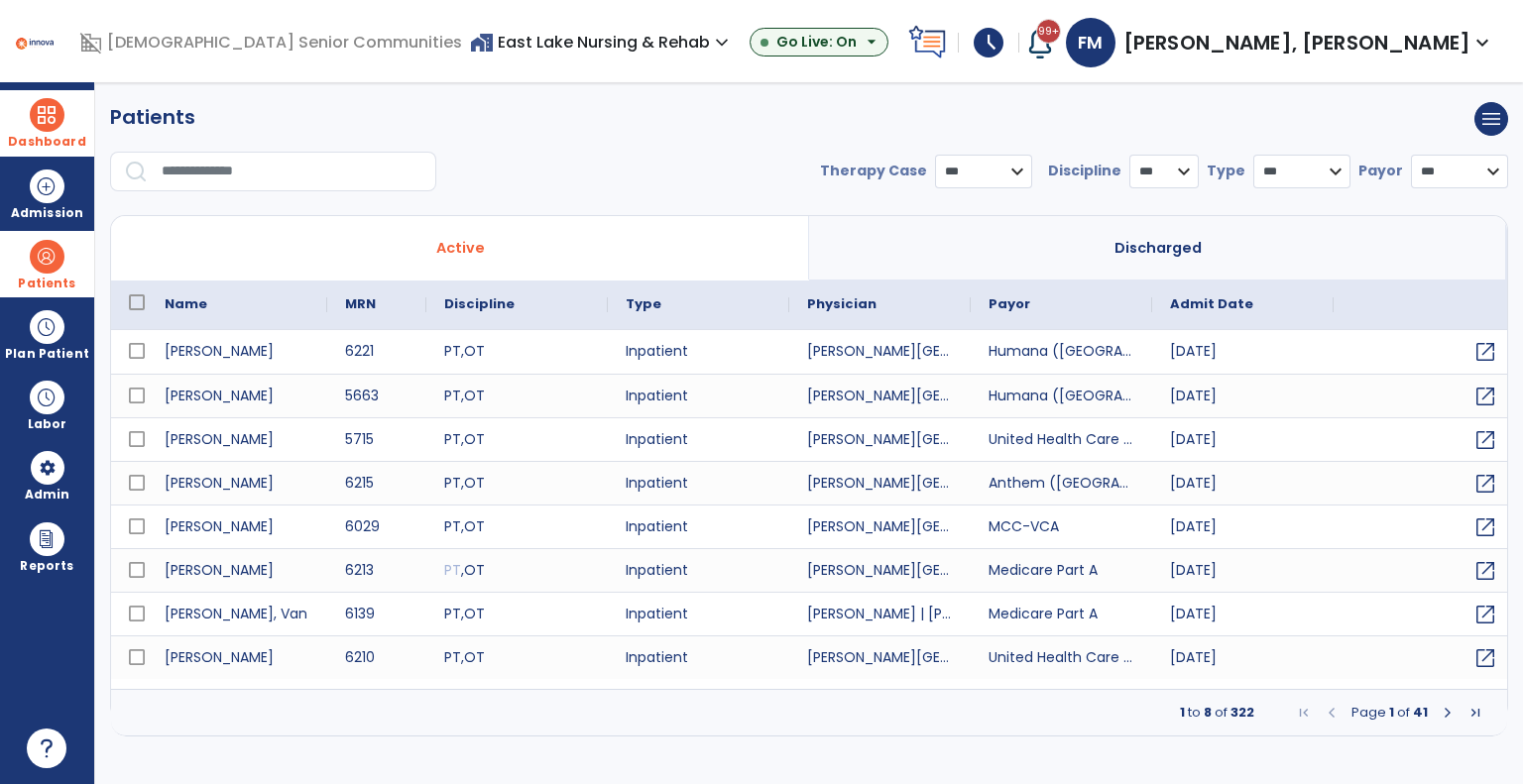 click at bounding box center (292, 171) 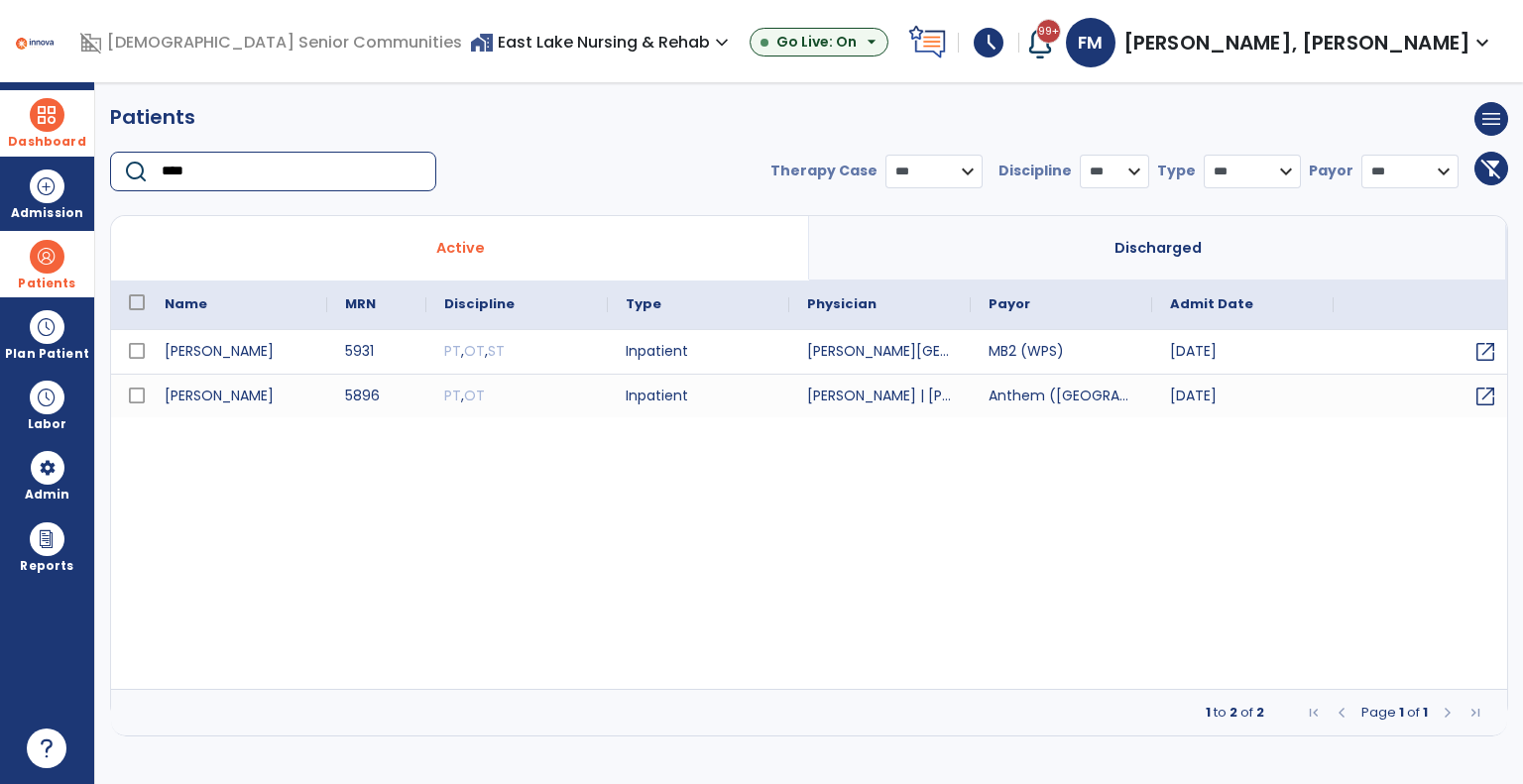 click on "****" at bounding box center [292, 171] 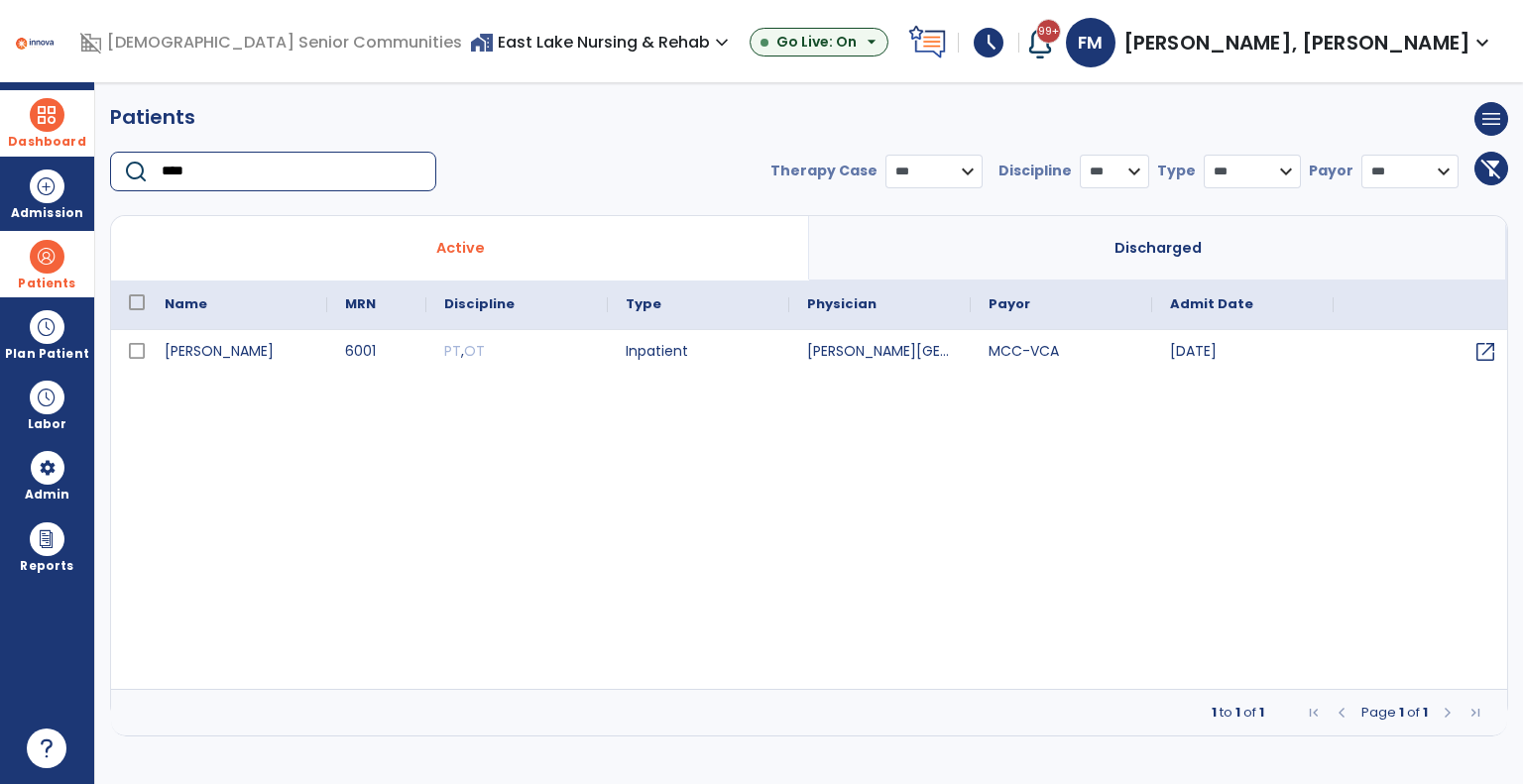 type on "****" 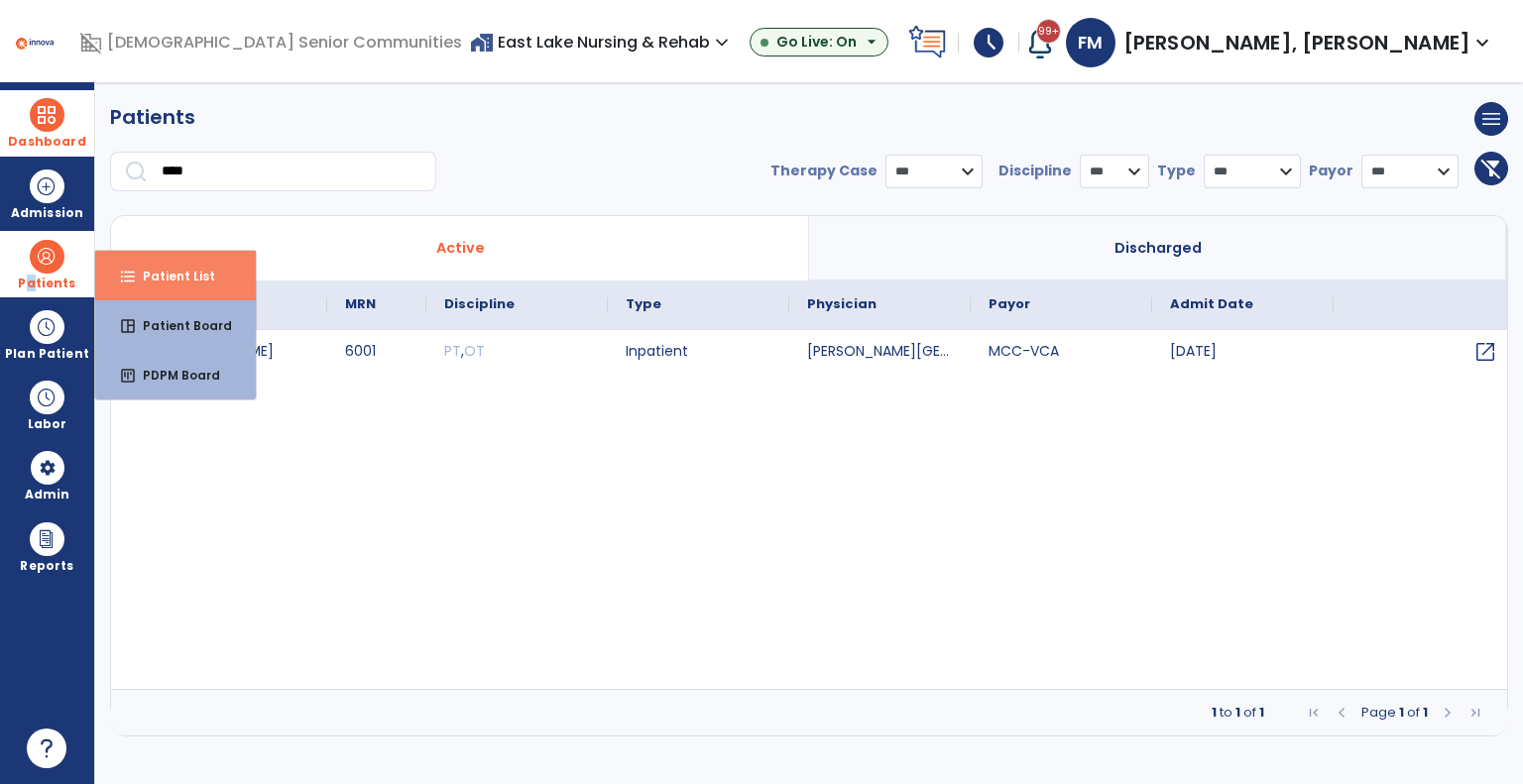 click on "format_list_bulleted" at bounding box center [128, 277] 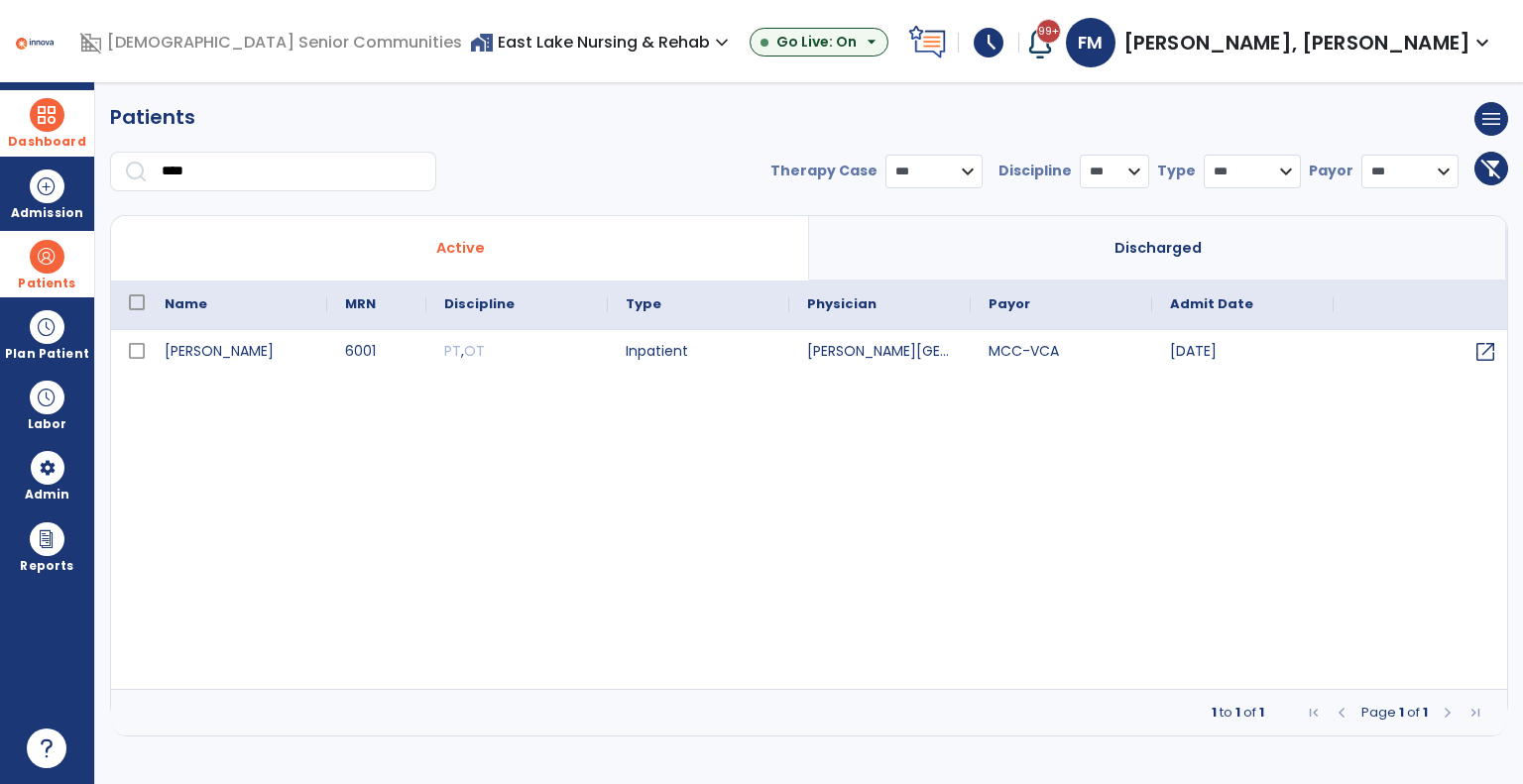 drag, startPoint x: 44, startPoint y: 252, endPoint x: 58, endPoint y: 256, distance: 14.56022 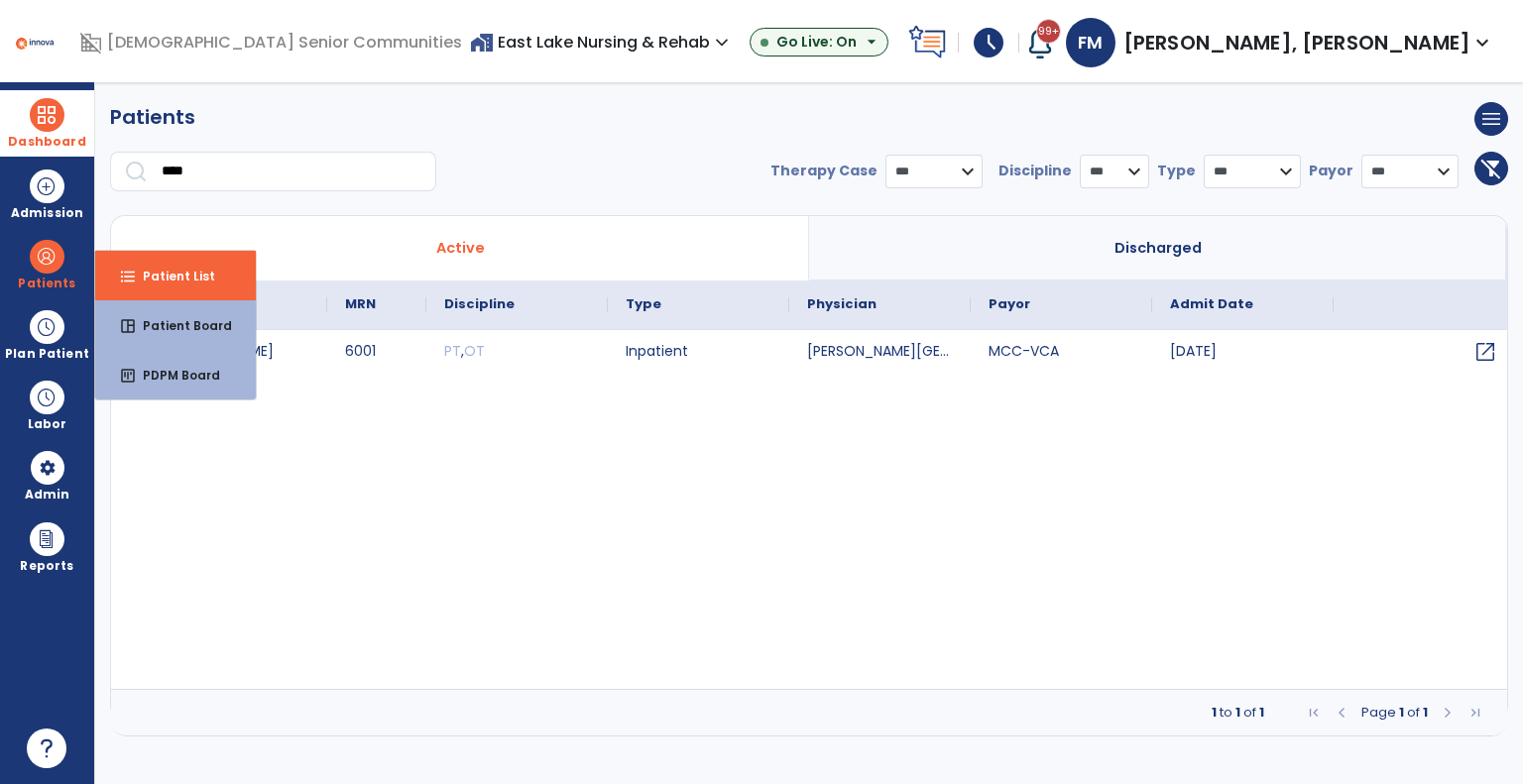 drag, startPoint x: 142, startPoint y: 280, endPoint x: 151, endPoint y: 257, distance: 24.698178 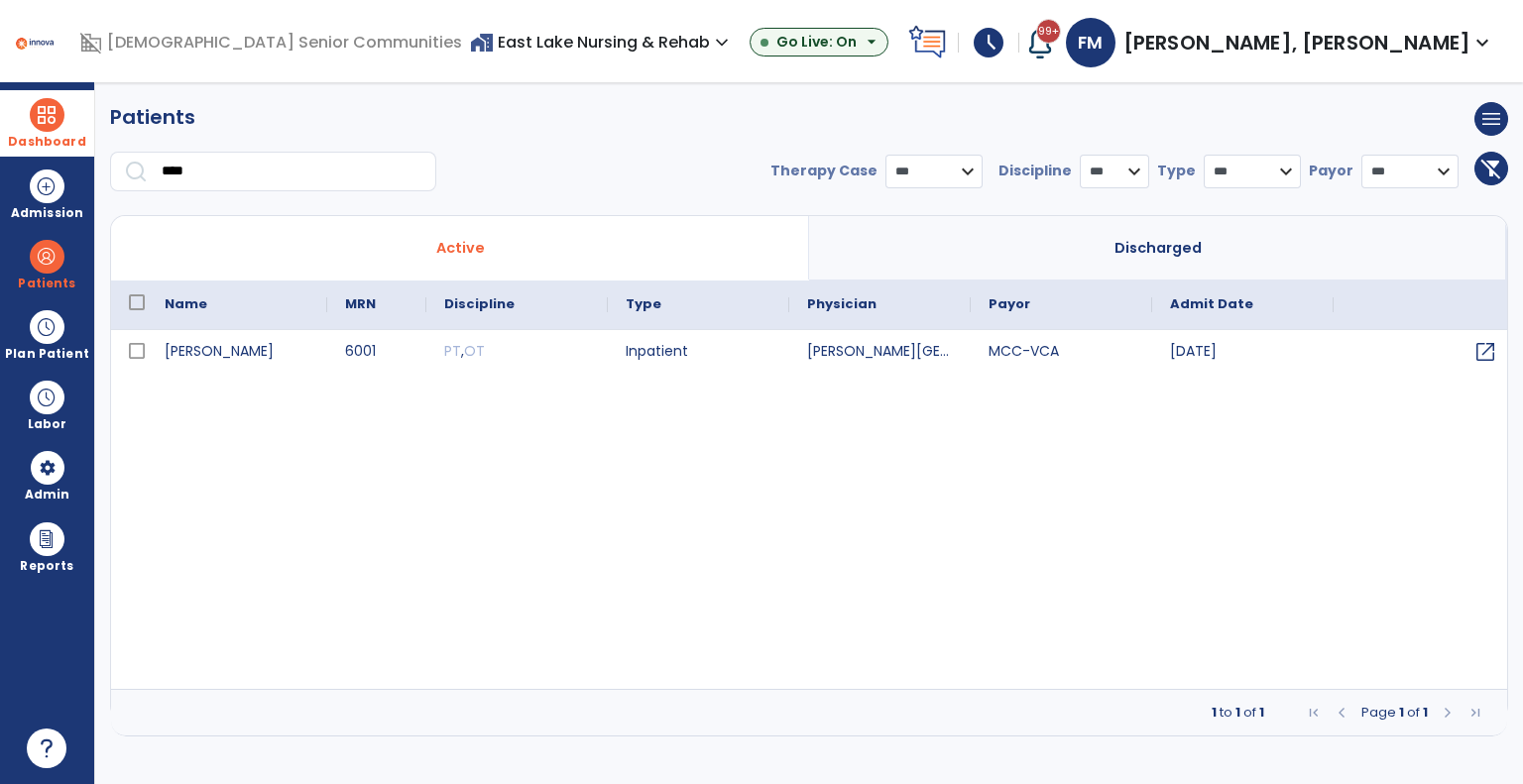click on "Active" at bounding box center (460, 248) 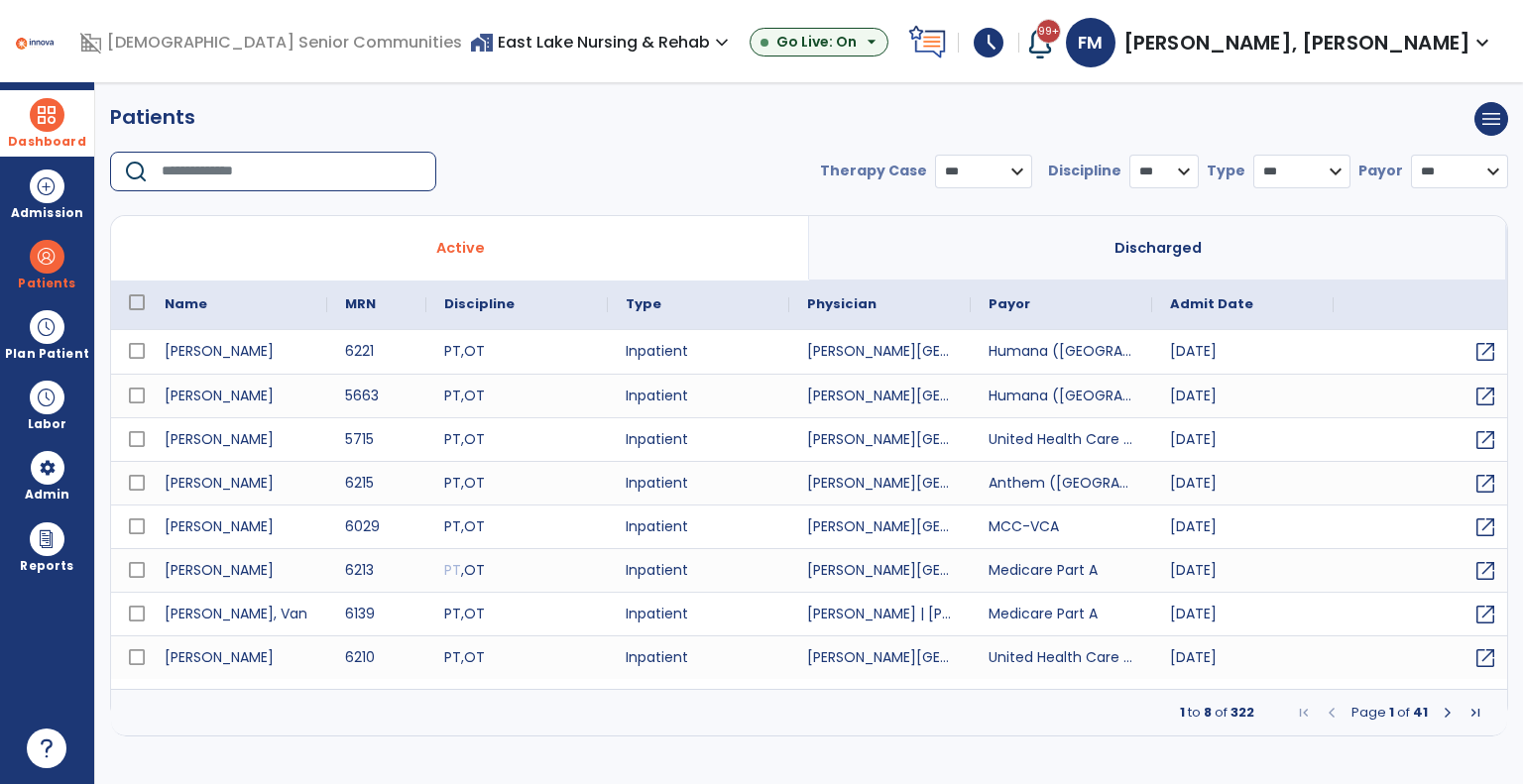 click at bounding box center [292, 171] 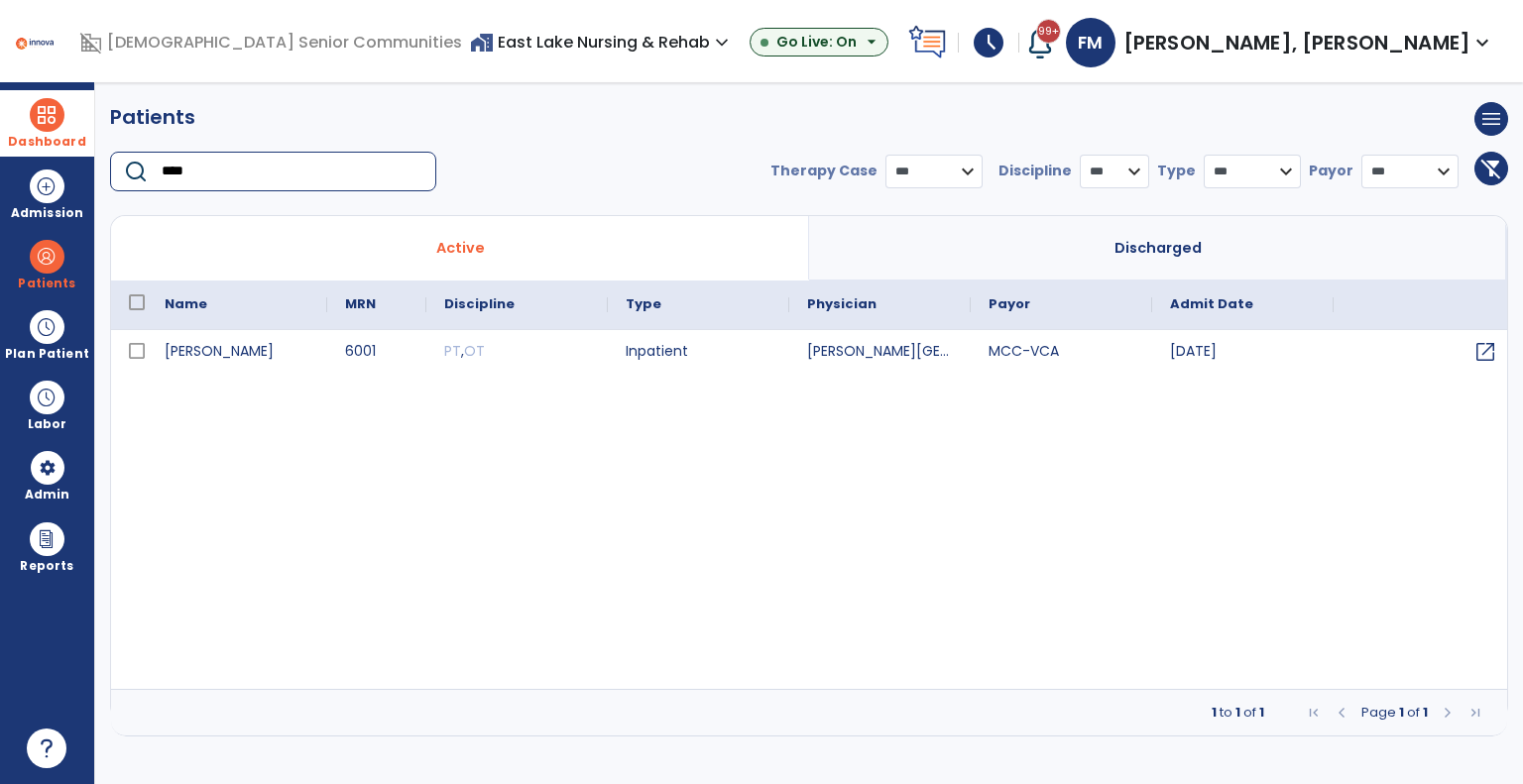 drag, startPoint x: 205, startPoint y: 169, endPoint x: 75, endPoint y: 150, distance: 131.38112 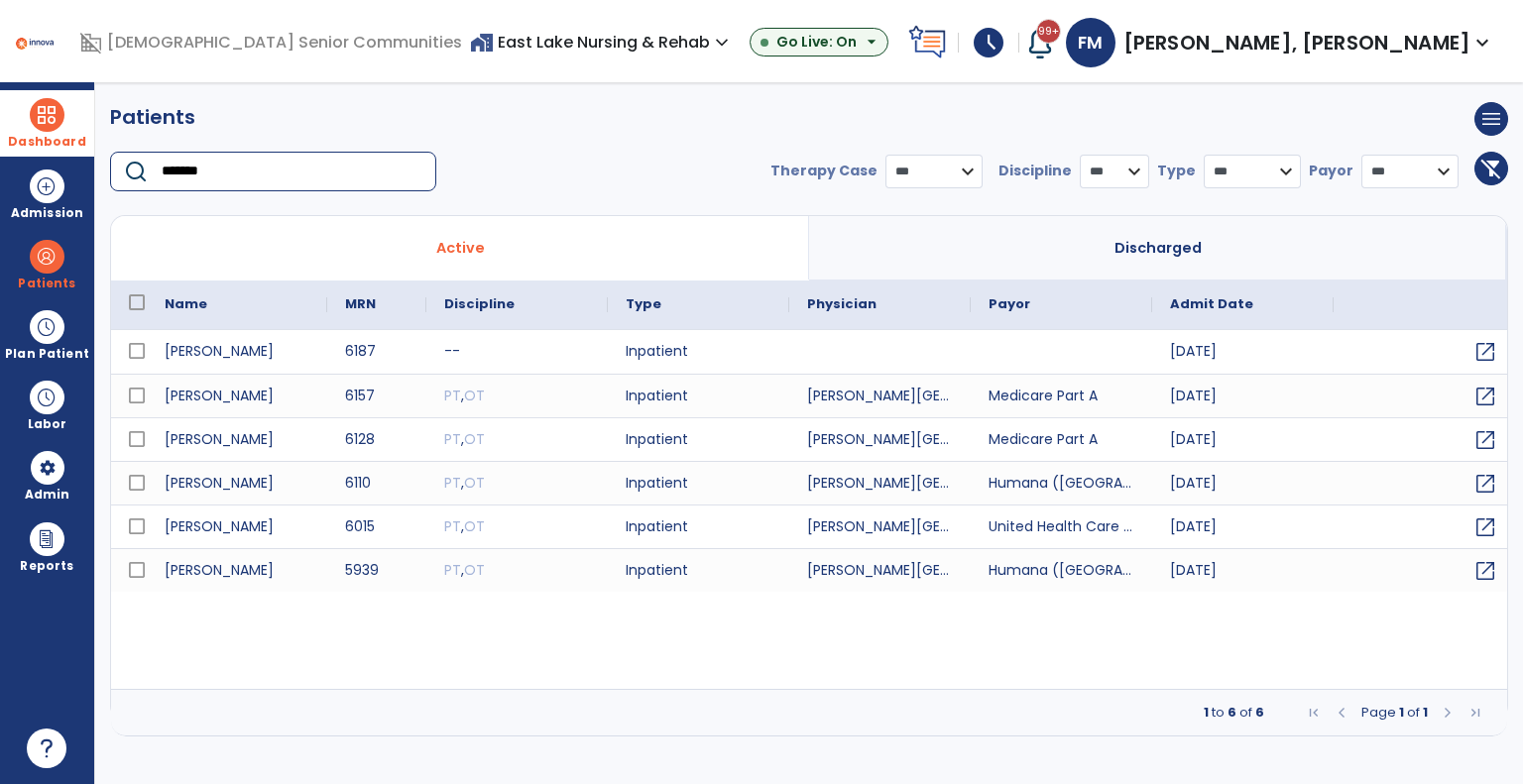 type on "*******" 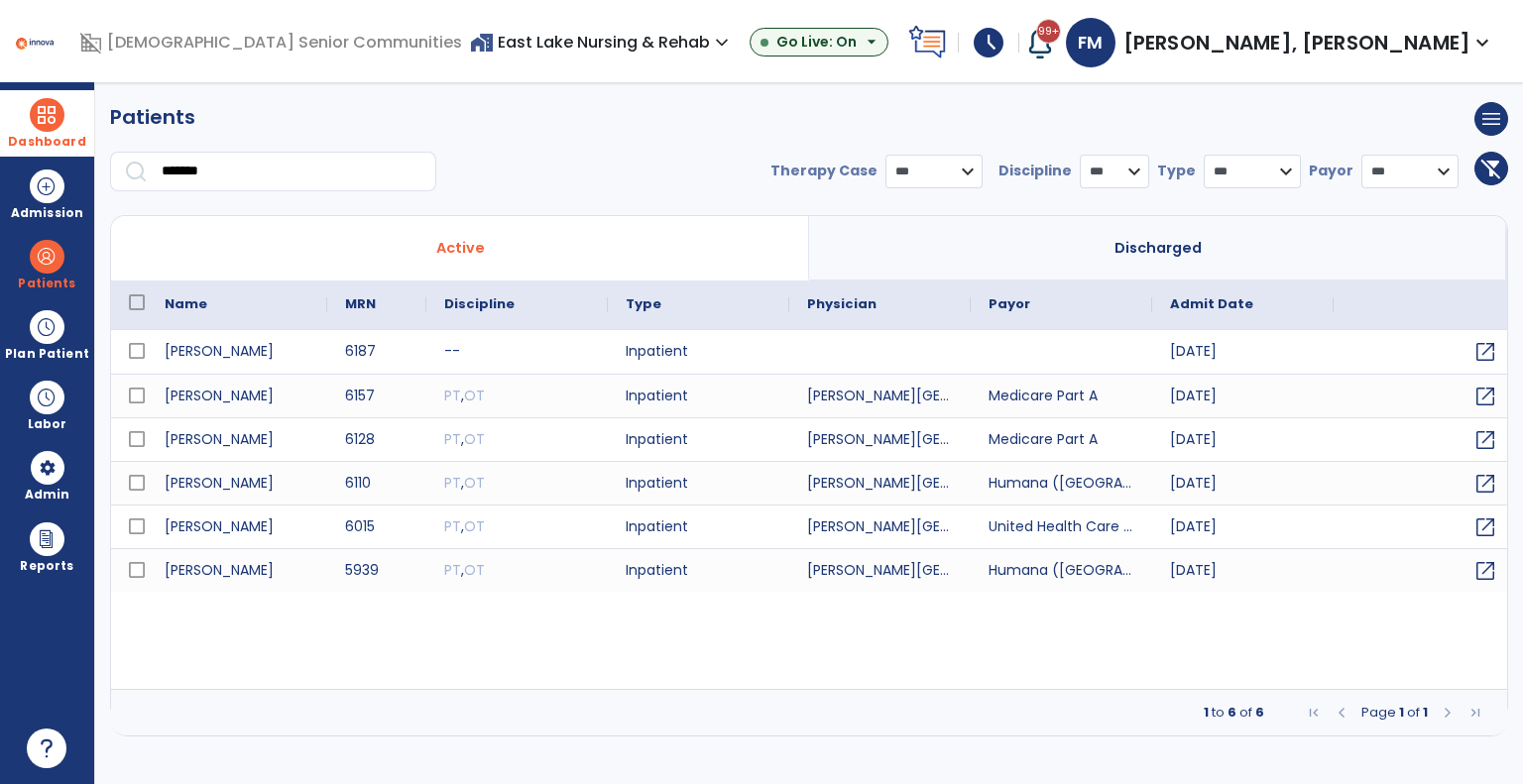 click at bounding box center (47, 115) 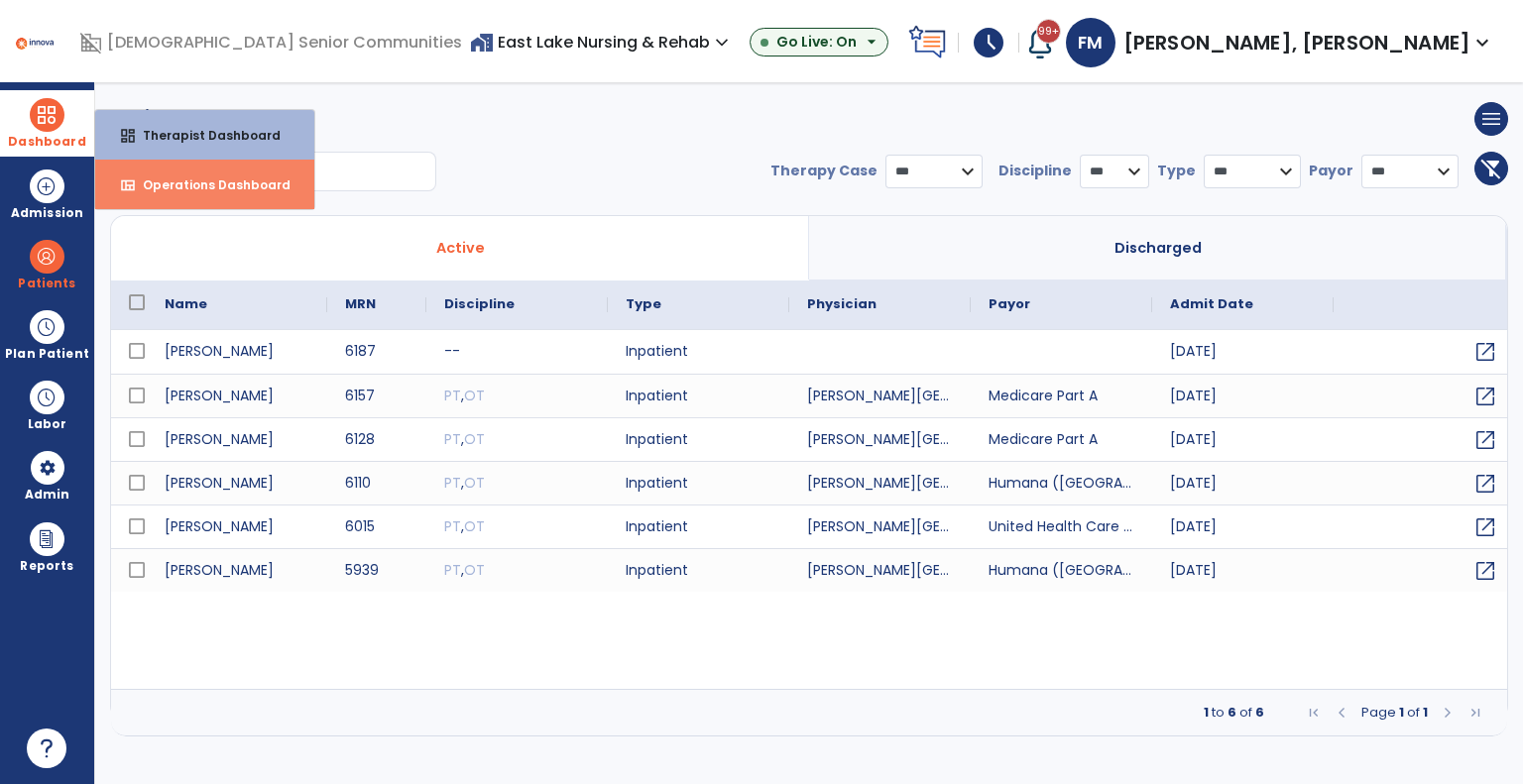 click on "view_quilt  Operations Dashboard" at bounding box center [204, 184] 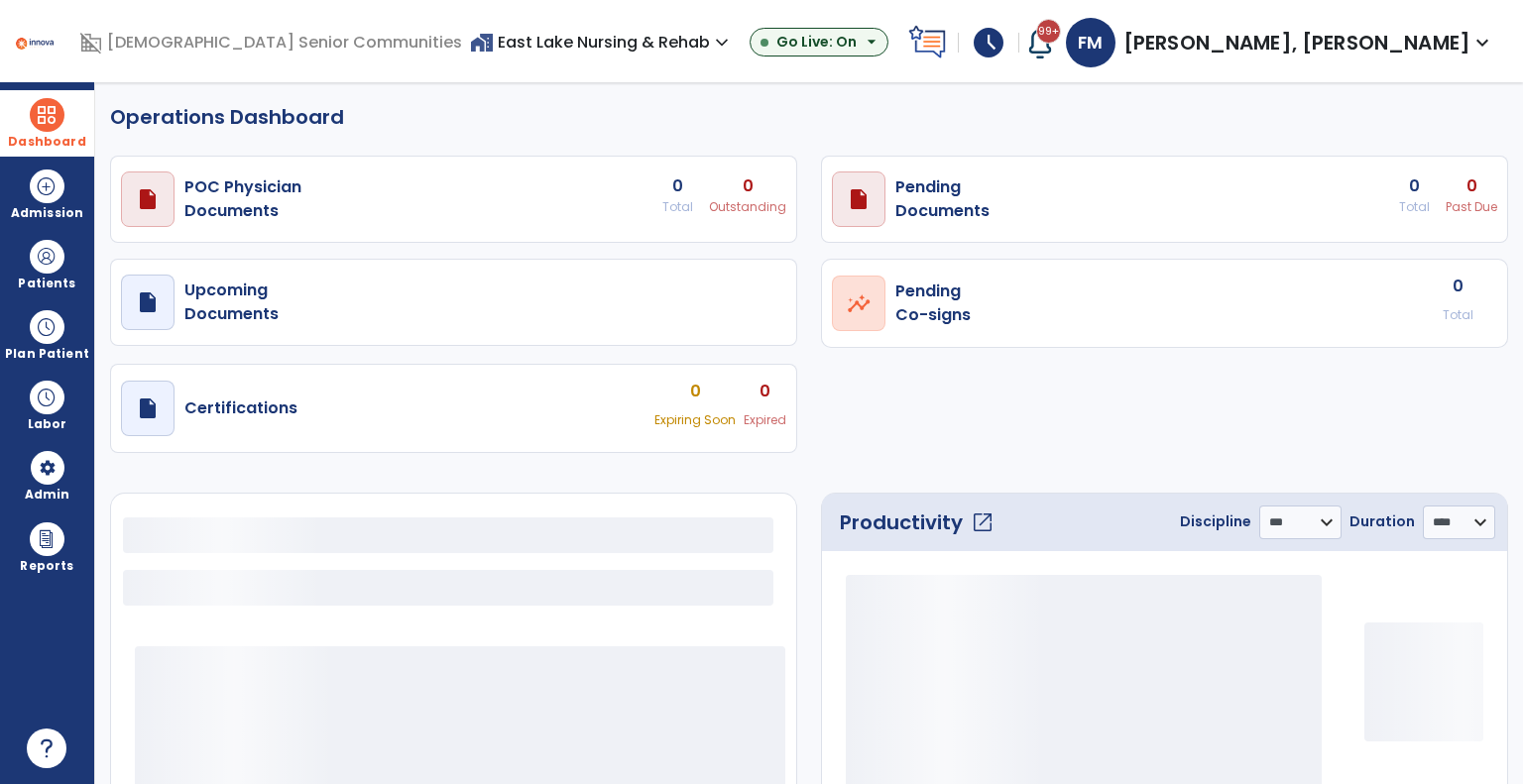 select on "***" 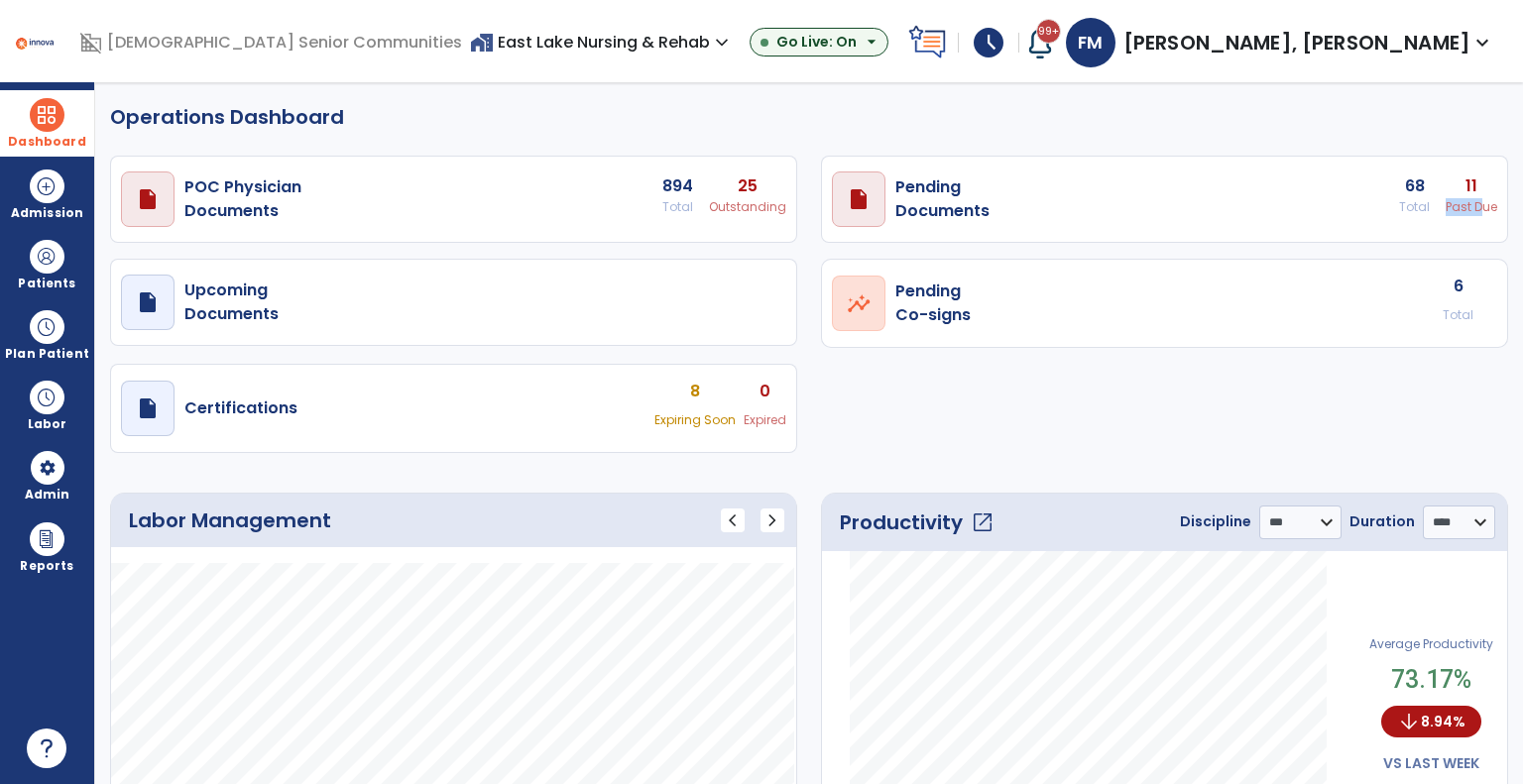 click on "11 Past Due" at bounding box center [748, 199] 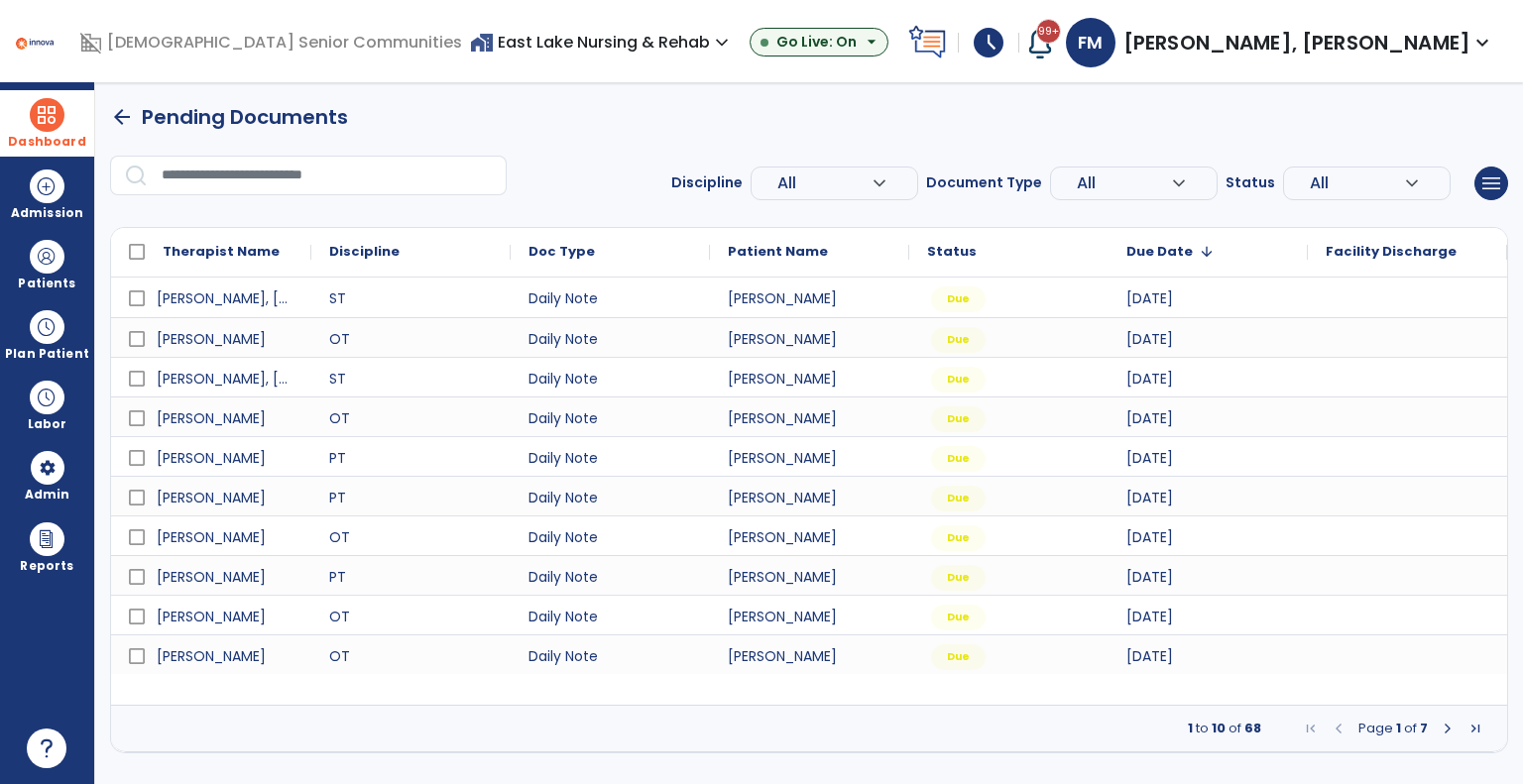 click on "All" at bounding box center [824, 183] 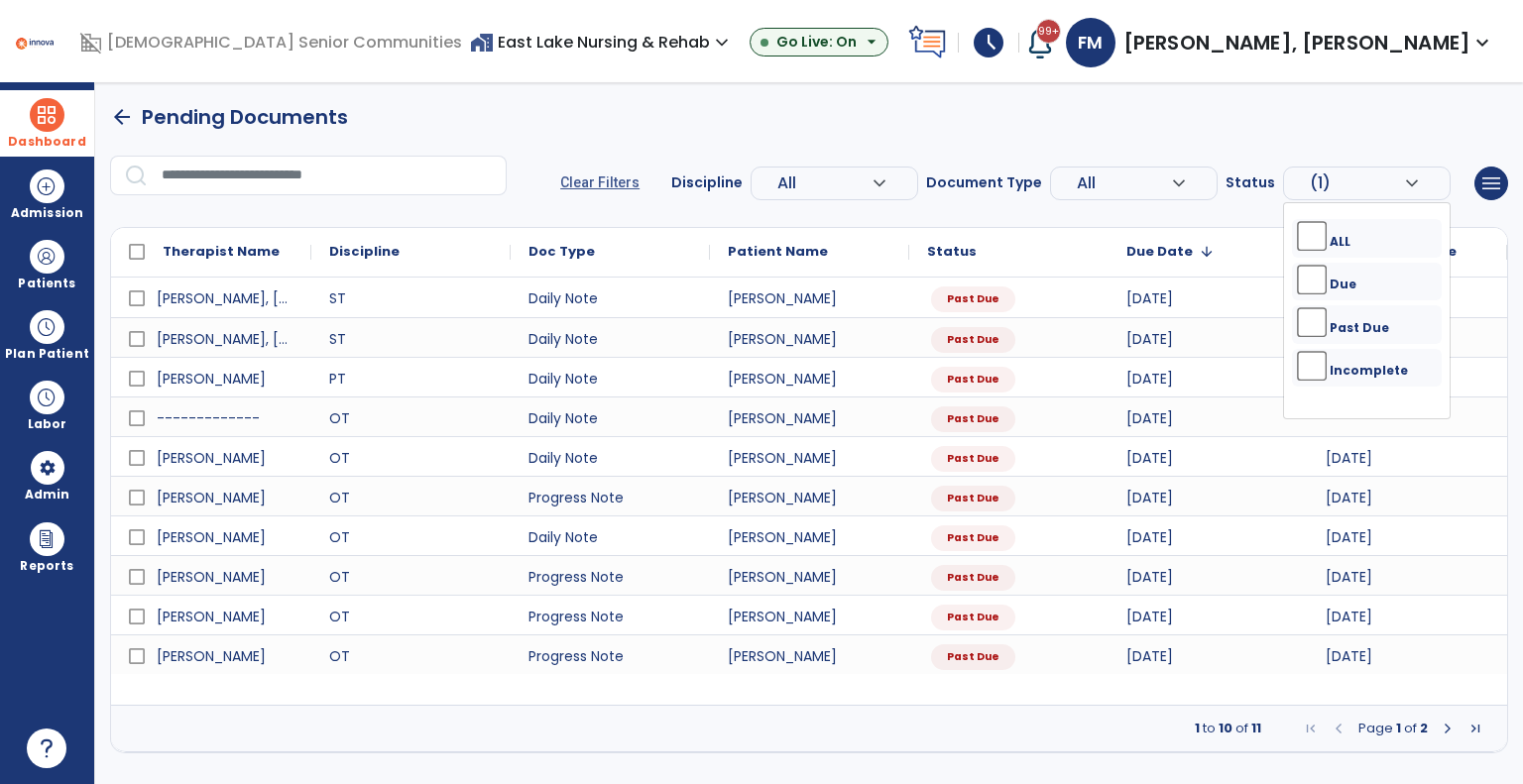 click at bounding box center (1448, 728) 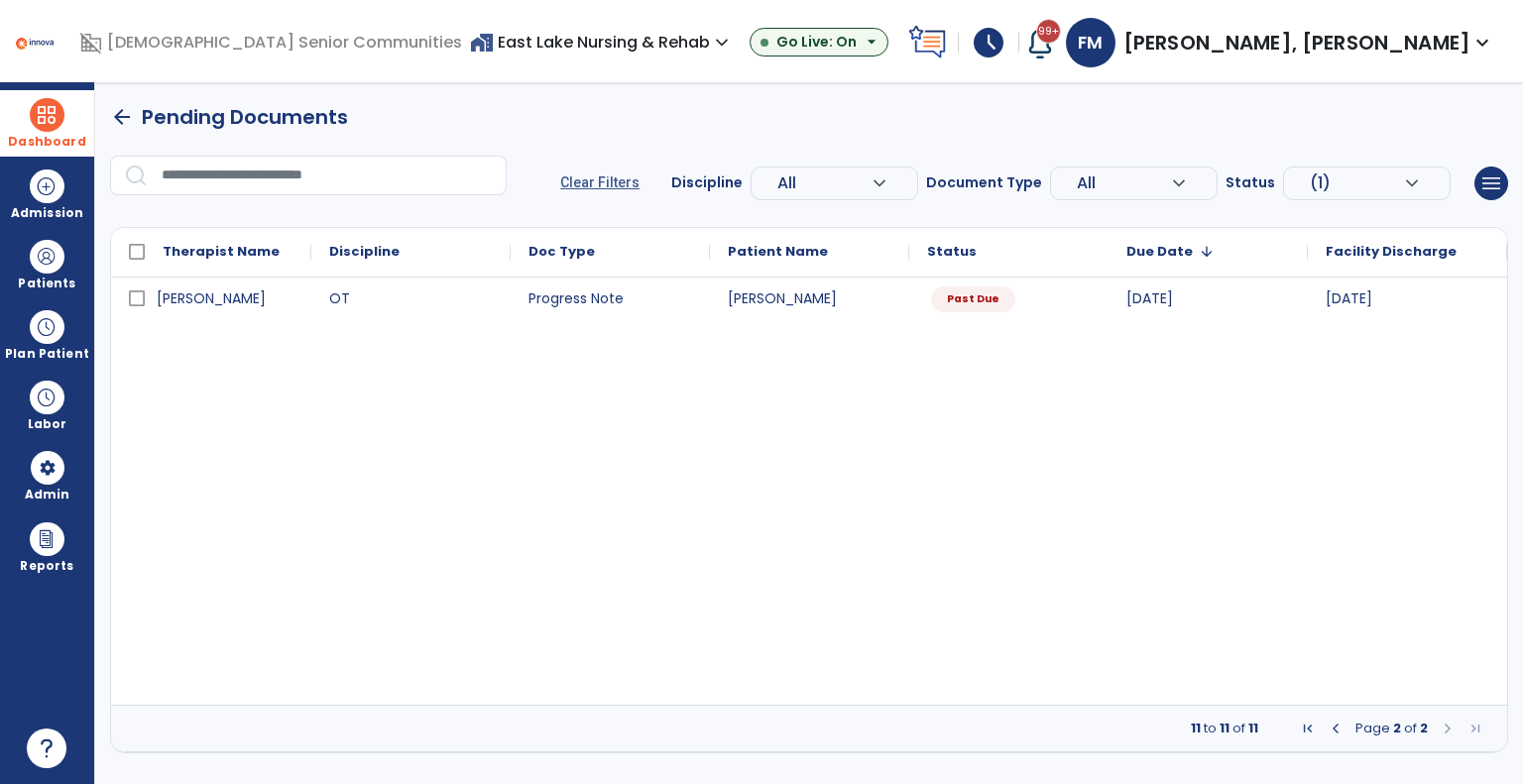 click at bounding box center [1336, 728] 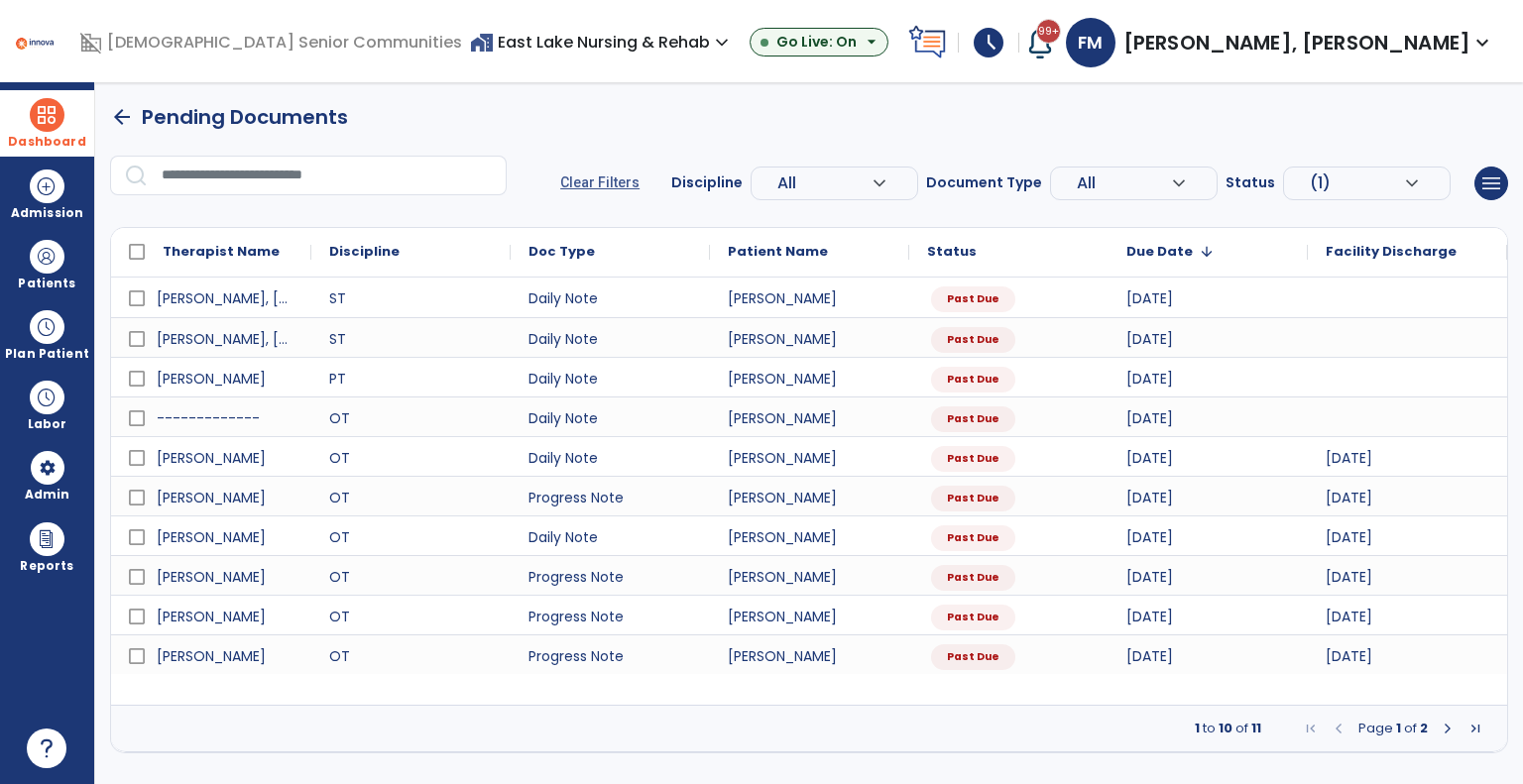 click at bounding box center [1448, 728] 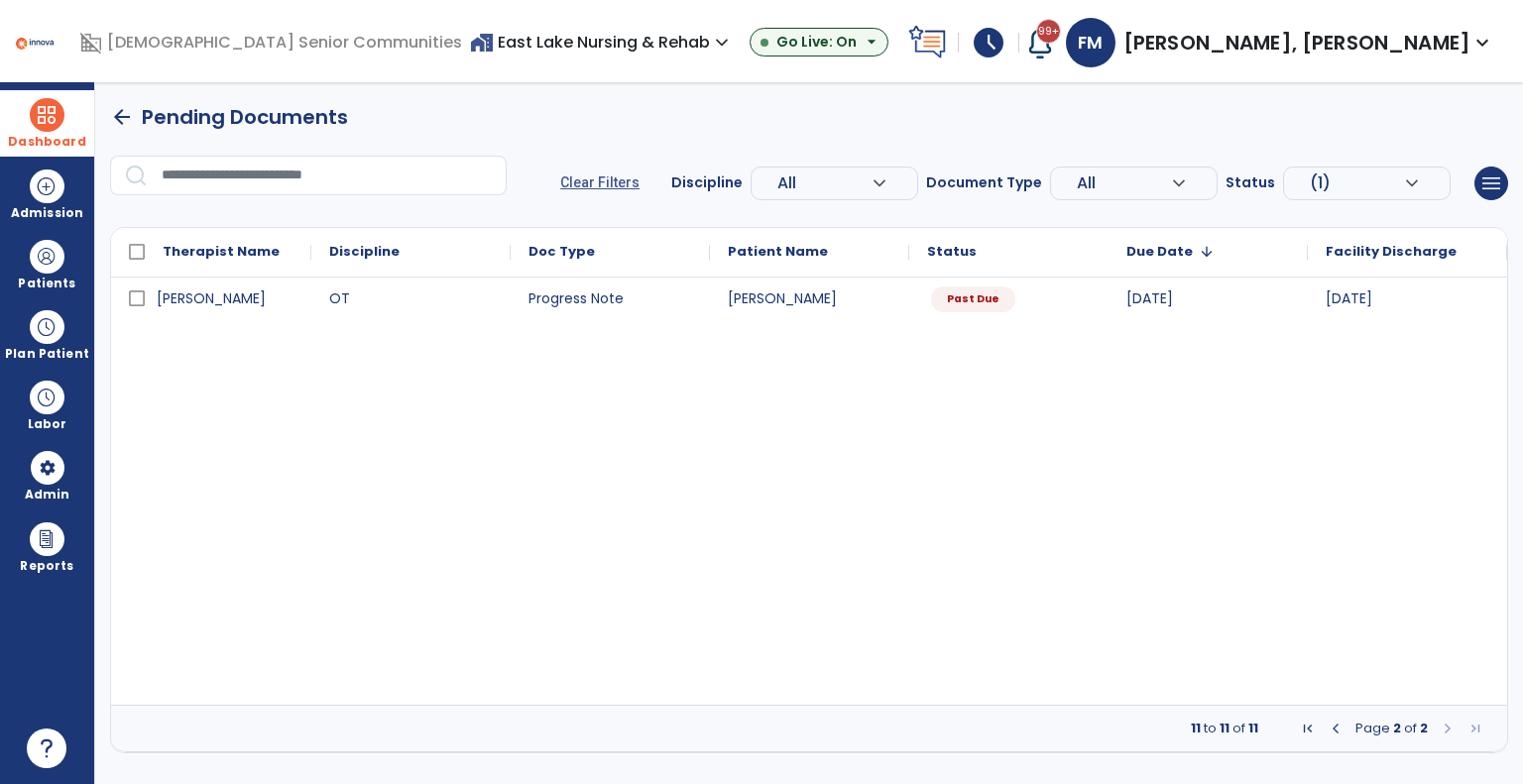 click at bounding box center (1336, 728) 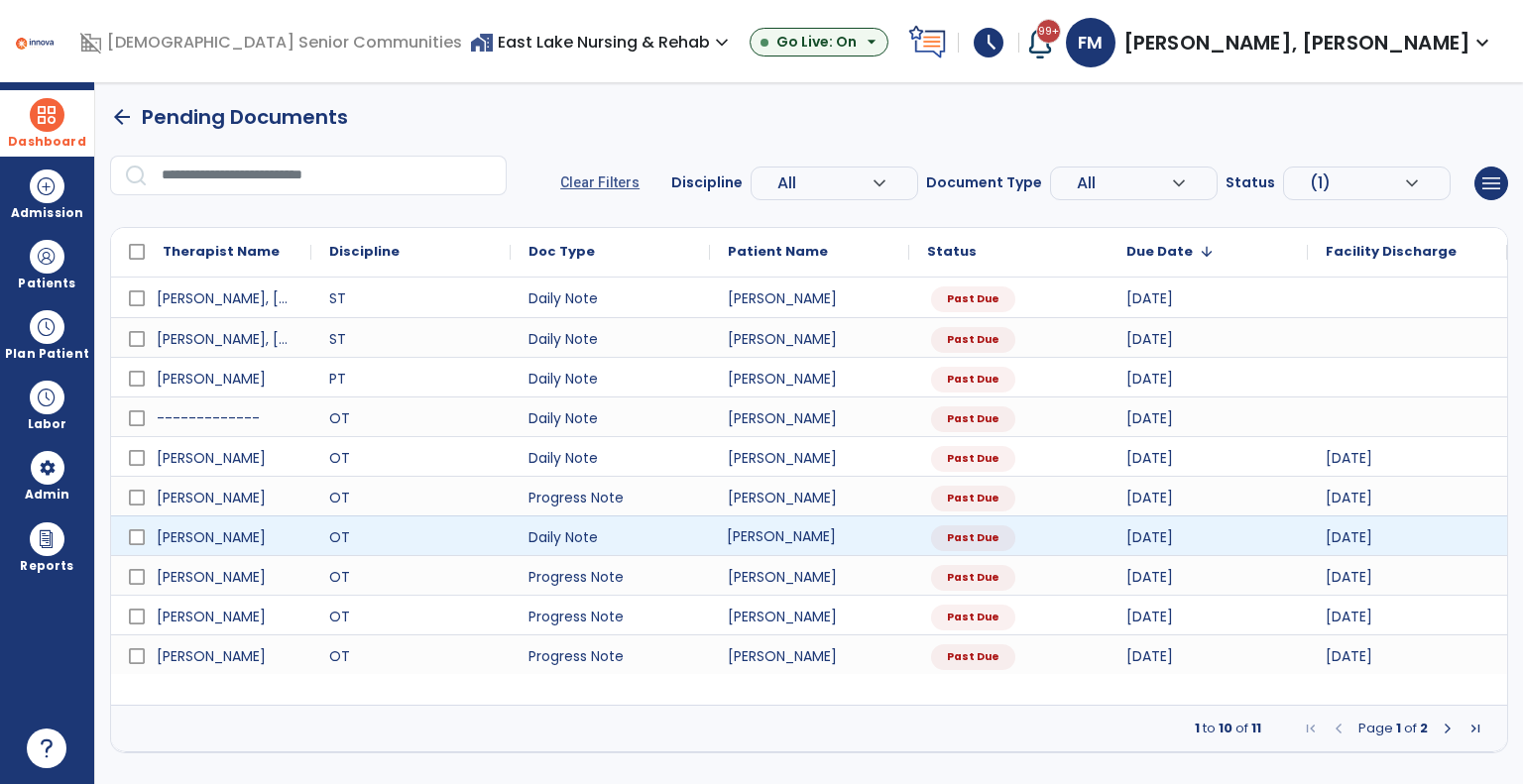 click on "[PERSON_NAME]" at bounding box center [809, 535] 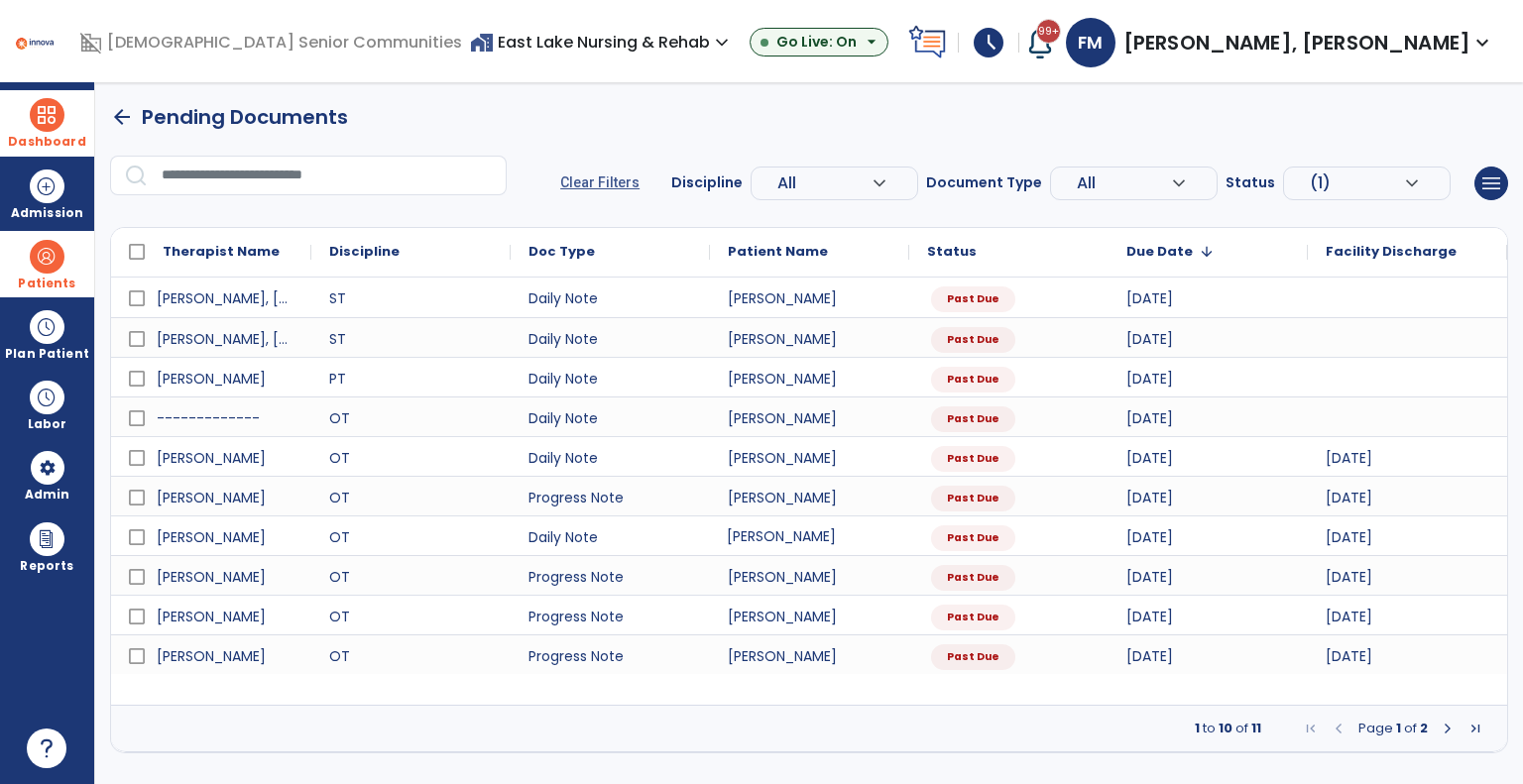 click on "Patients" at bounding box center (47, 264) 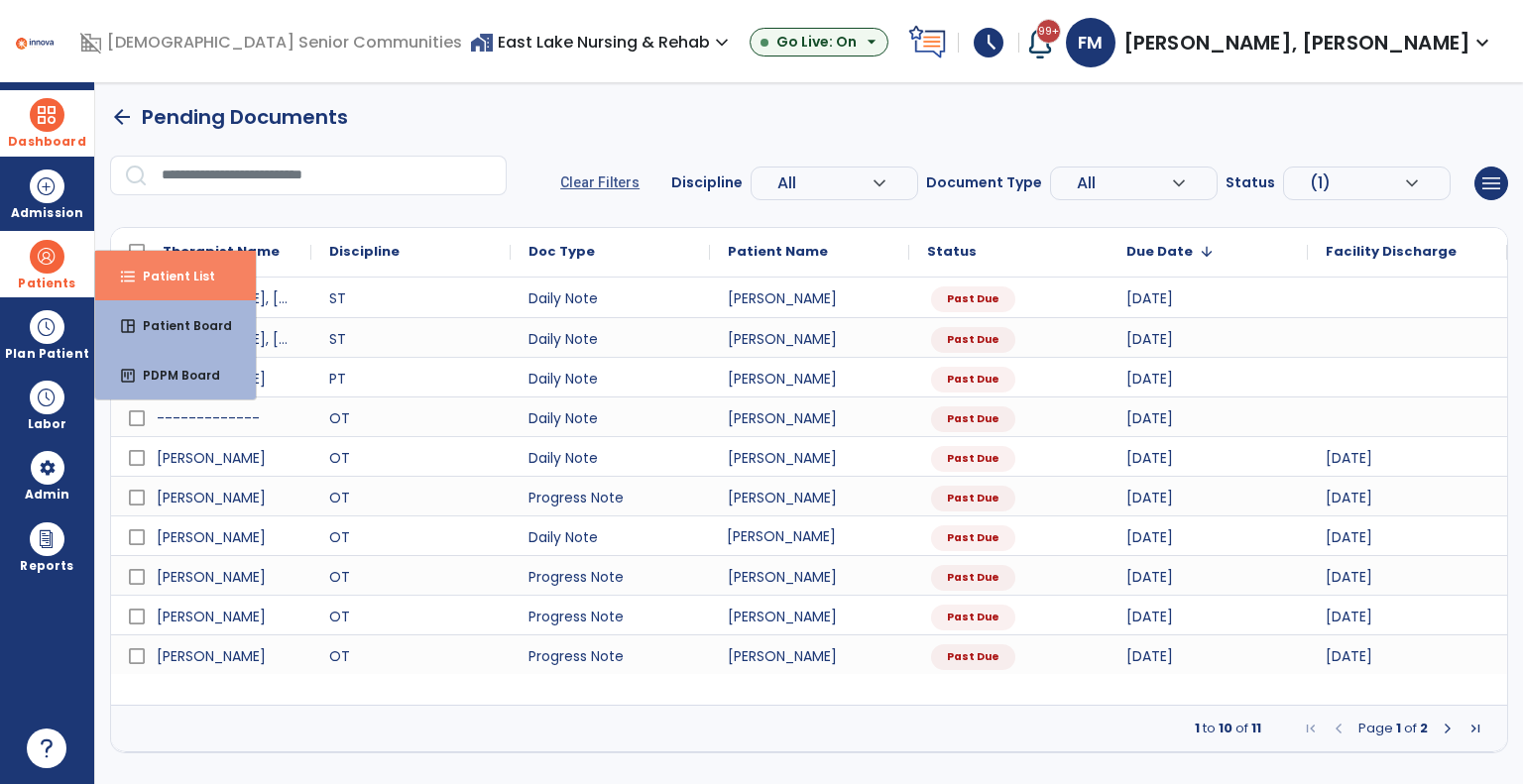 click on "format_list_bulleted" at bounding box center (128, 277) 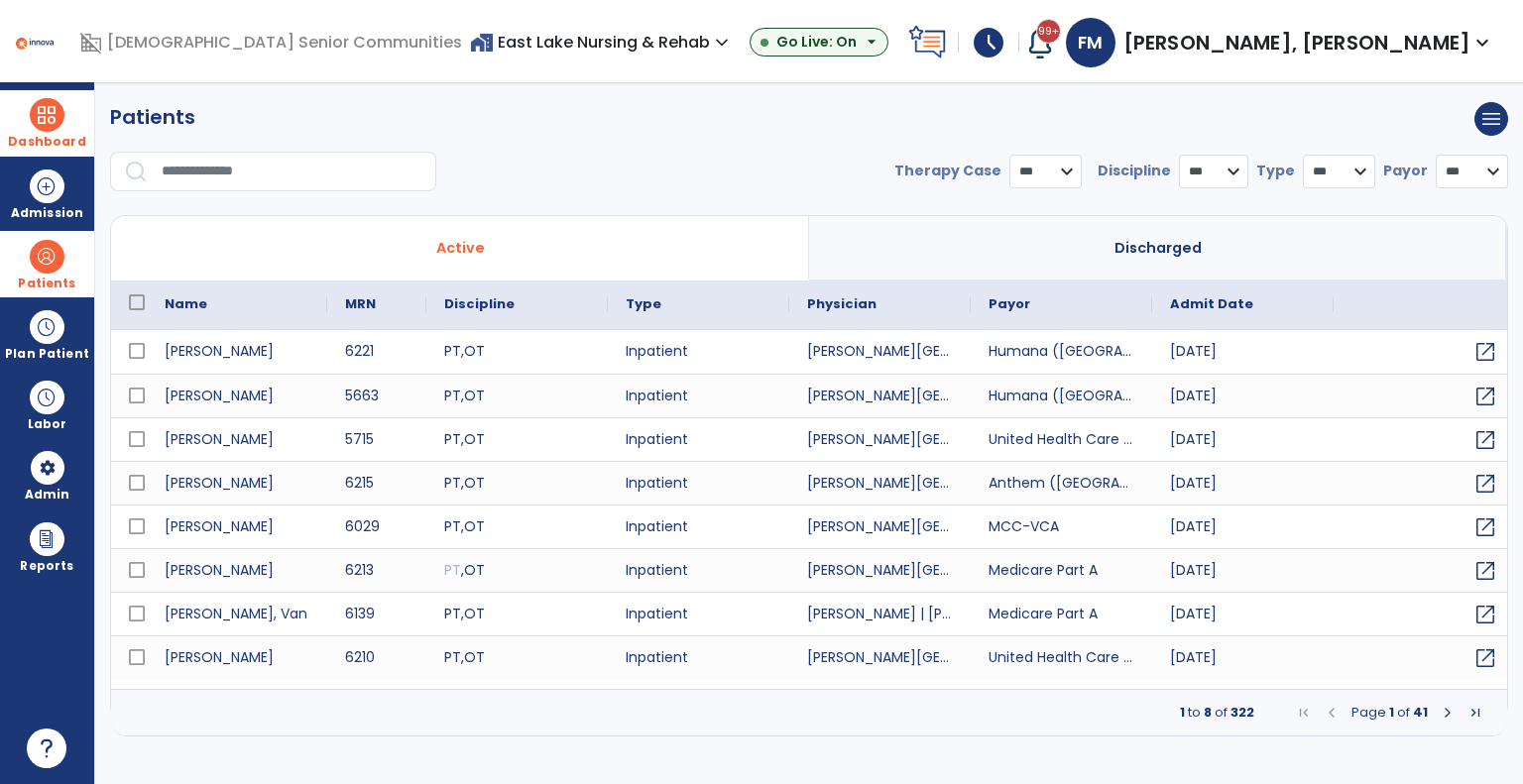 click on "Discharged" at bounding box center (1158, 248) 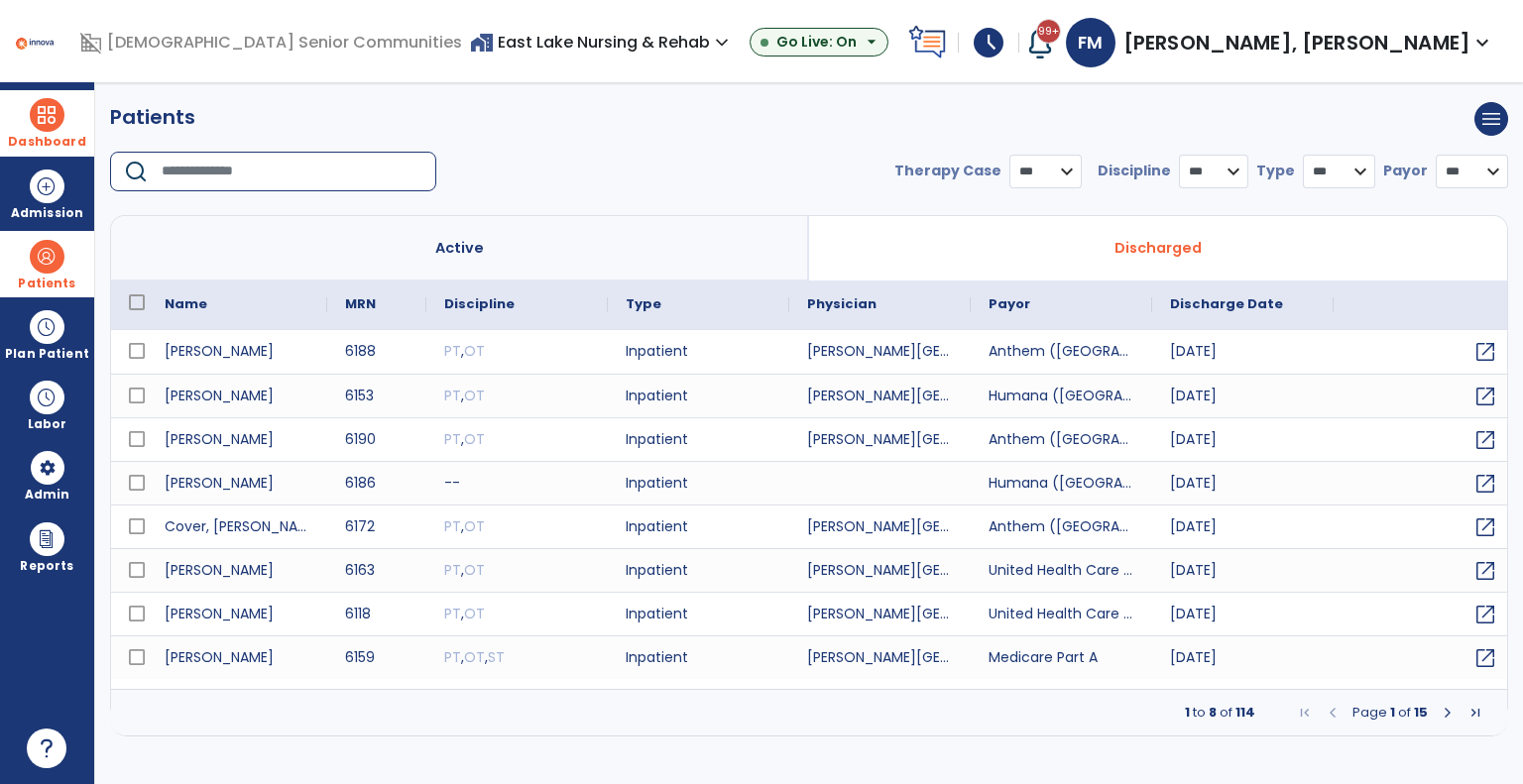click at bounding box center [292, 171] 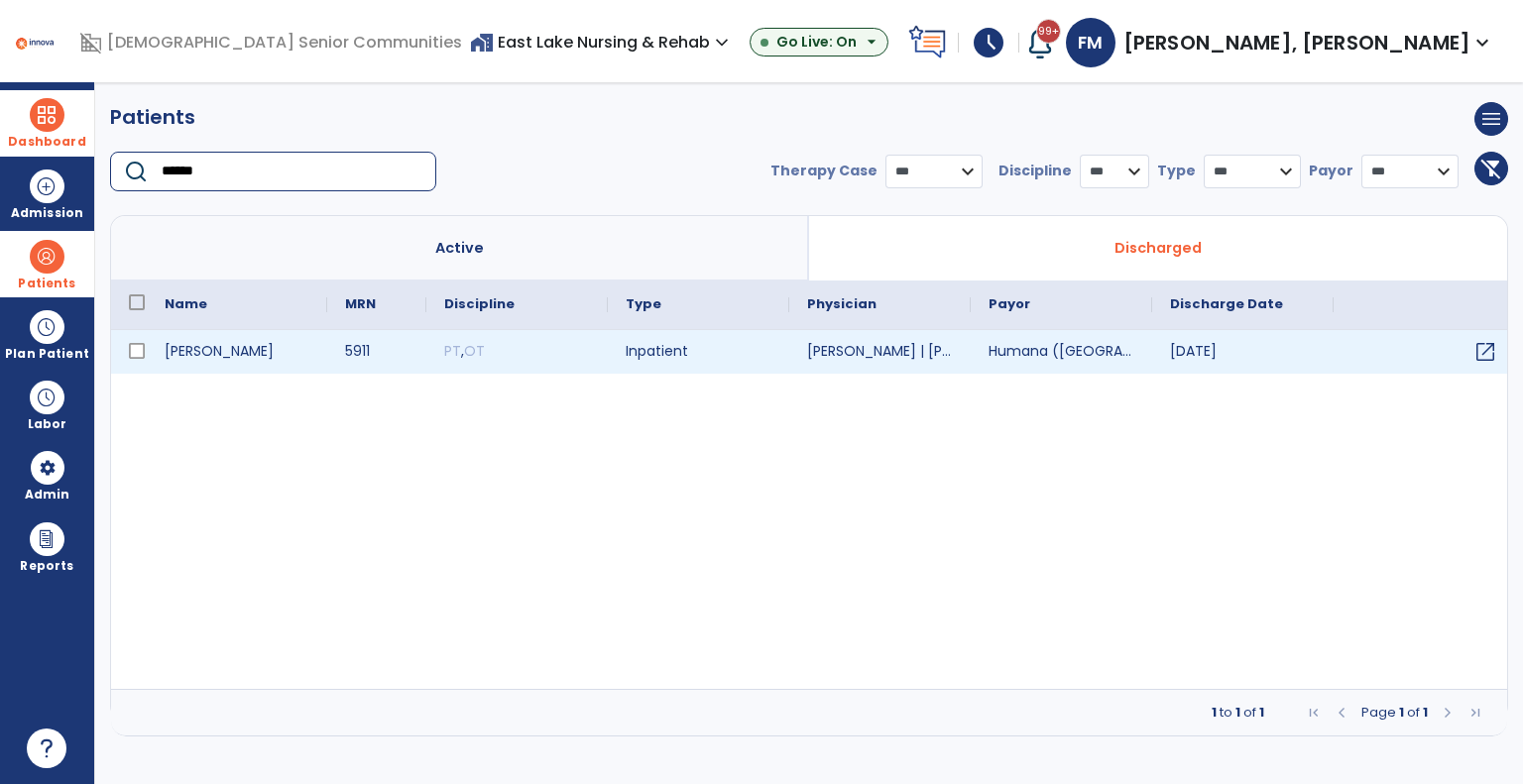type on "******" 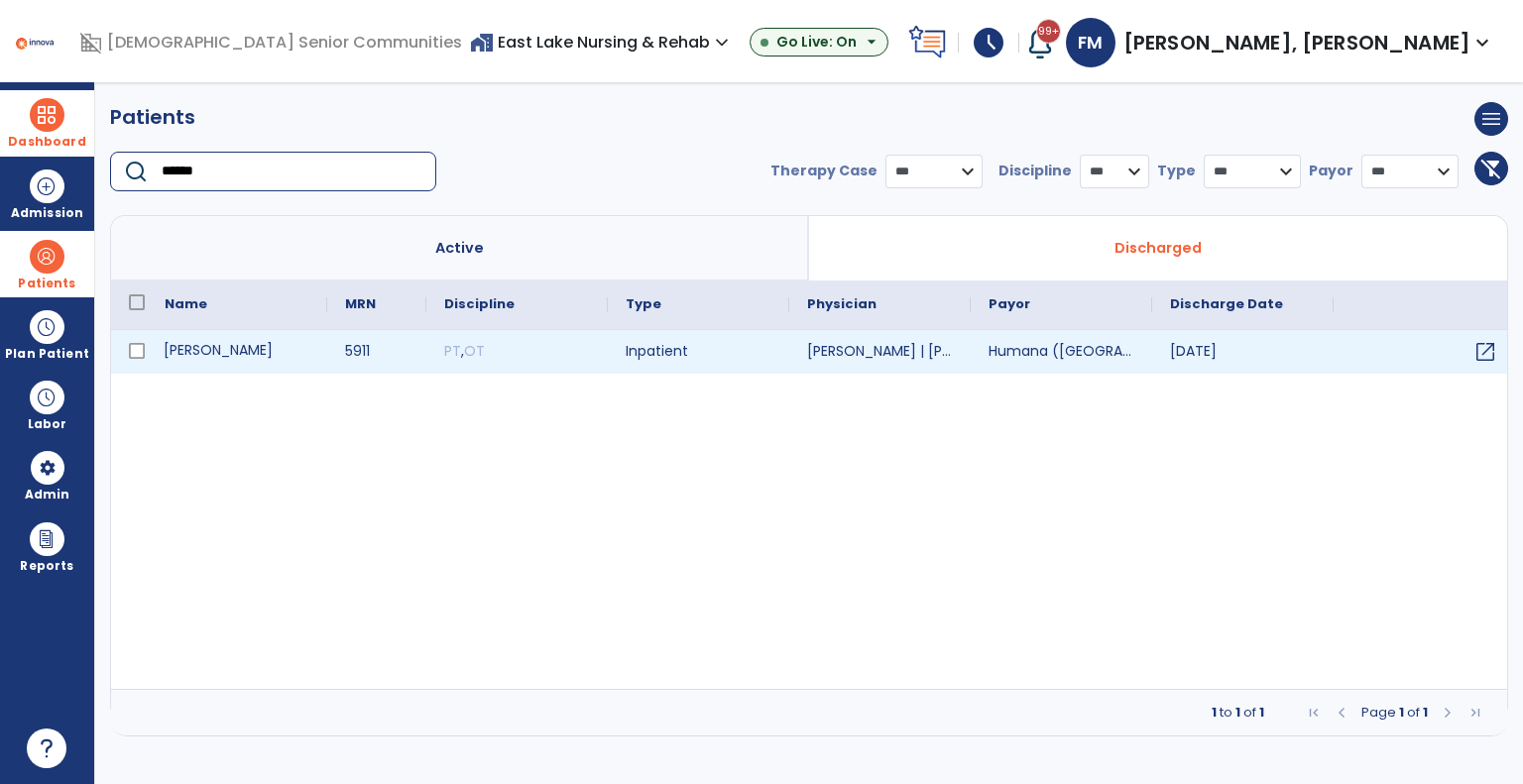 click on "[PERSON_NAME]" at bounding box center [237, 352] 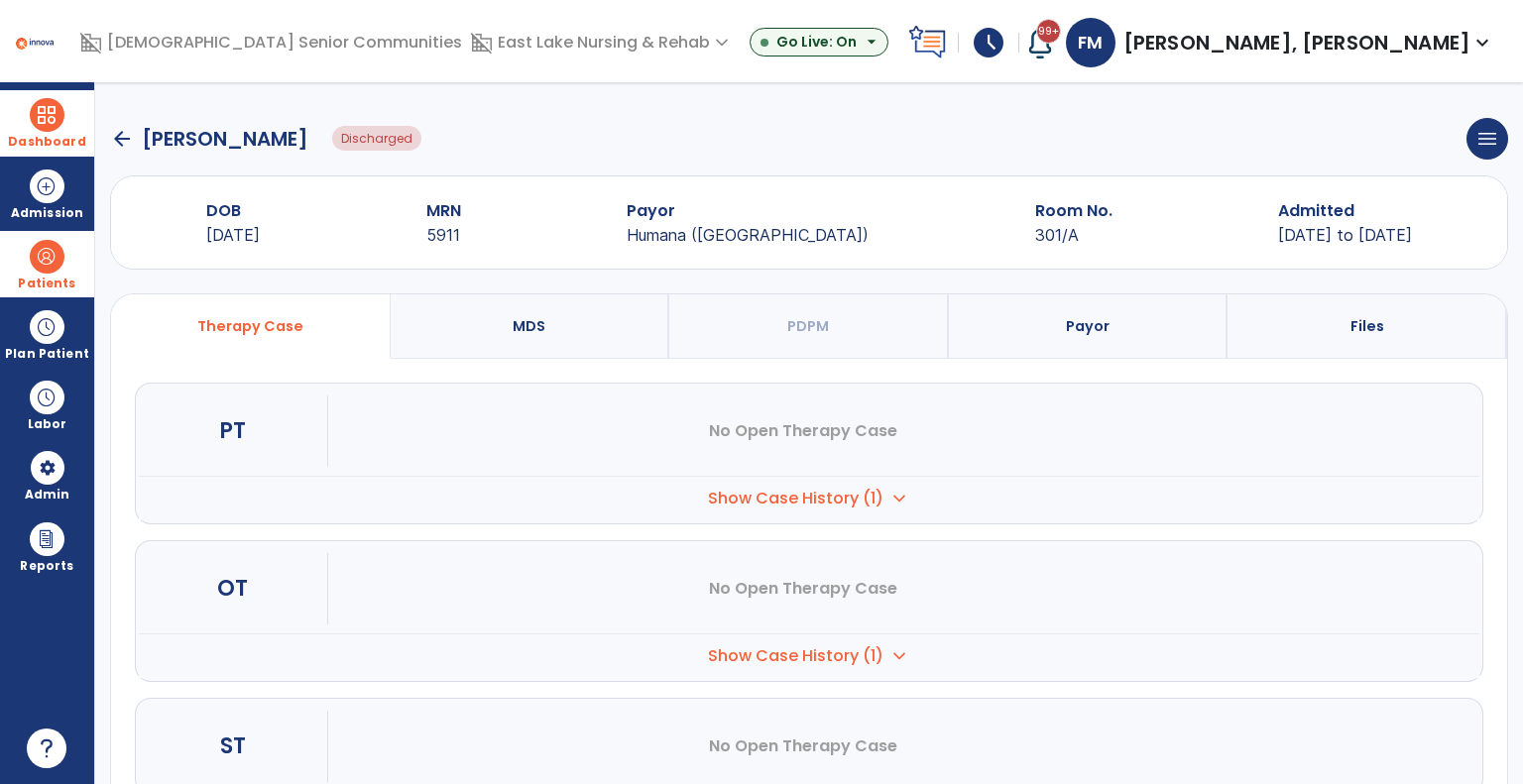 scroll, scrollTop: 56, scrollLeft: 0, axis: vertical 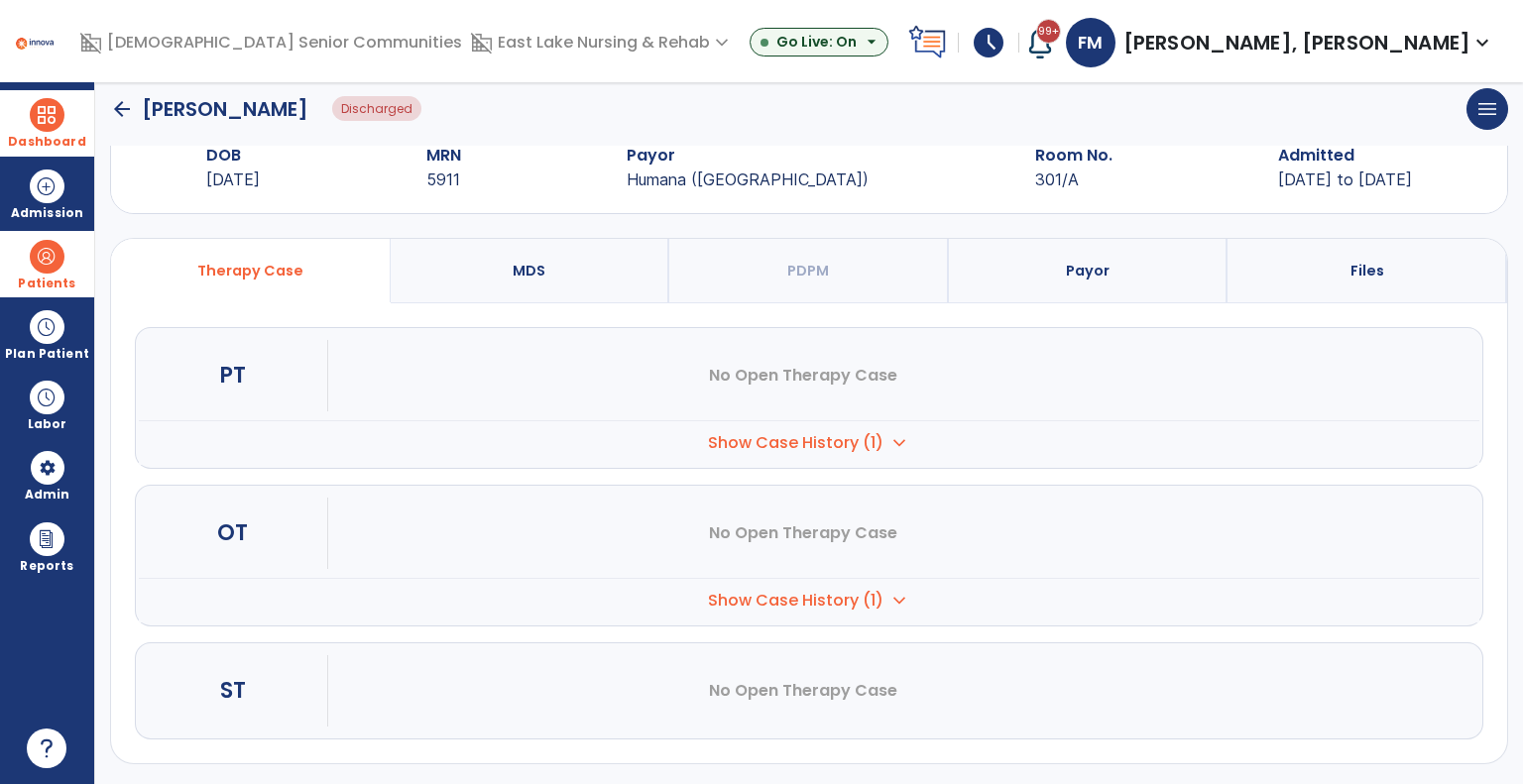 click on "Show Case History (1)" at bounding box center (795, 443) 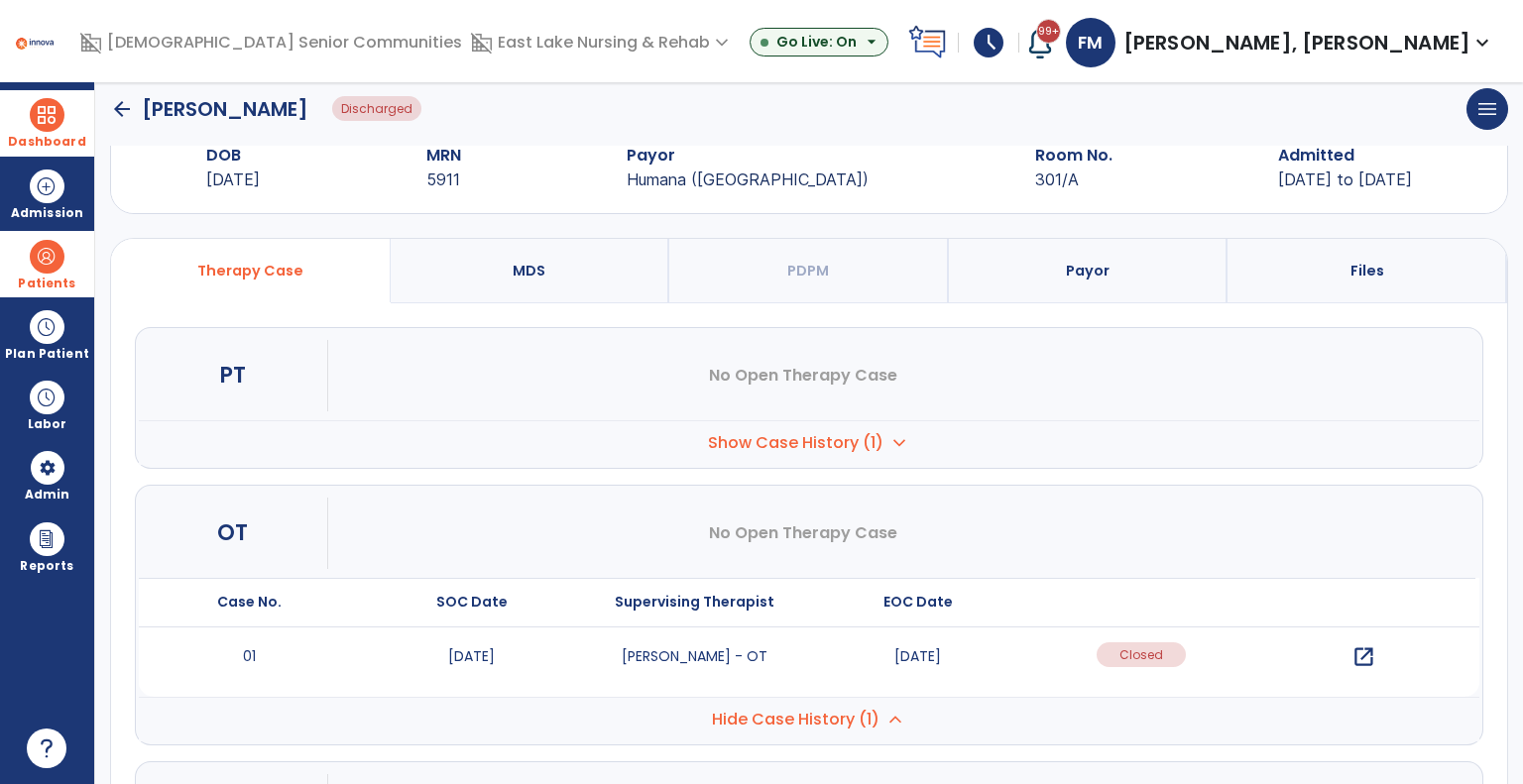 click on "open_in_new" at bounding box center [1363, 657] 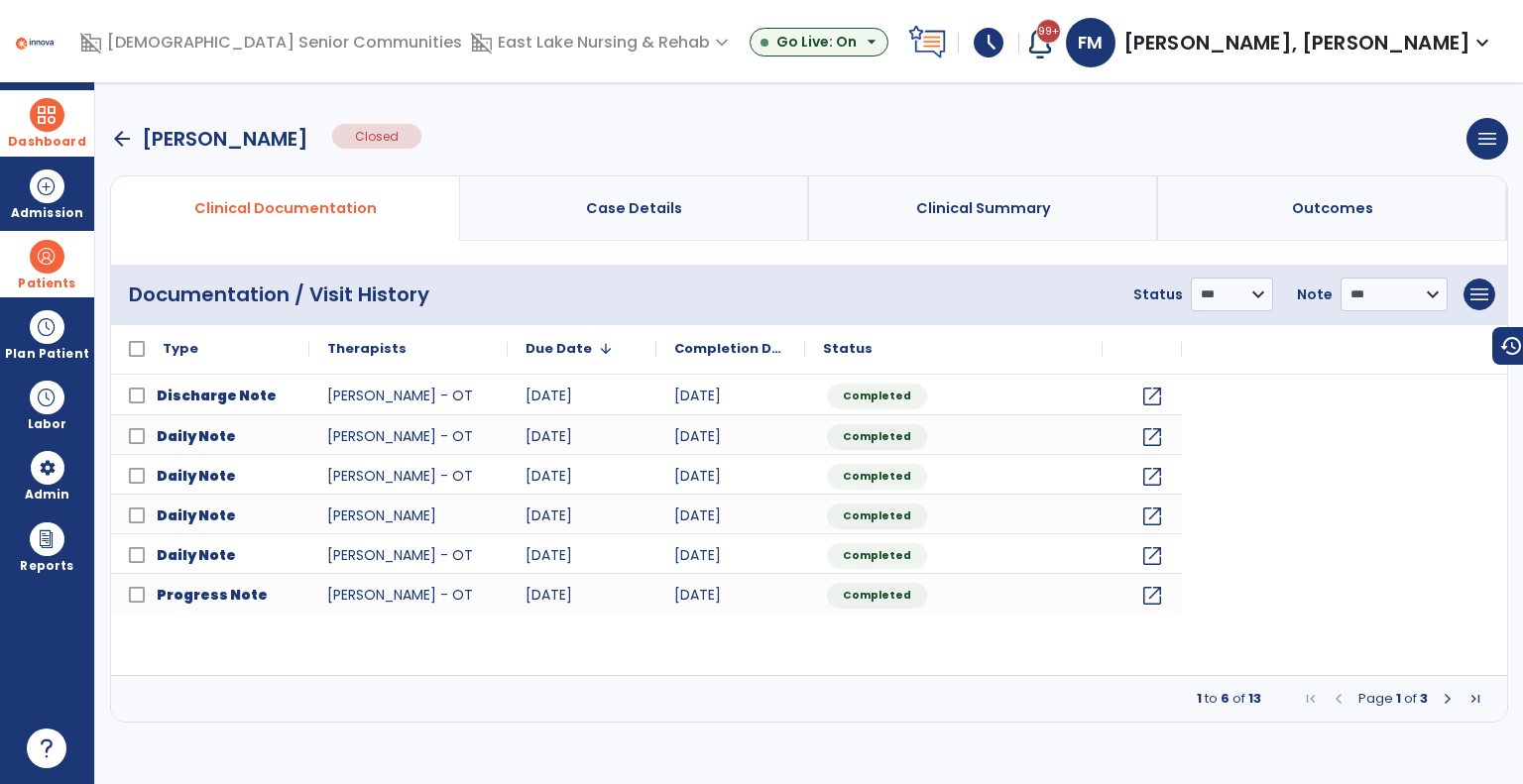 scroll, scrollTop: 0, scrollLeft: 0, axis: both 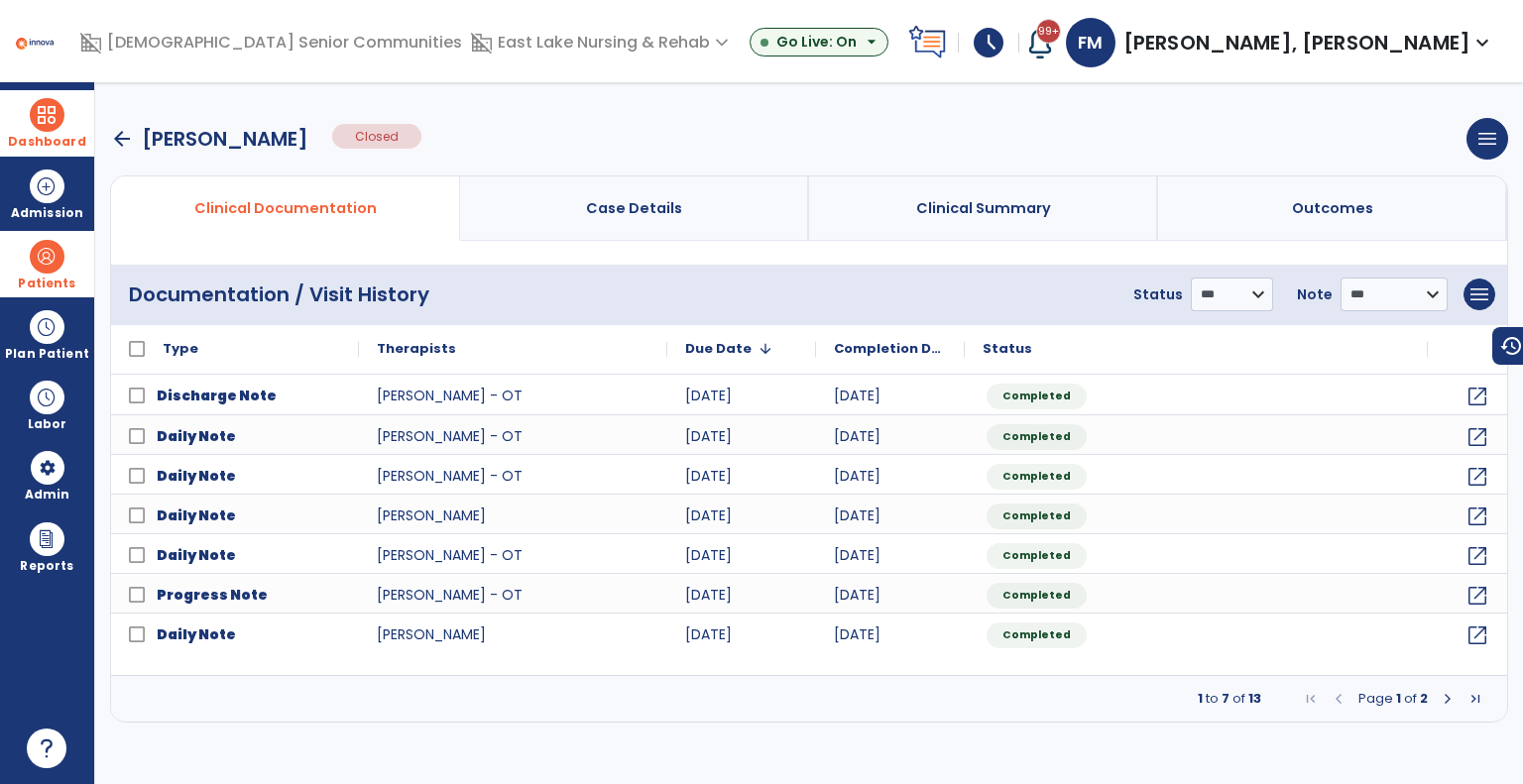 click at bounding box center (1448, 699) 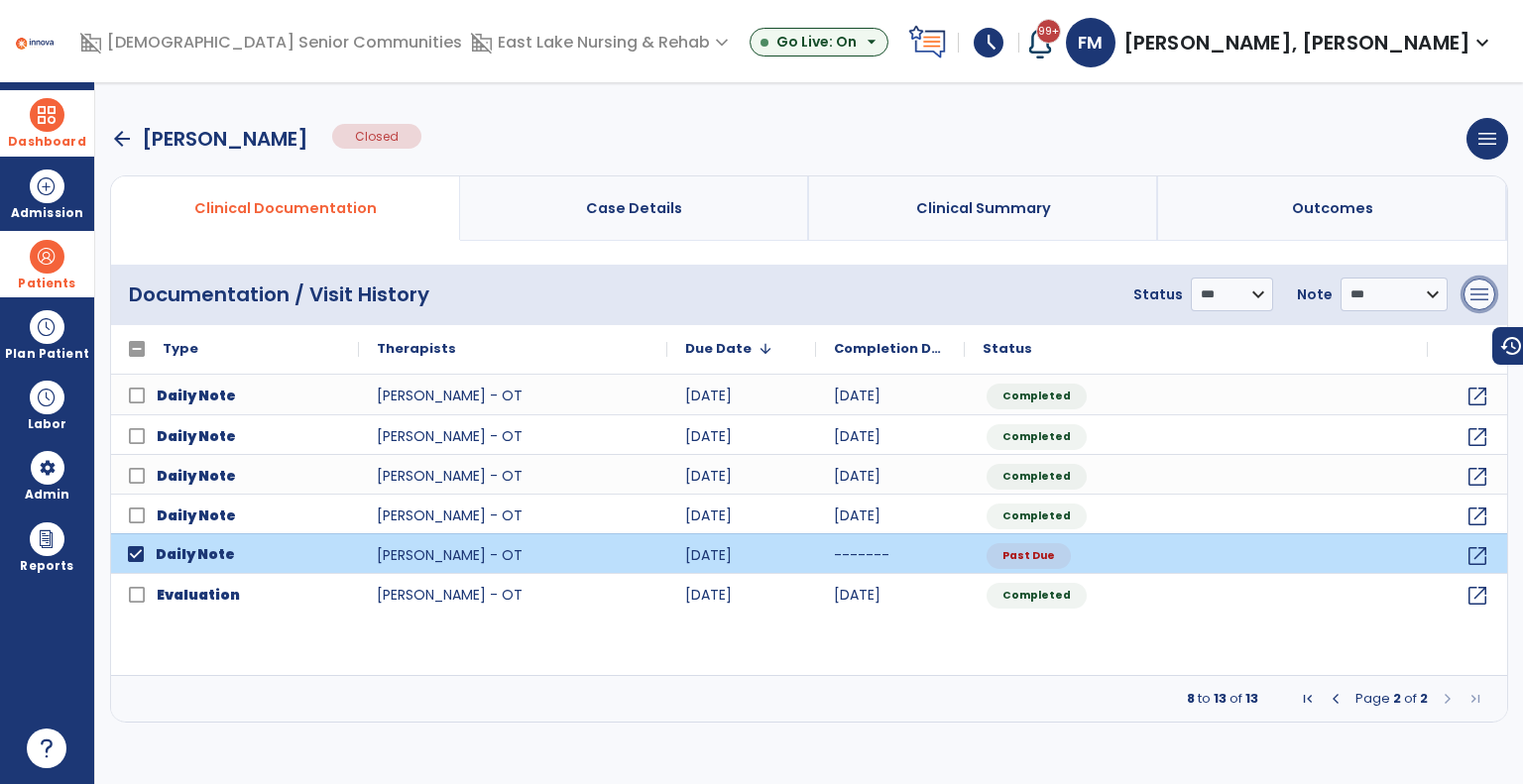 click on "menu" at bounding box center [1479, 294] 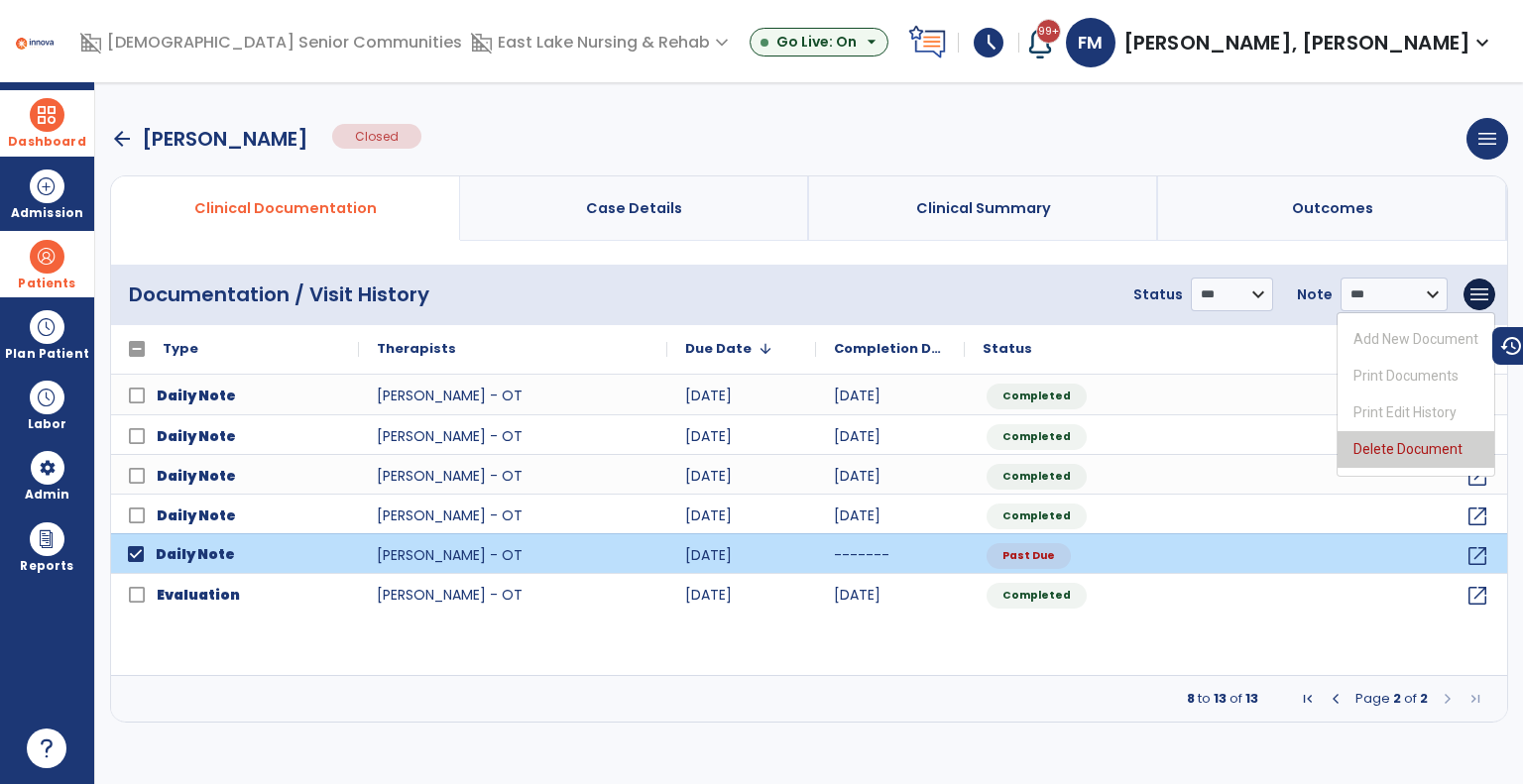 click on "Delete Document" at bounding box center (1416, 449) 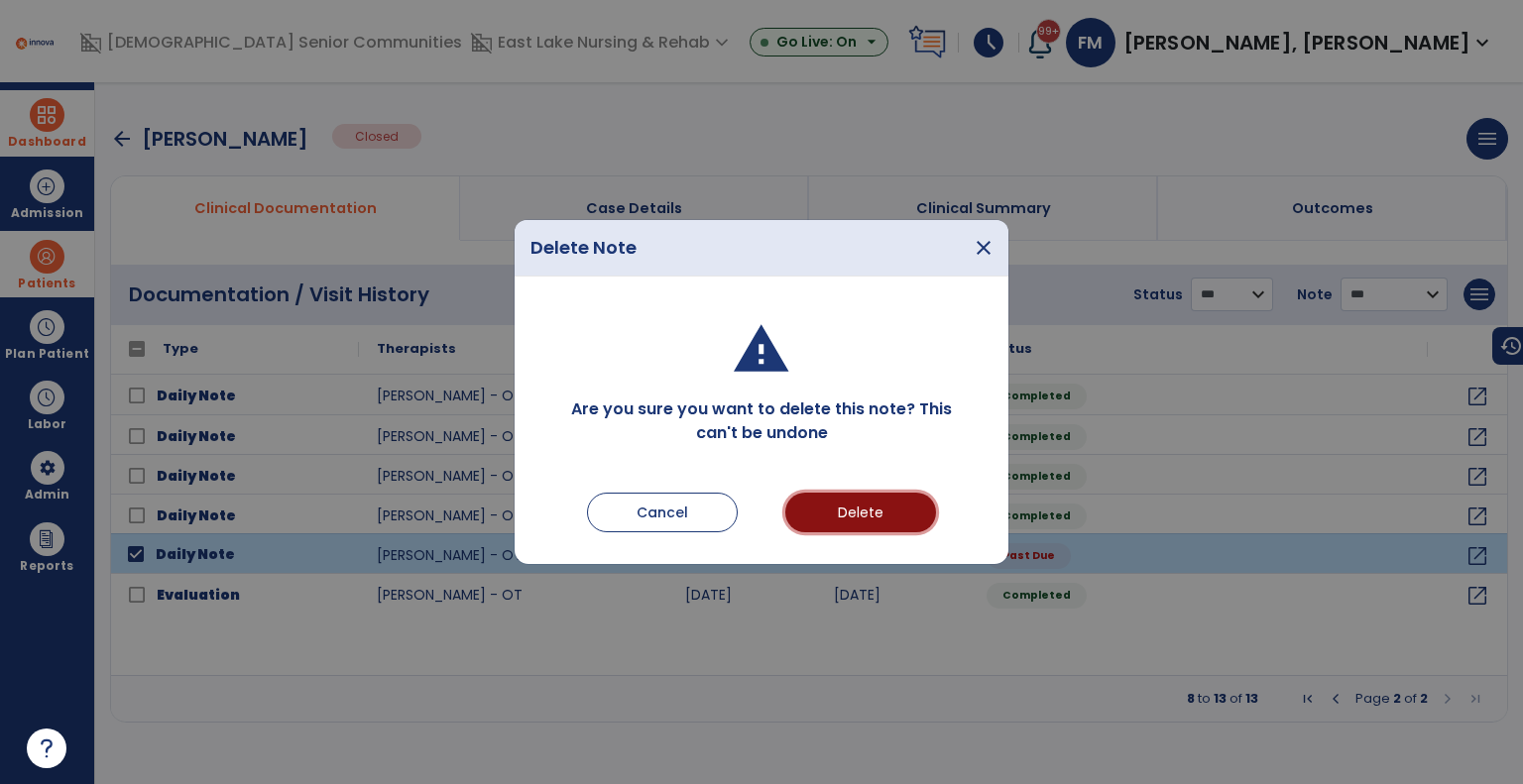 click on "Delete" at bounding box center (861, 512) 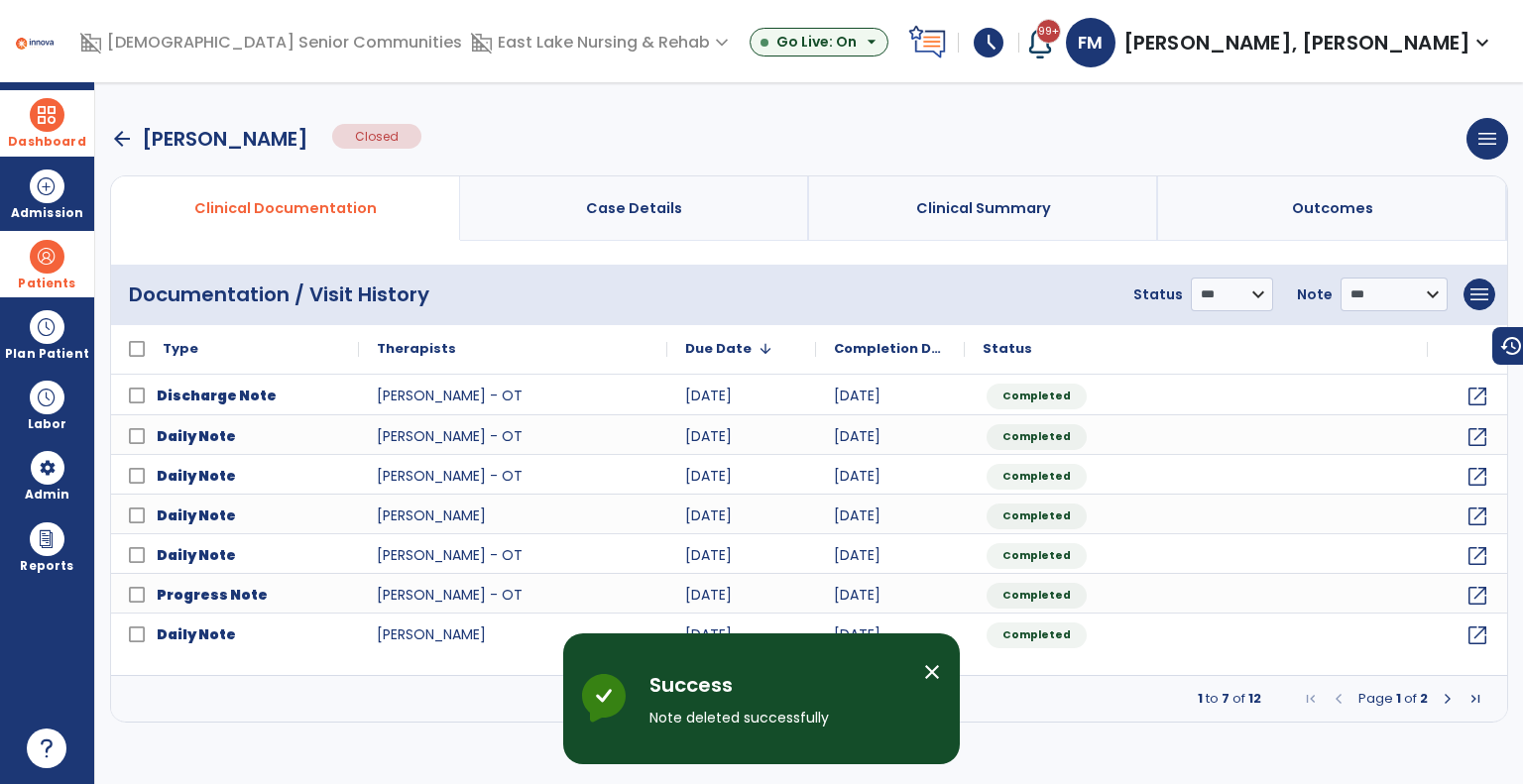 click at bounding box center (1448, 699) 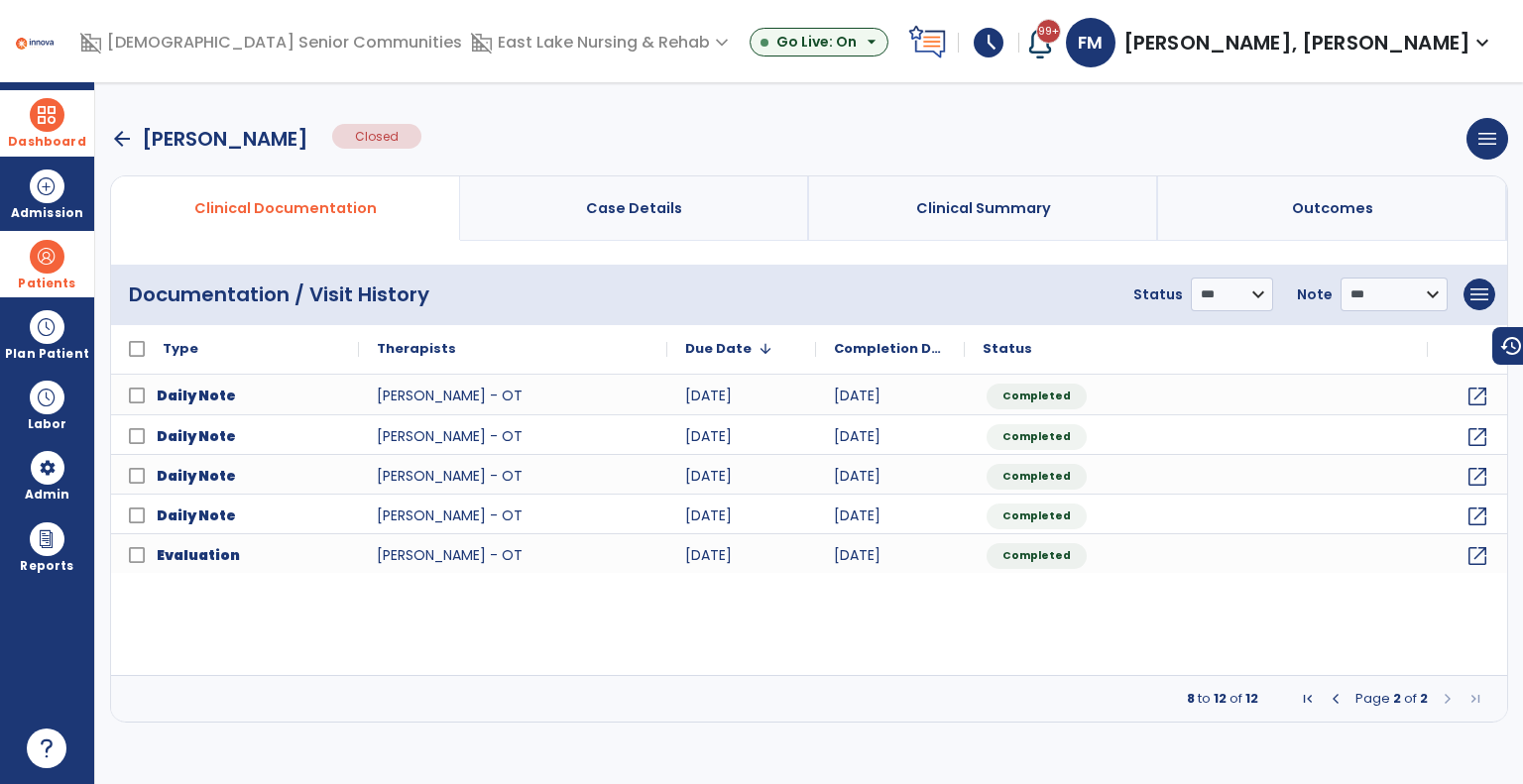 click at bounding box center (47, 257) 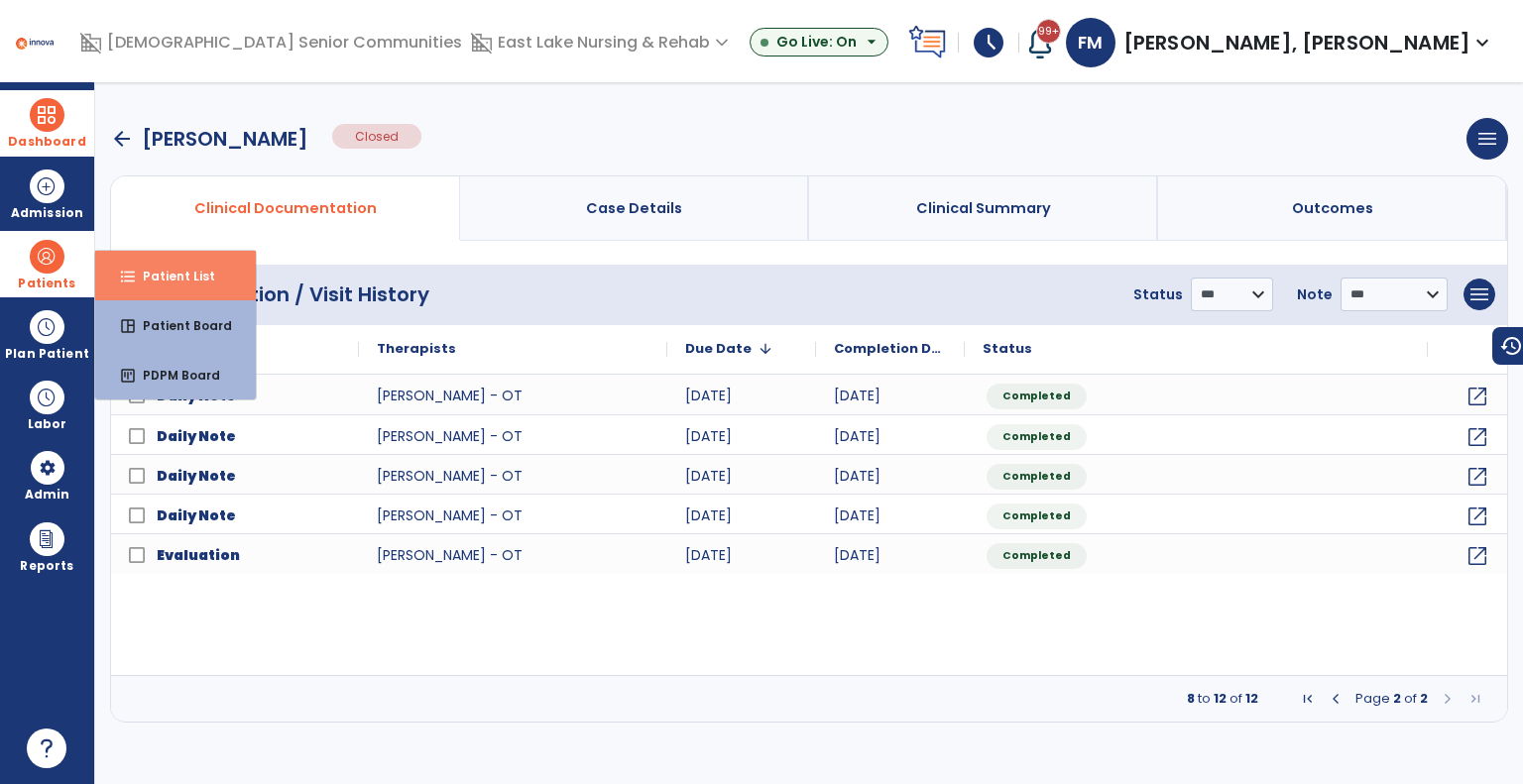 click on "format_list_bulleted" at bounding box center [128, 277] 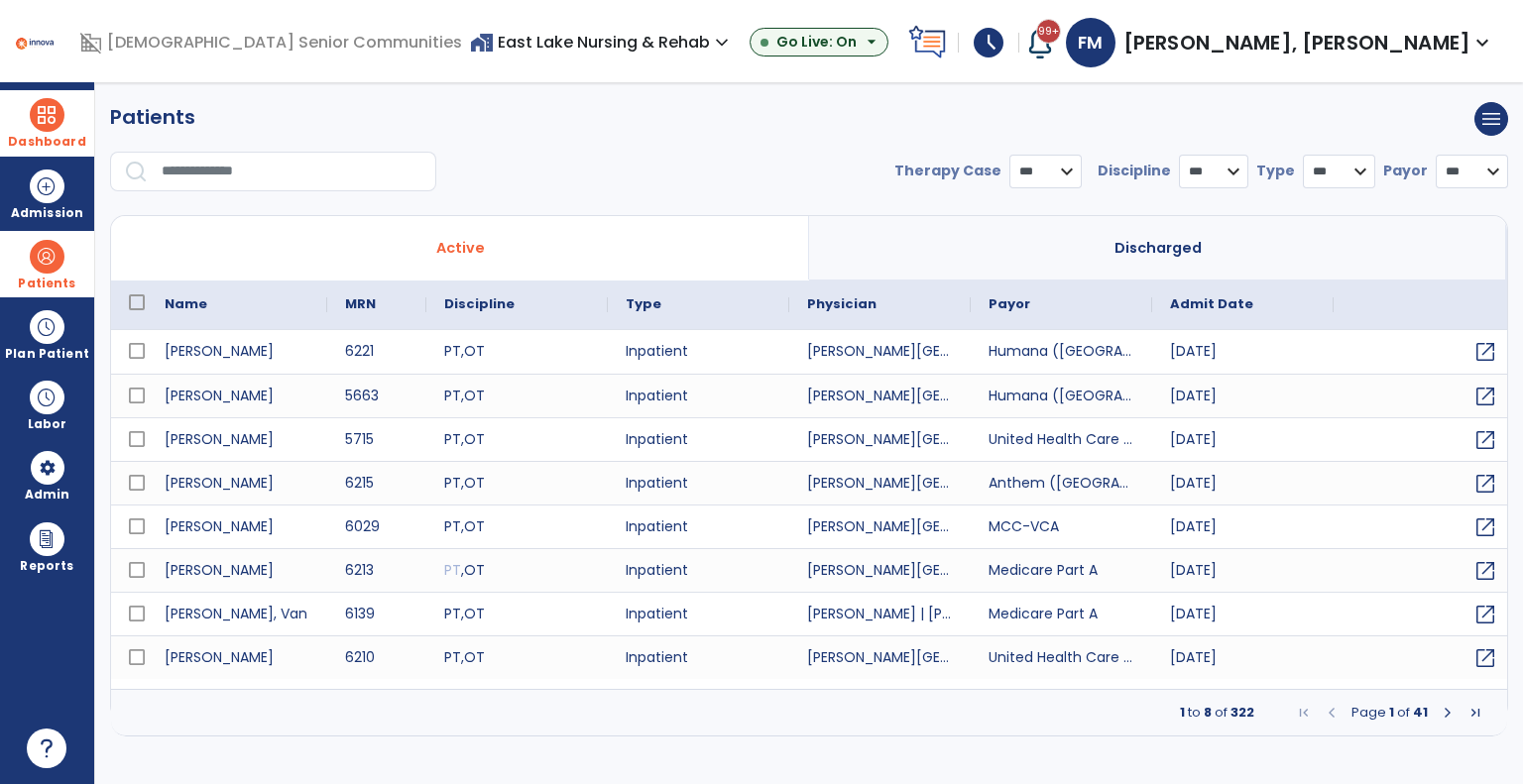 click on "Discharged" at bounding box center [1158, 248] 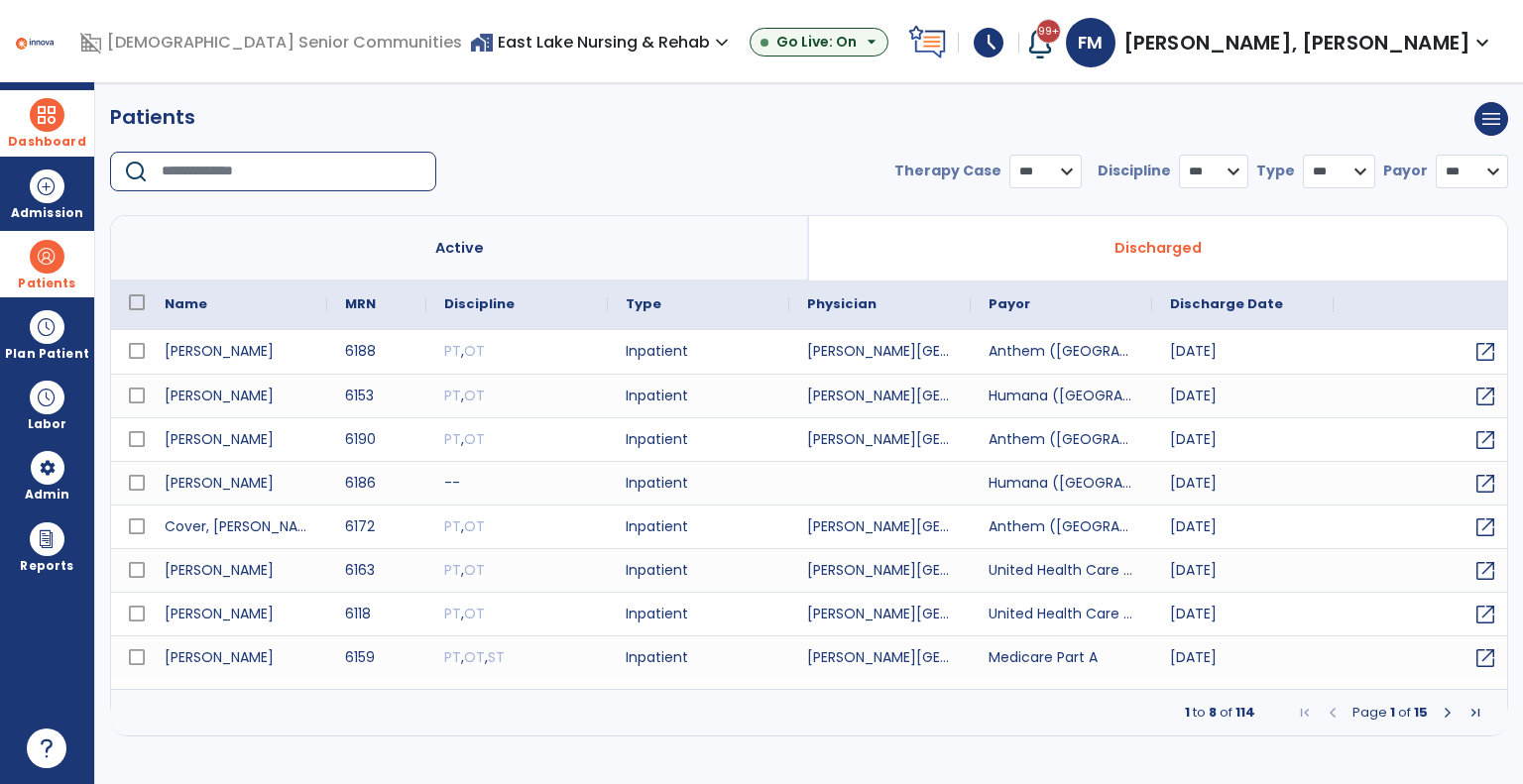 click at bounding box center (292, 171) 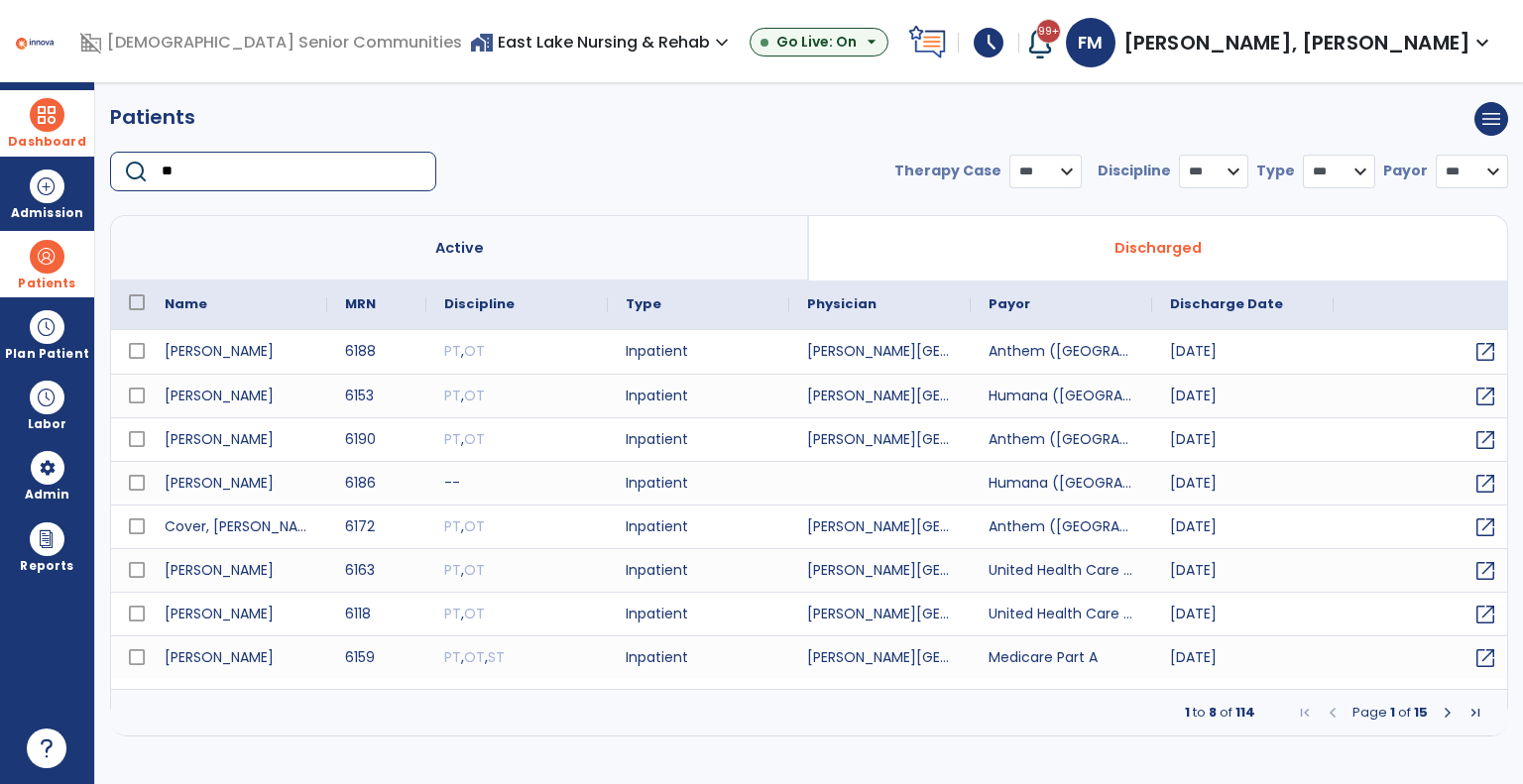 type on "***" 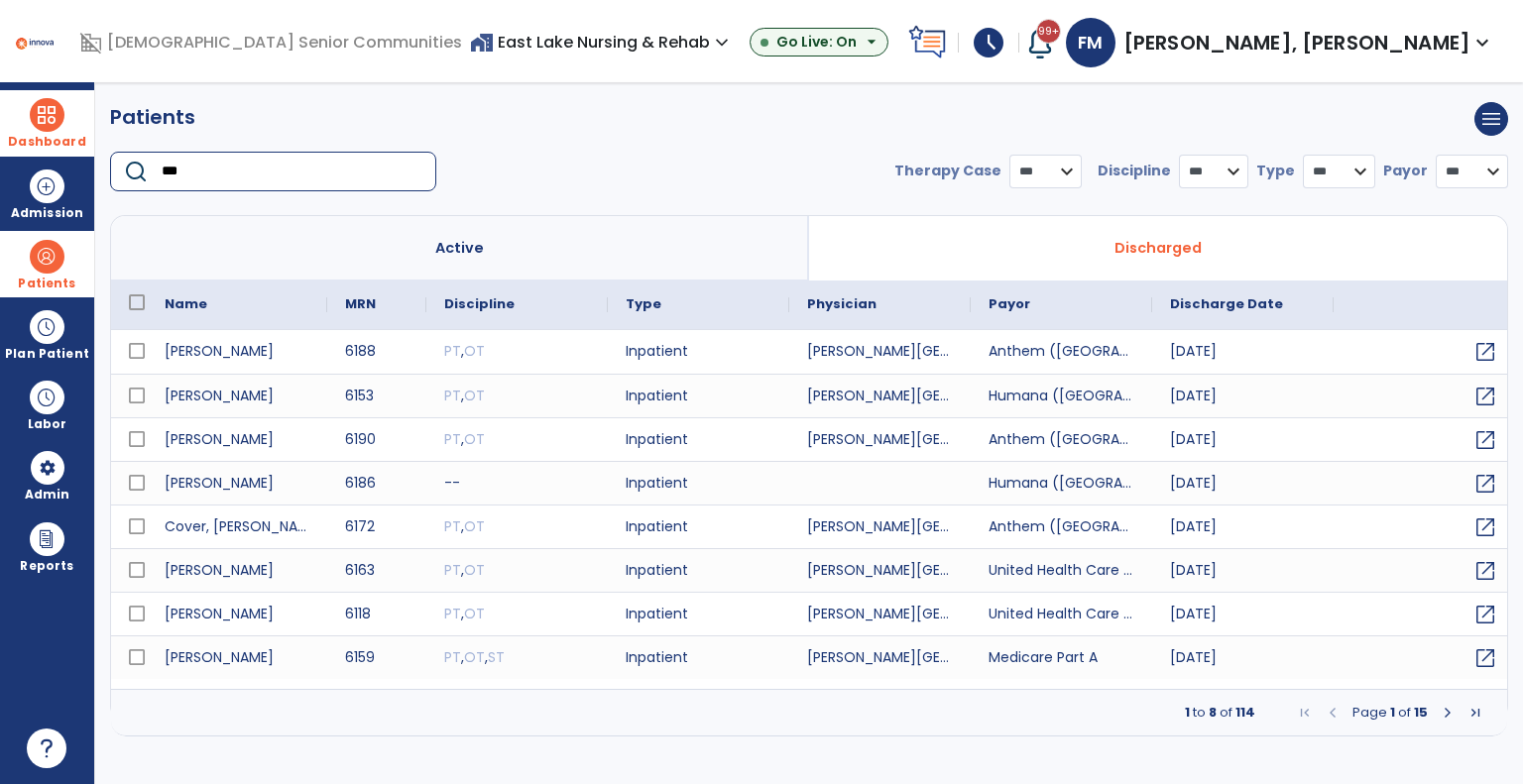 select on "***" 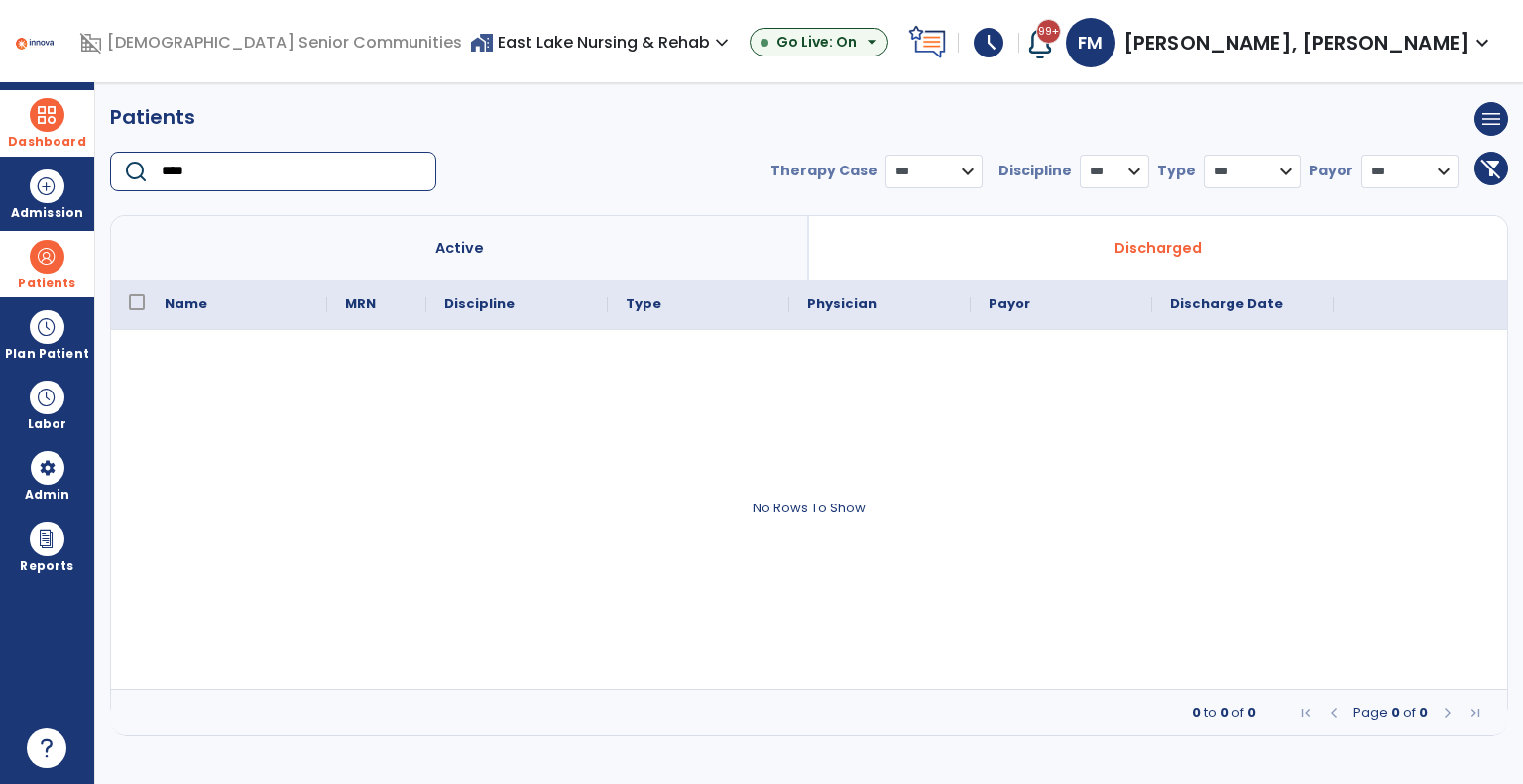 type on "****" 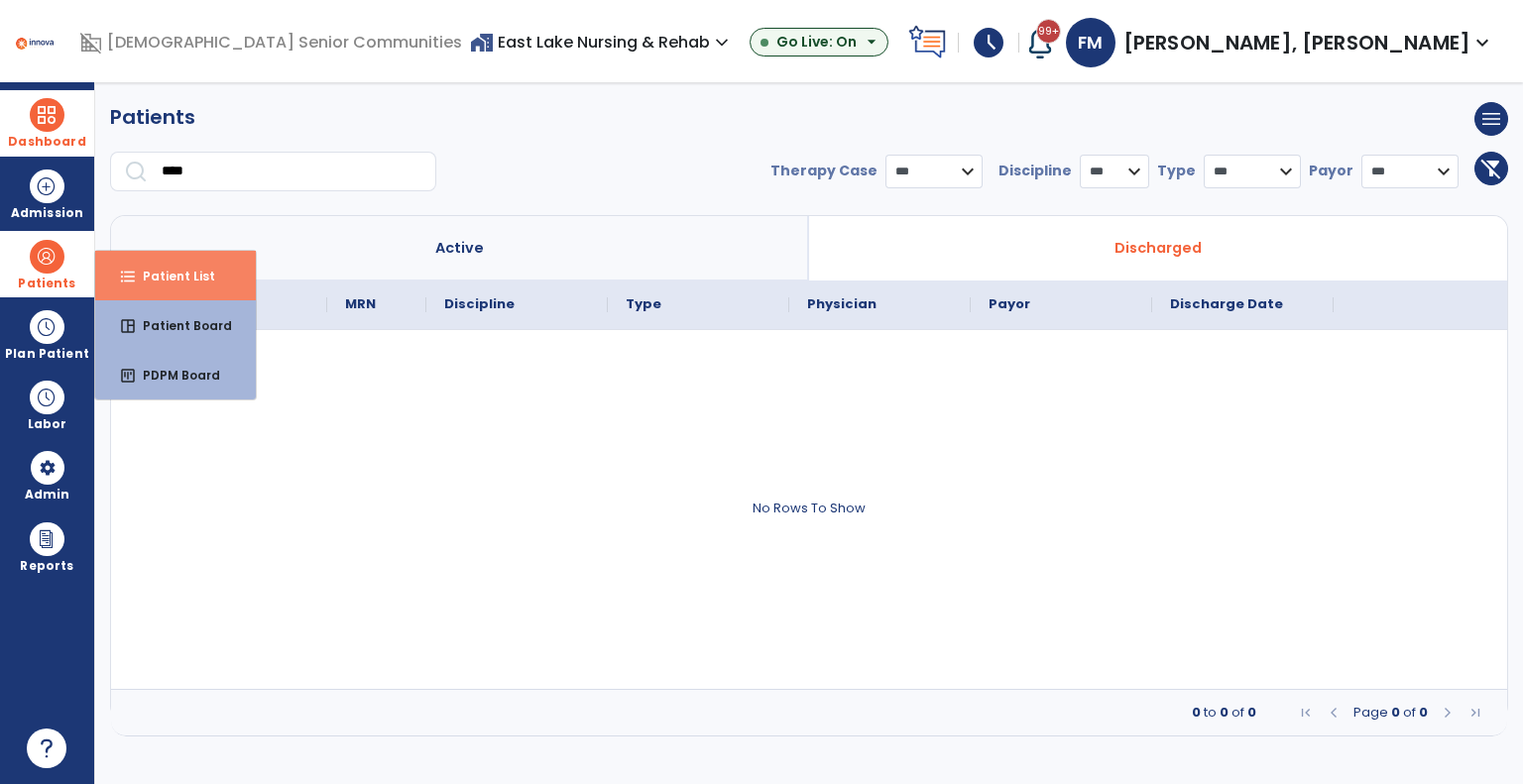 click on "Patient List" at bounding box center [171, 276] 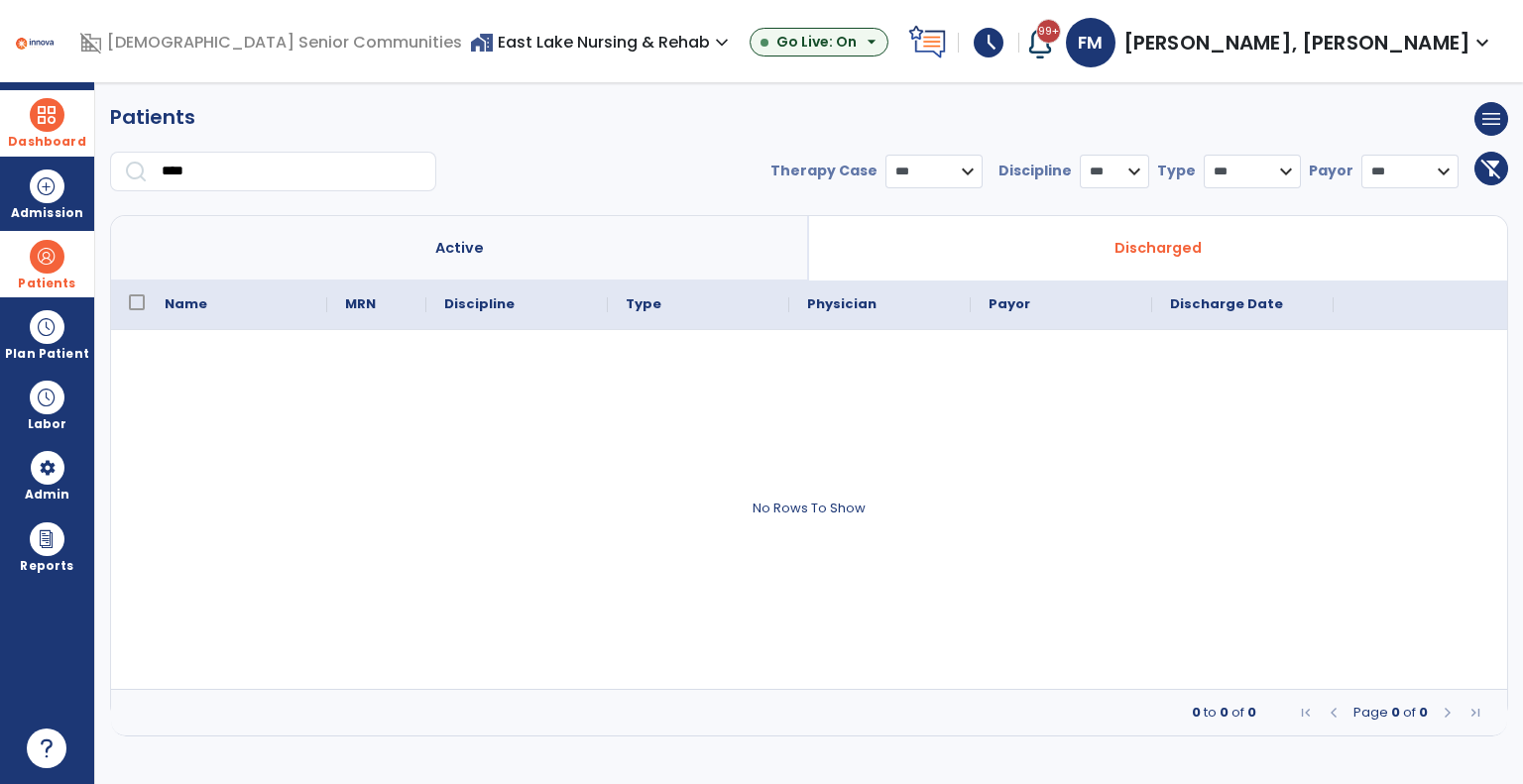 click on "Active" at bounding box center [460, 248] 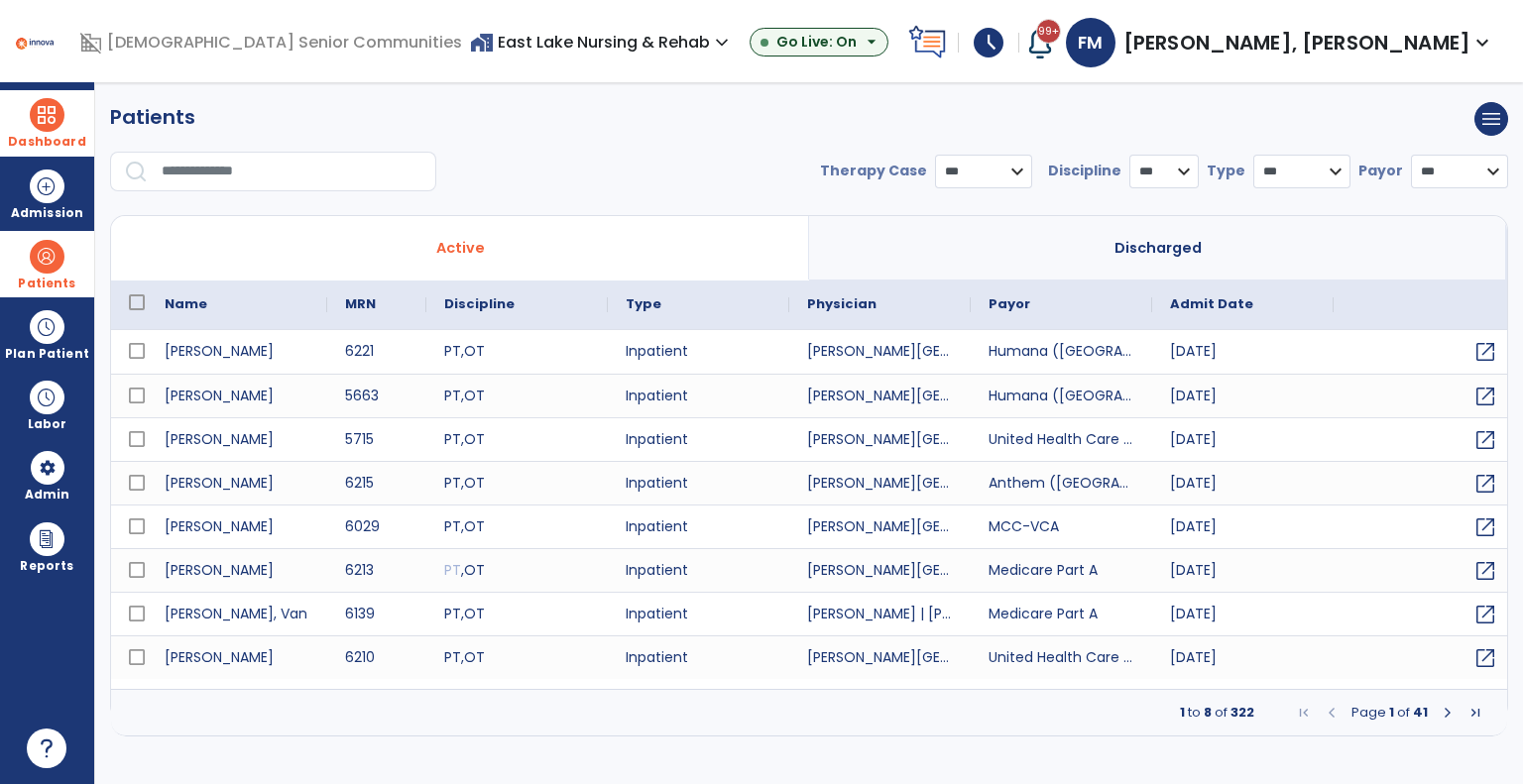 click at bounding box center [292, 171] 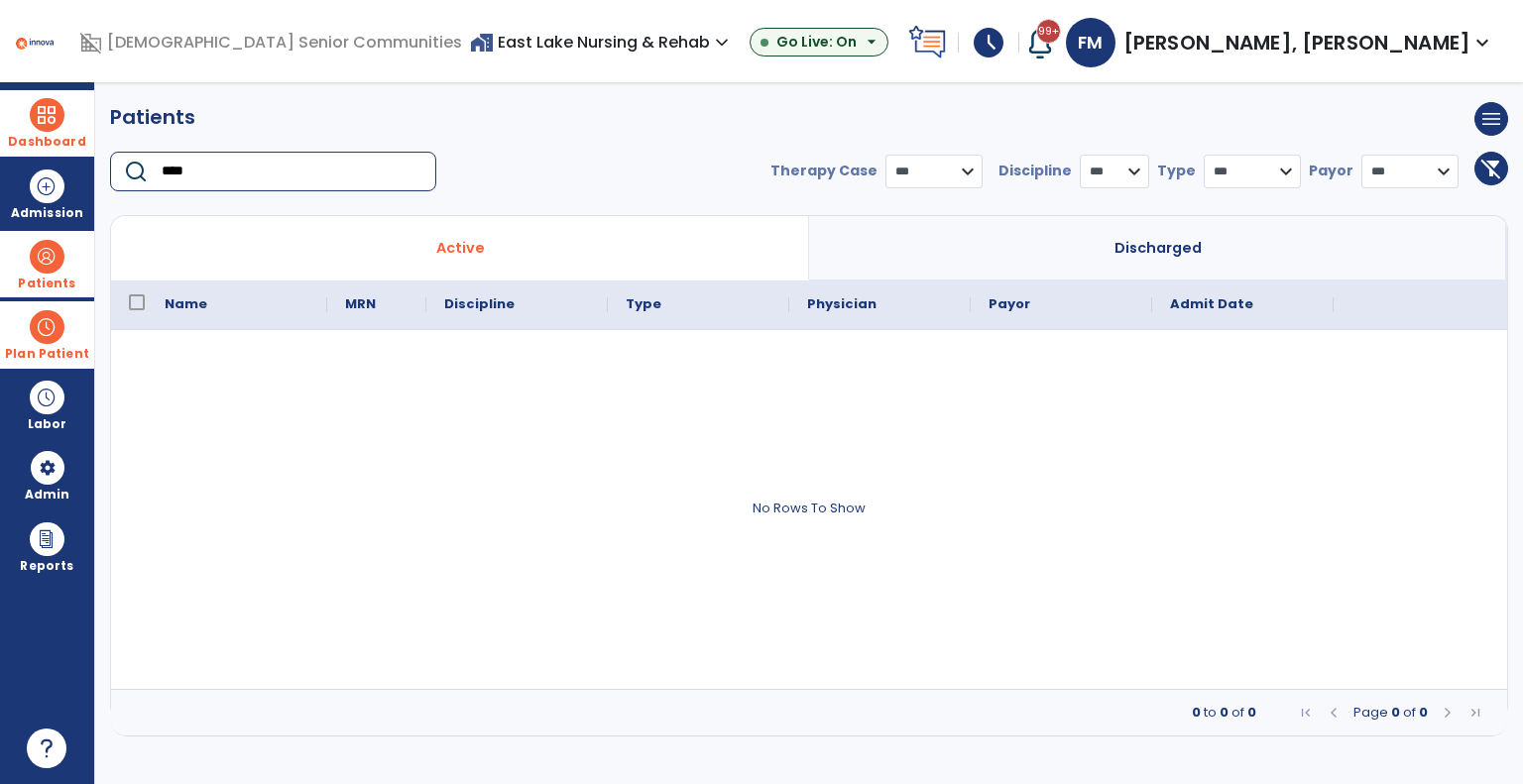 type on "****" 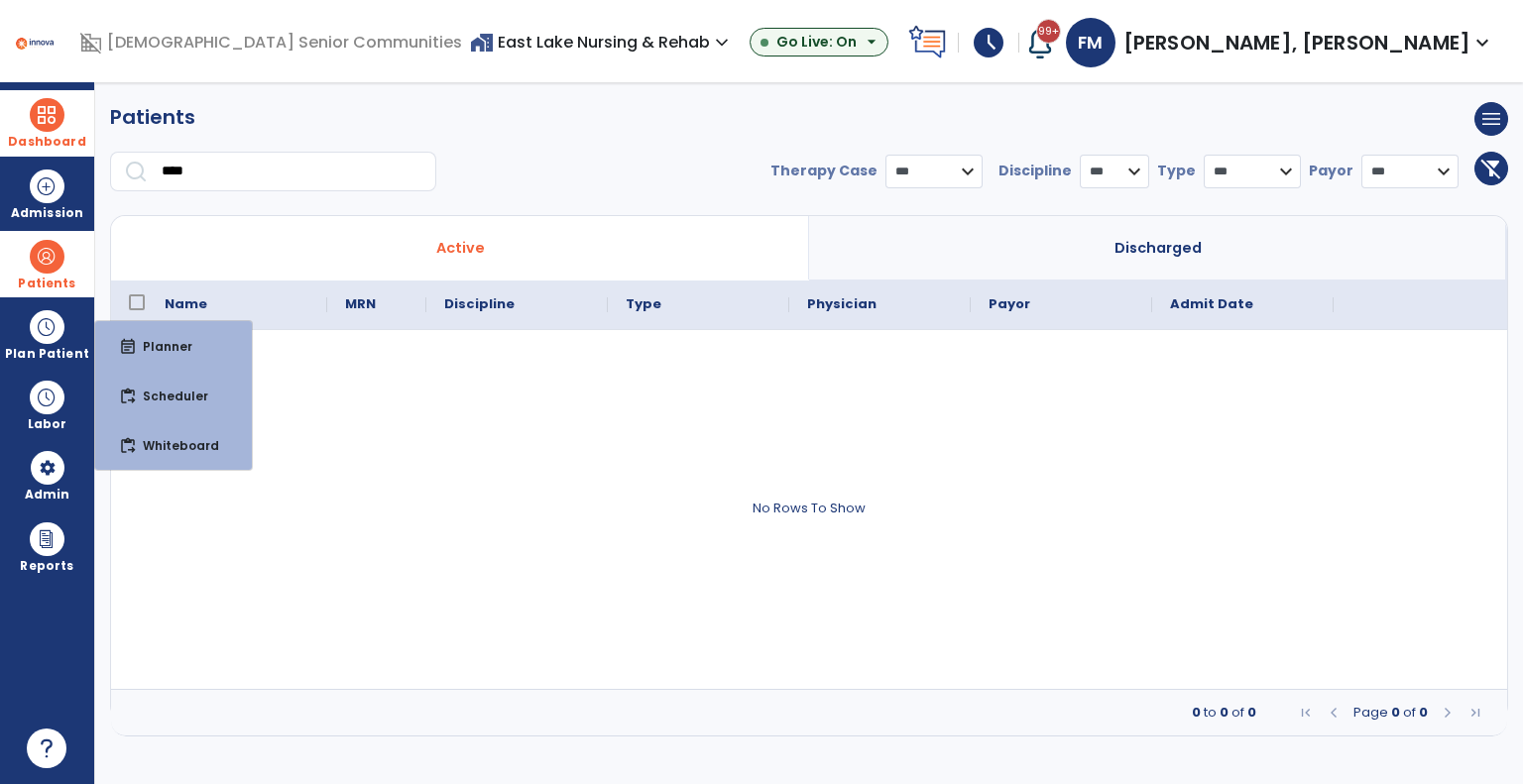 click at bounding box center [47, 257] 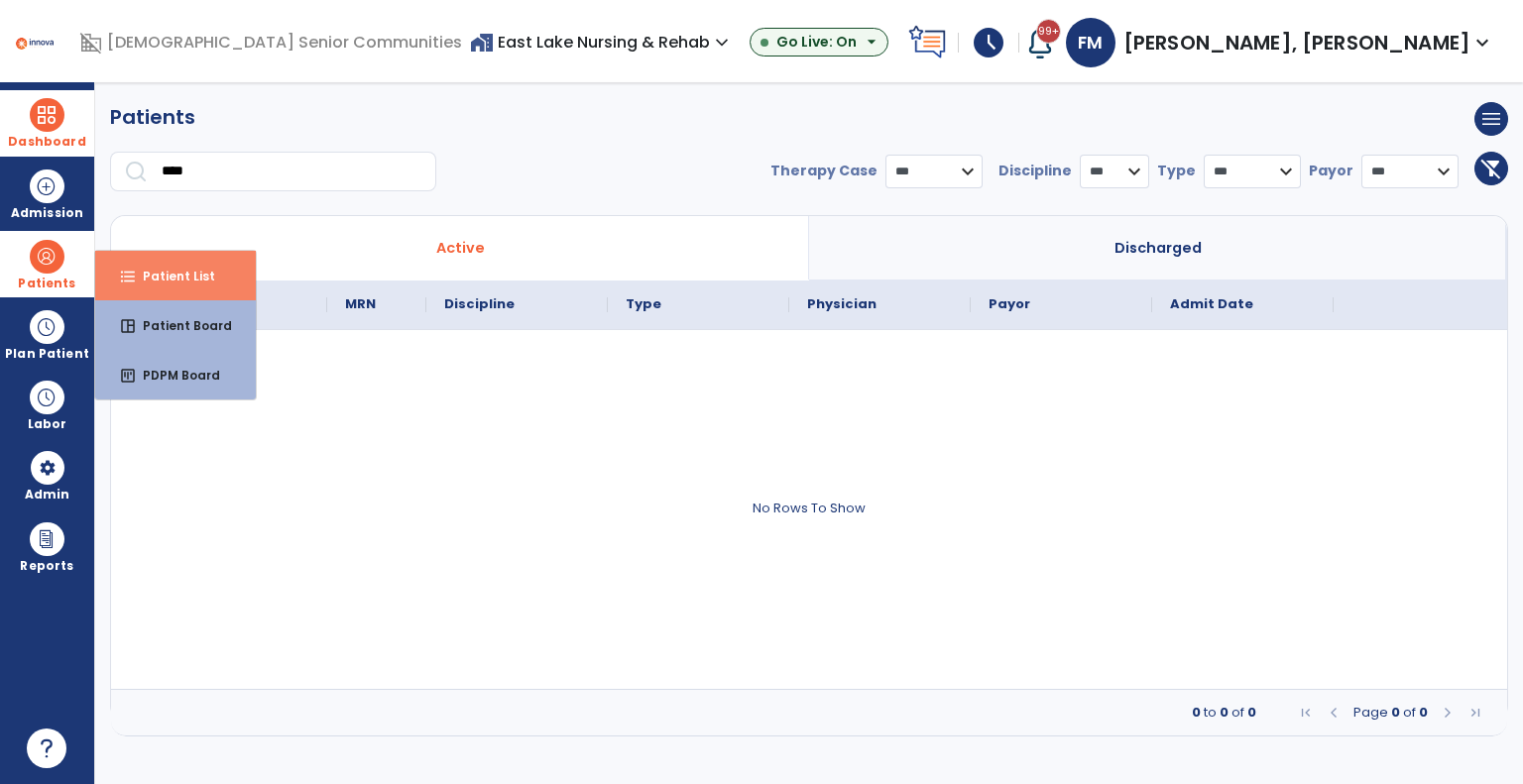 click on "format_list_bulleted  Patient List" at bounding box center [176, 276] 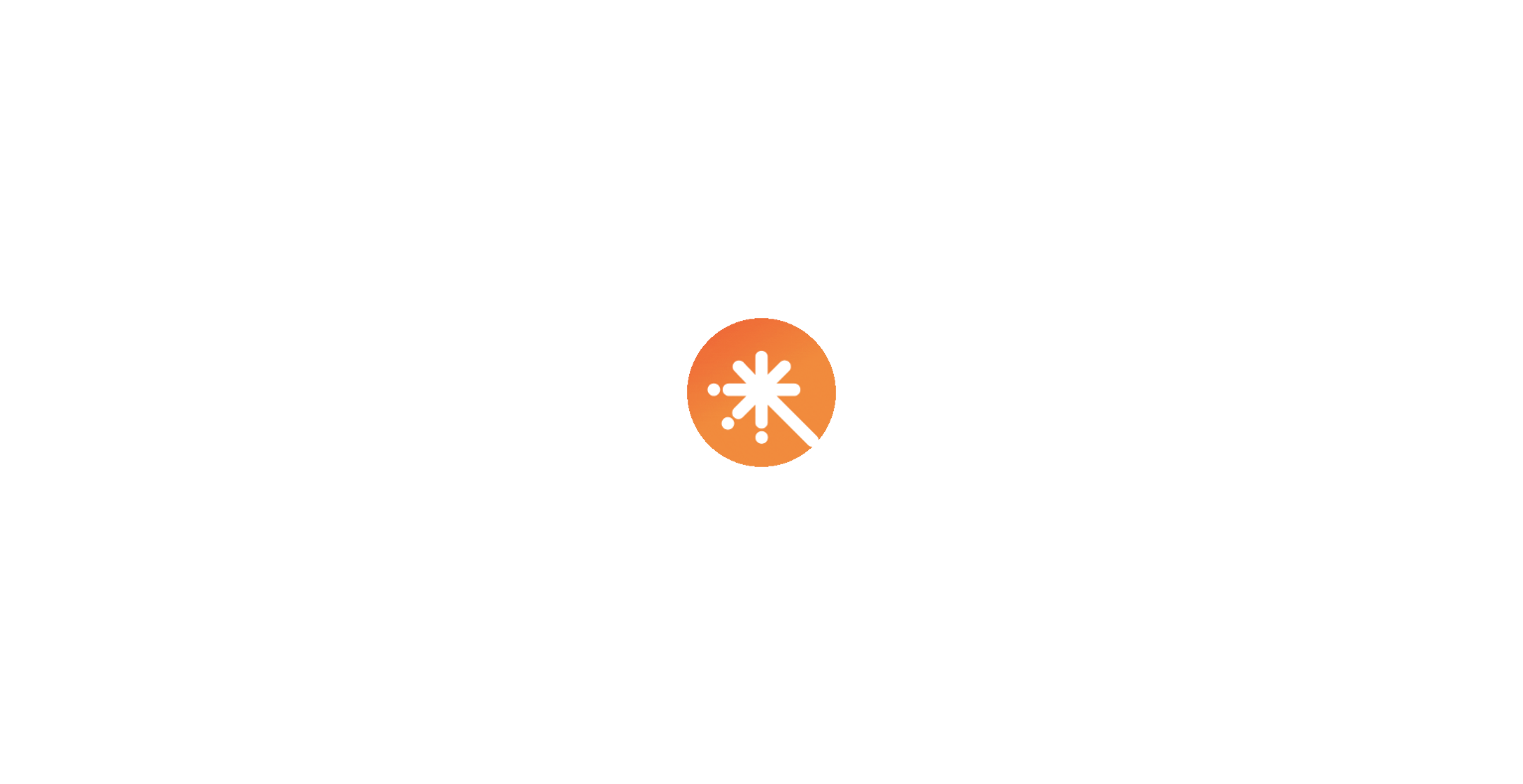 scroll, scrollTop: 0, scrollLeft: 0, axis: both 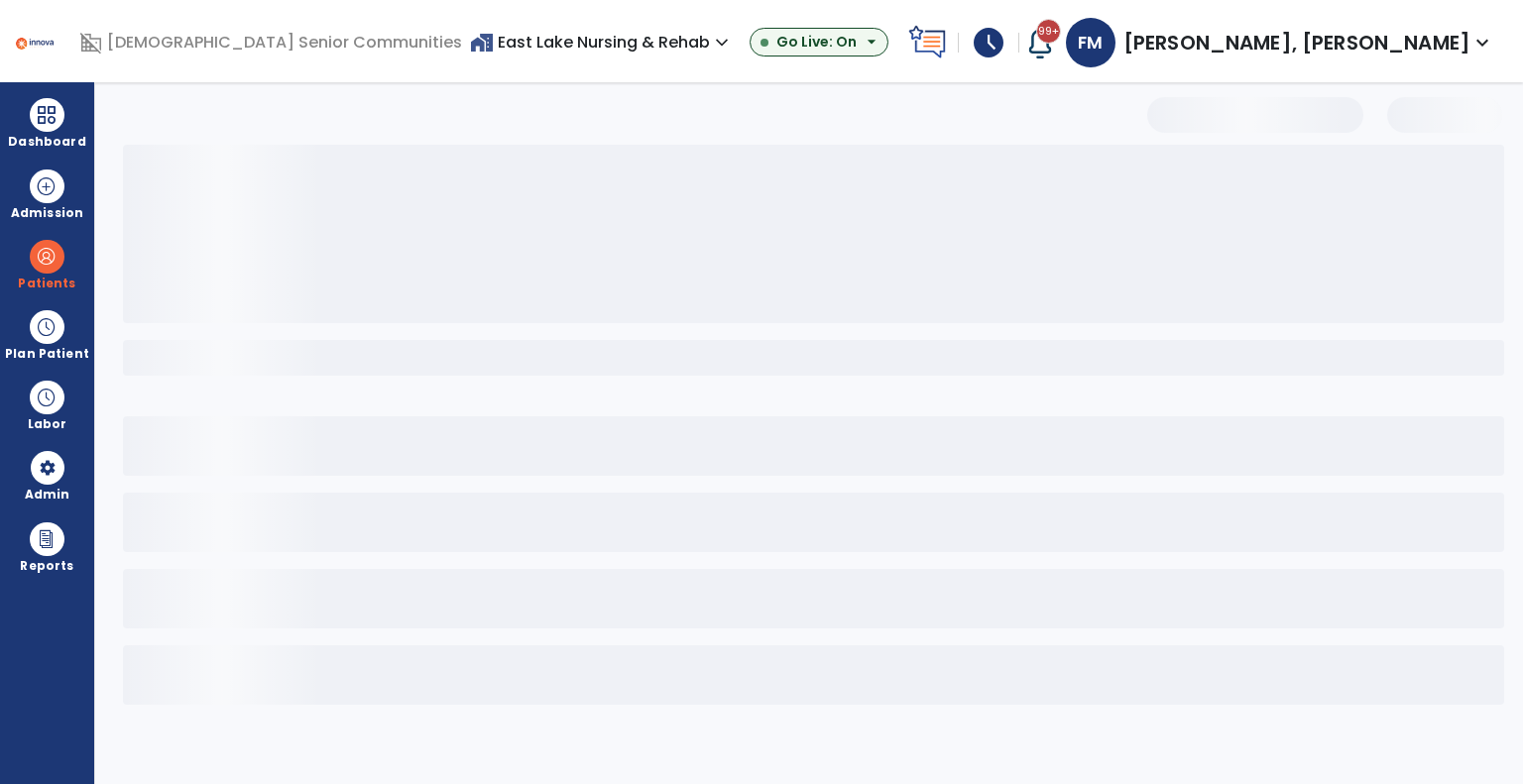 select on "***" 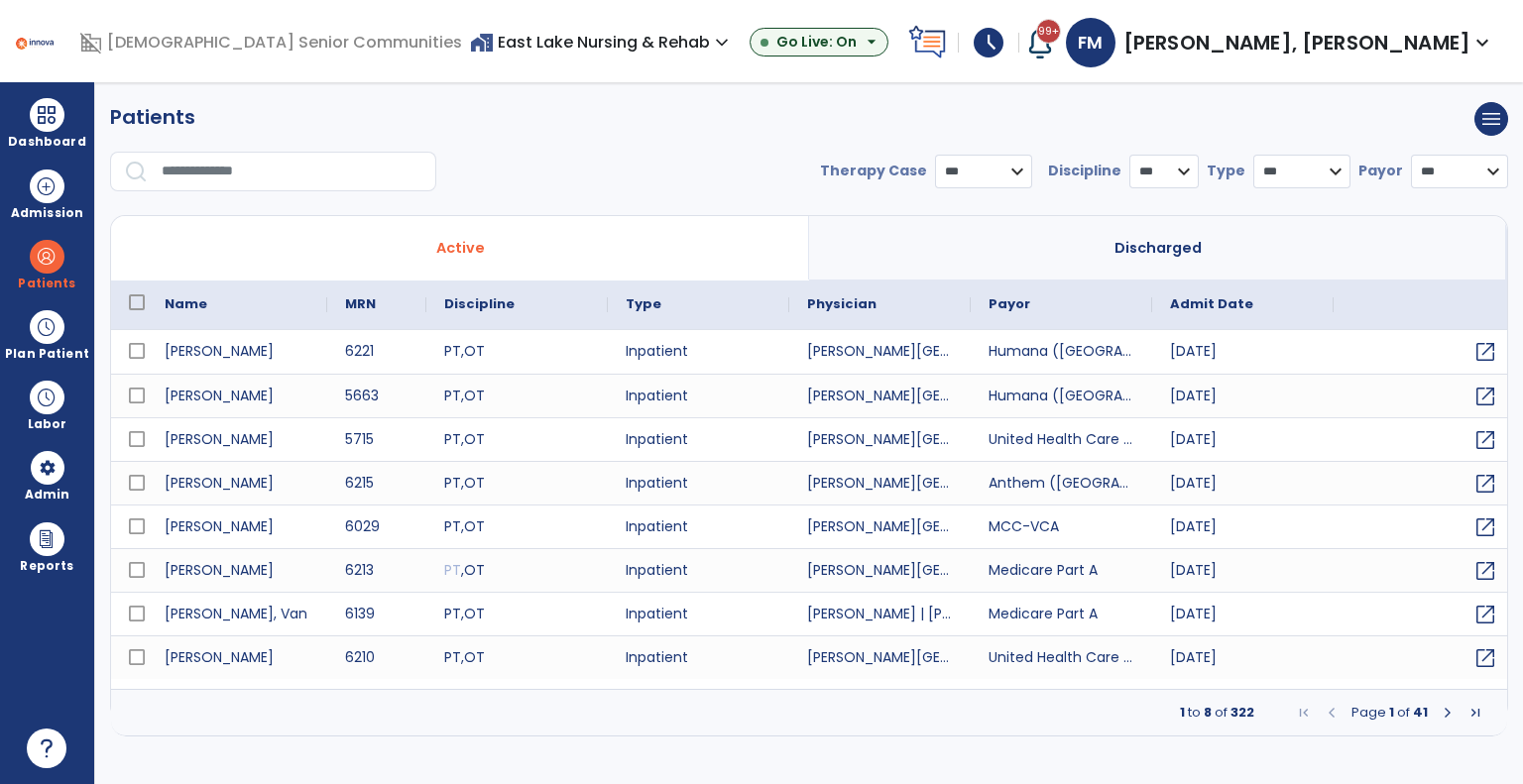 click at bounding box center [292, 171] 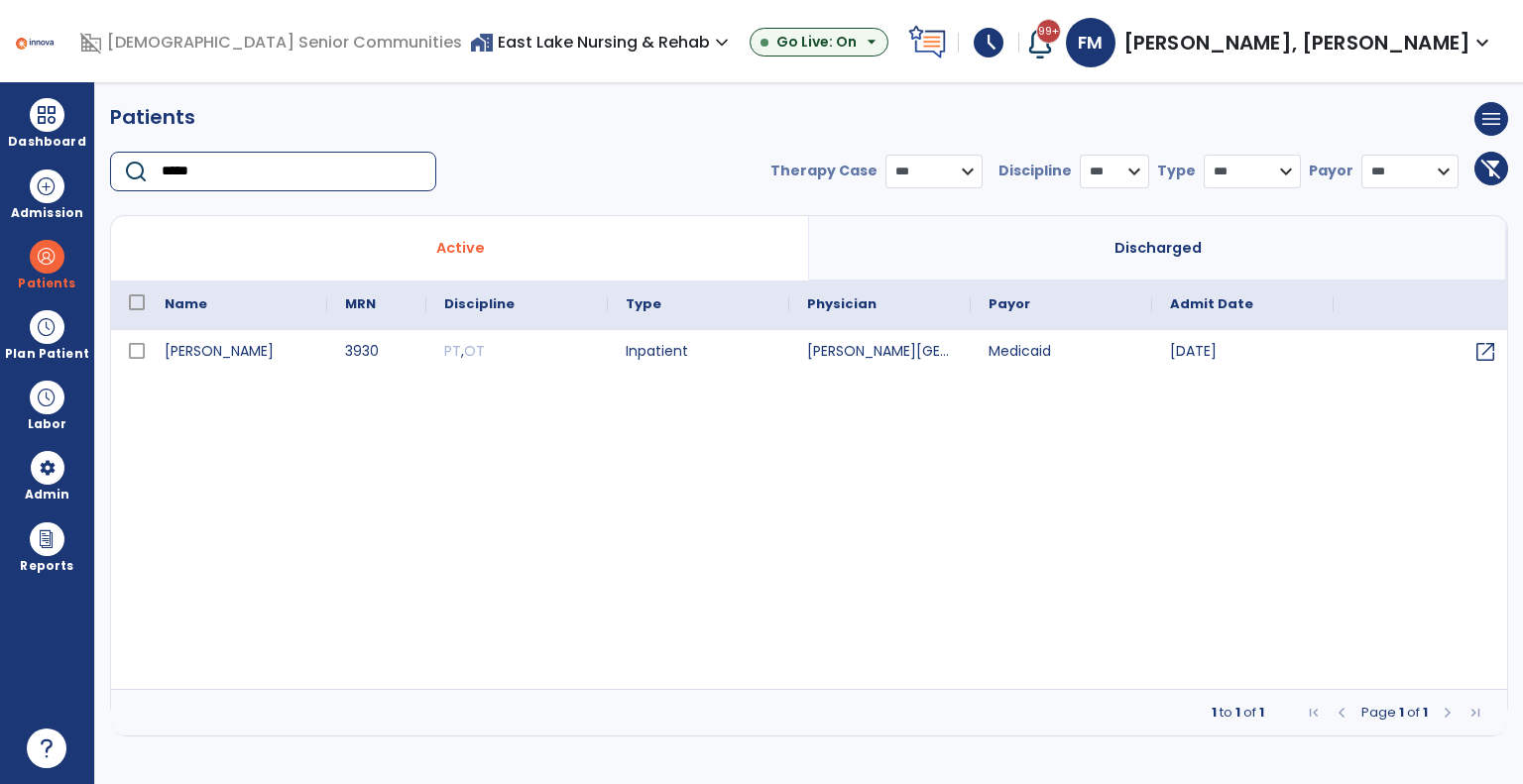 type on "*****" 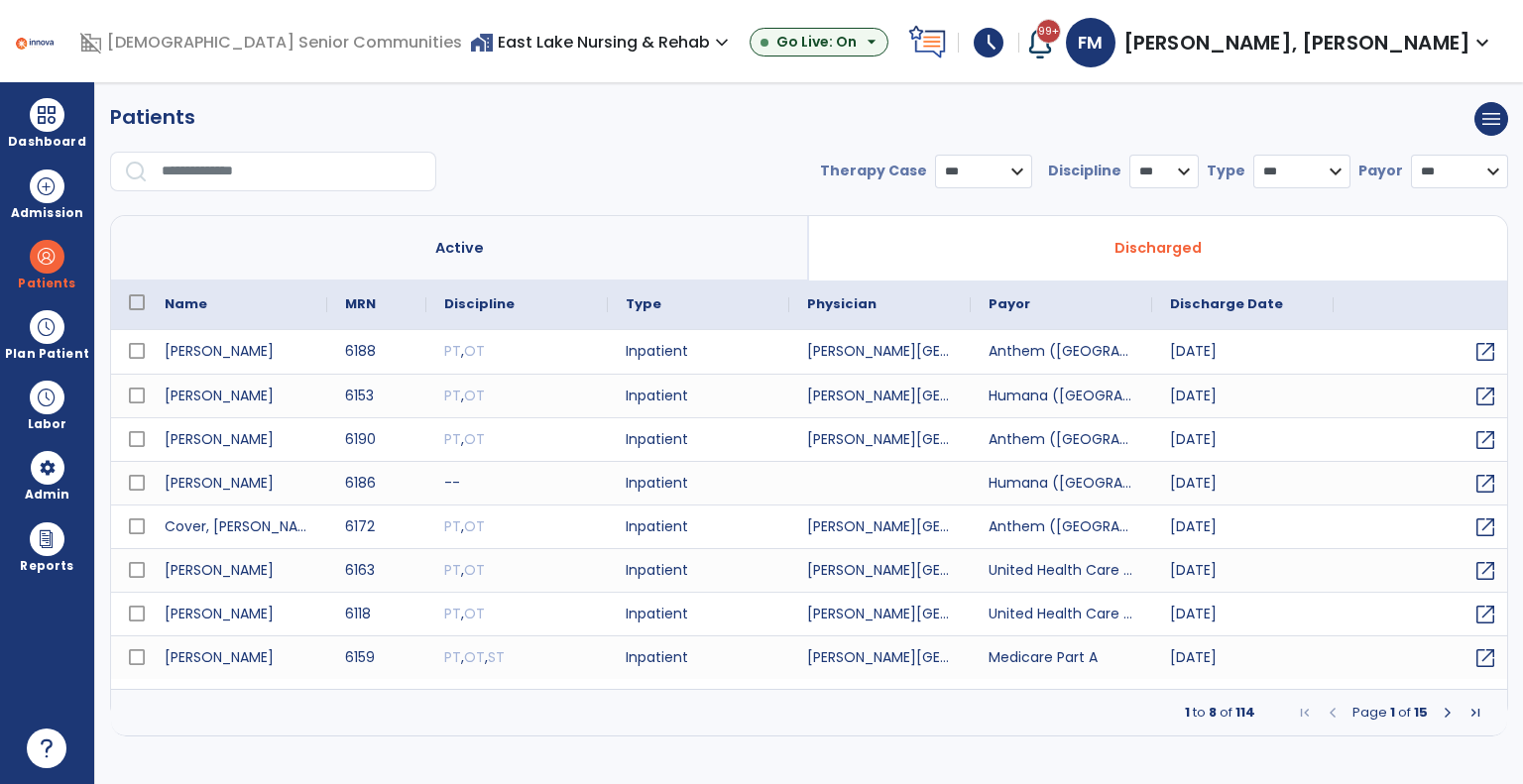 click at bounding box center [292, 171] 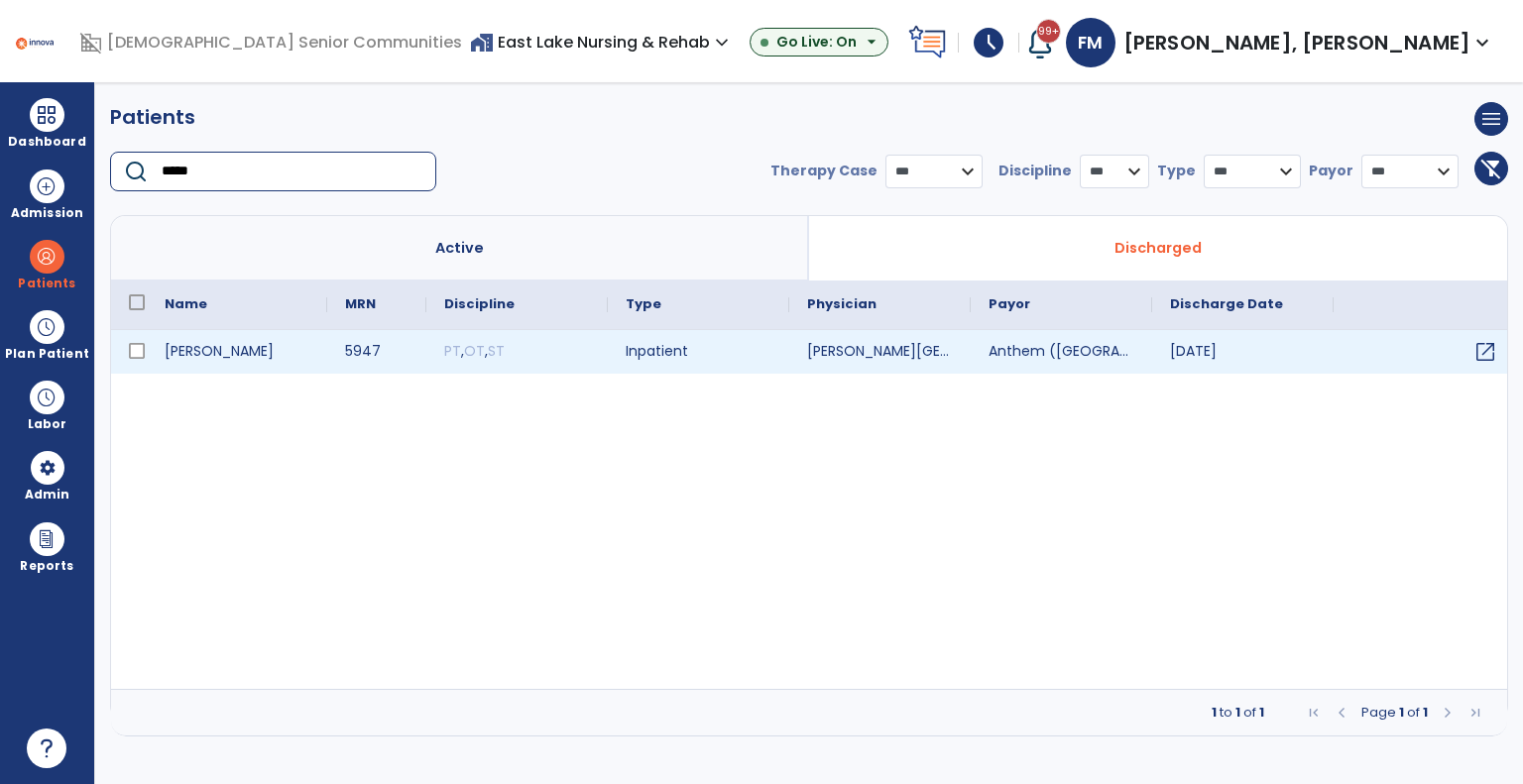 type on "*****" 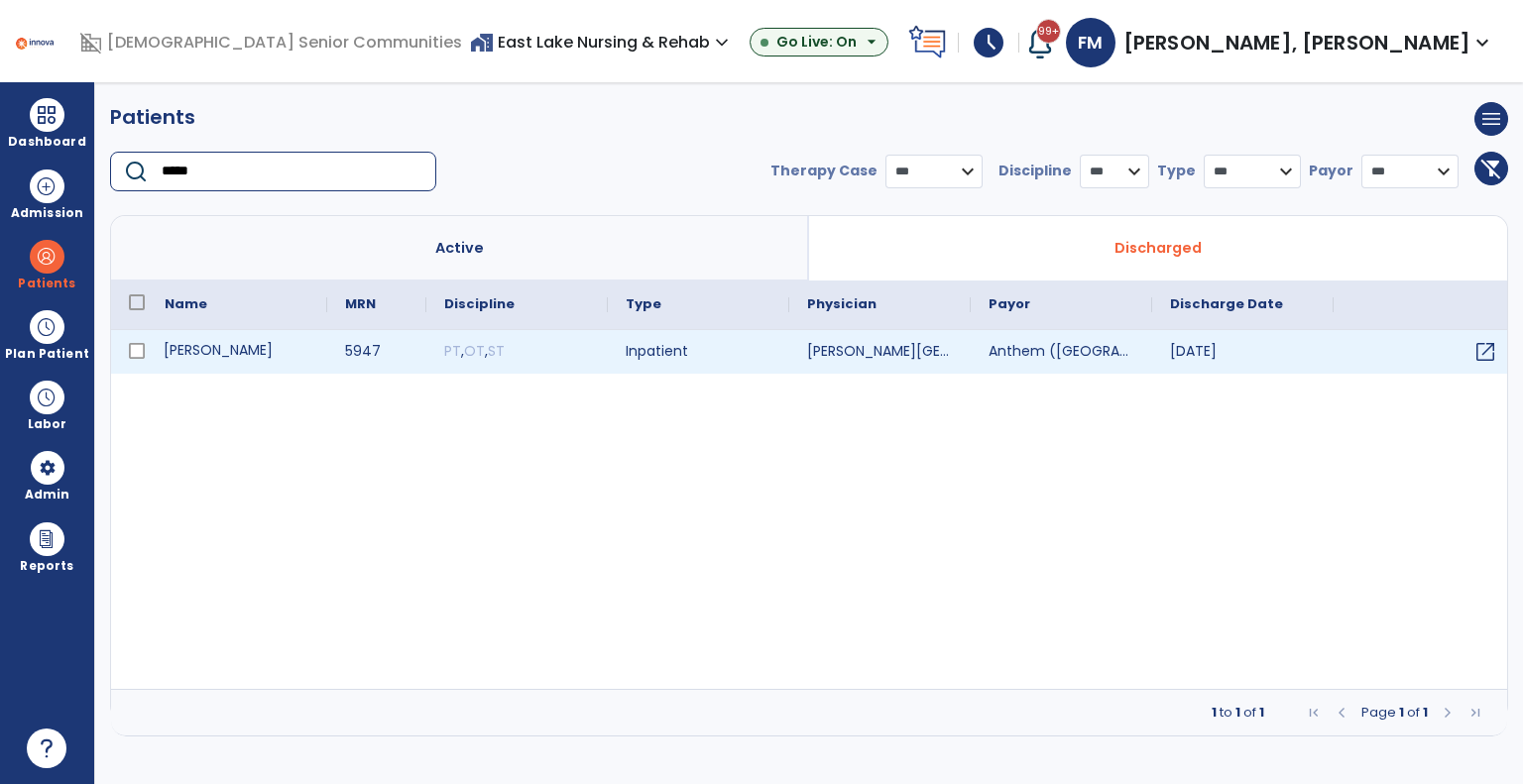 click on "[PERSON_NAME]" at bounding box center (237, 352) 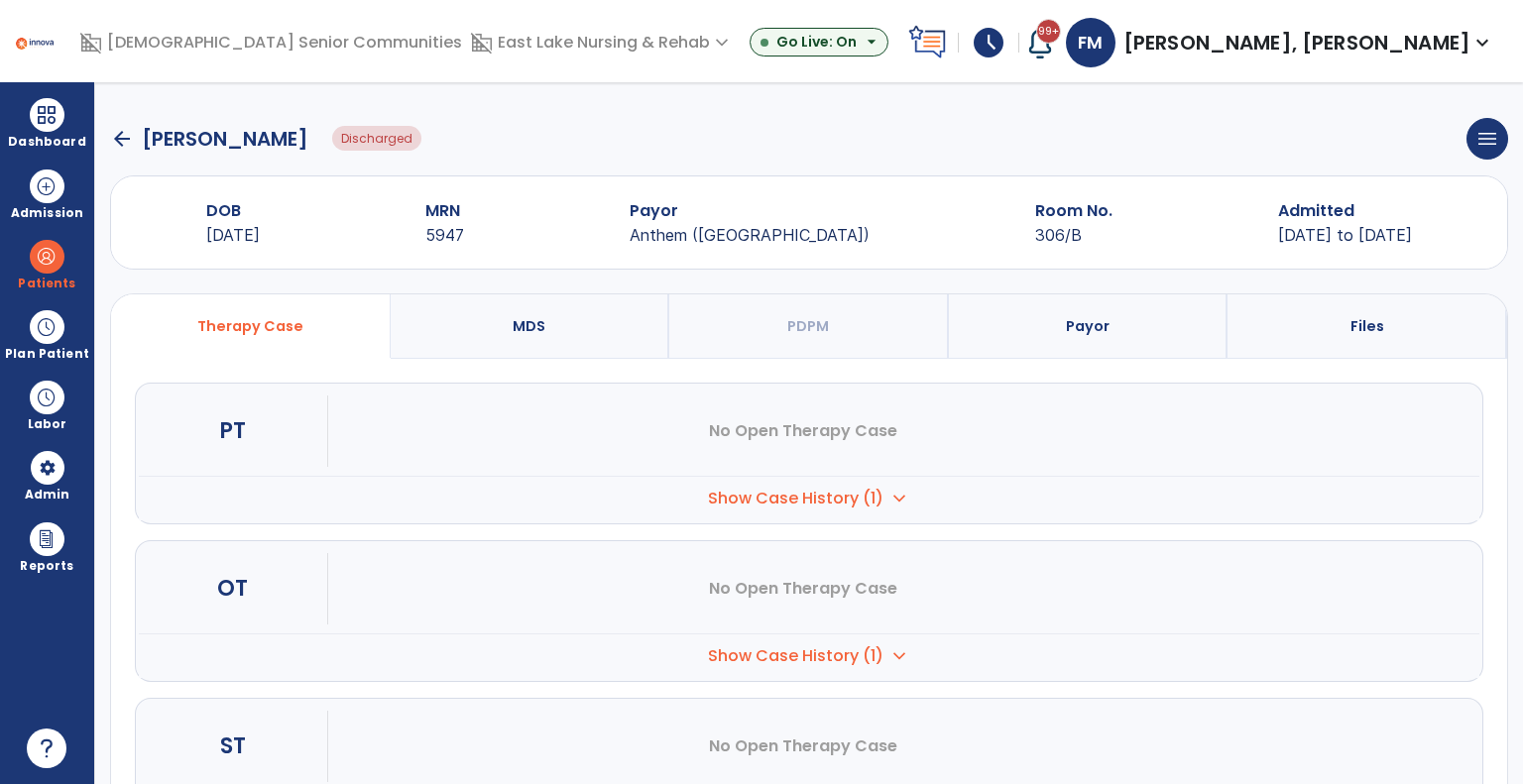 click on "Show Case History (1)" at bounding box center (795, 499) 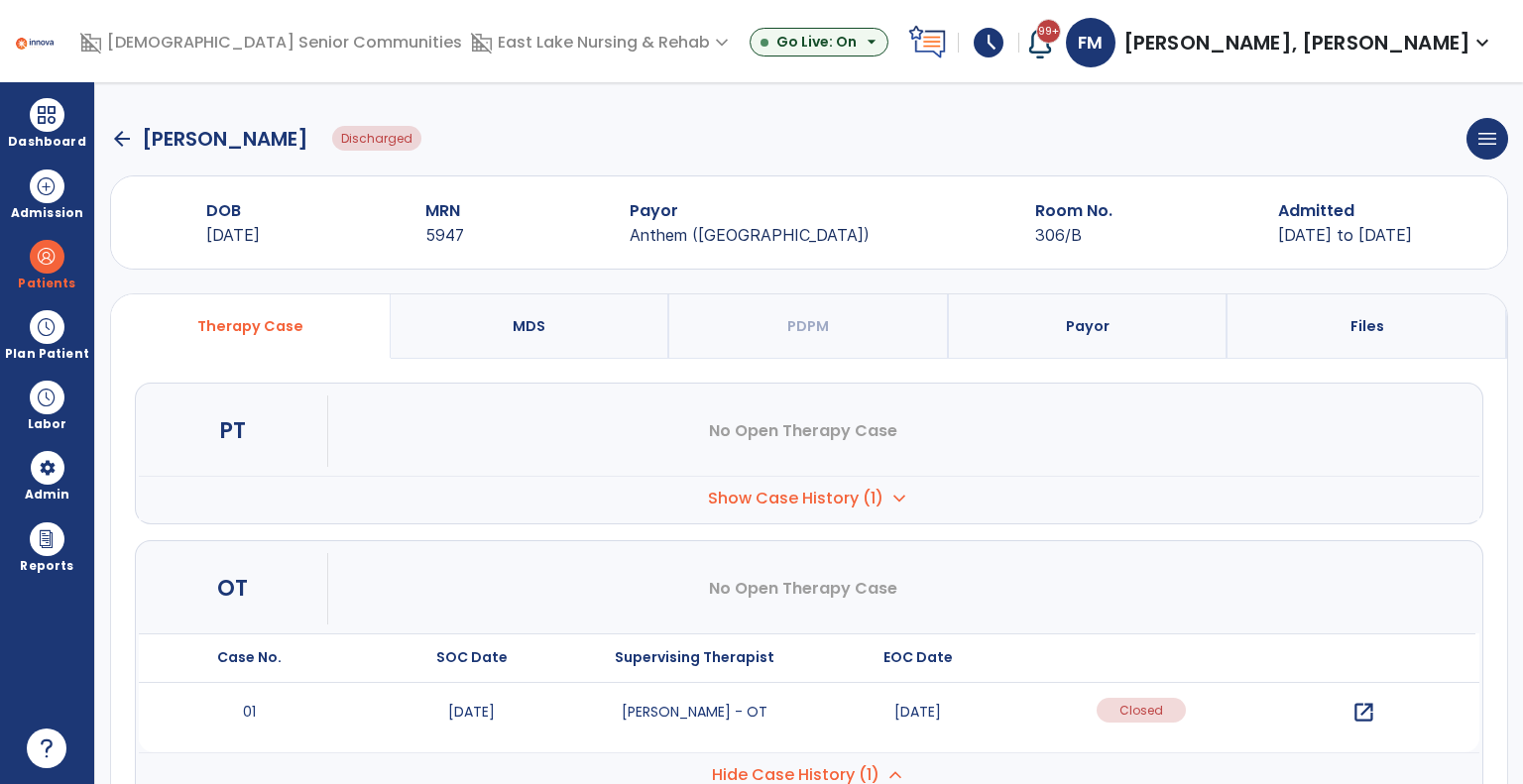 click on "open_in_new" at bounding box center [1363, 713] 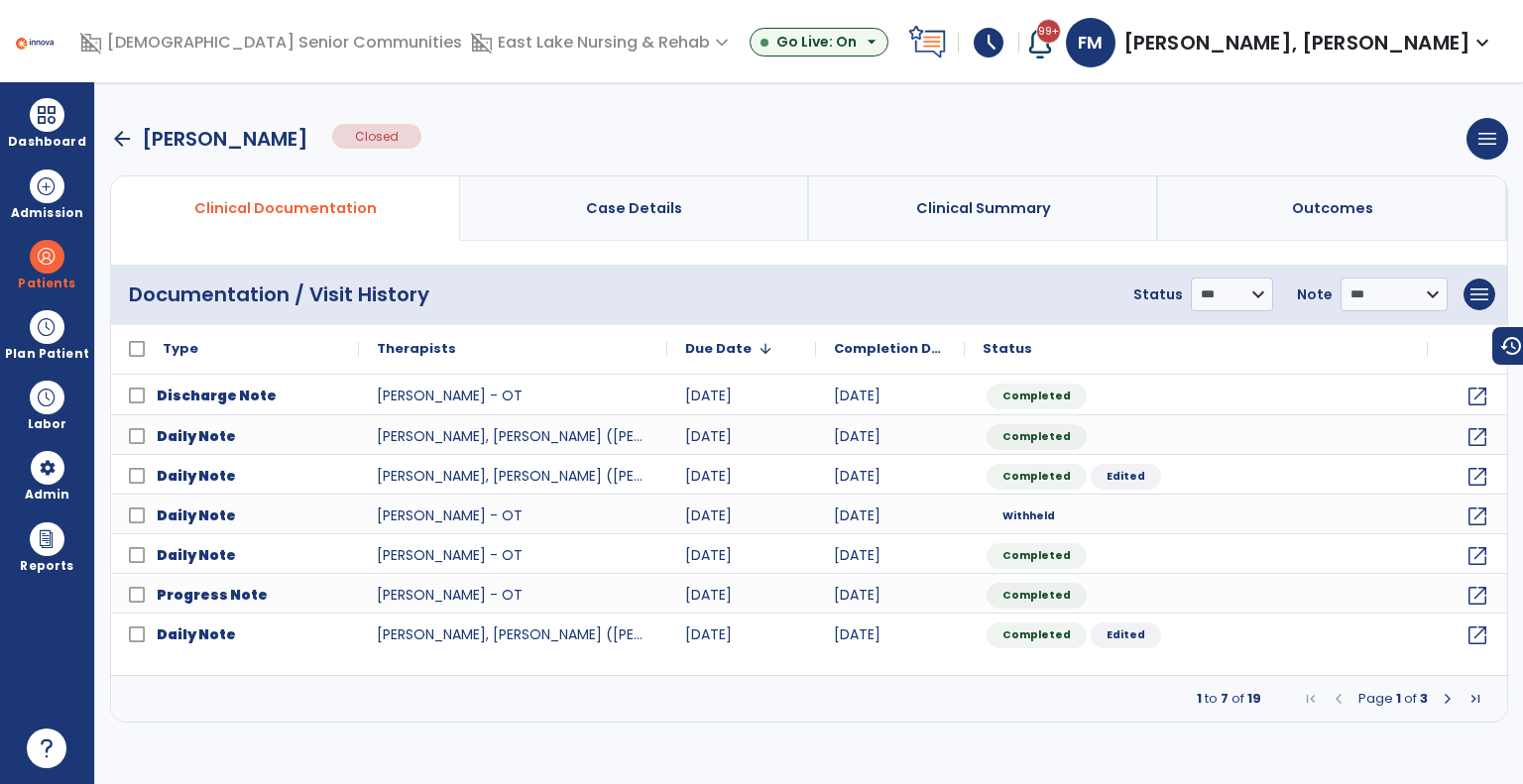 click at bounding box center (1448, 699) 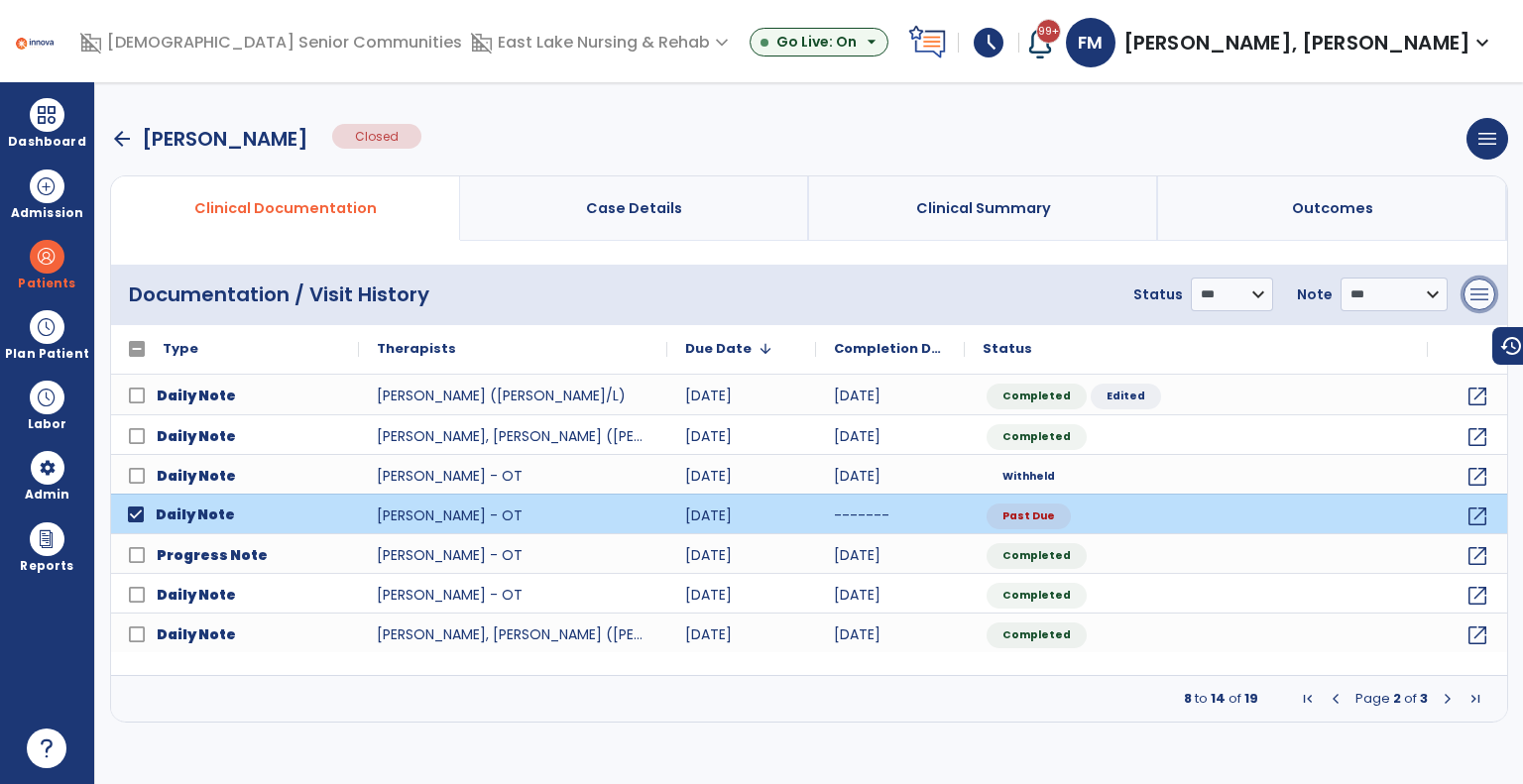 click on "menu" at bounding box center (1479, 294) 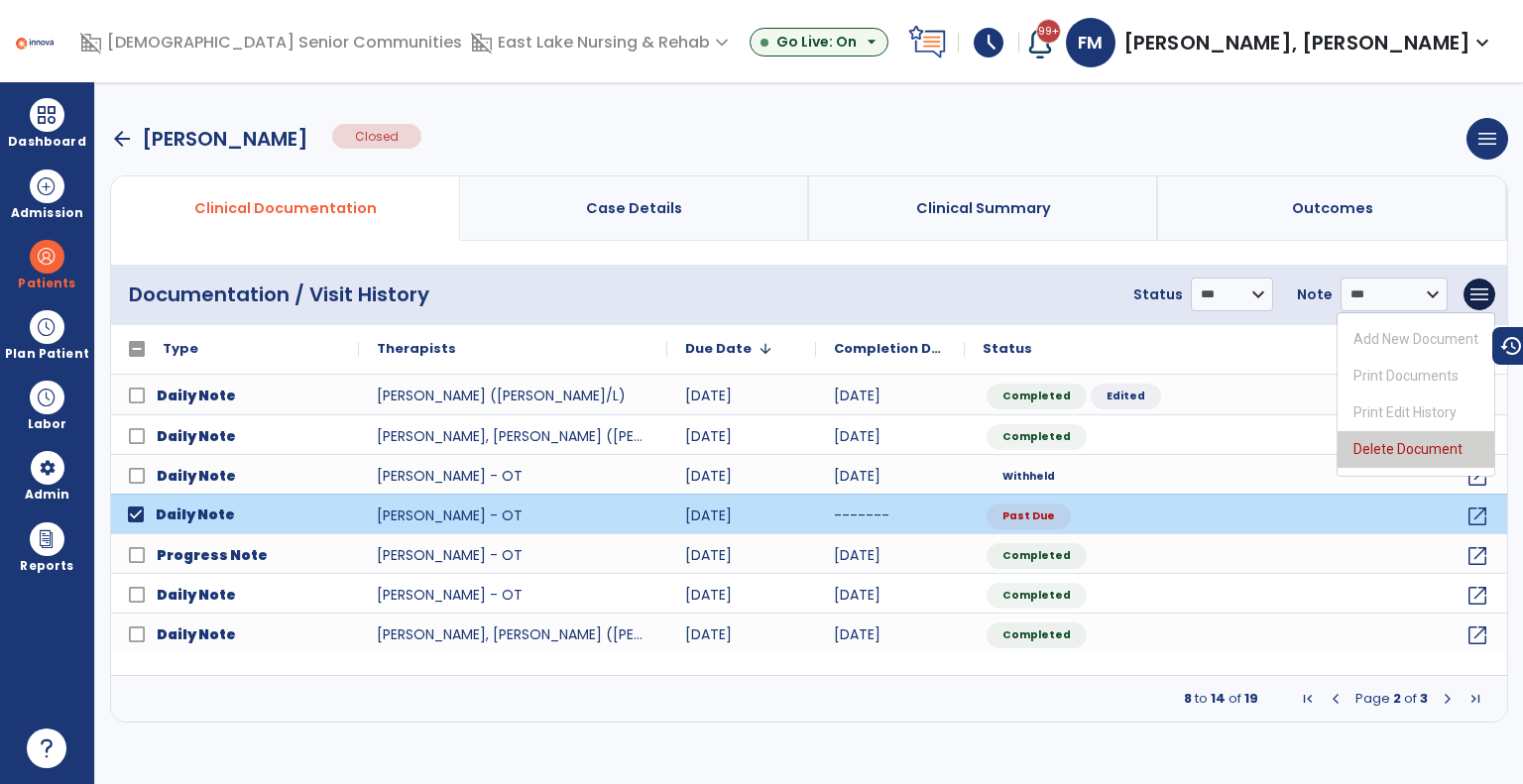 click on "Delete Document" at bounding box center (1416, 449) 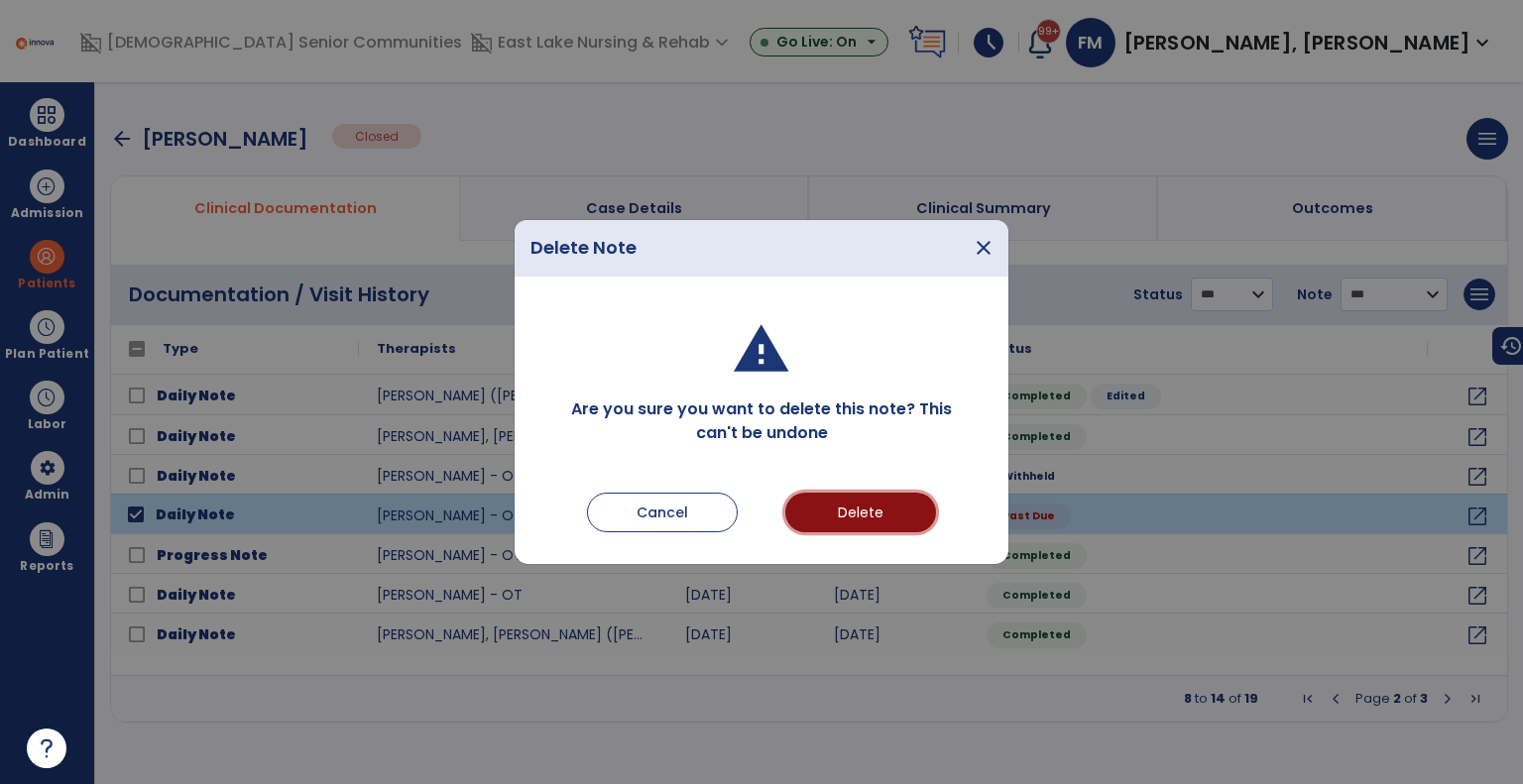 click on "Delete" at bounding box center [861, 512] 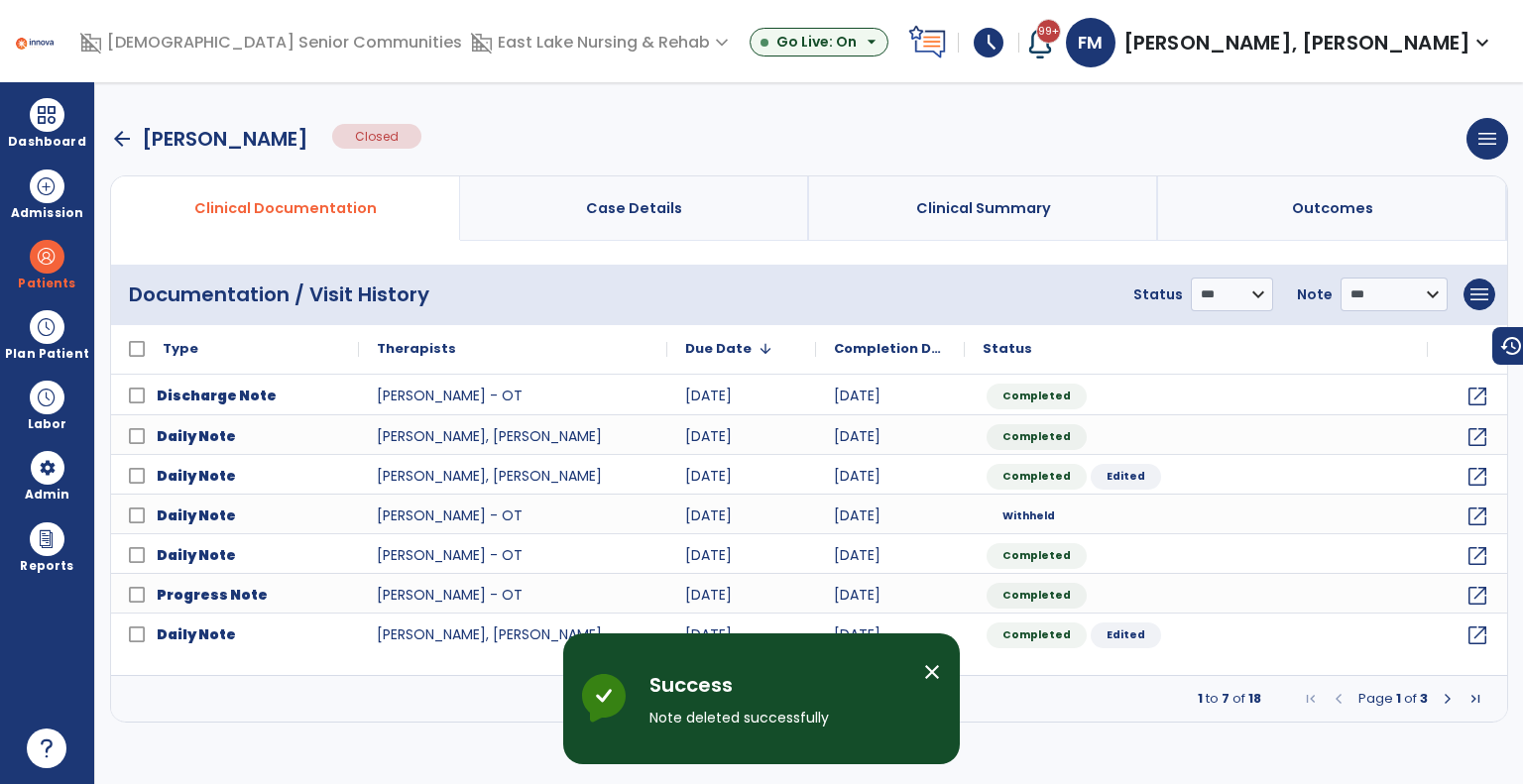 click at bounding box center [1448, 699] 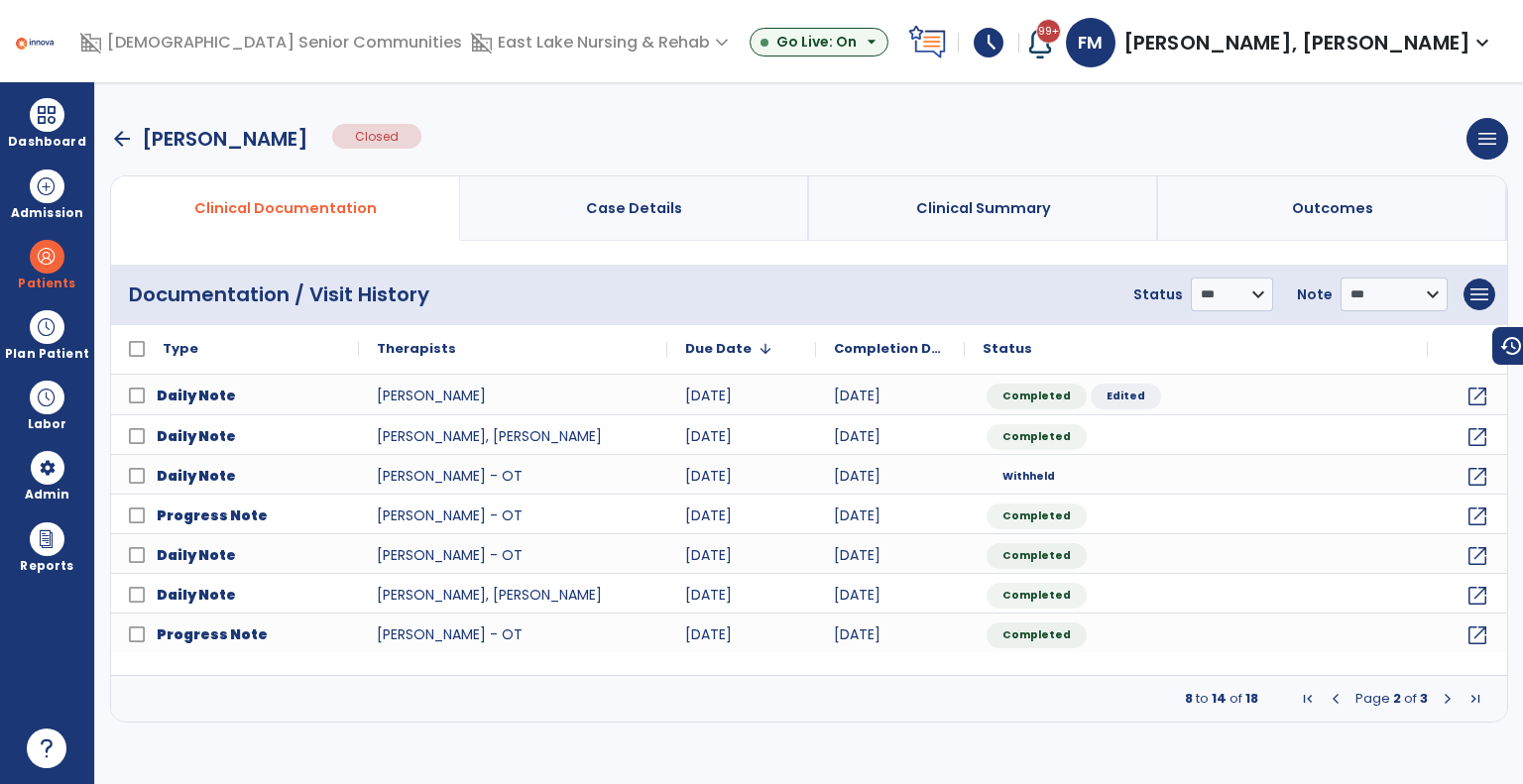 click at bounding box center [1448, 699] 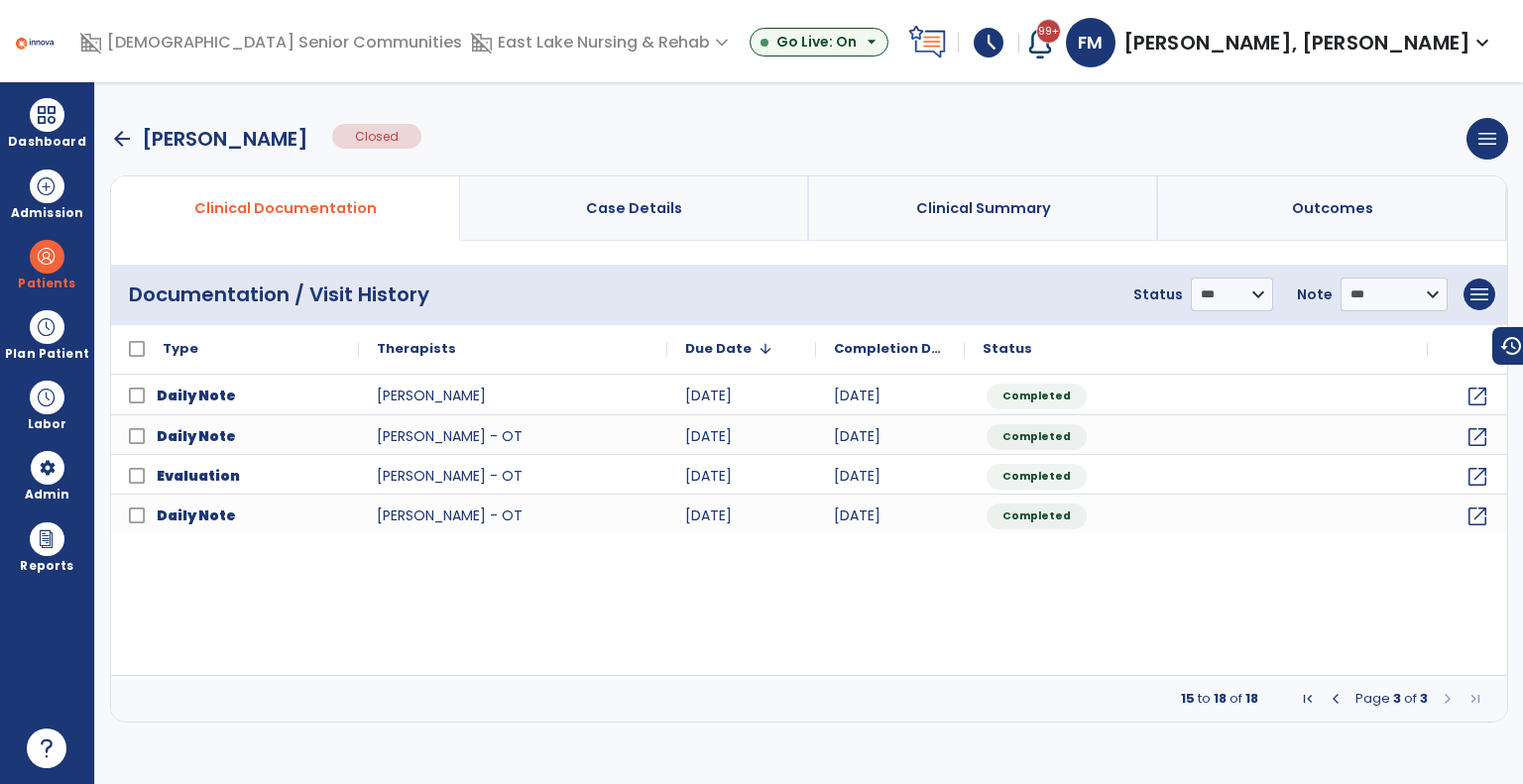 click at bounding box center (1336, 699) 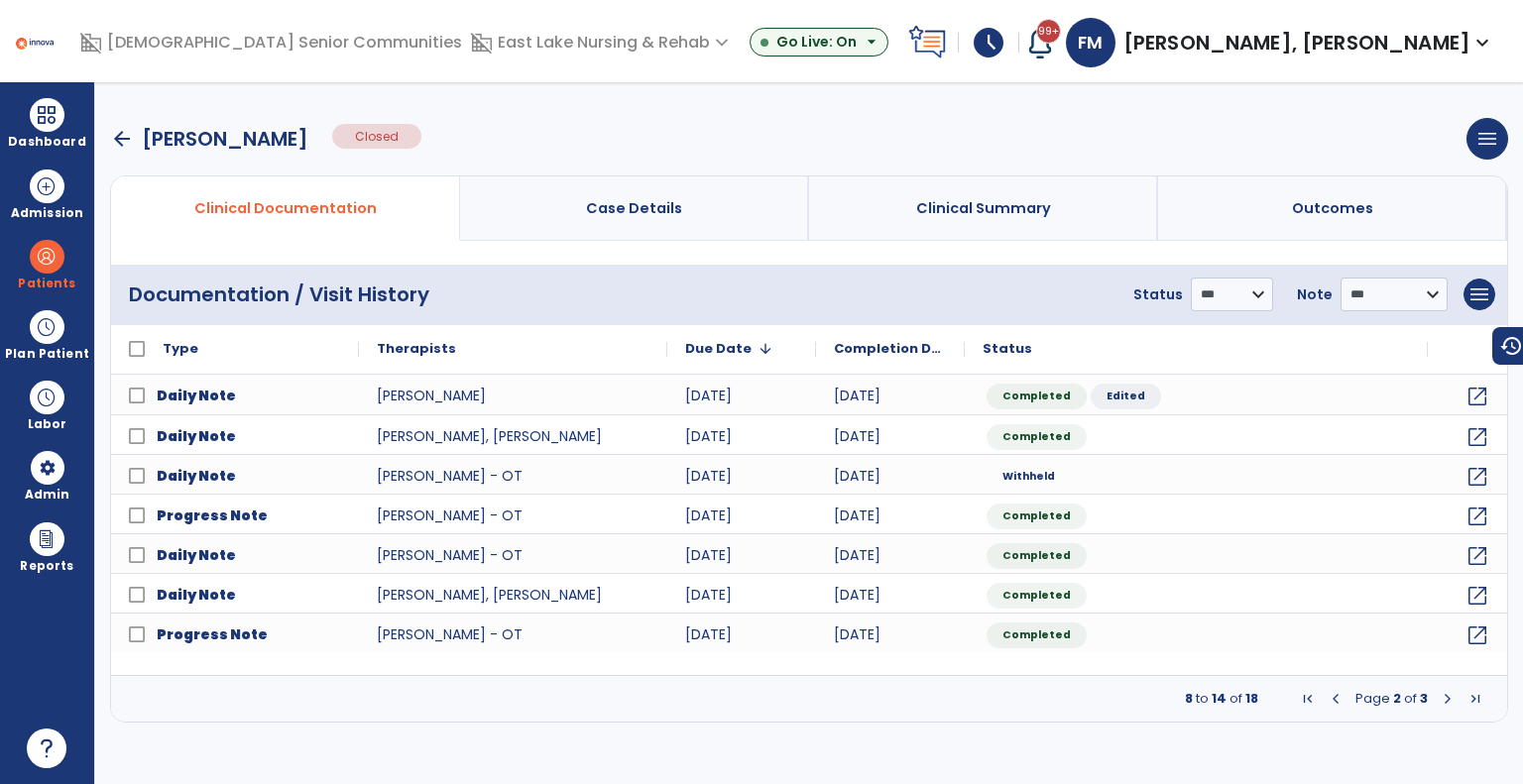 drag, startPoint x: 125, startPoint y: 134, endPoint x: 155, endPoint y: 145, distance: 31.95309 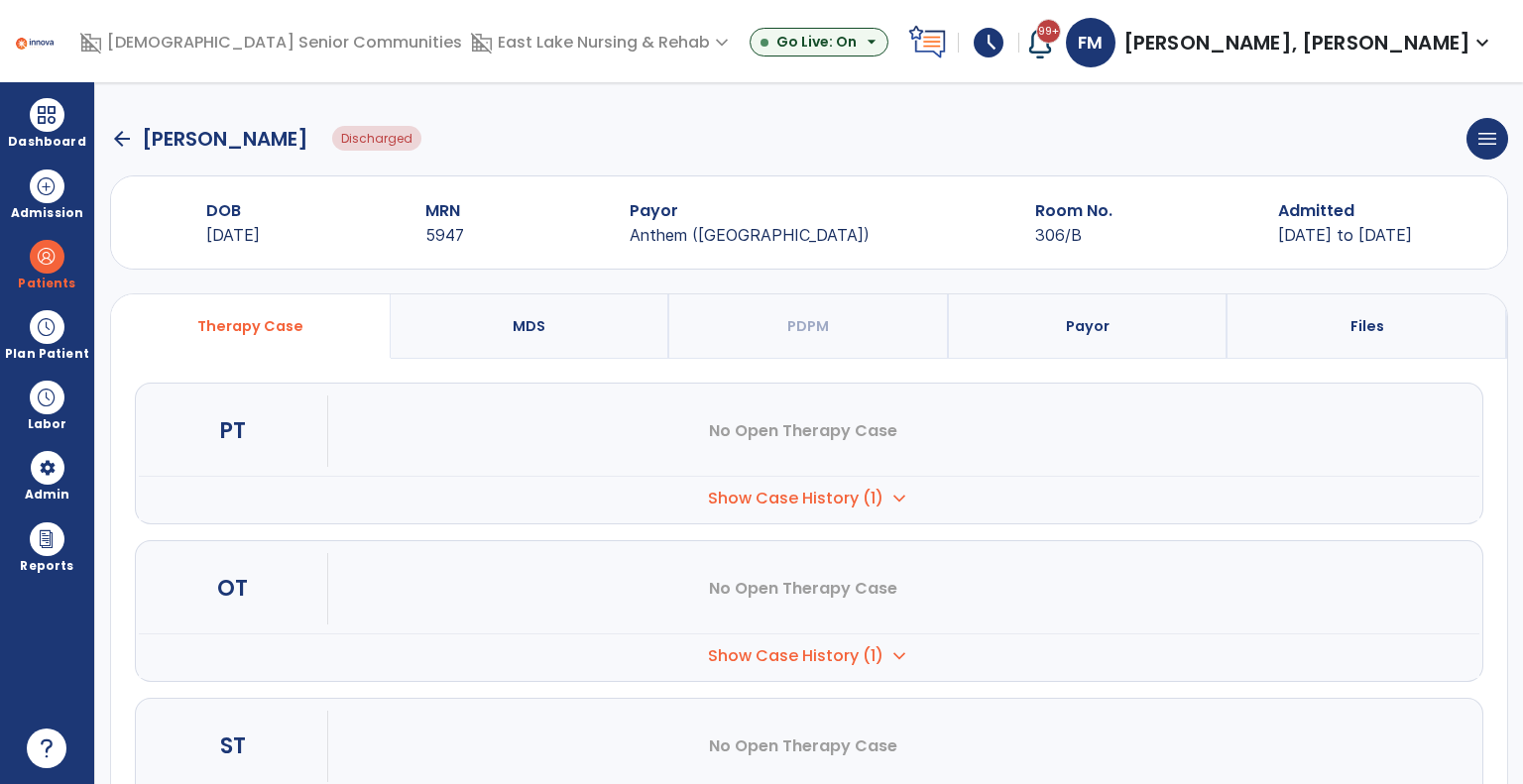 click on "Show Case History (1)" at bounding box center [795, 499] 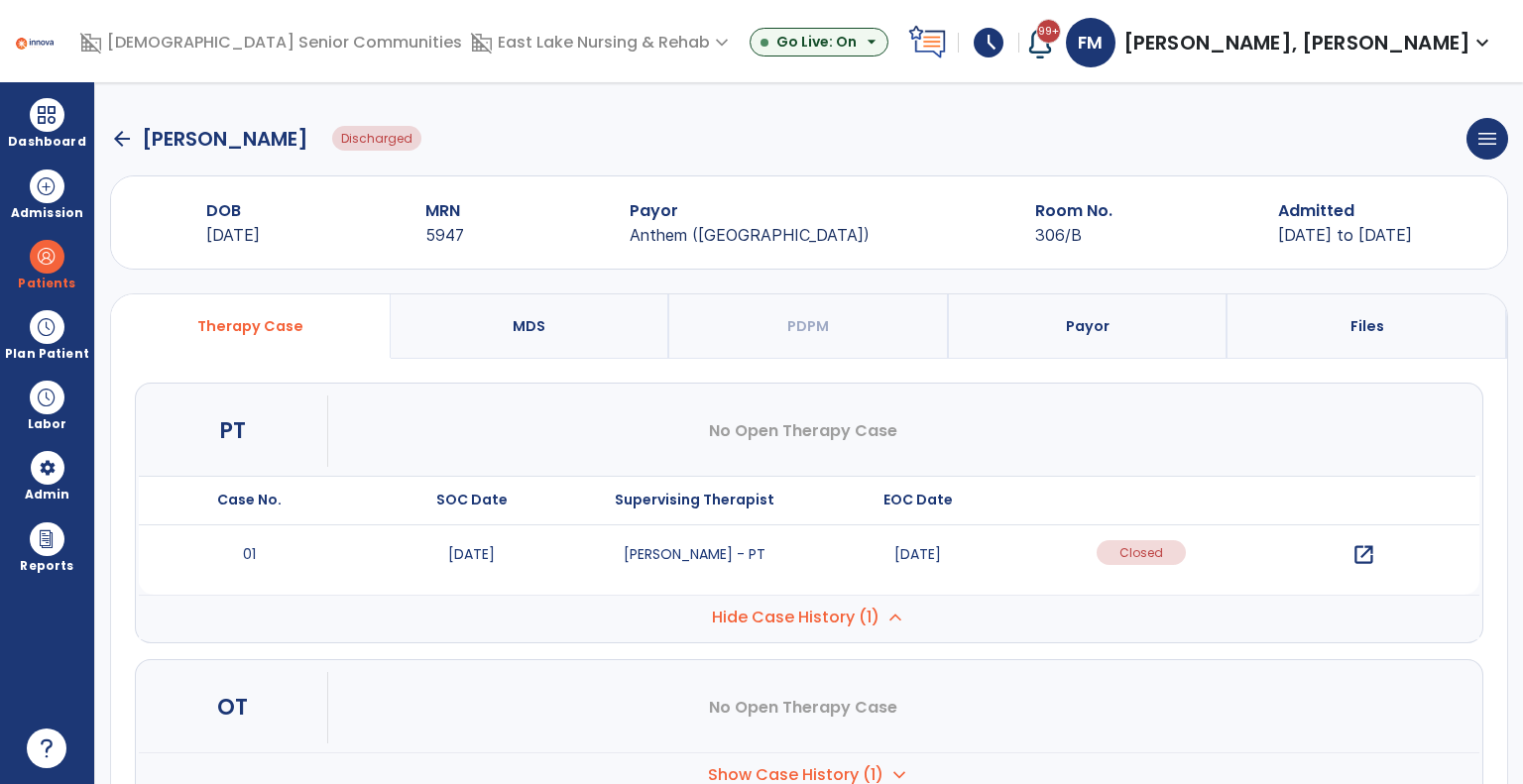 click on "open_in_new" at bounding box center (1363, 555) 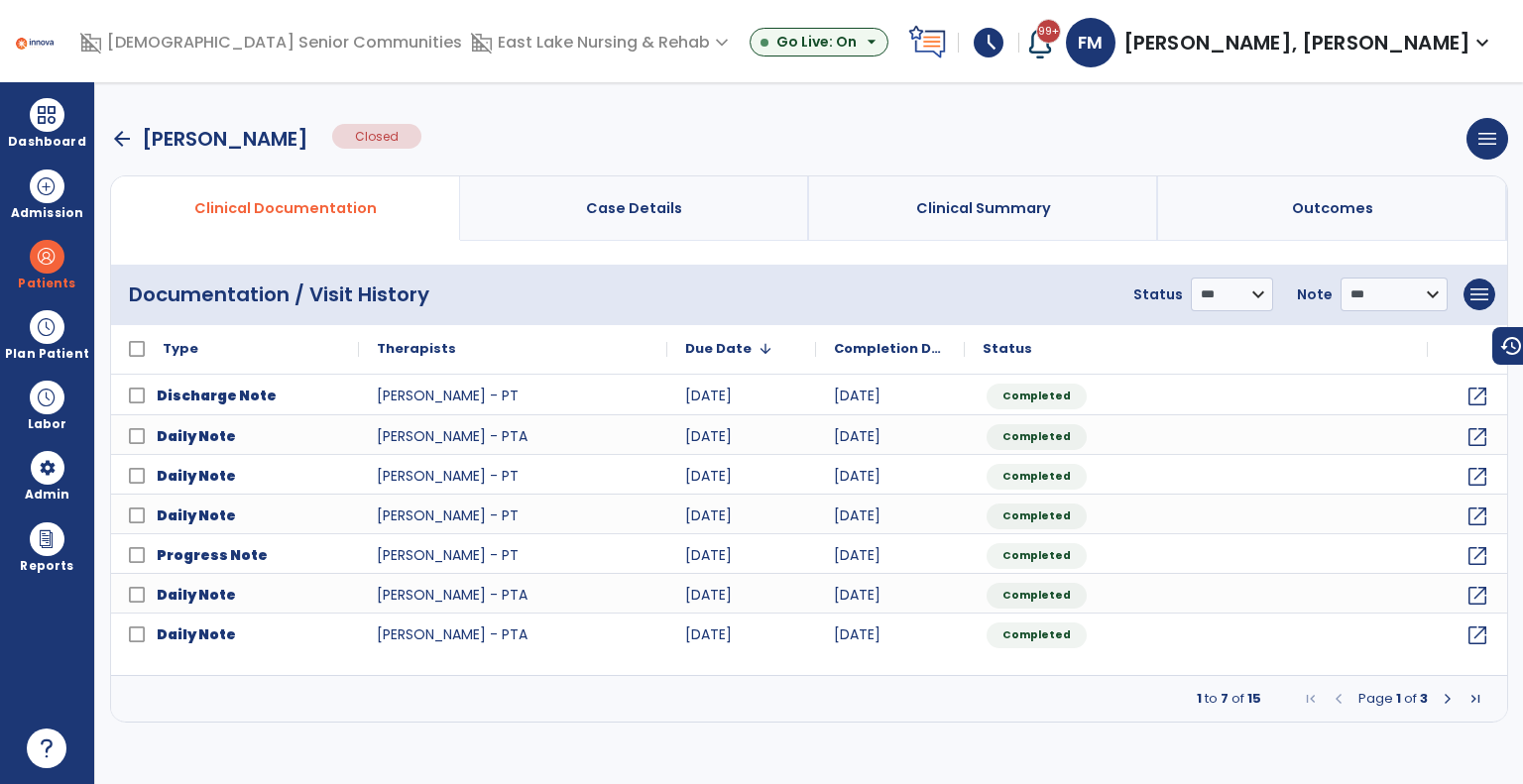click at bounding box center [1448, 699] 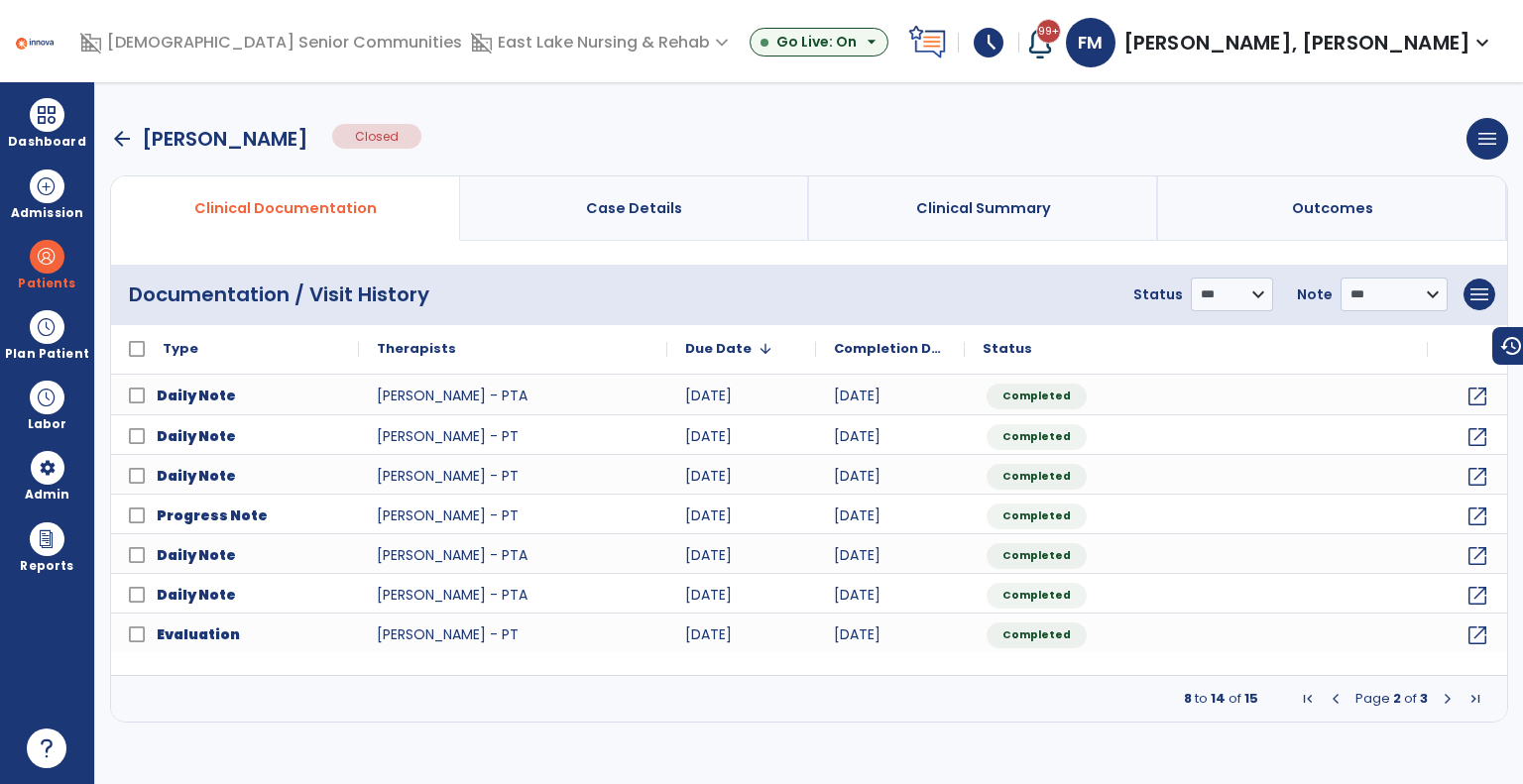 click at bounding box center (1448, 699) 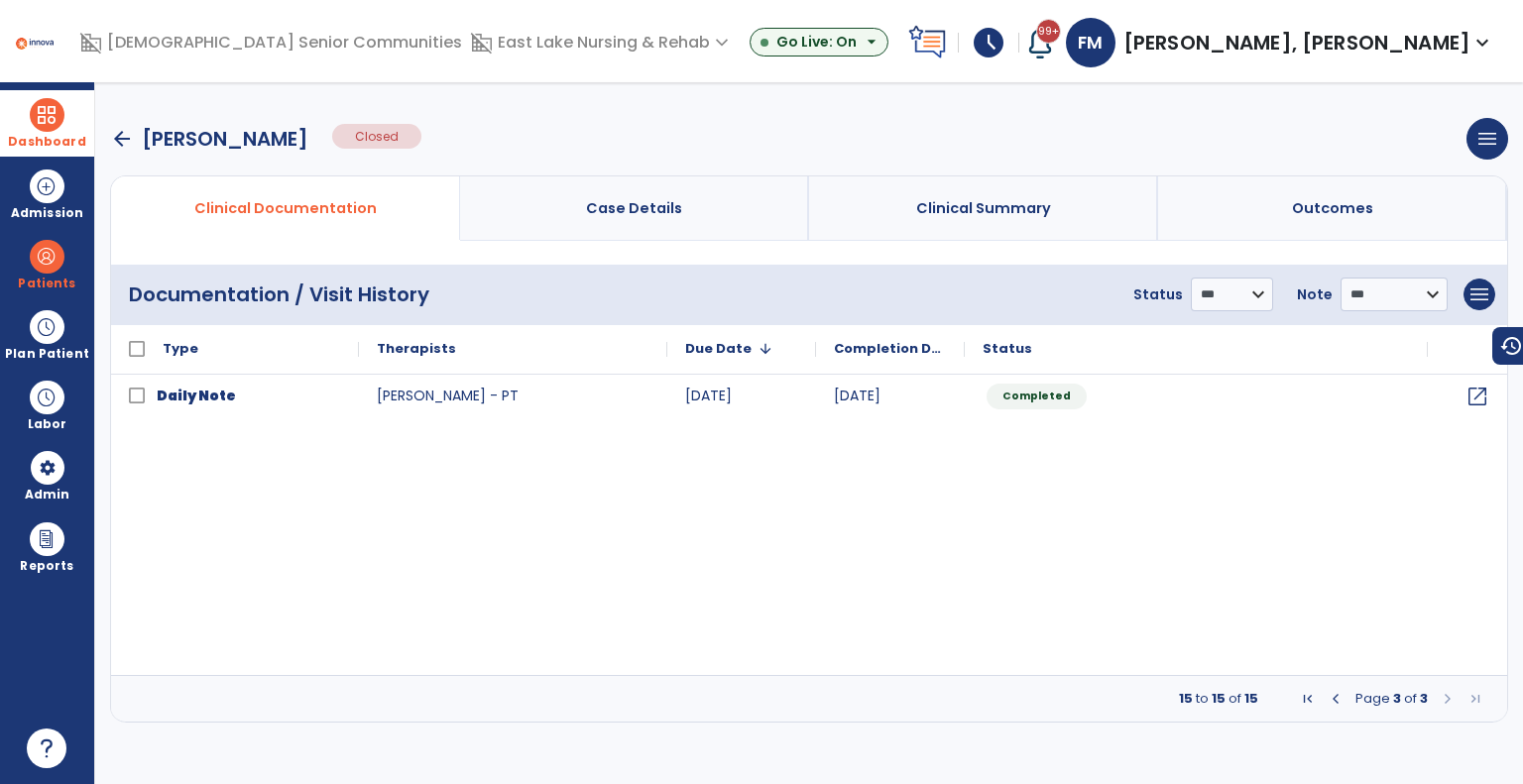 click on "Dashboard" at bounding box center [47, 123] 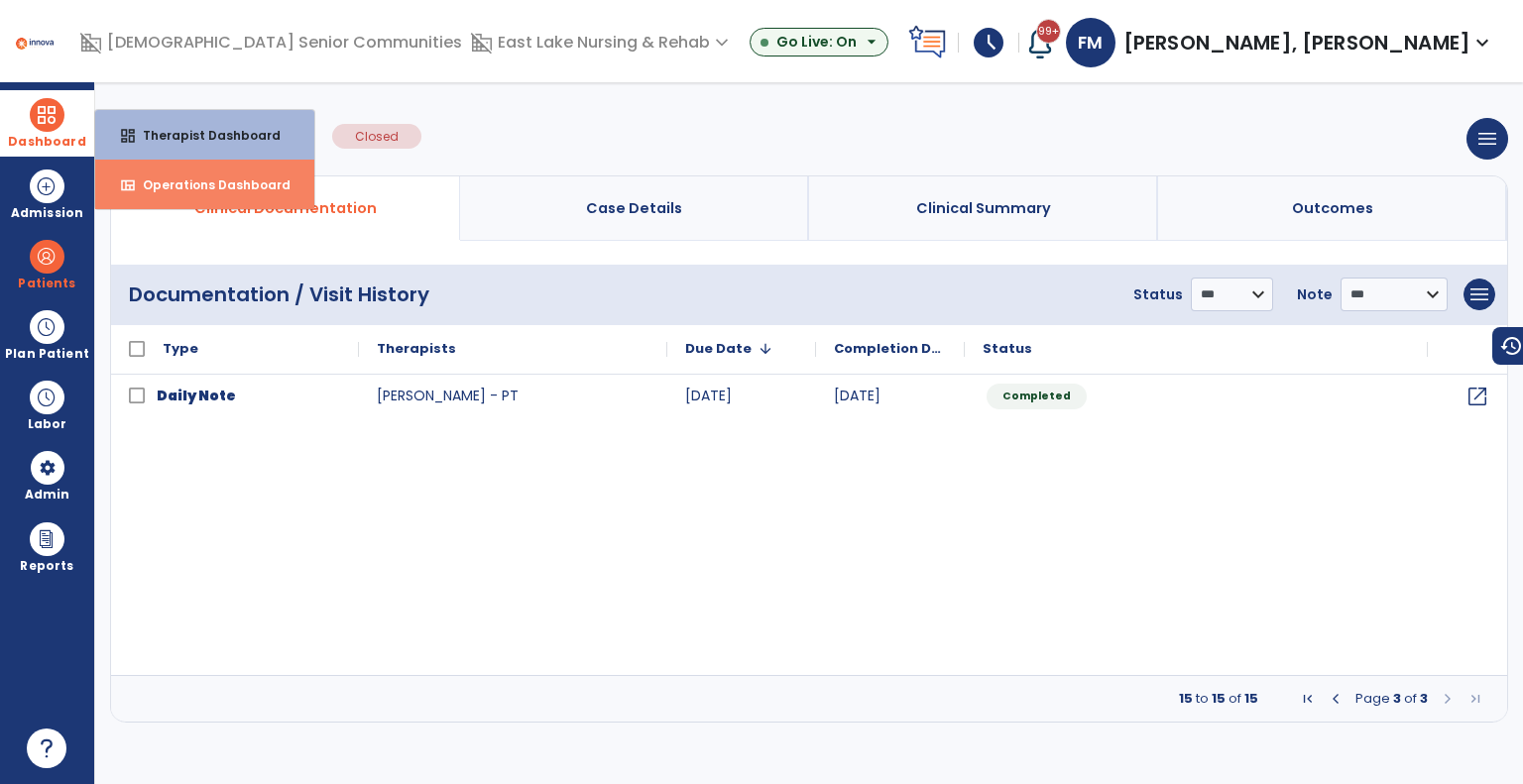 click on "Operations Dashboard" at bounding box center (208, 184) 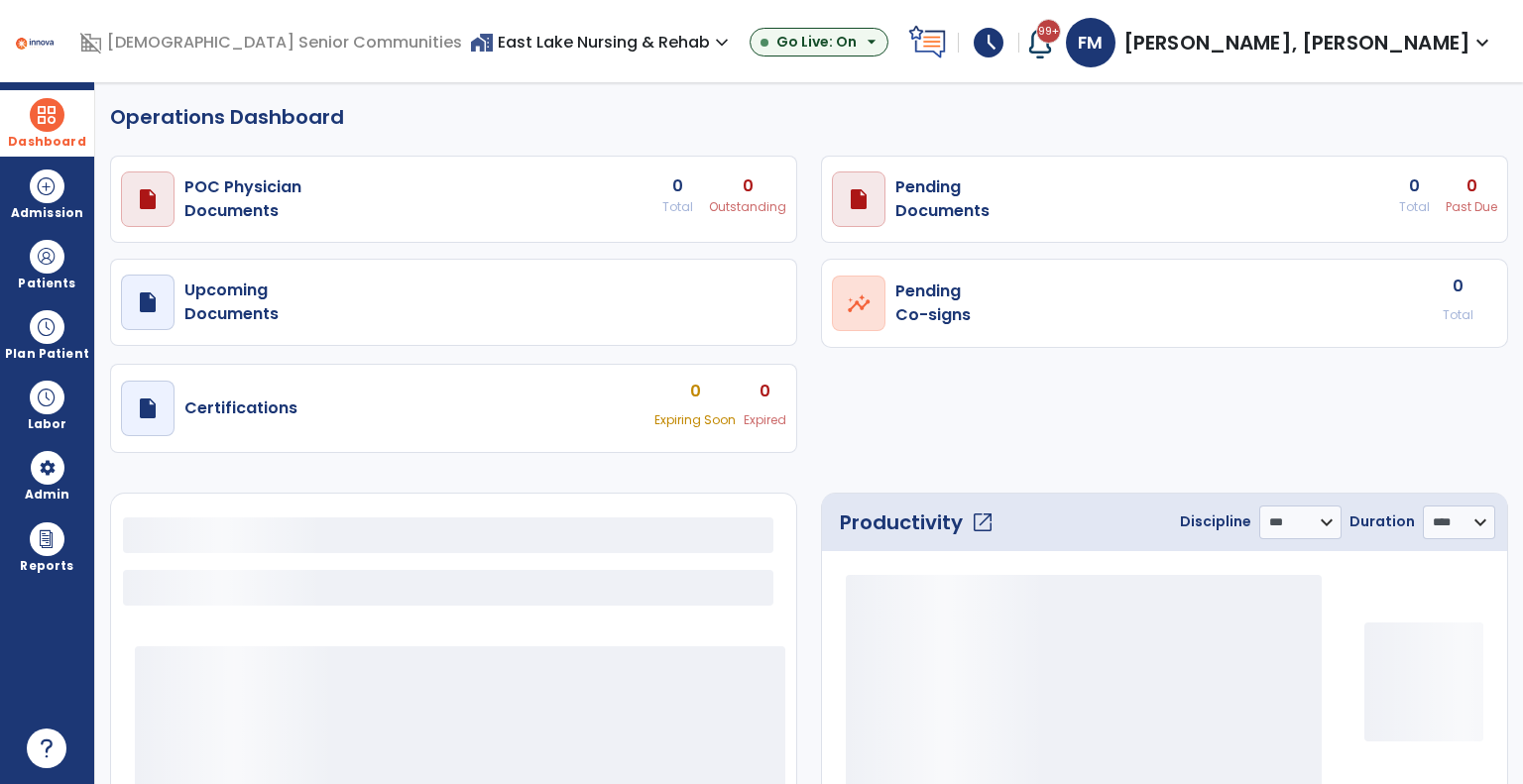 select on "***" 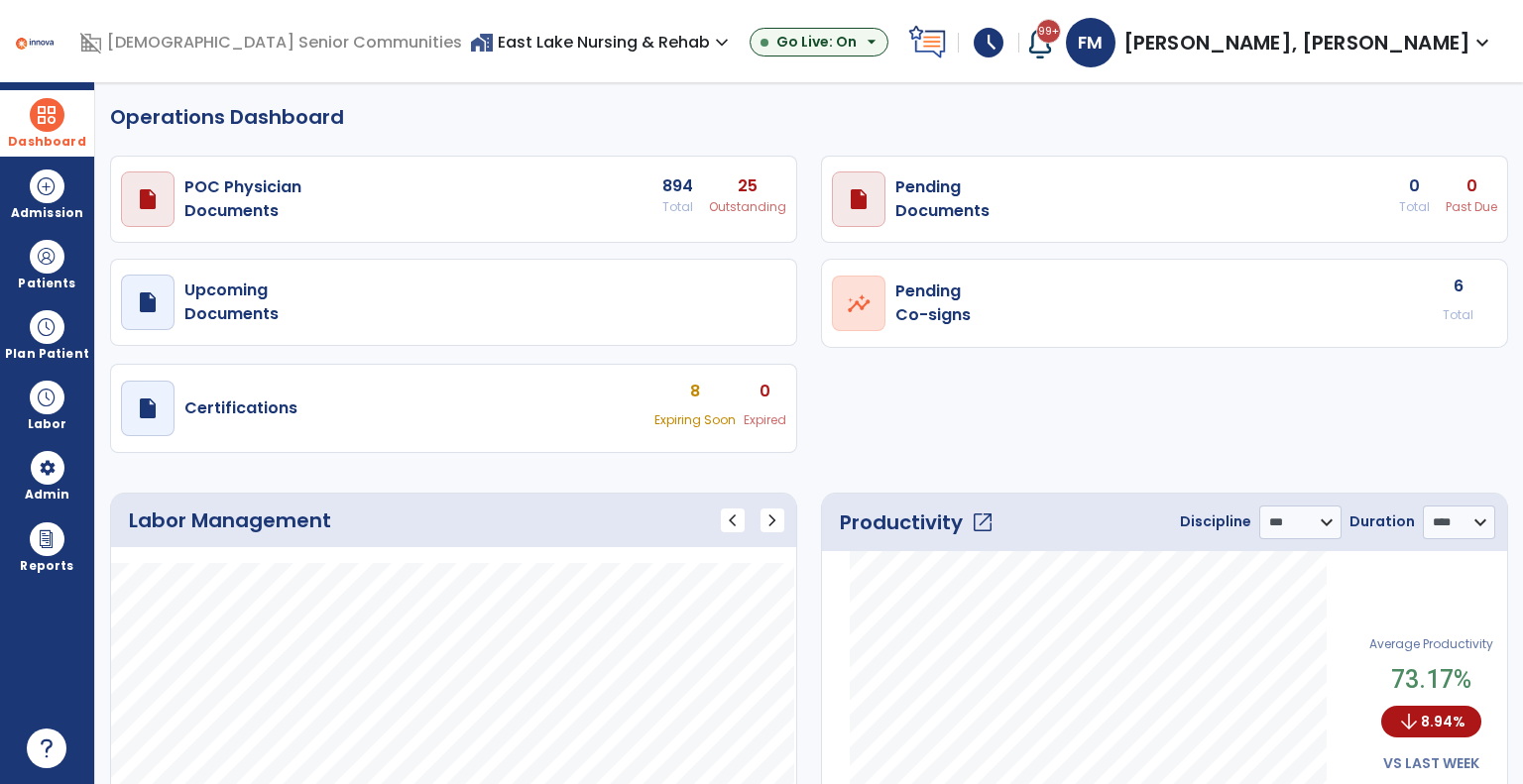 click on "Past Due" at bounding box center [748, 207] 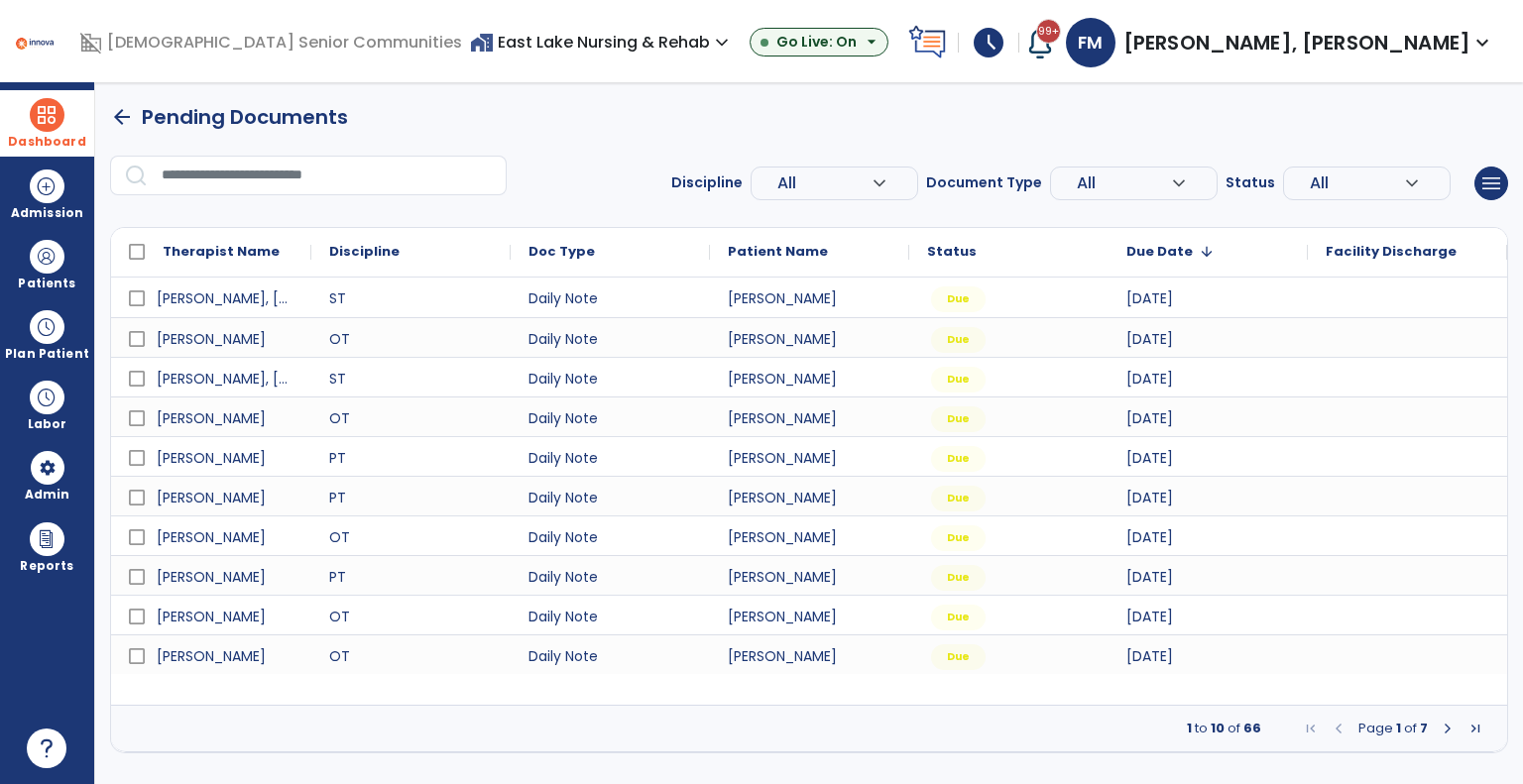 drag, startPoint x: 1376, startPoint y: 183, endPoint x: 1366, endPoint y: 186, distance: 10.440307 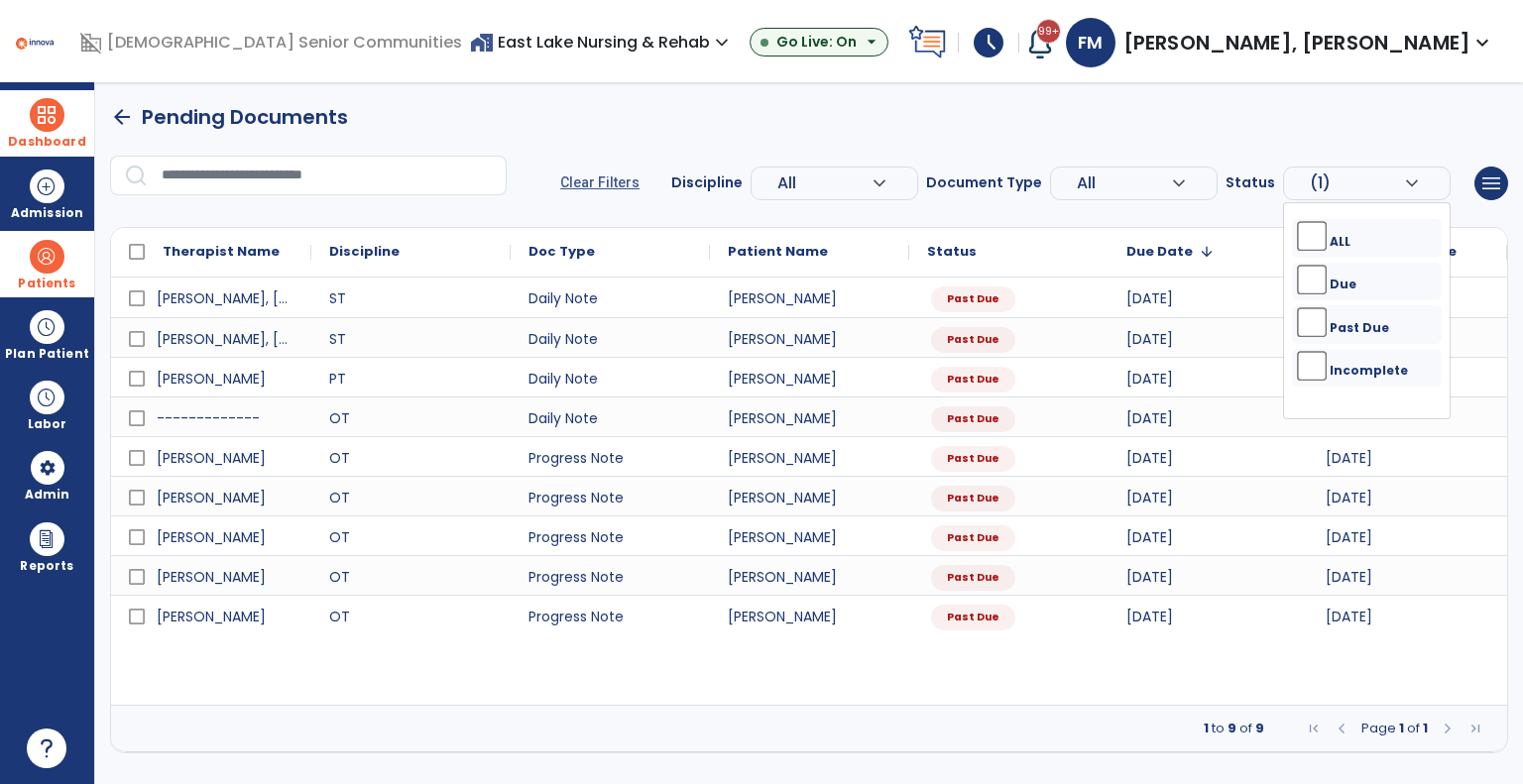 click on "Patients" at bounding box center [47, 264] 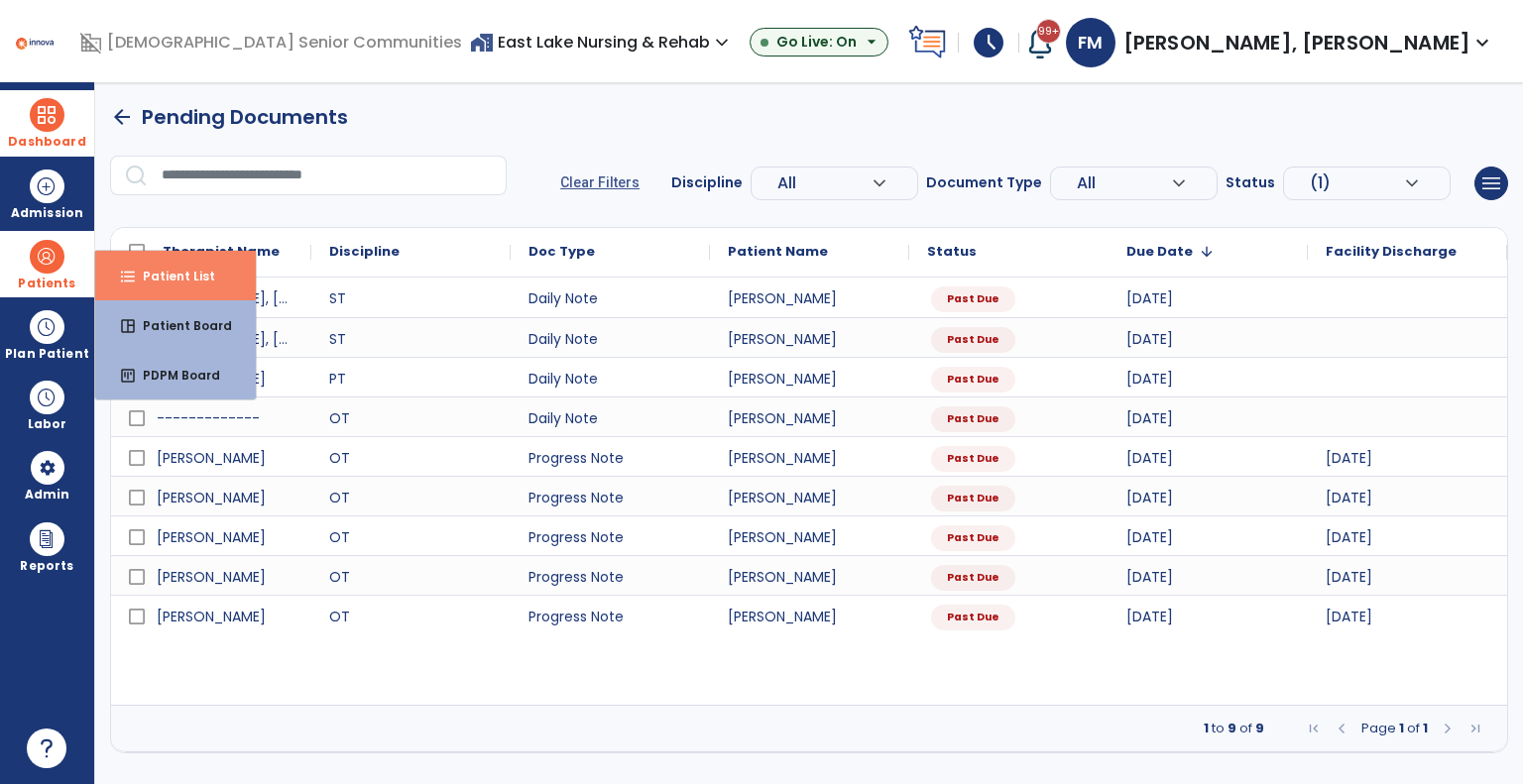 click on "format_list_bulleted  Patient List" at bounding box center [176, 276] 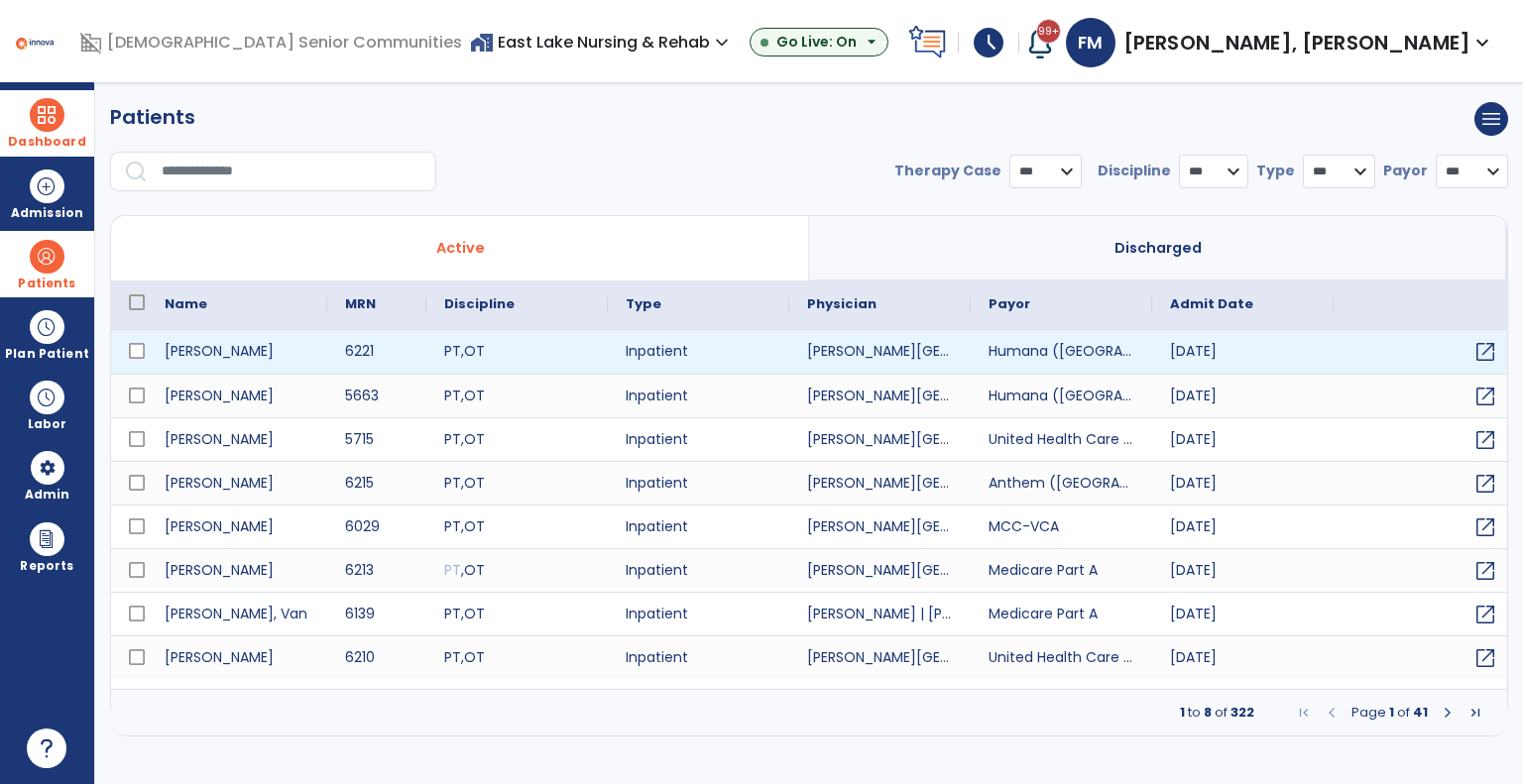 select on "***" 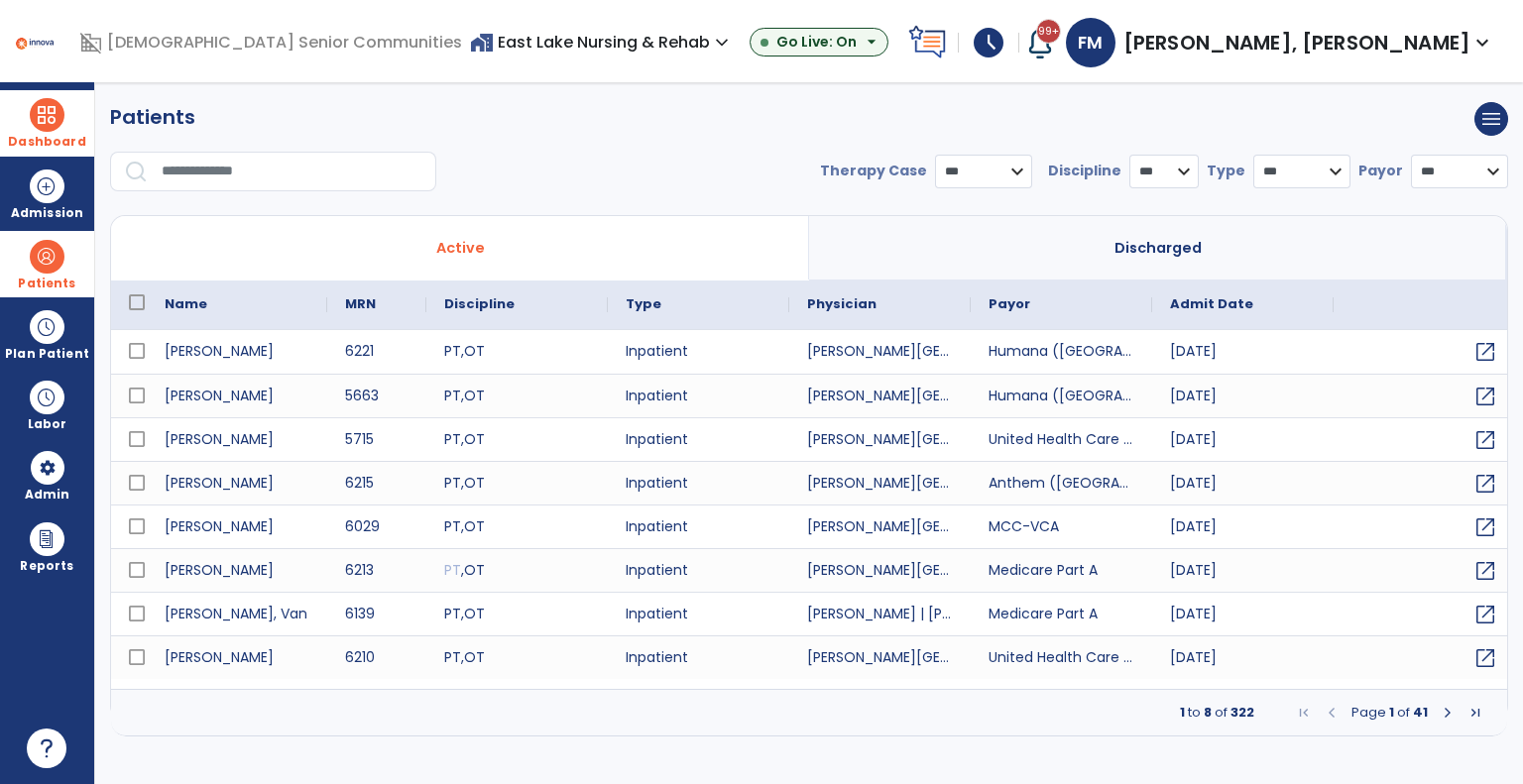 click at bounding box center [292, 171] 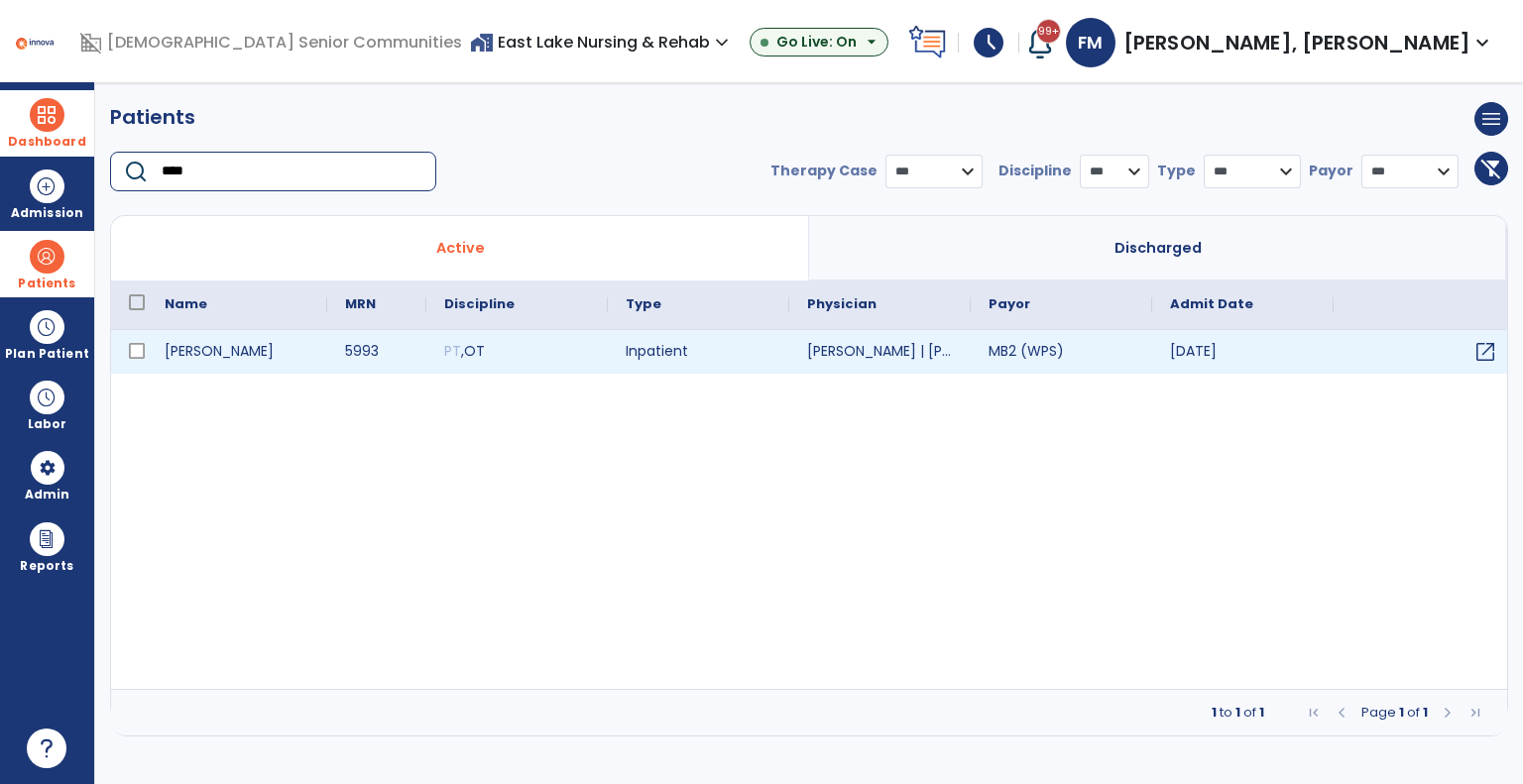 type on "****" 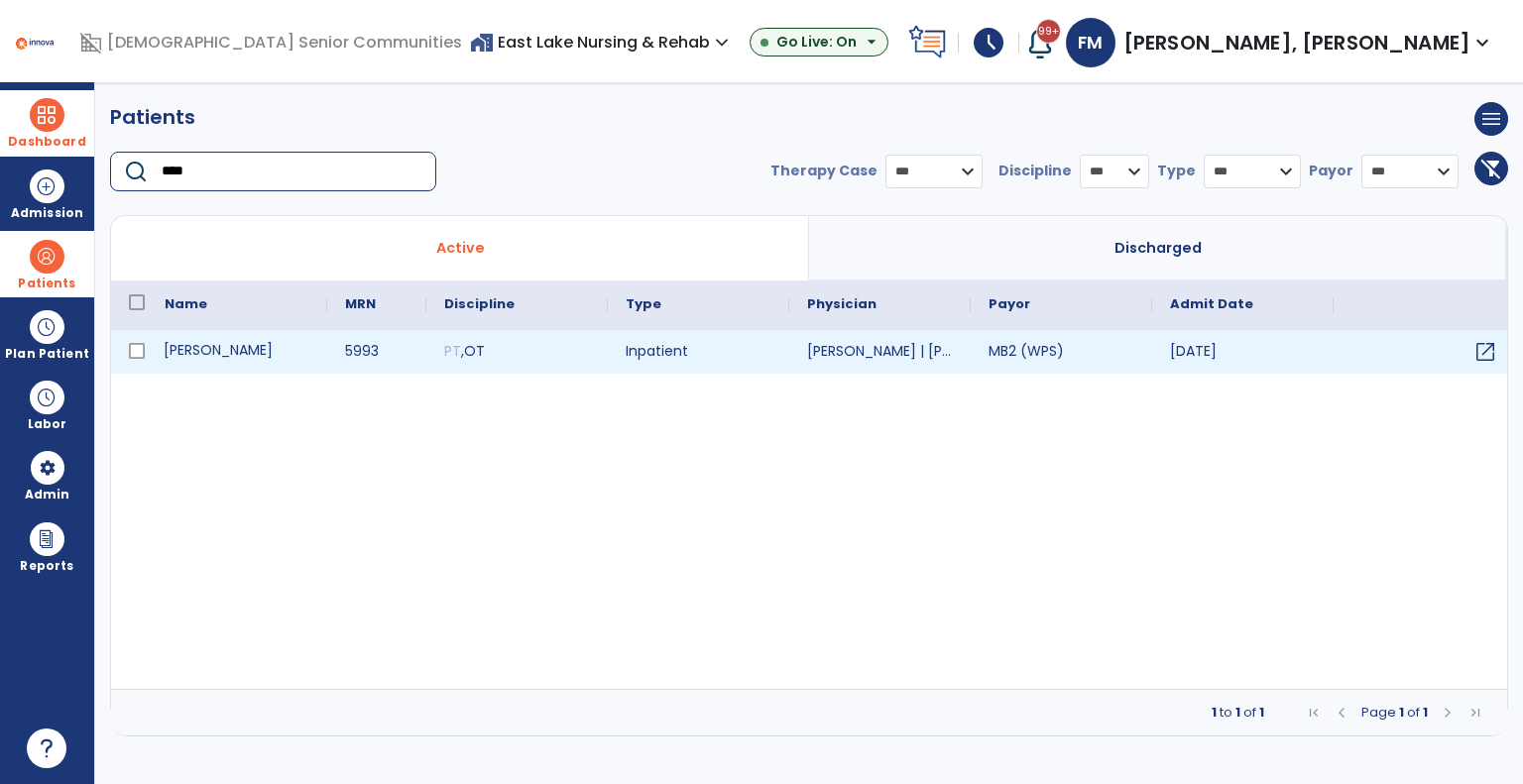 click on "Schwind, Brenda" at bounding box center [237, 352] 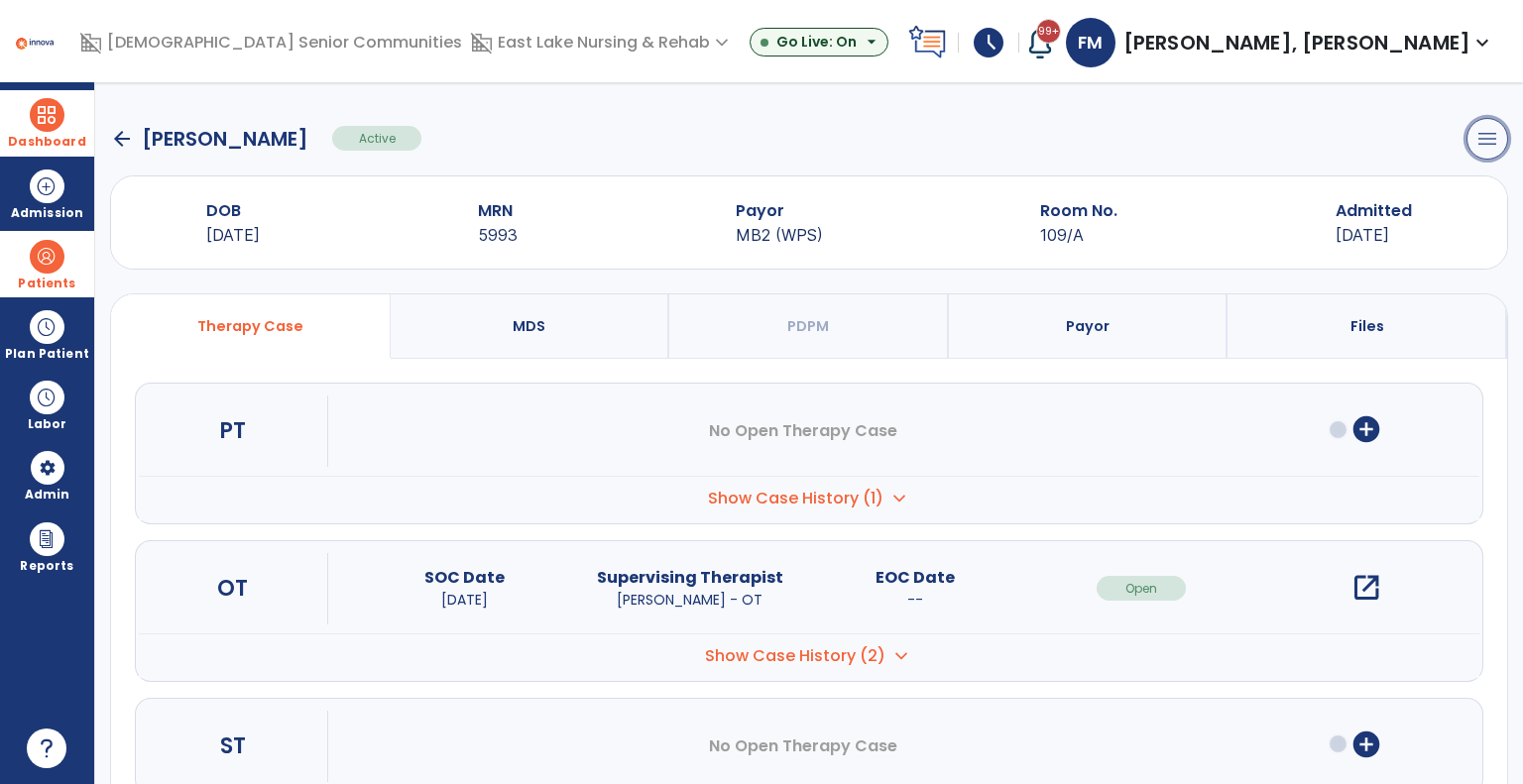 click on "menu" at bounding box center [1487, 139] 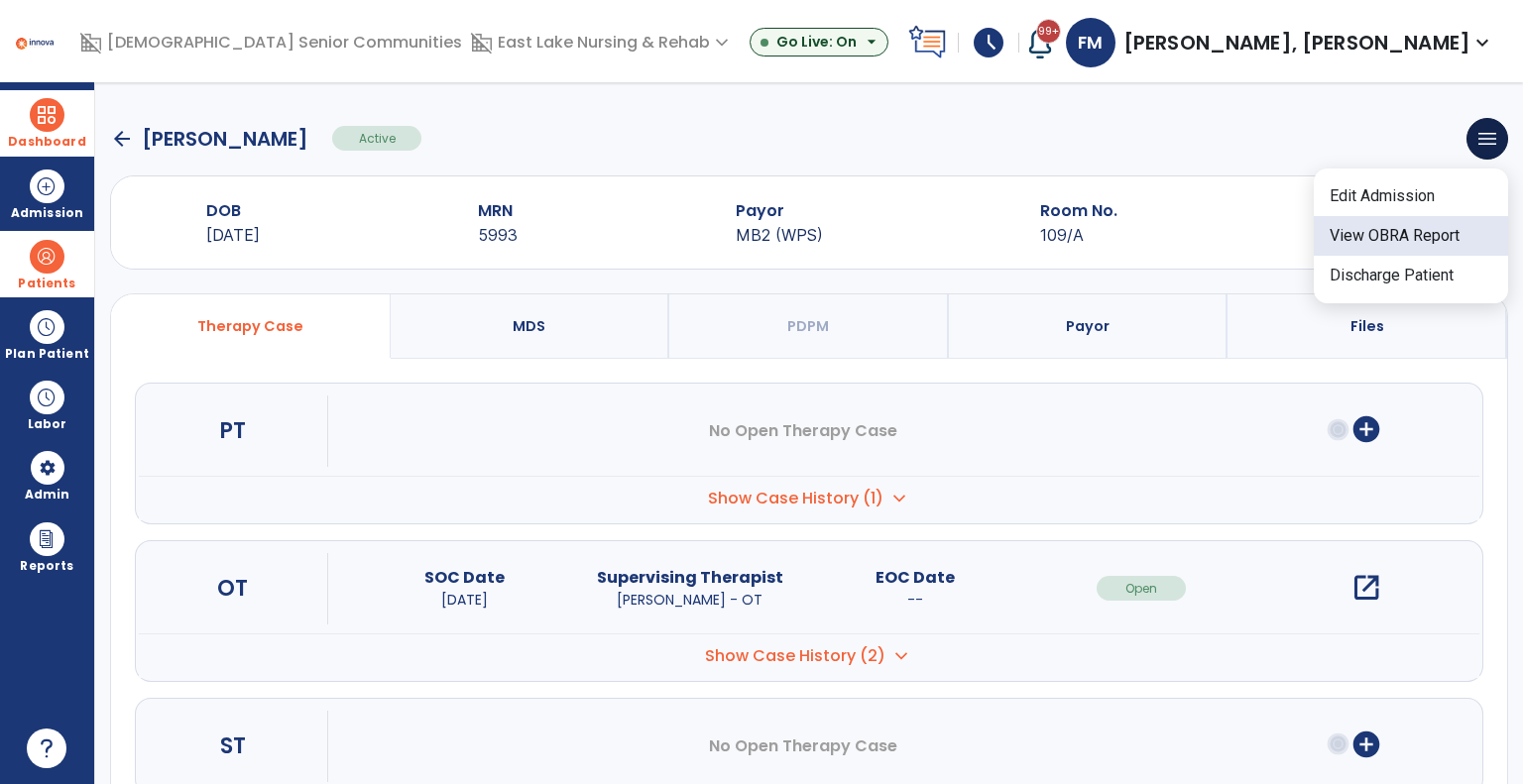 click on "View OBRA Report" 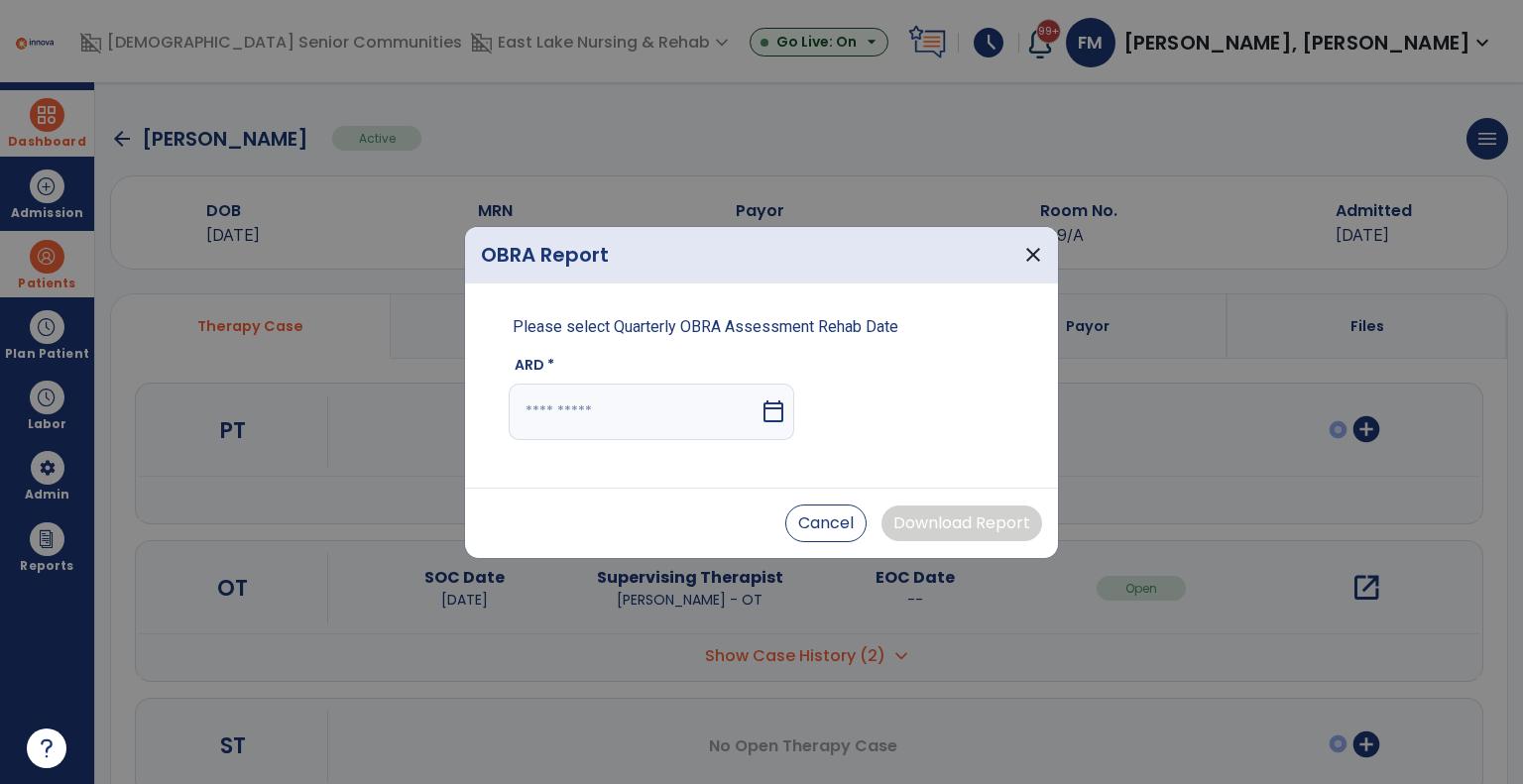 click at bounding box center (634, 411) 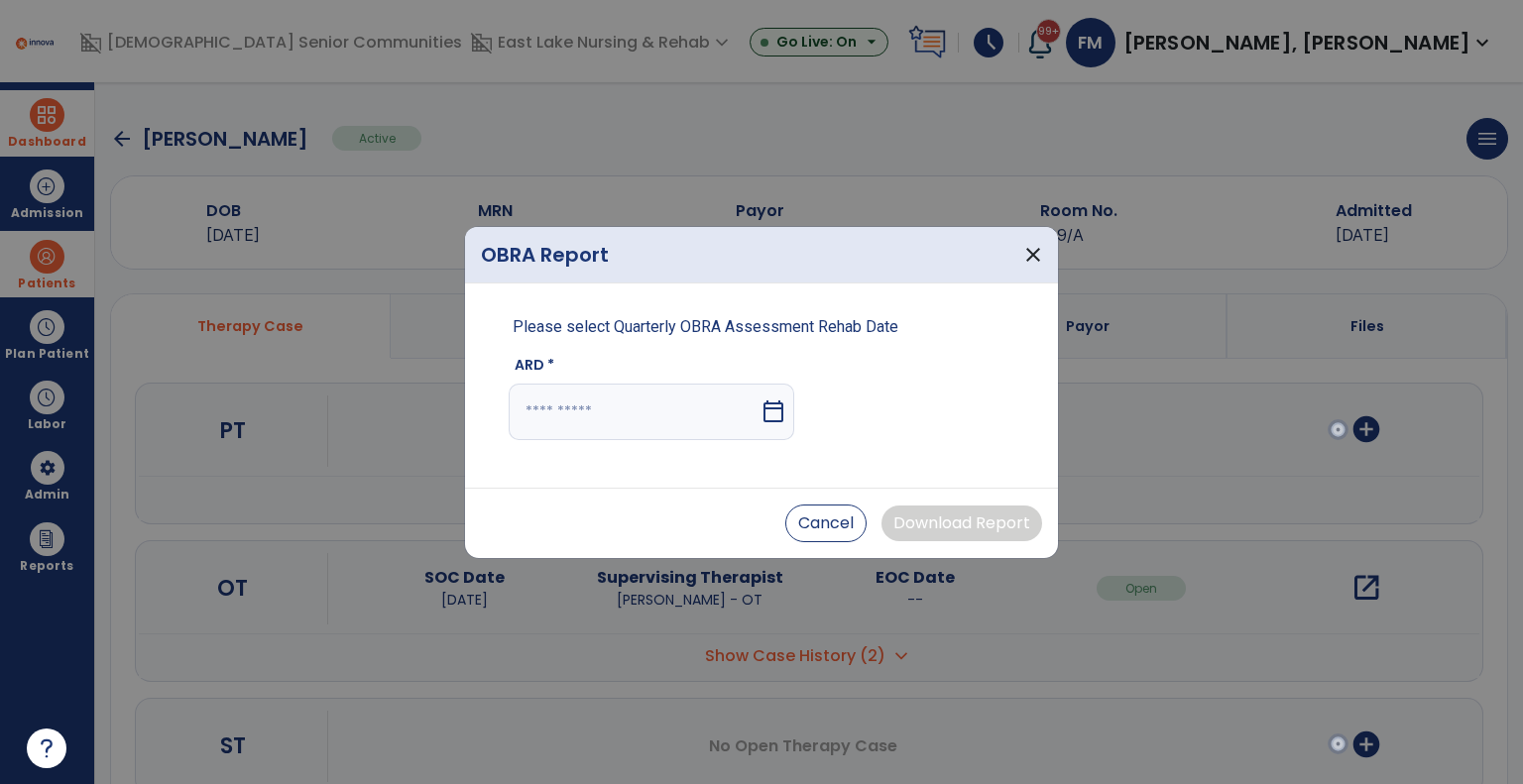select on "*" 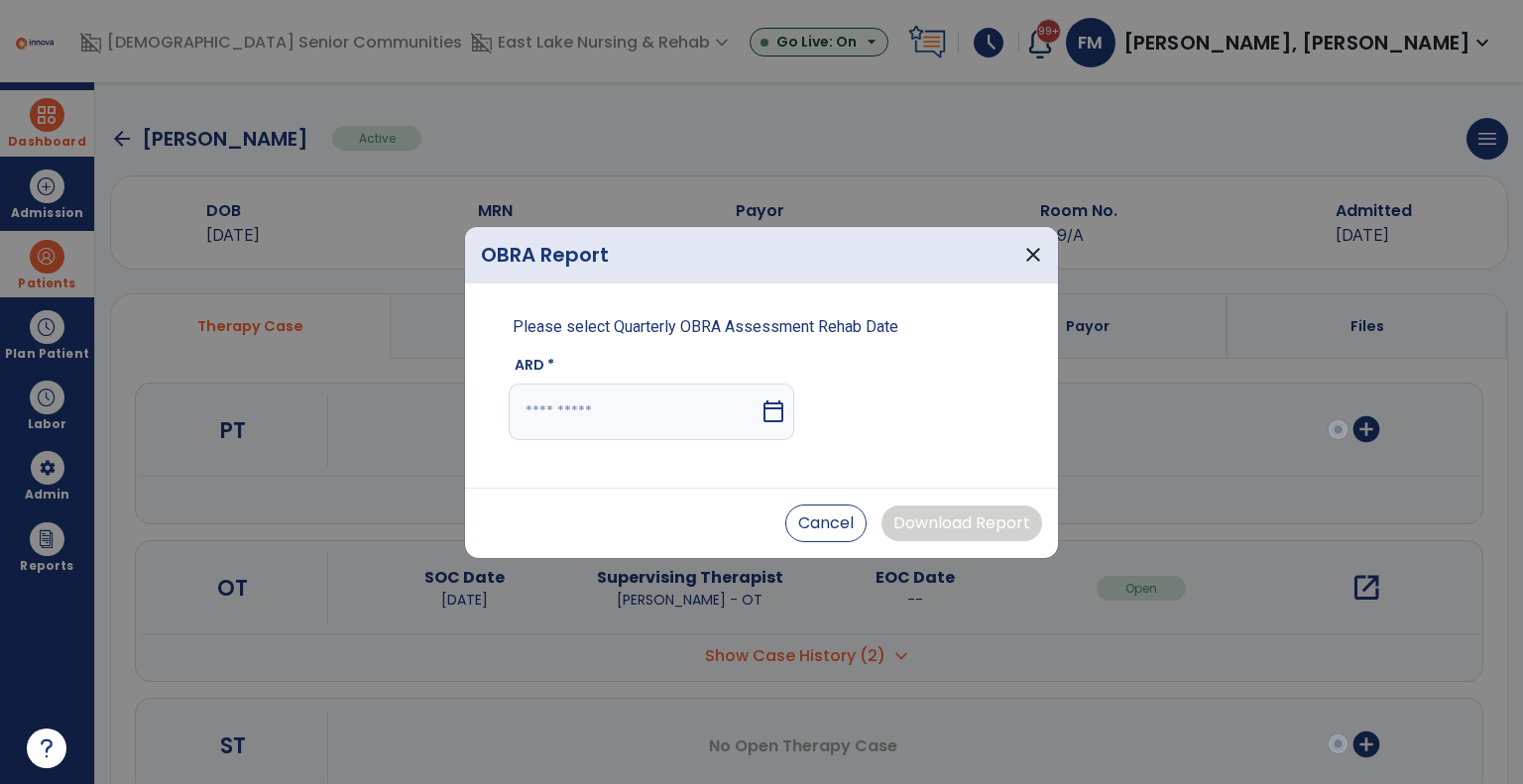 select on "****" 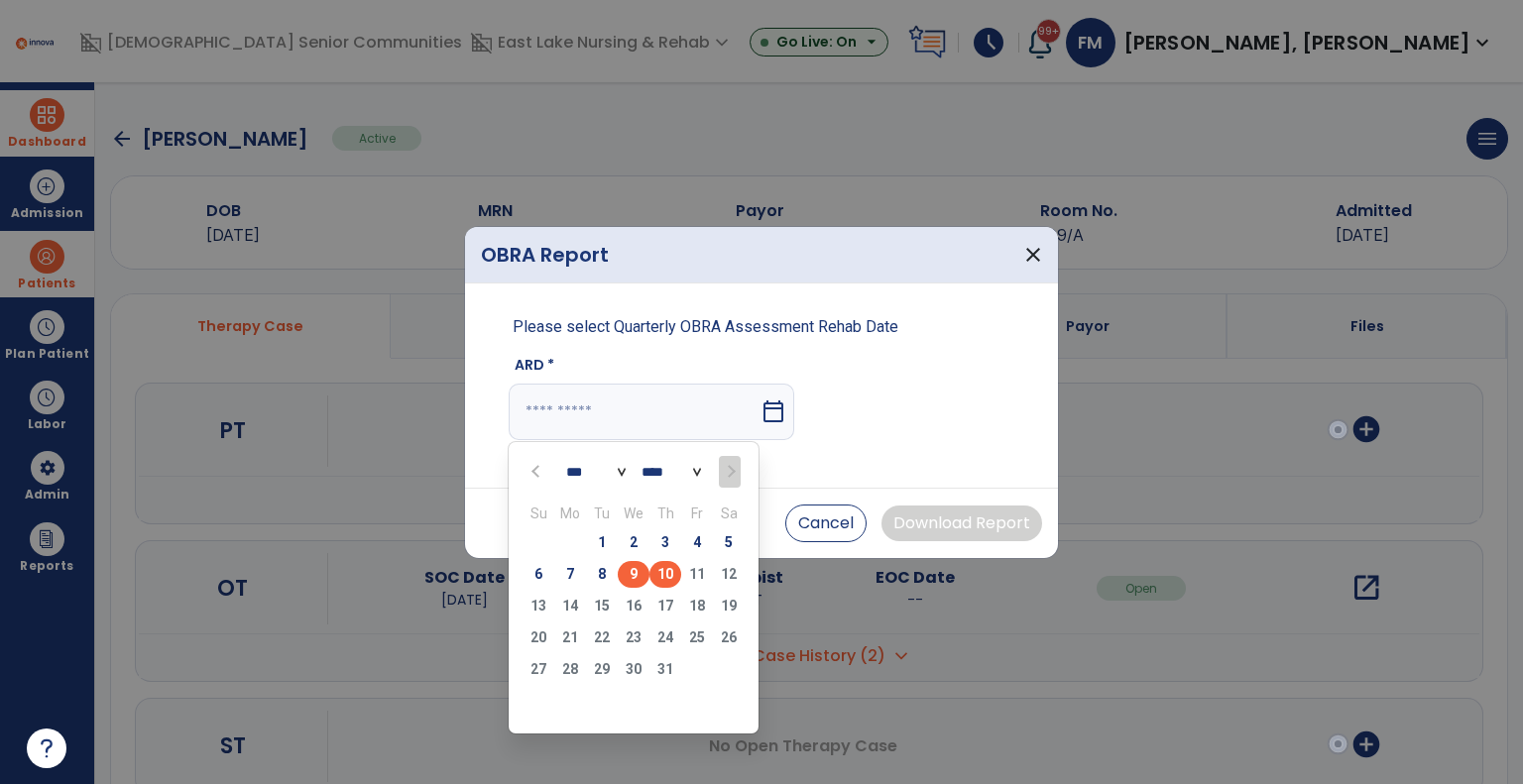 click on "9" at bounding box center (634, 574) 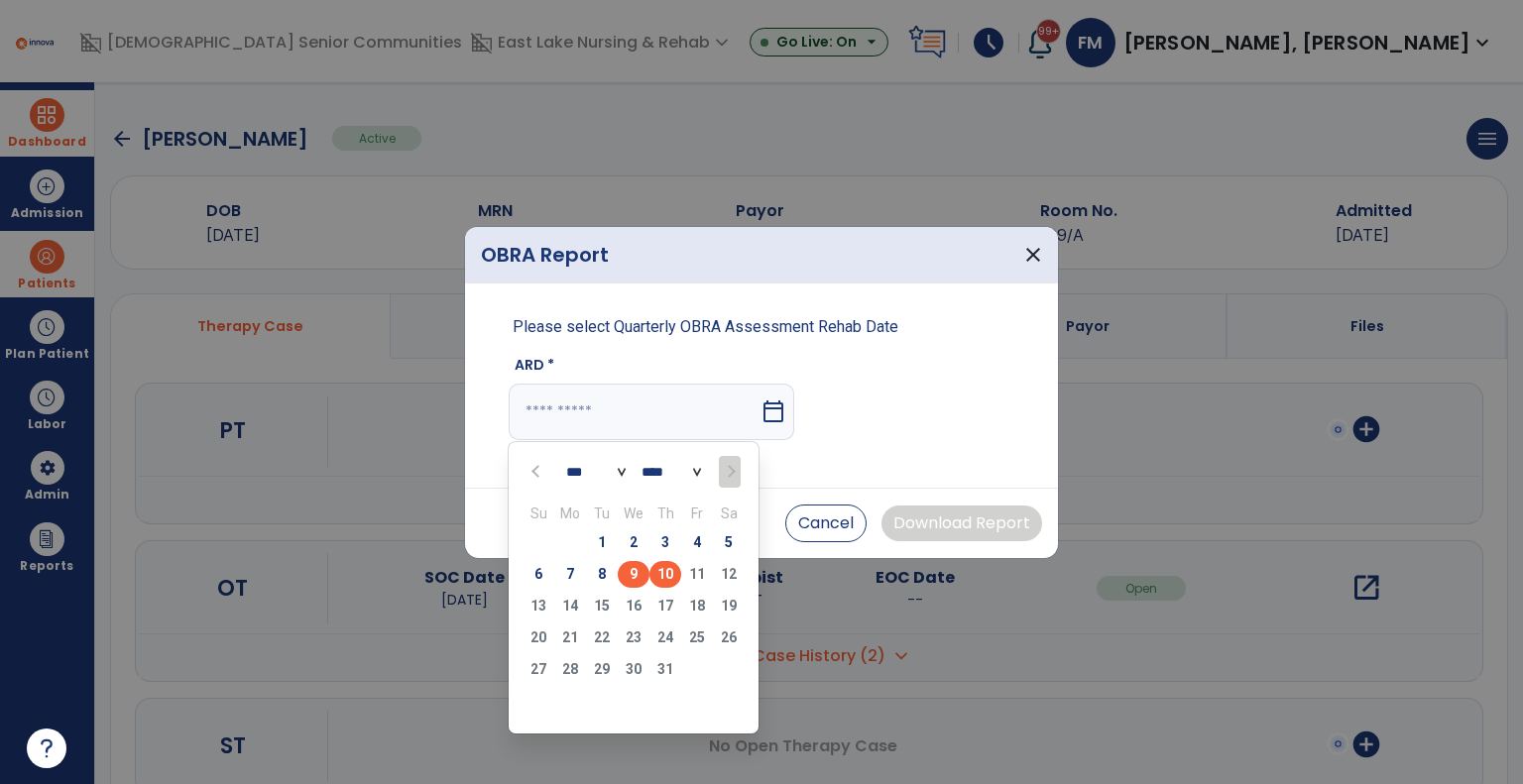 type on "********" 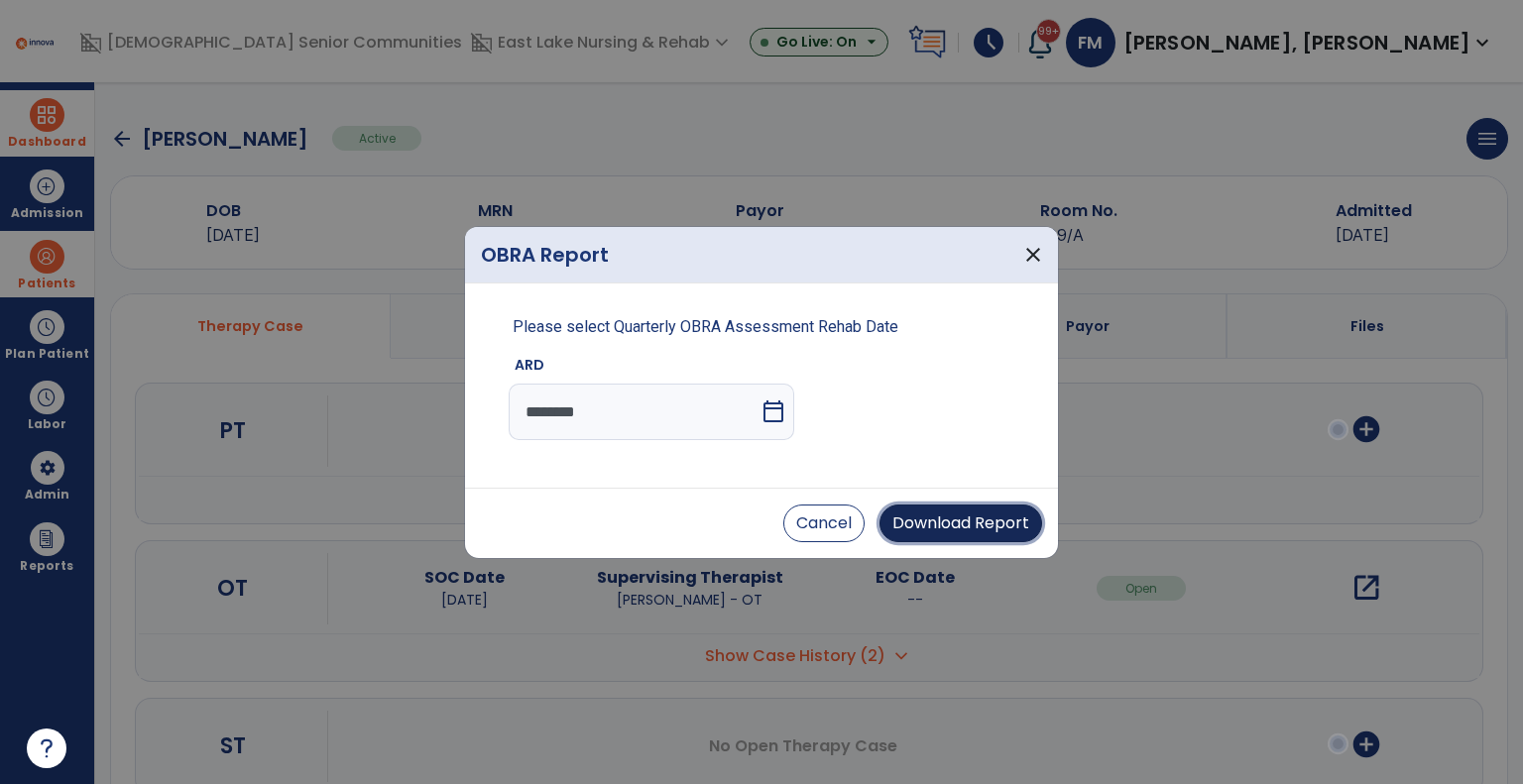 click on "Download Report" at bounding box center [961, 523] 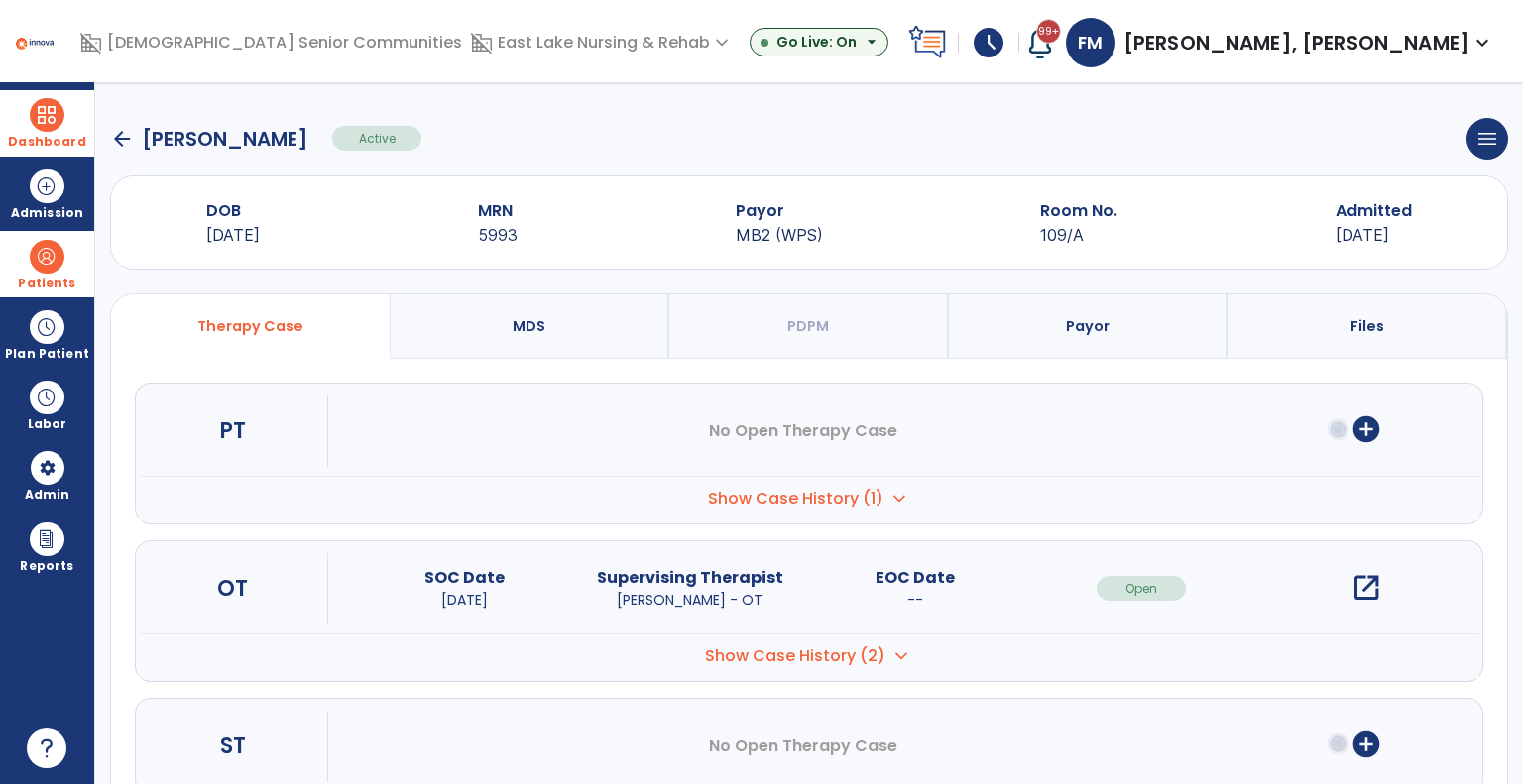 click on "Patients" at bounding box center (47, 283) 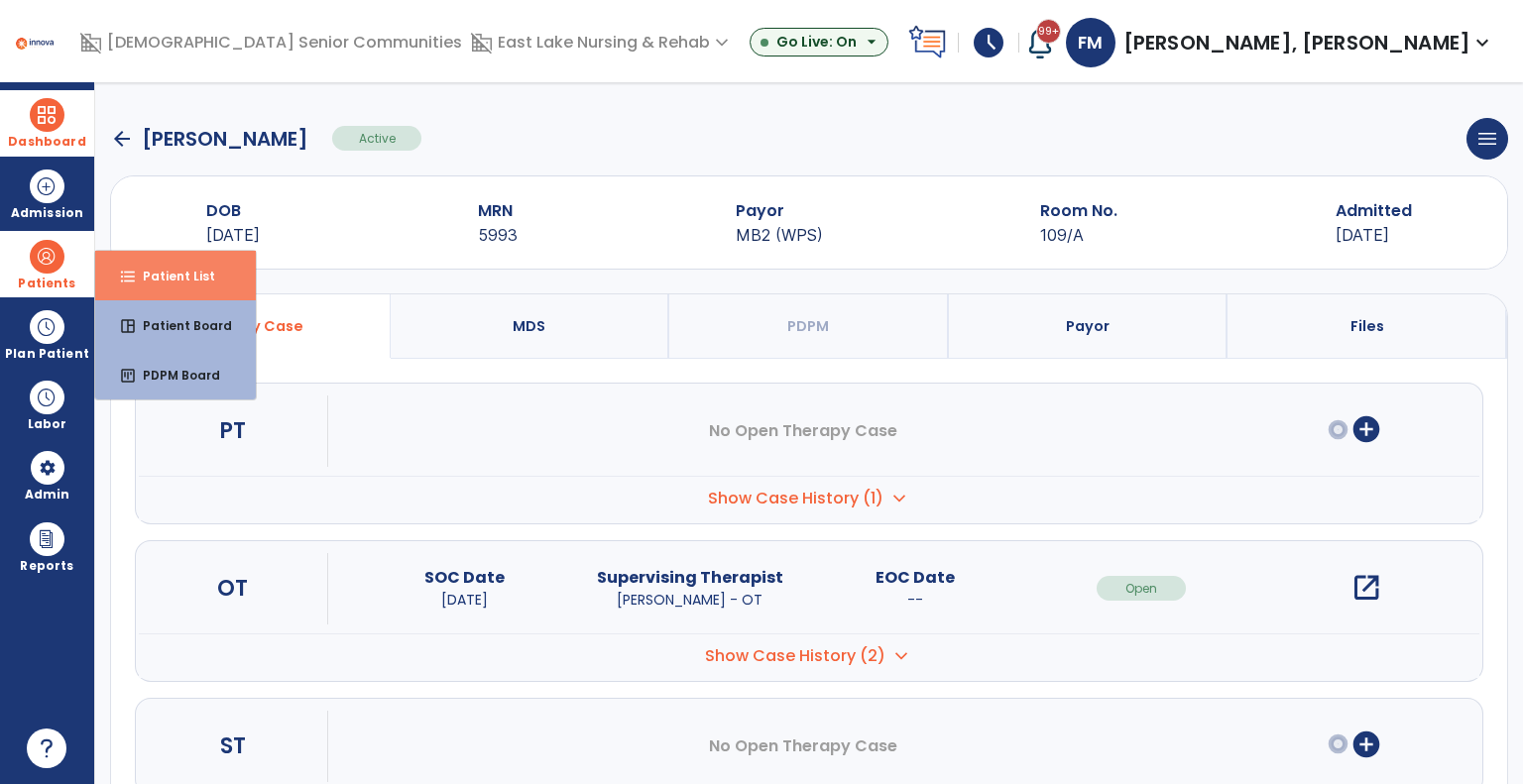 click on "format_list_bulleted  Patient List" at bounding box center [176, 276] 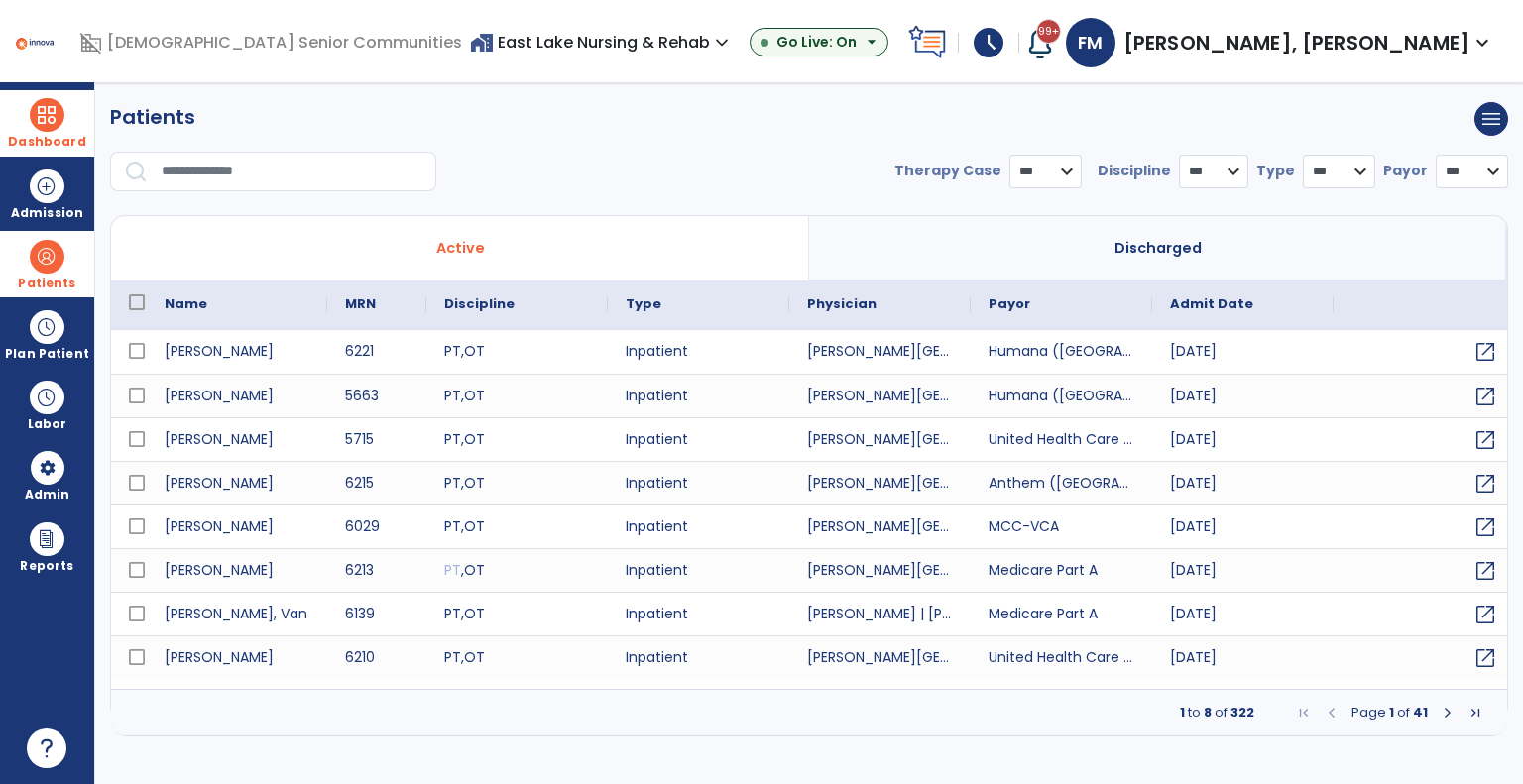 select on "***" 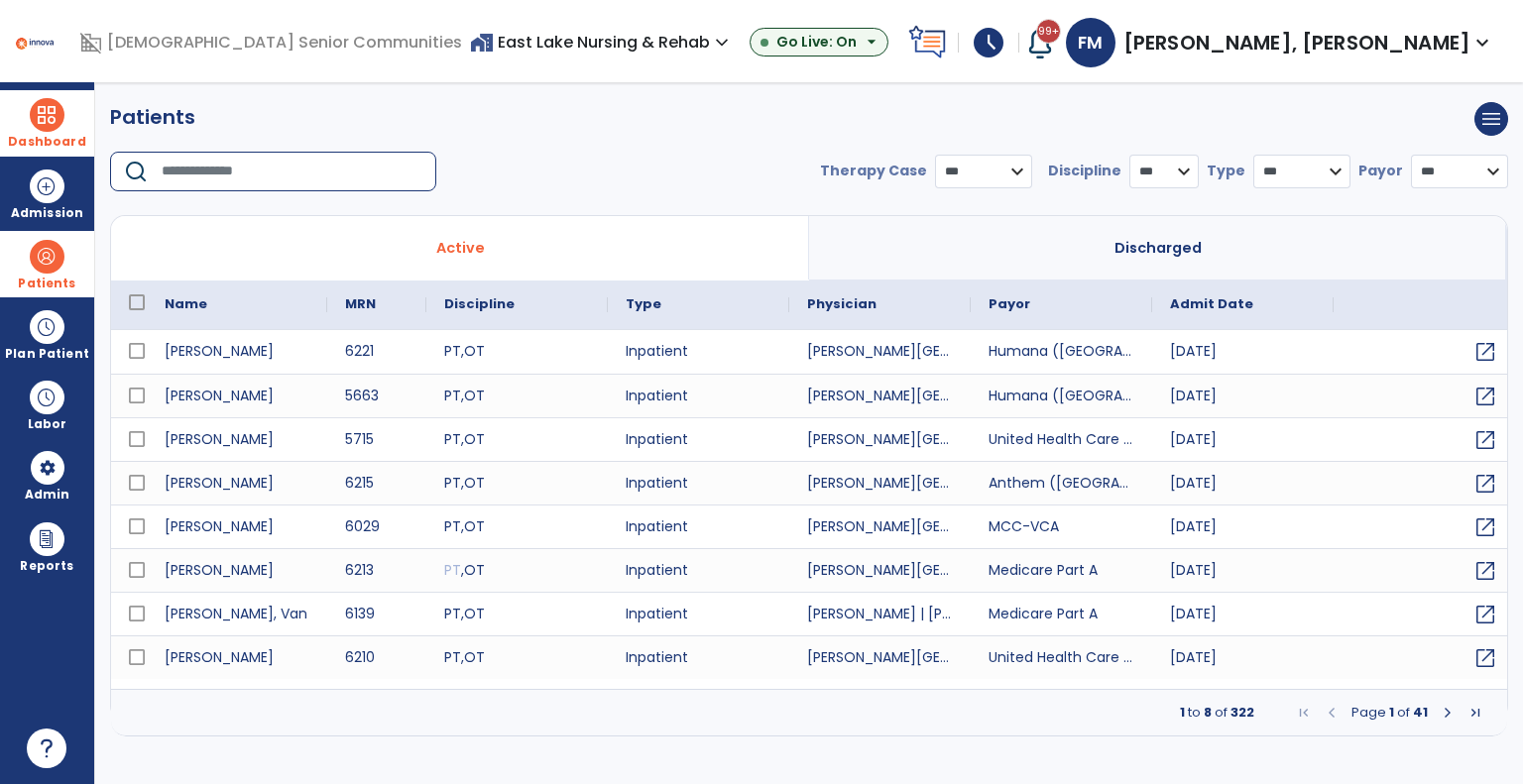 click at bounding box center (292, 171) 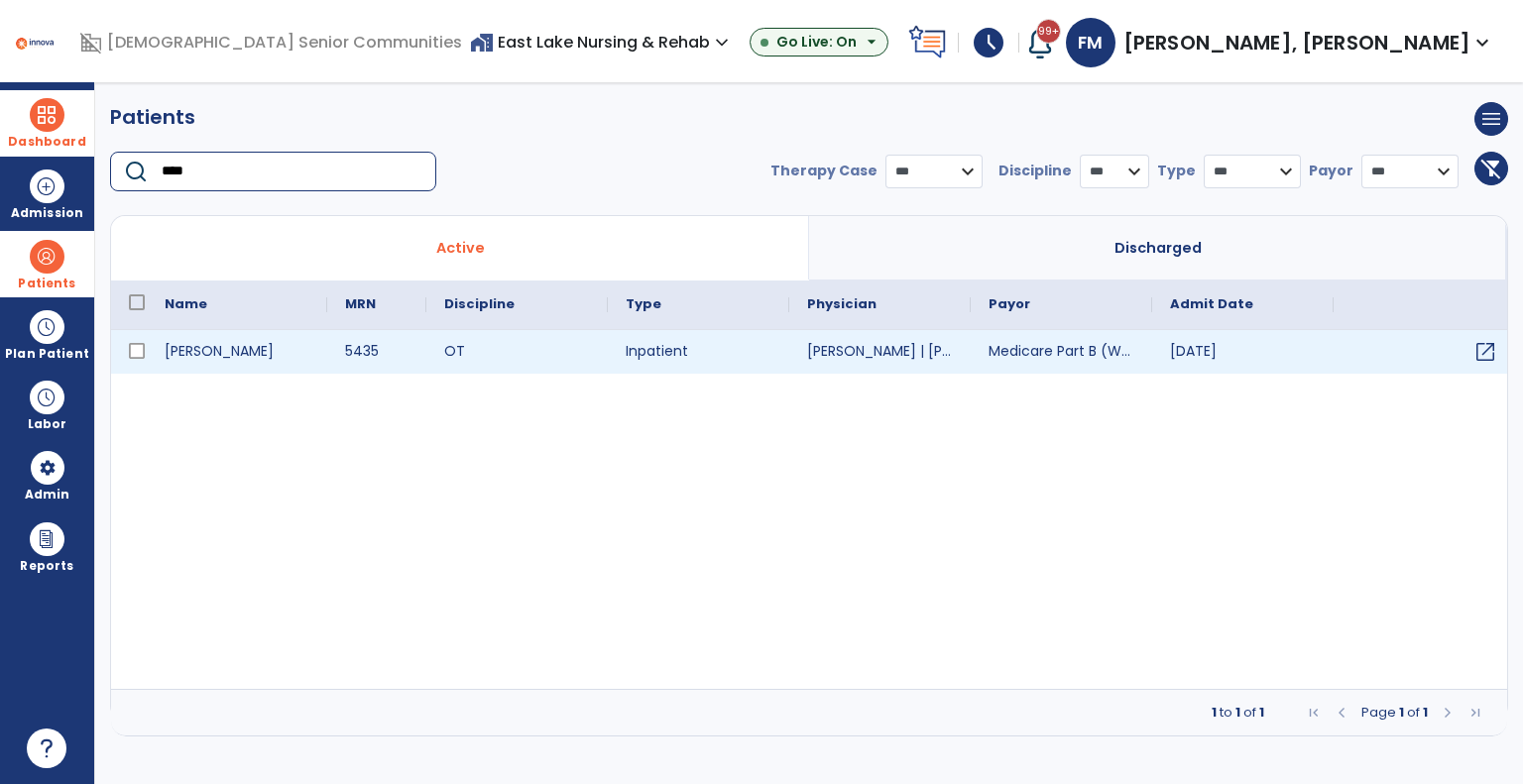 type on "****" 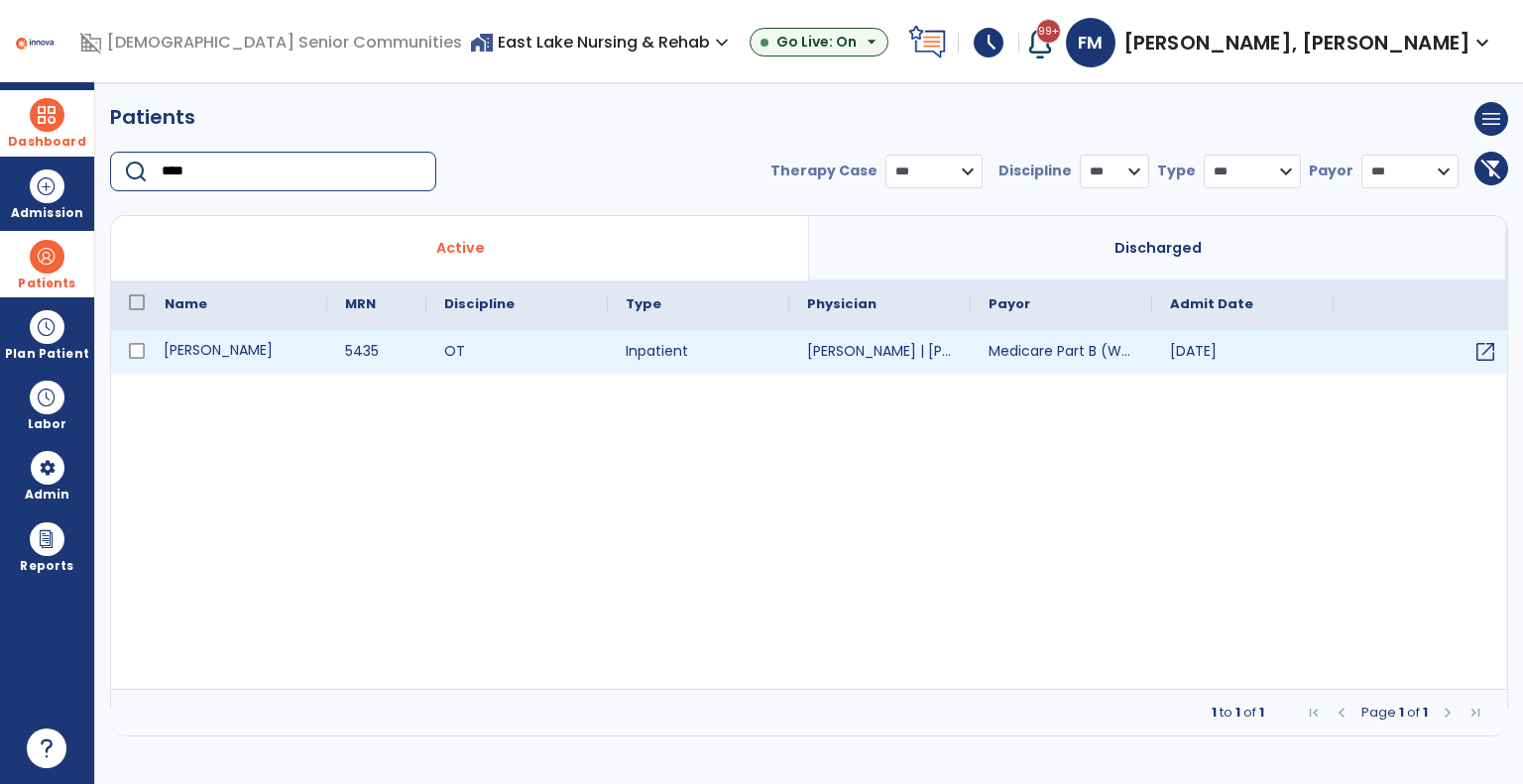 click on "Brooks, Minnette" at bounding box center (237, 352) 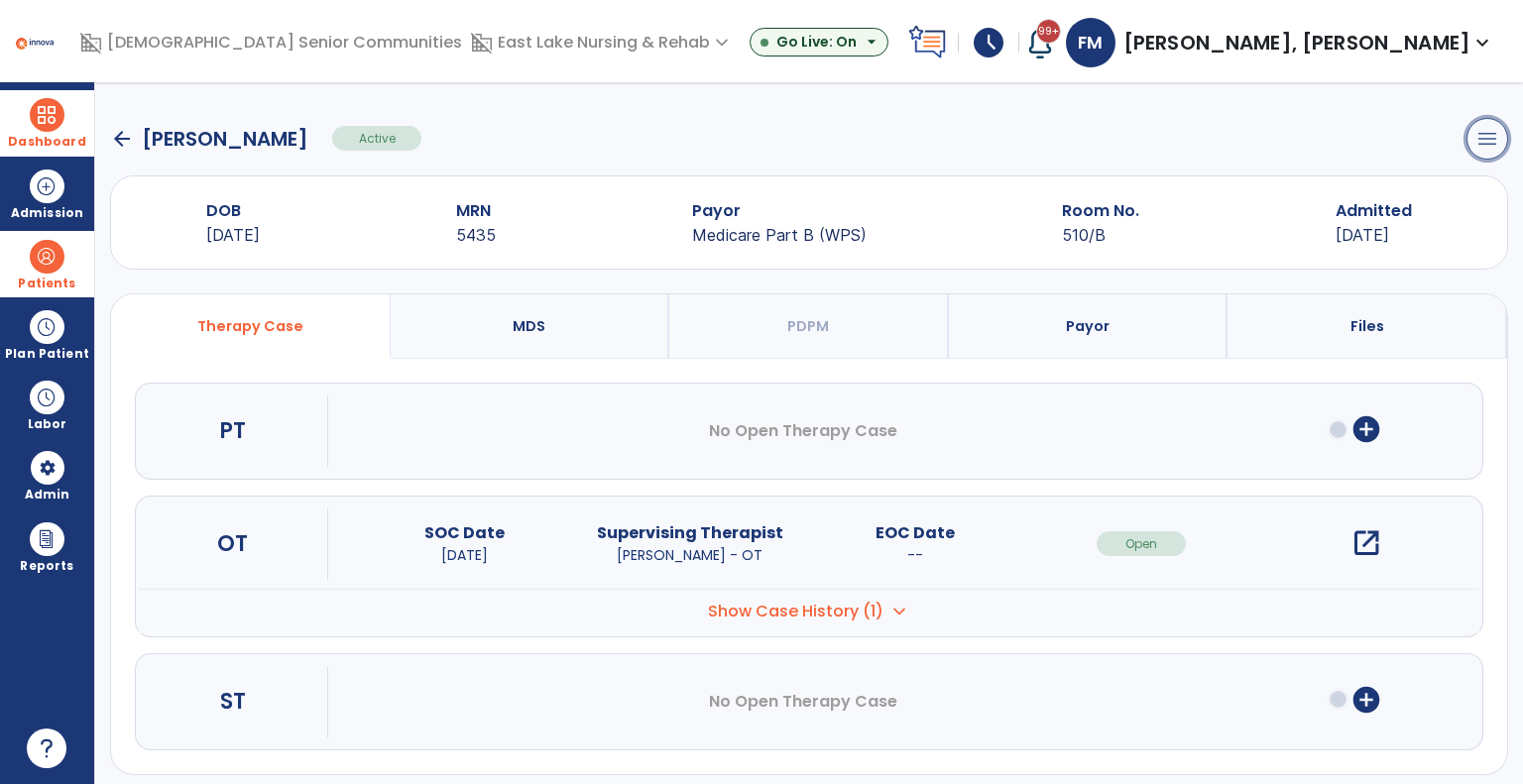 click on "menu" at bounding box center (1487, 139) 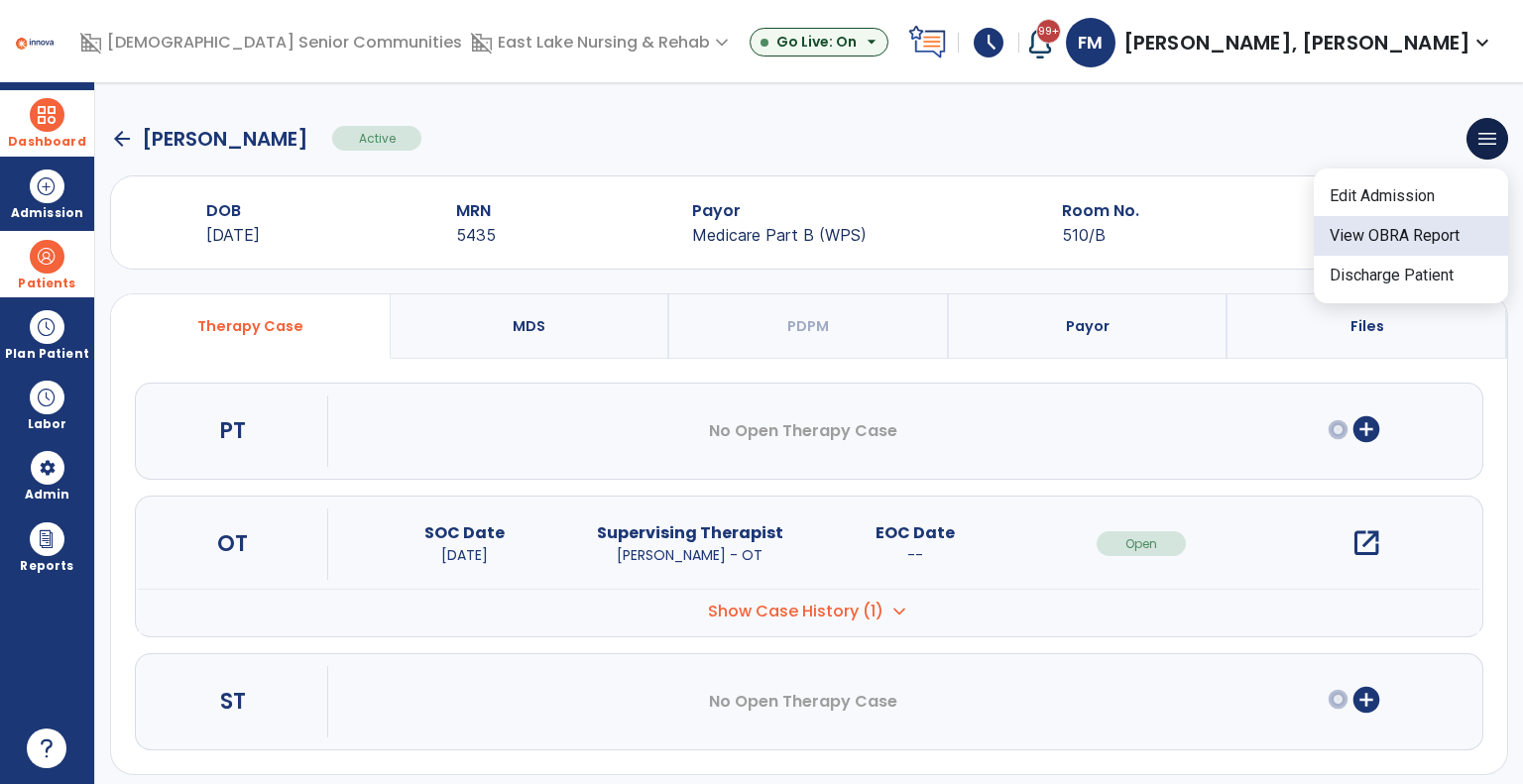 click on "View OBRA Report" 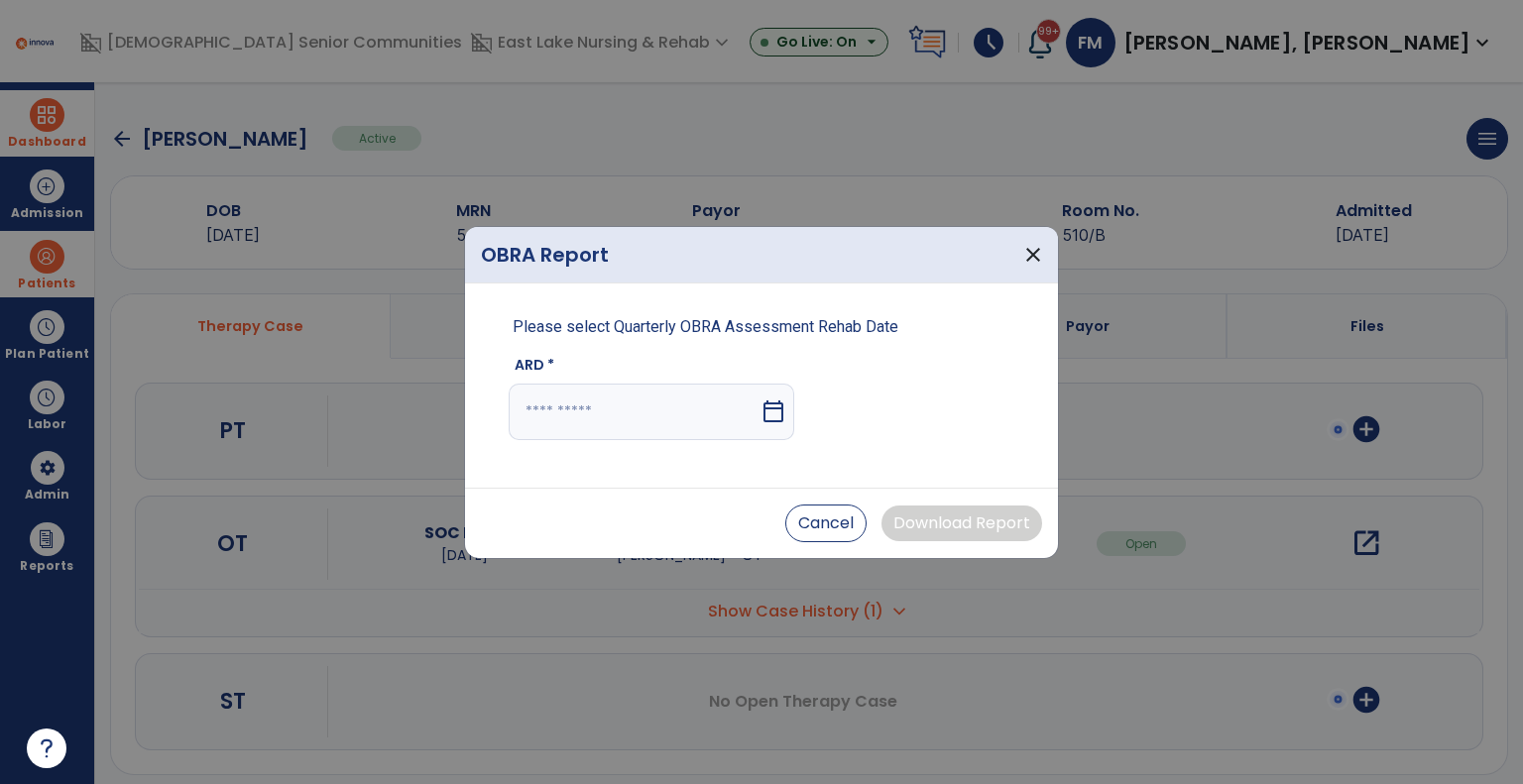 click at bounding box center [634, 411] 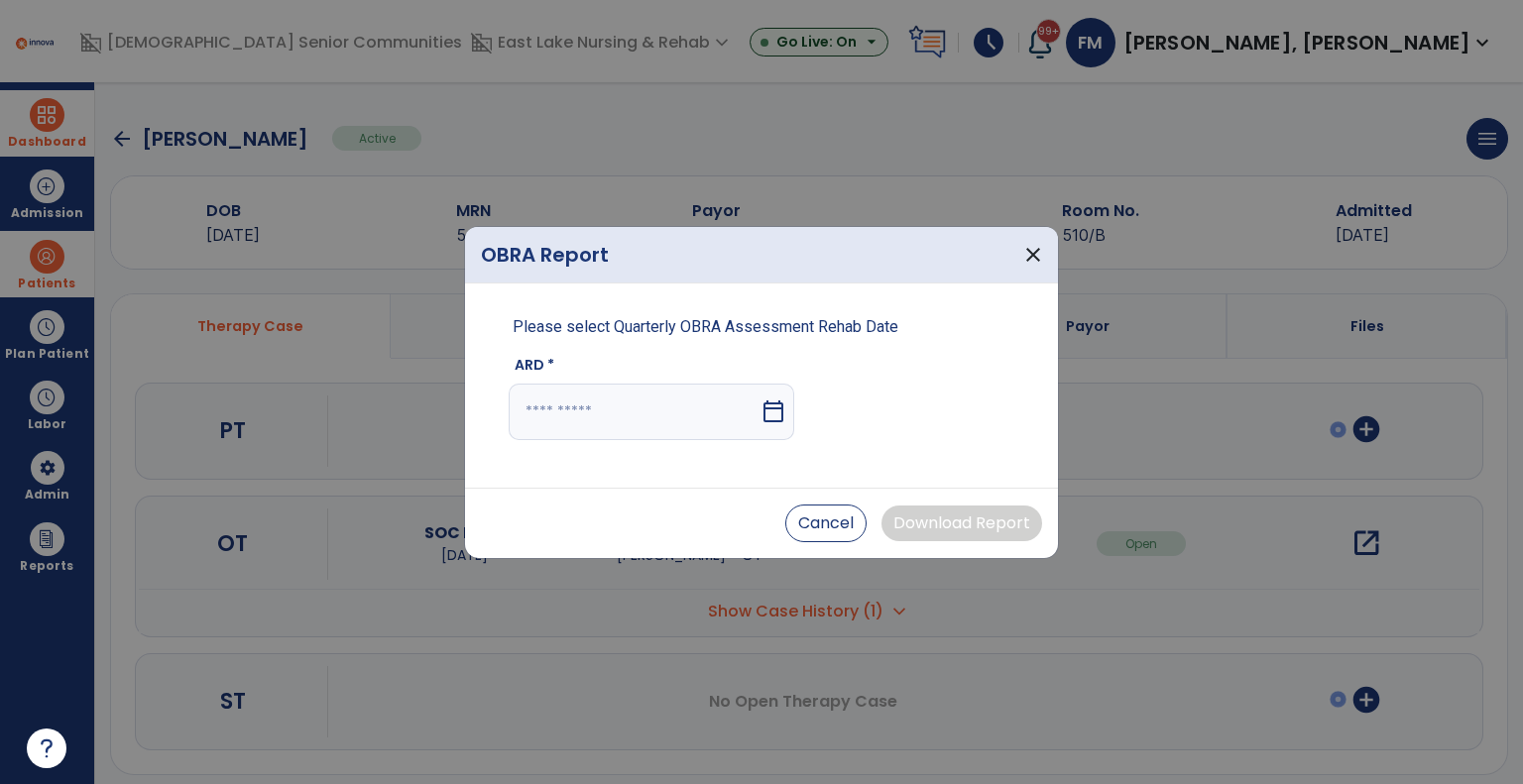select on "*" 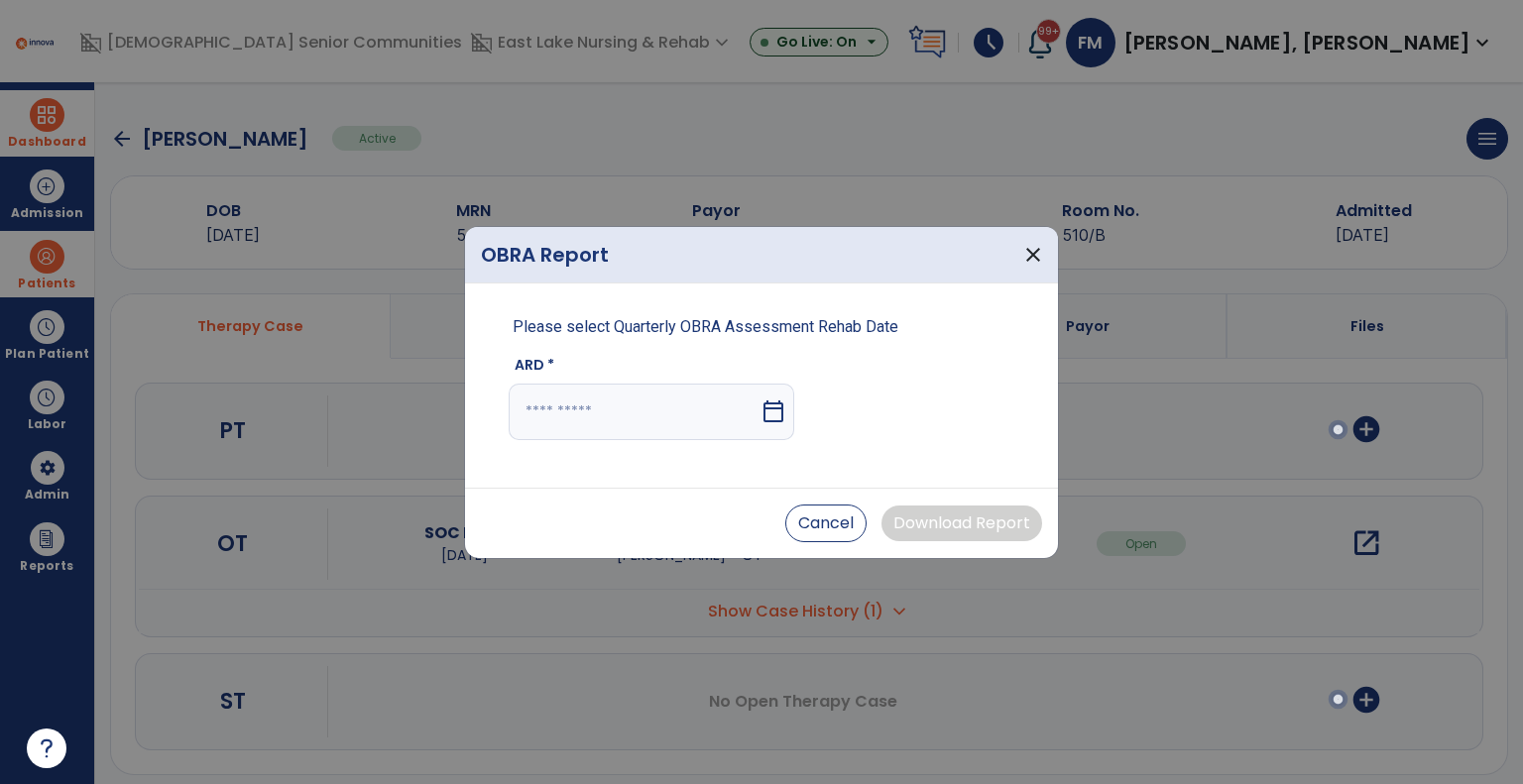 select on "****" 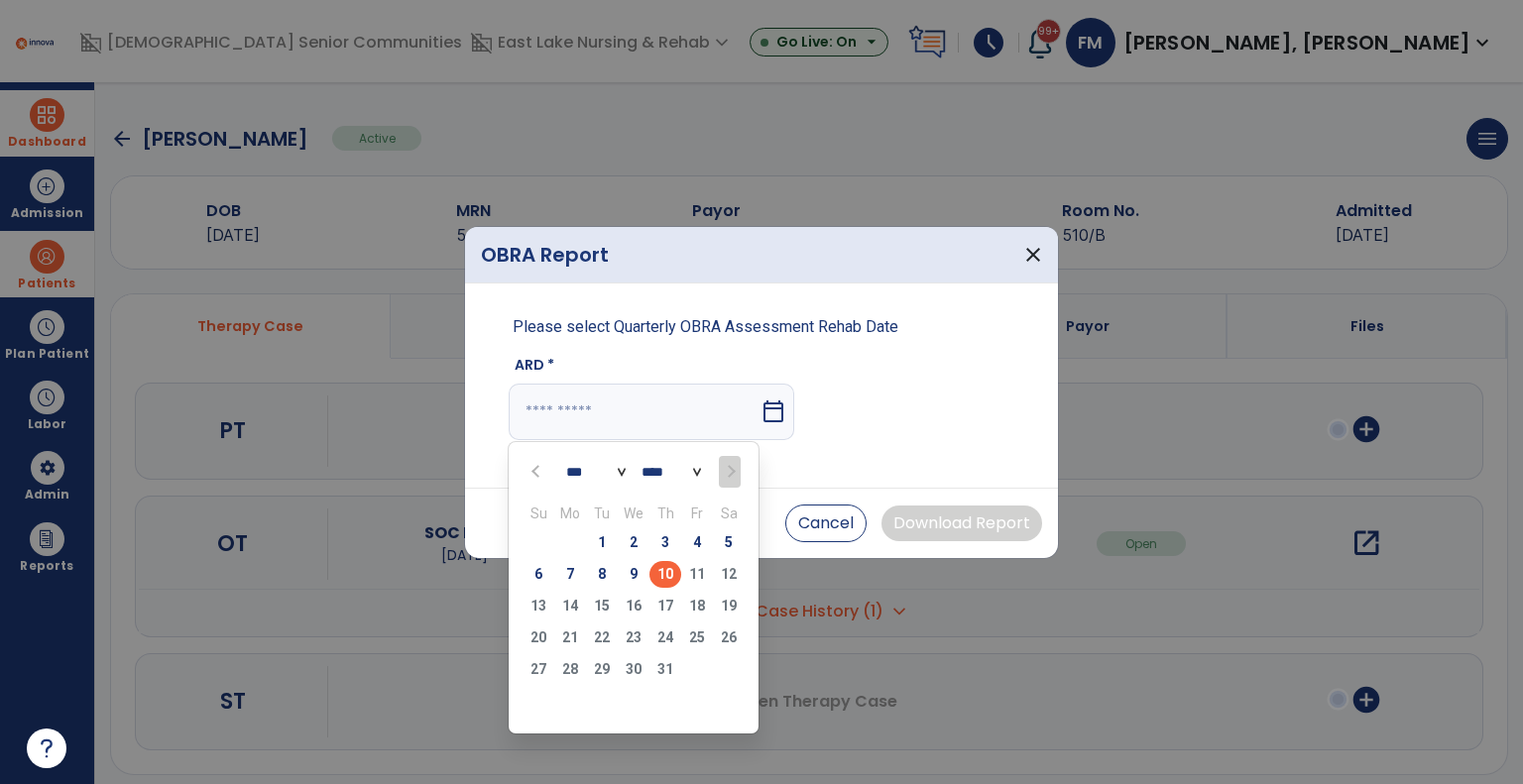 drag, startPoint x: 630, startPoint y: 578, endPoint x: 738, endPoint y: 586, distance: 108.29589 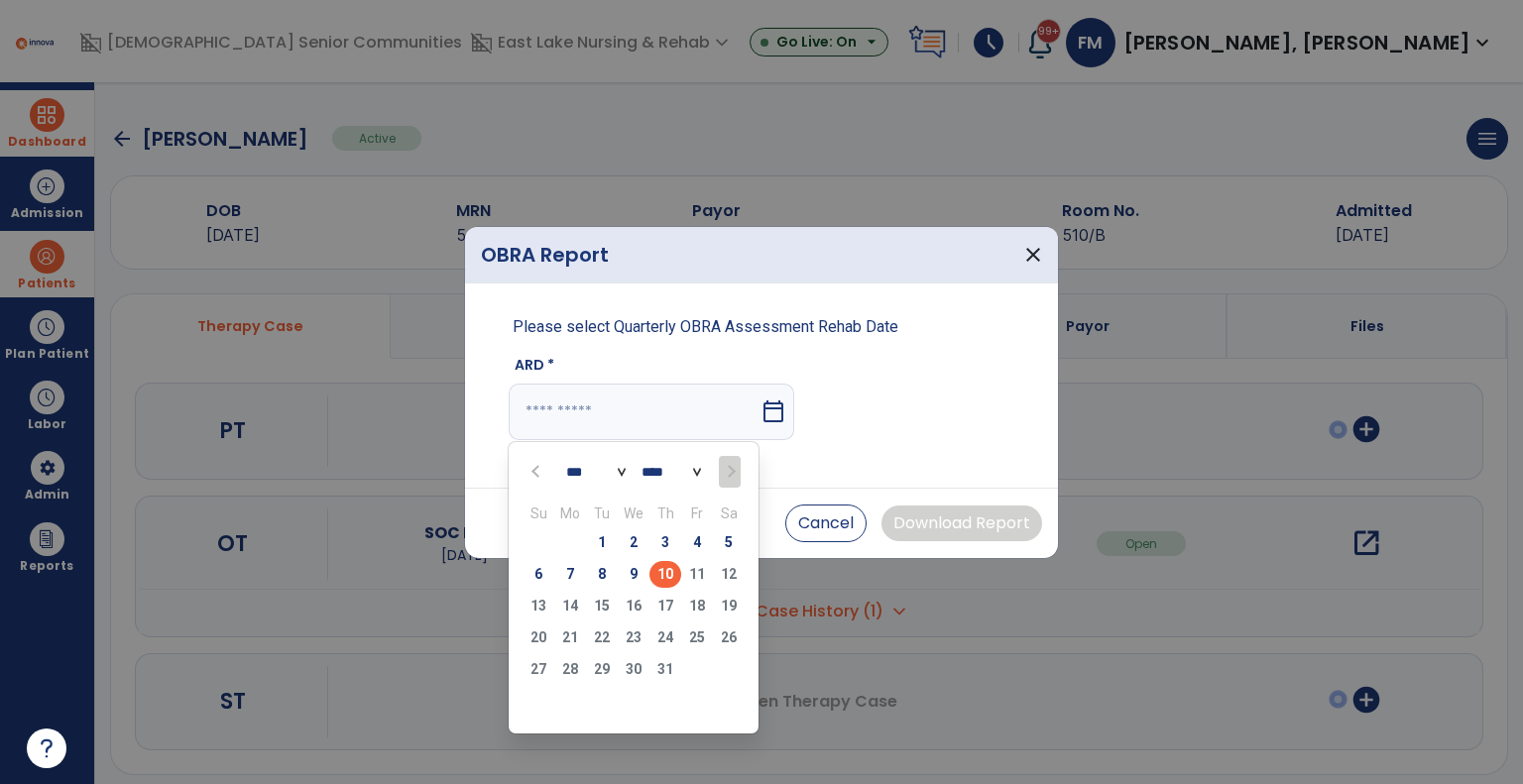click on "9" at bounding box center [634, 574] 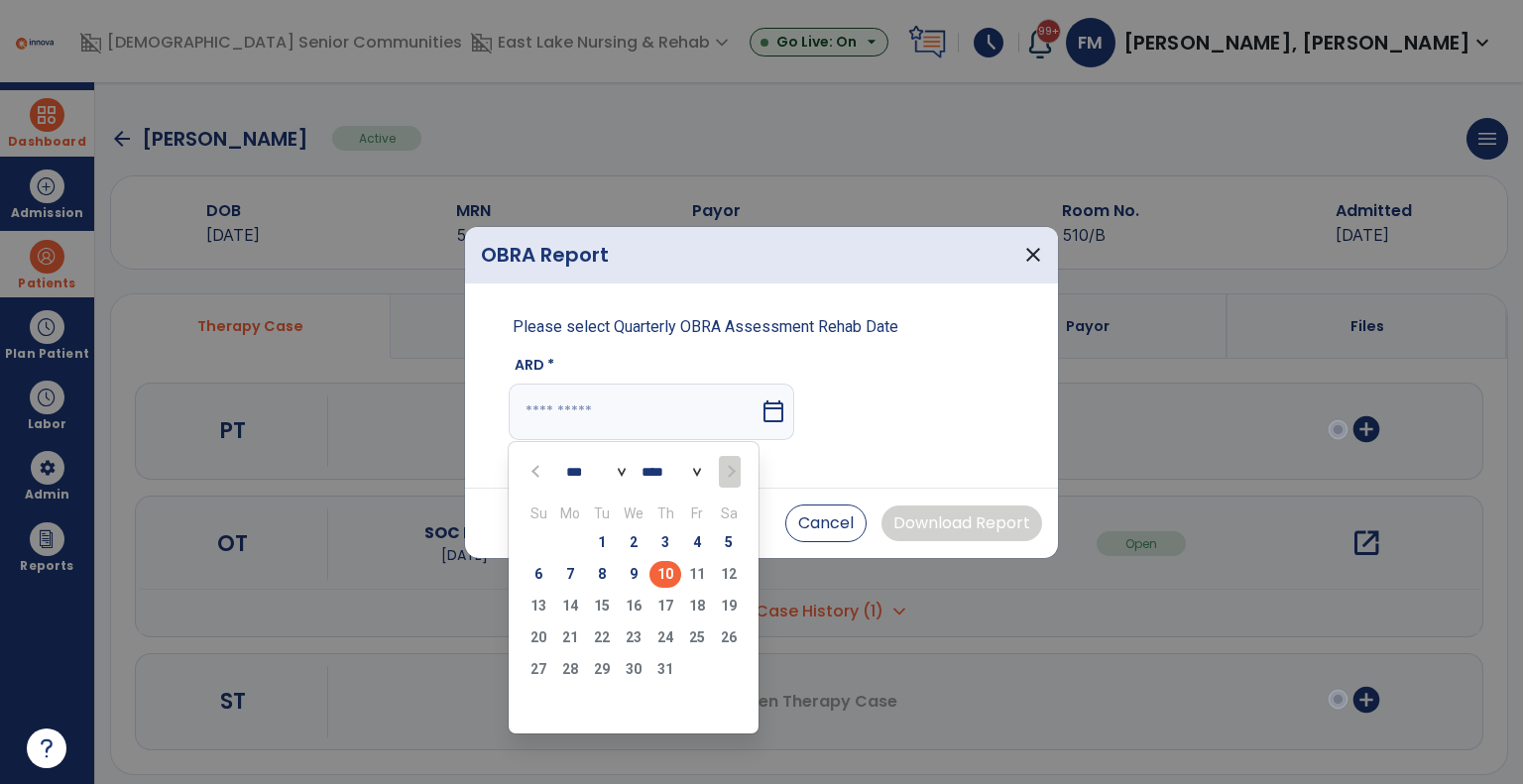 type on "********" 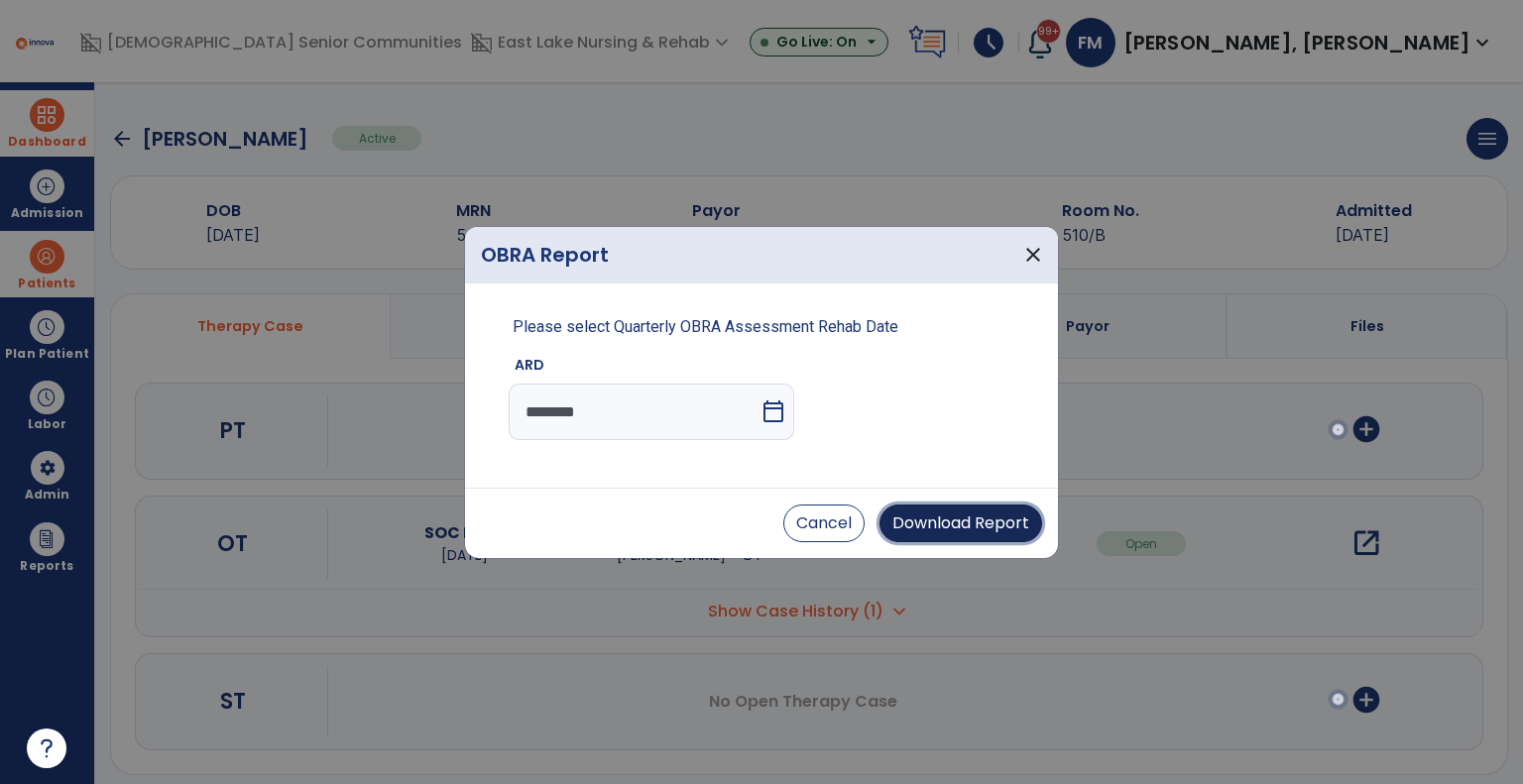 click on "Download Report" at bounding box center (961, 523) 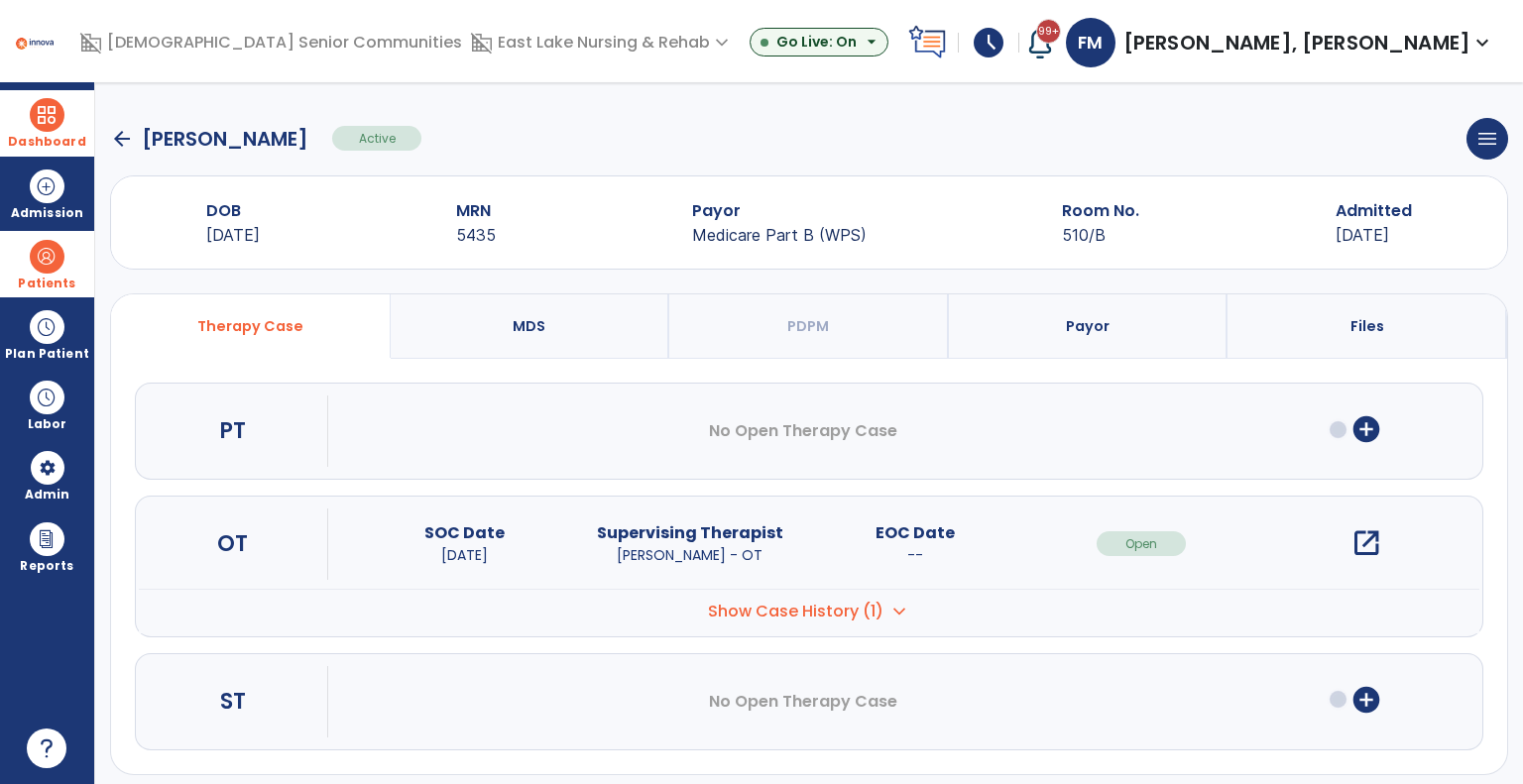 click at bounding box center [47, 257] 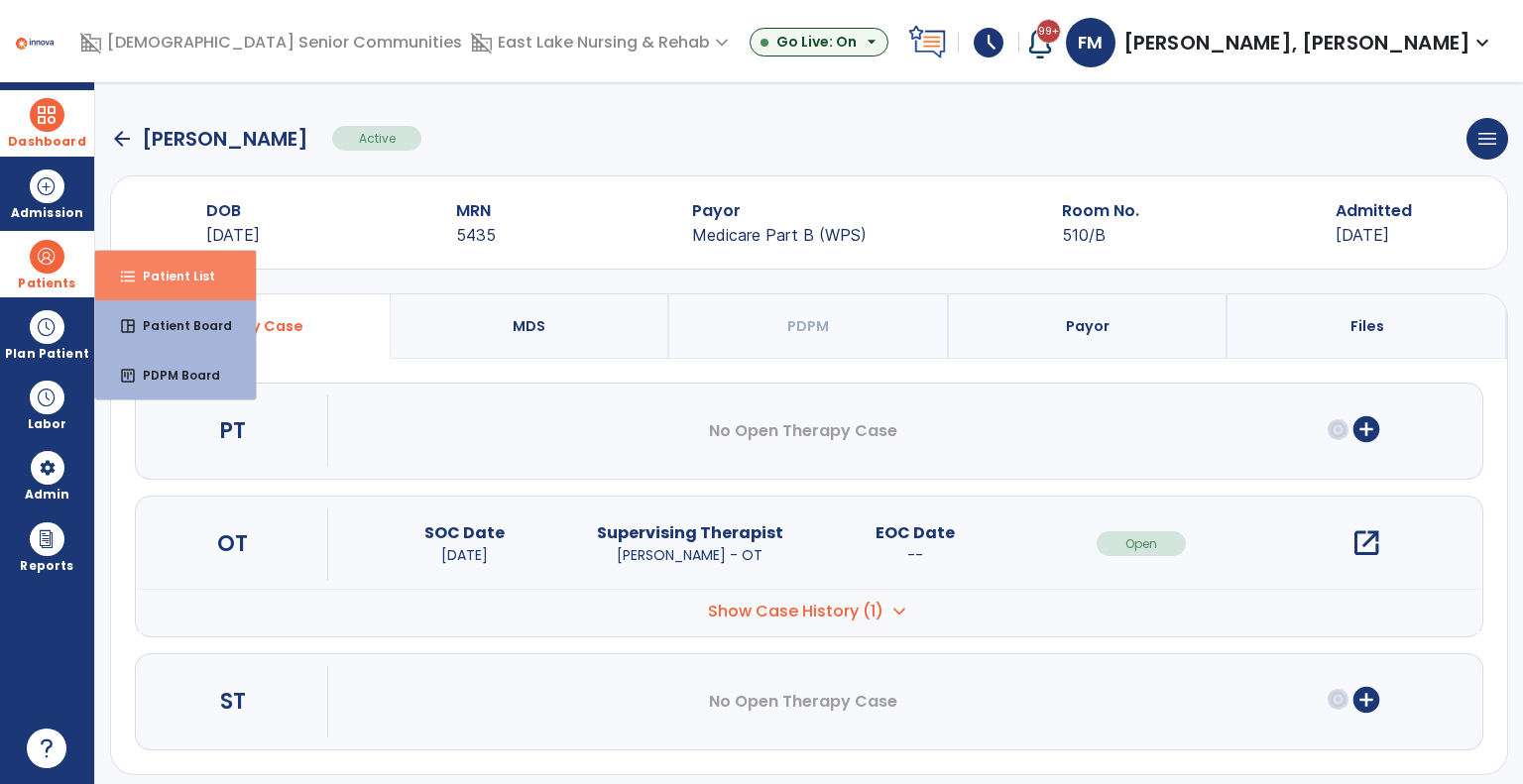 click on "format_list_bulleted  Patient List" at bounding box center (176, 276) 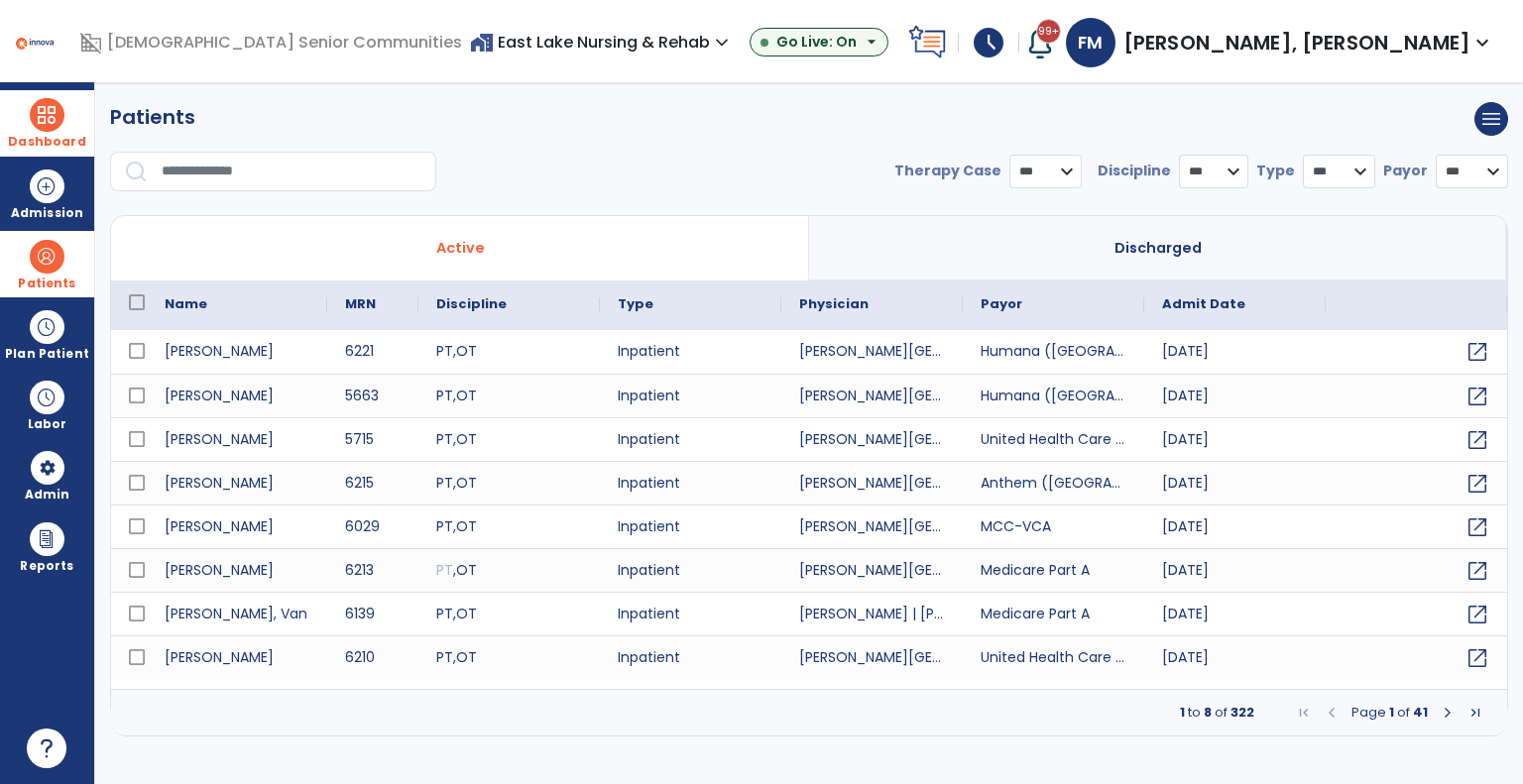 select on "***" 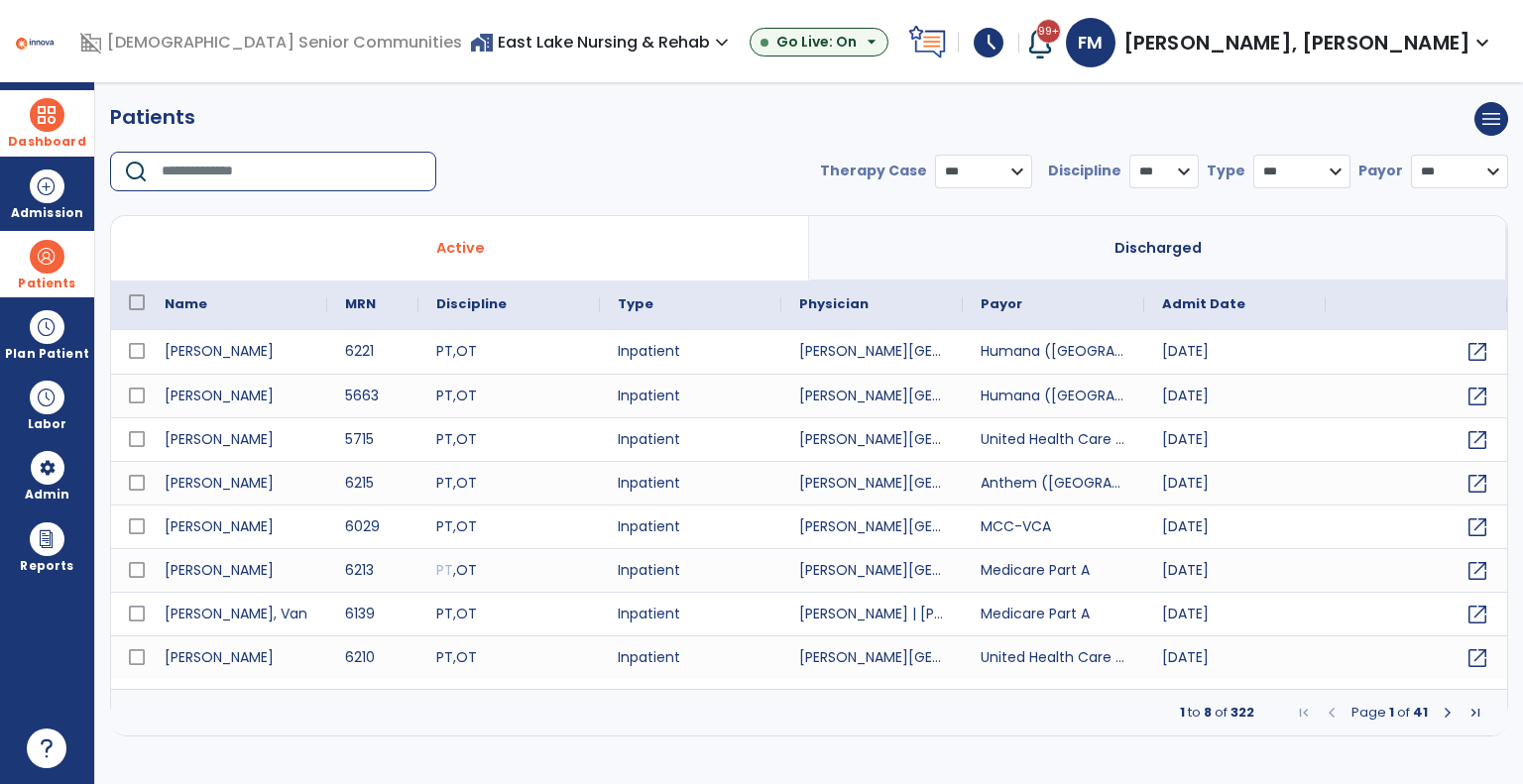 click at bounding box center (292, 171) 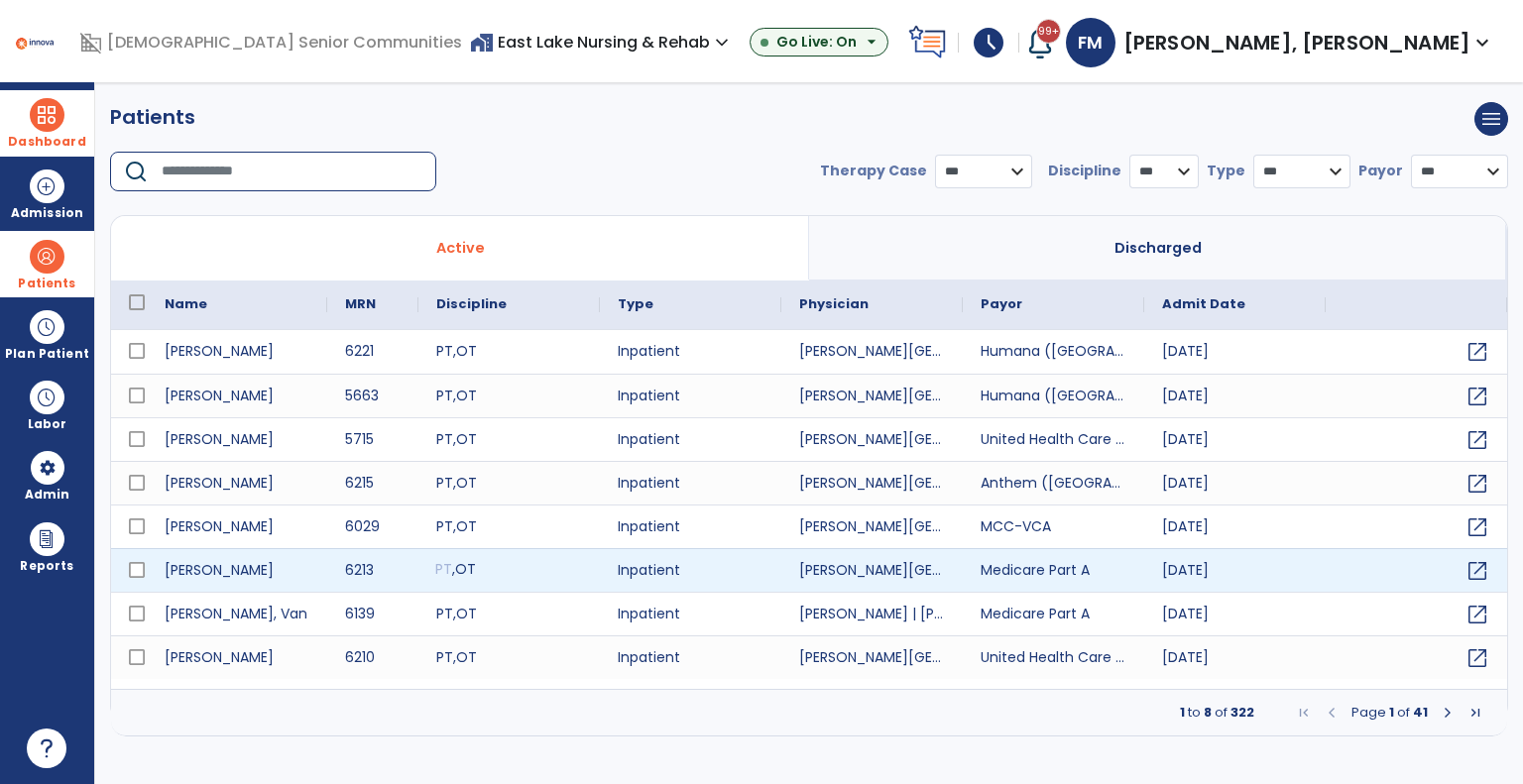 click on "PT , OT" at bounding box center [509, 570] 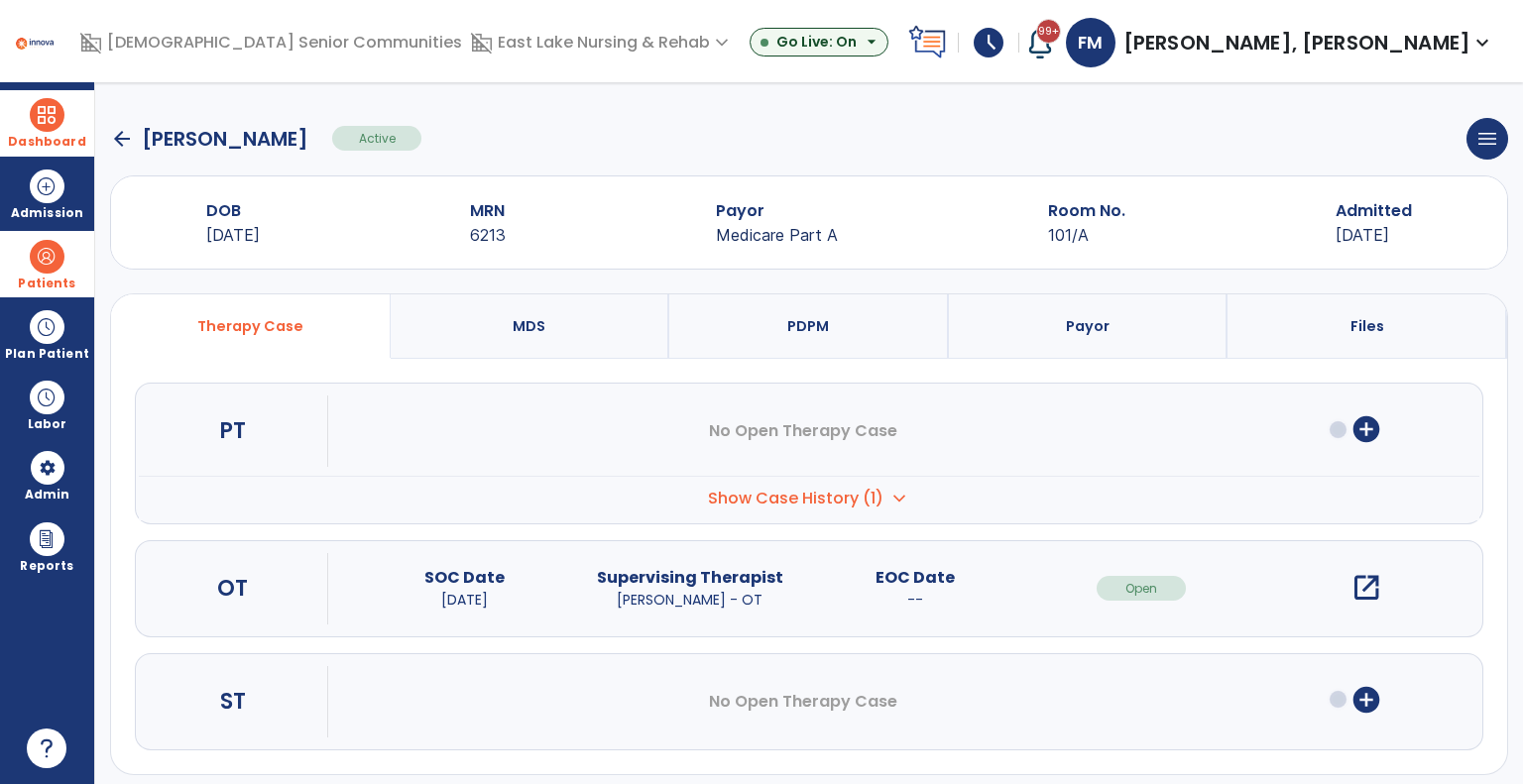 click on "PDPM" at bounding box center [809, 326] 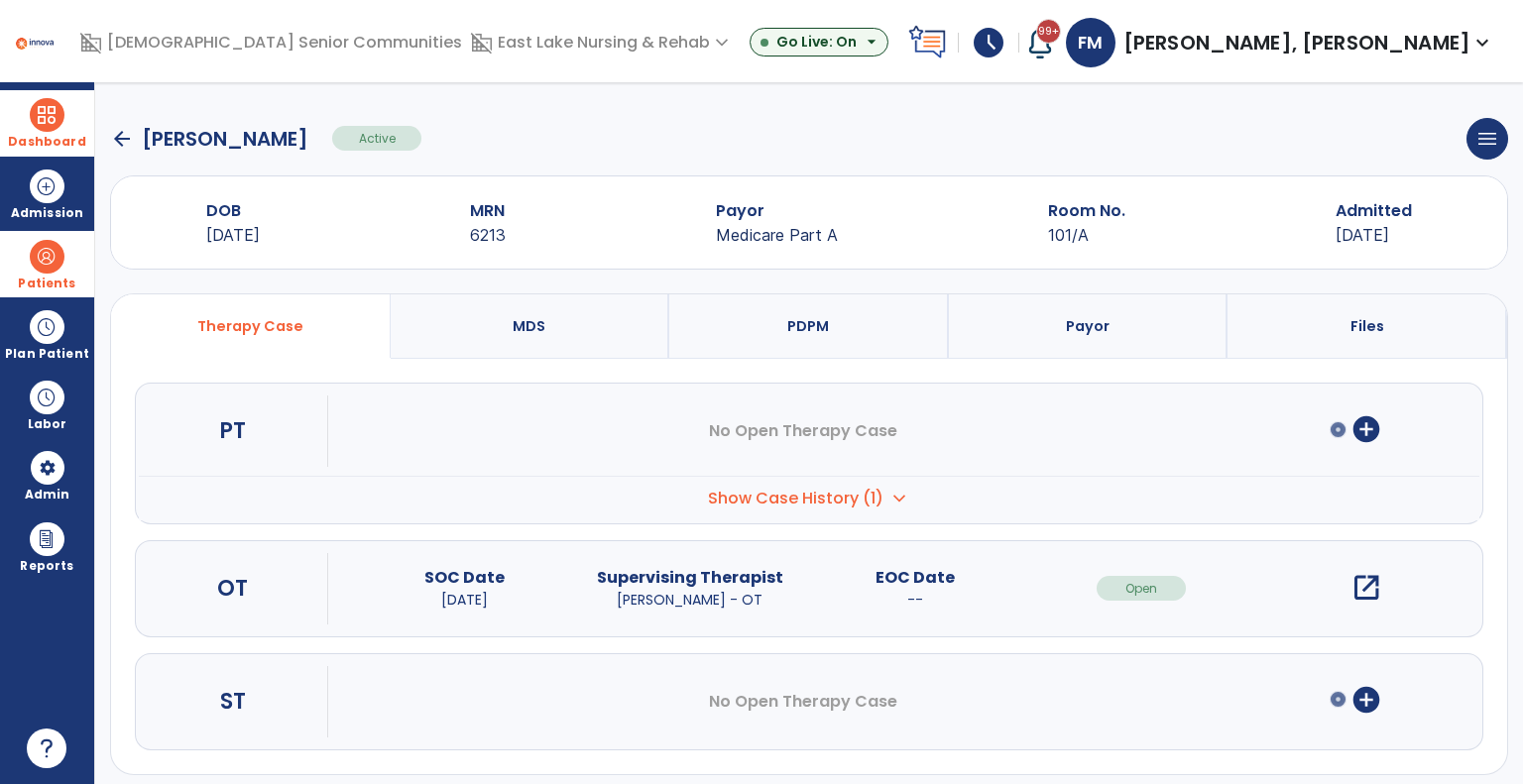 select on "***" 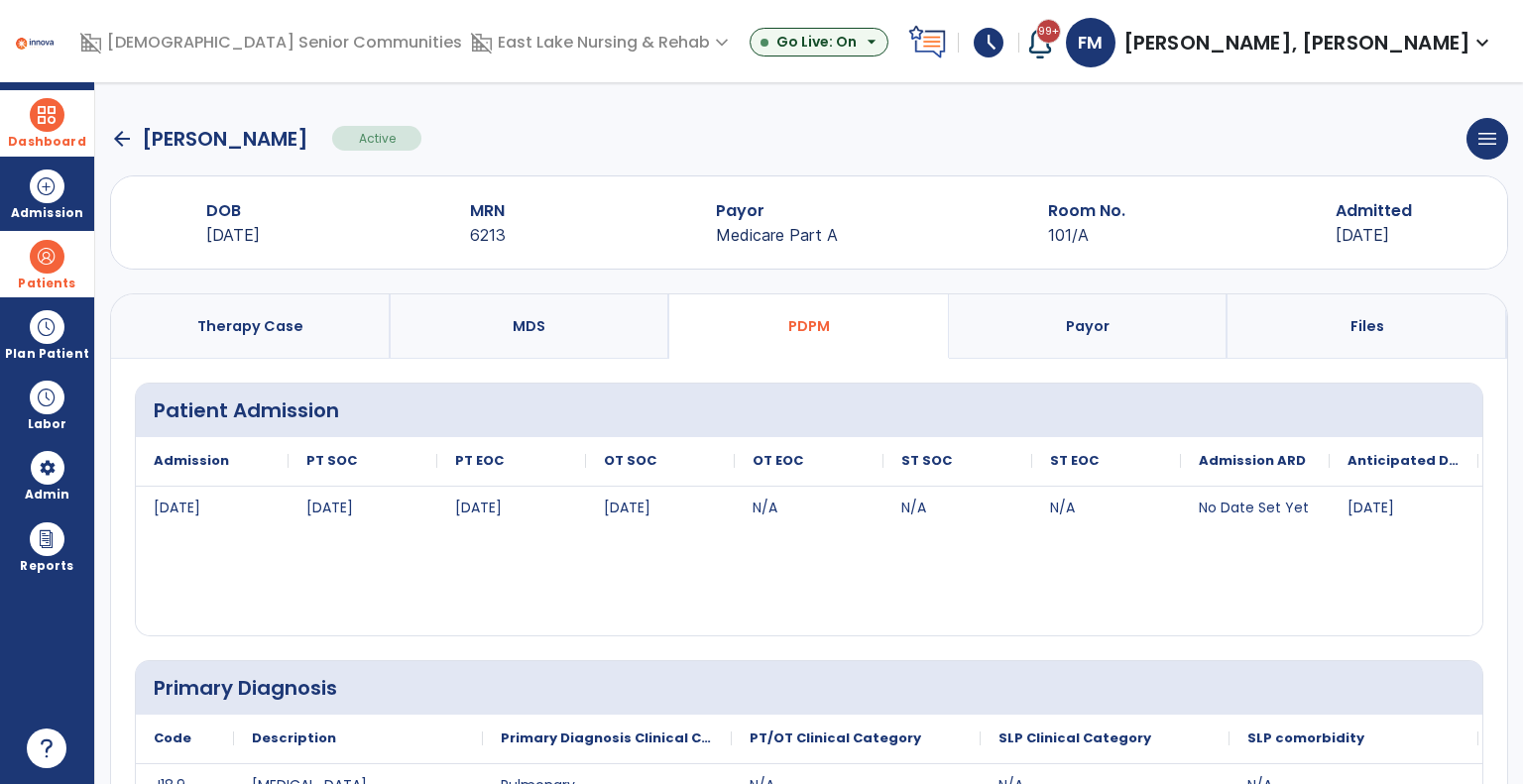 scroll, scrollTop: 759, scrollLeft: 0, axis: vertical 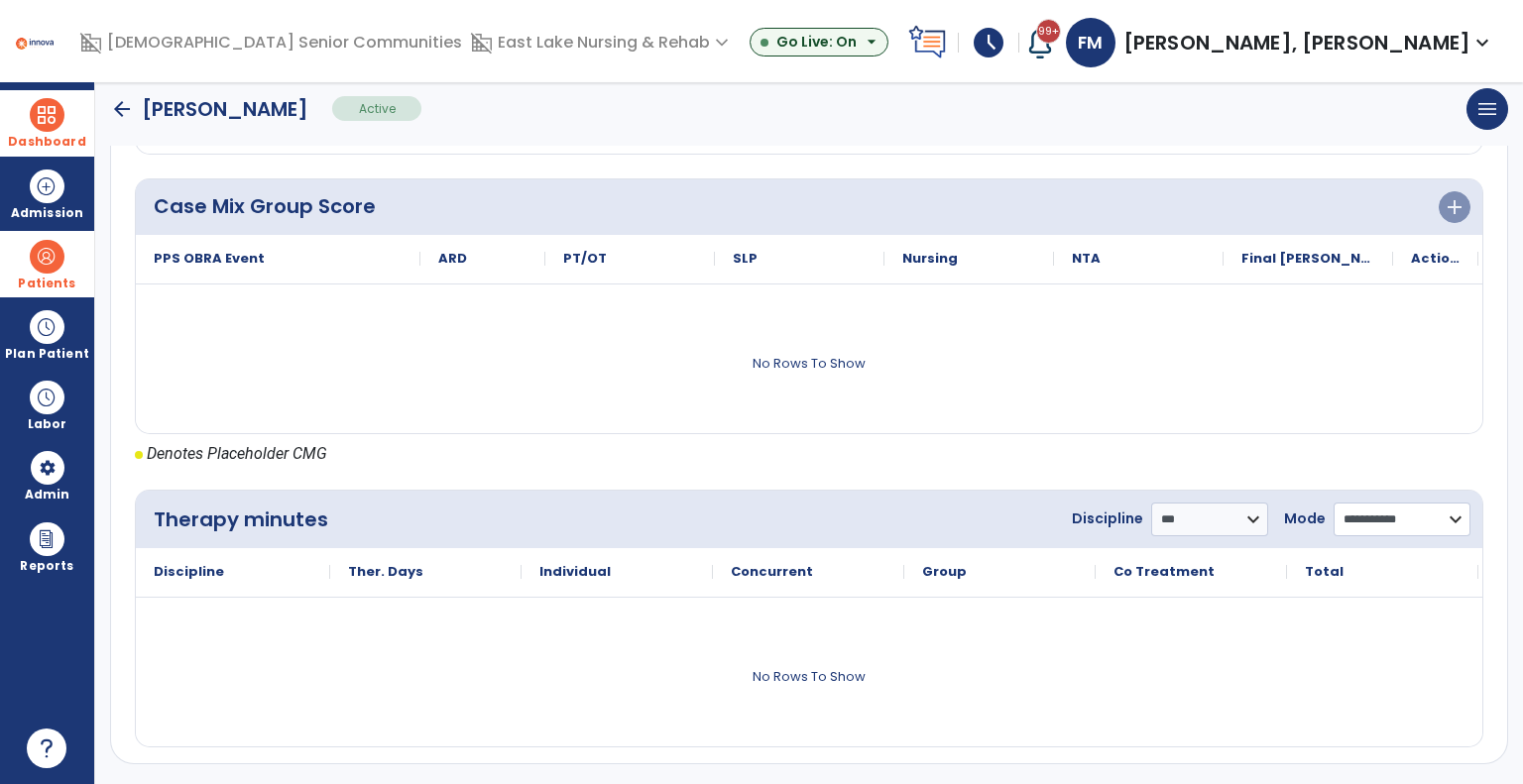 click on "**********" 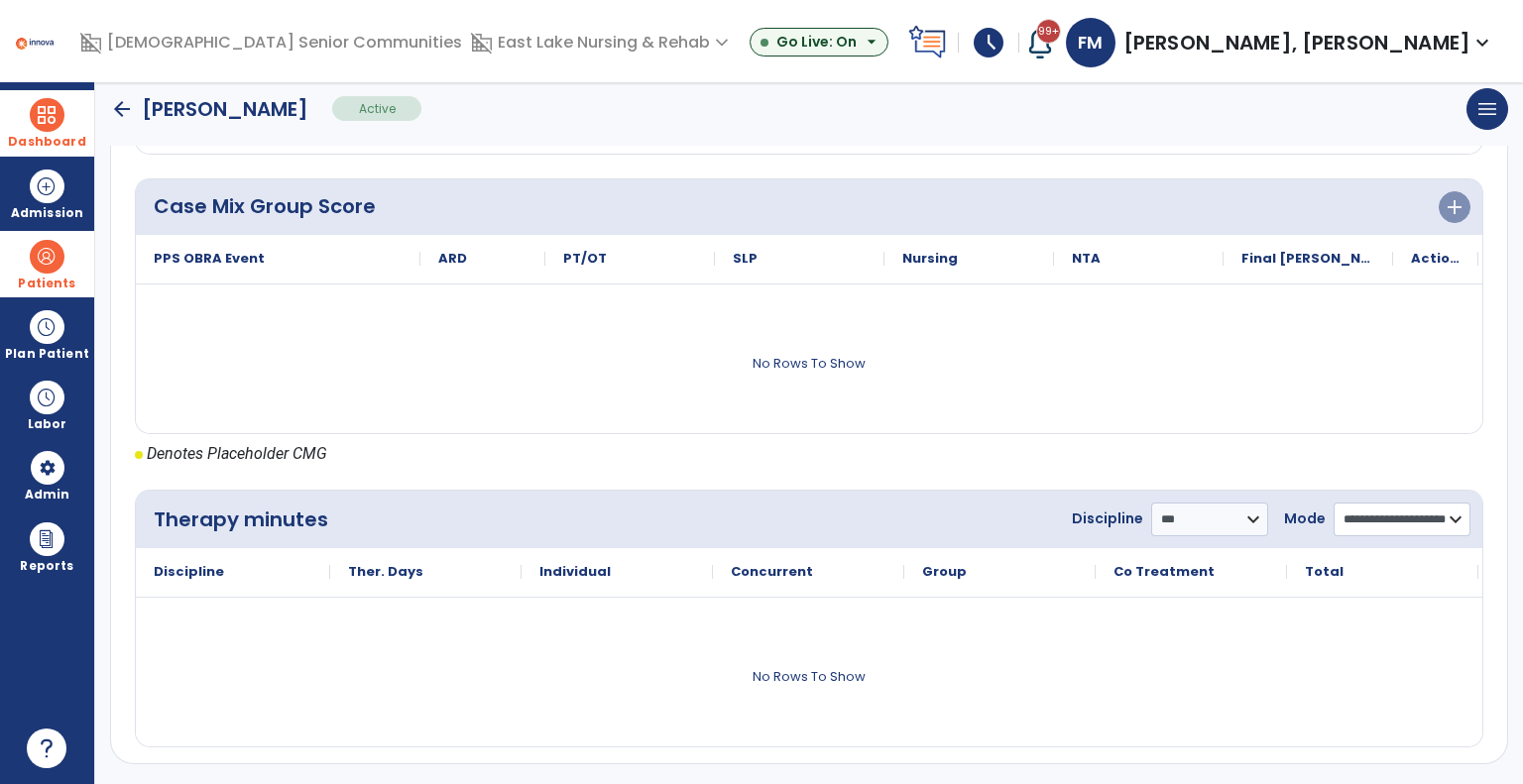 click on "**********" 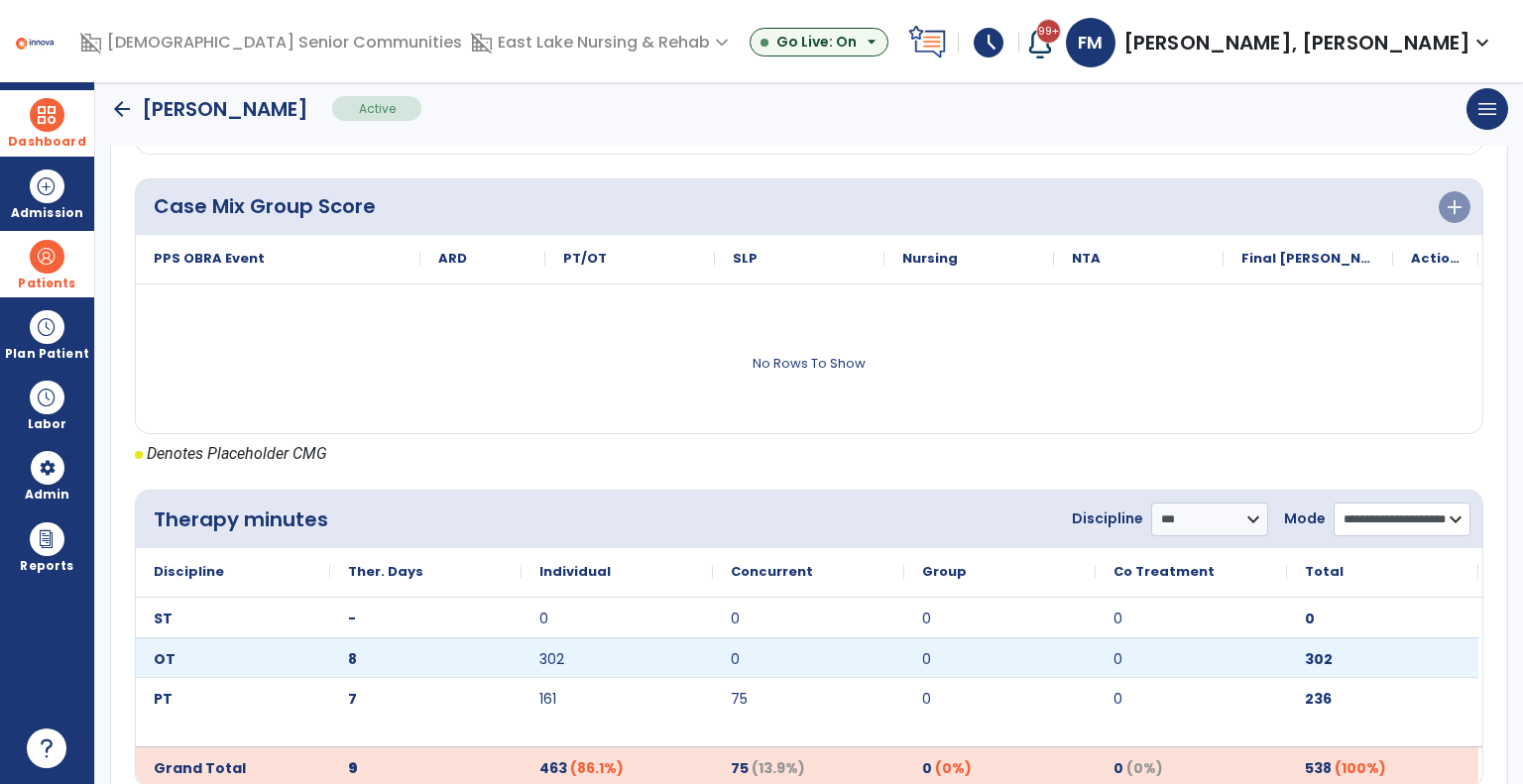 scroll, scrollTop: 800, scrollLeft: 0, axis: vertical 